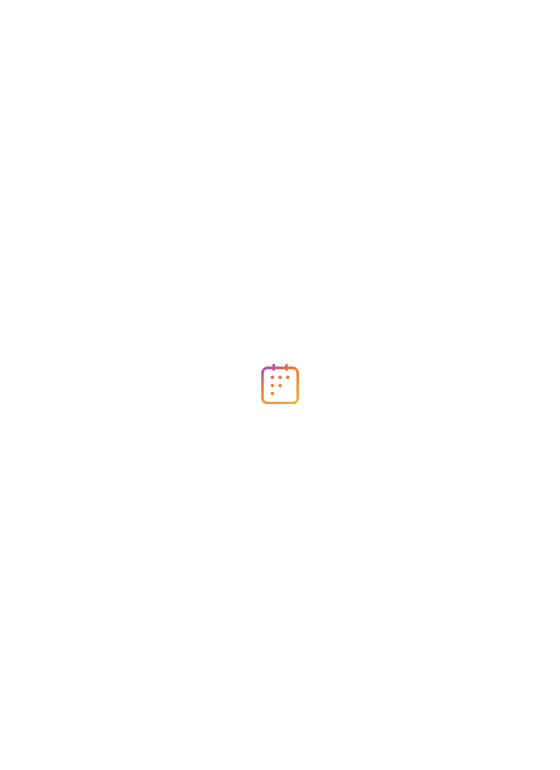 scroll, scrollTop: 0, scrollLeft: 0, axis: both 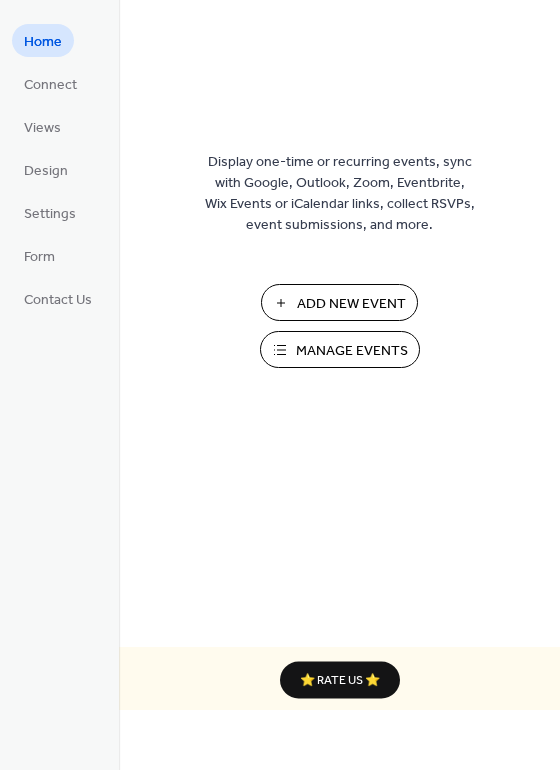 click on "Add New Event" at bounding box center [351, 304] 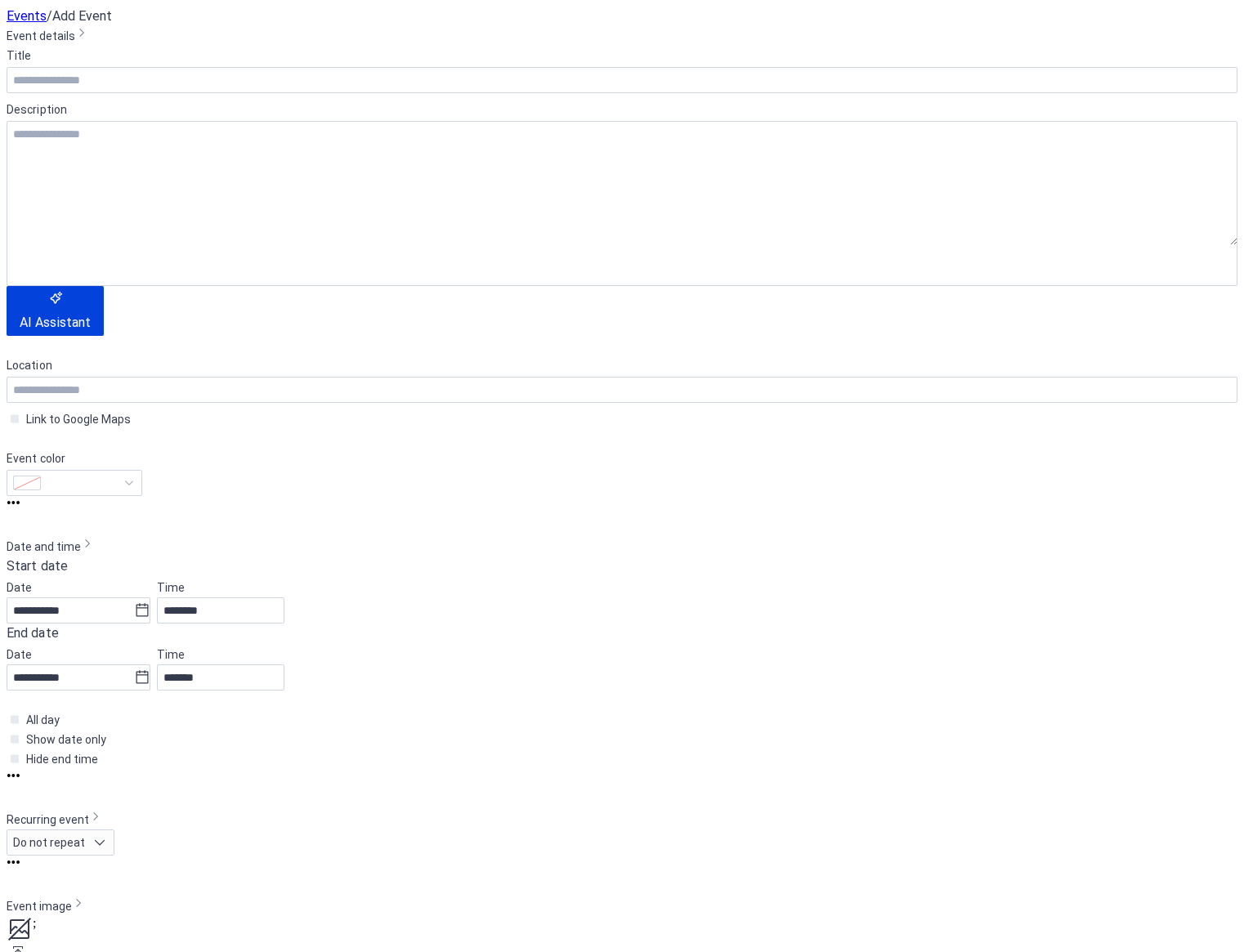 scroll, scrollTop: 0, scrollLeft: 0, axis: both 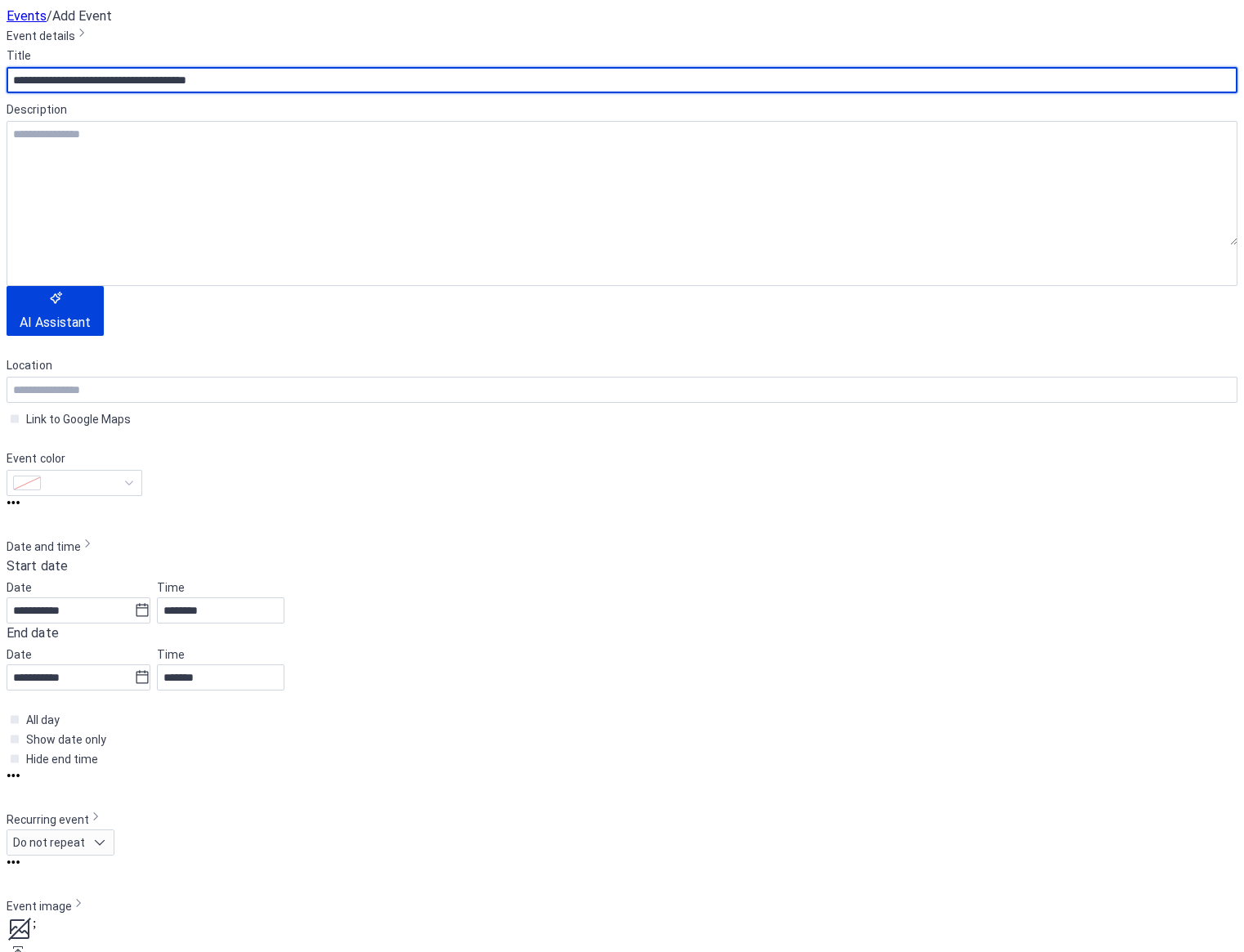 type on "**********" 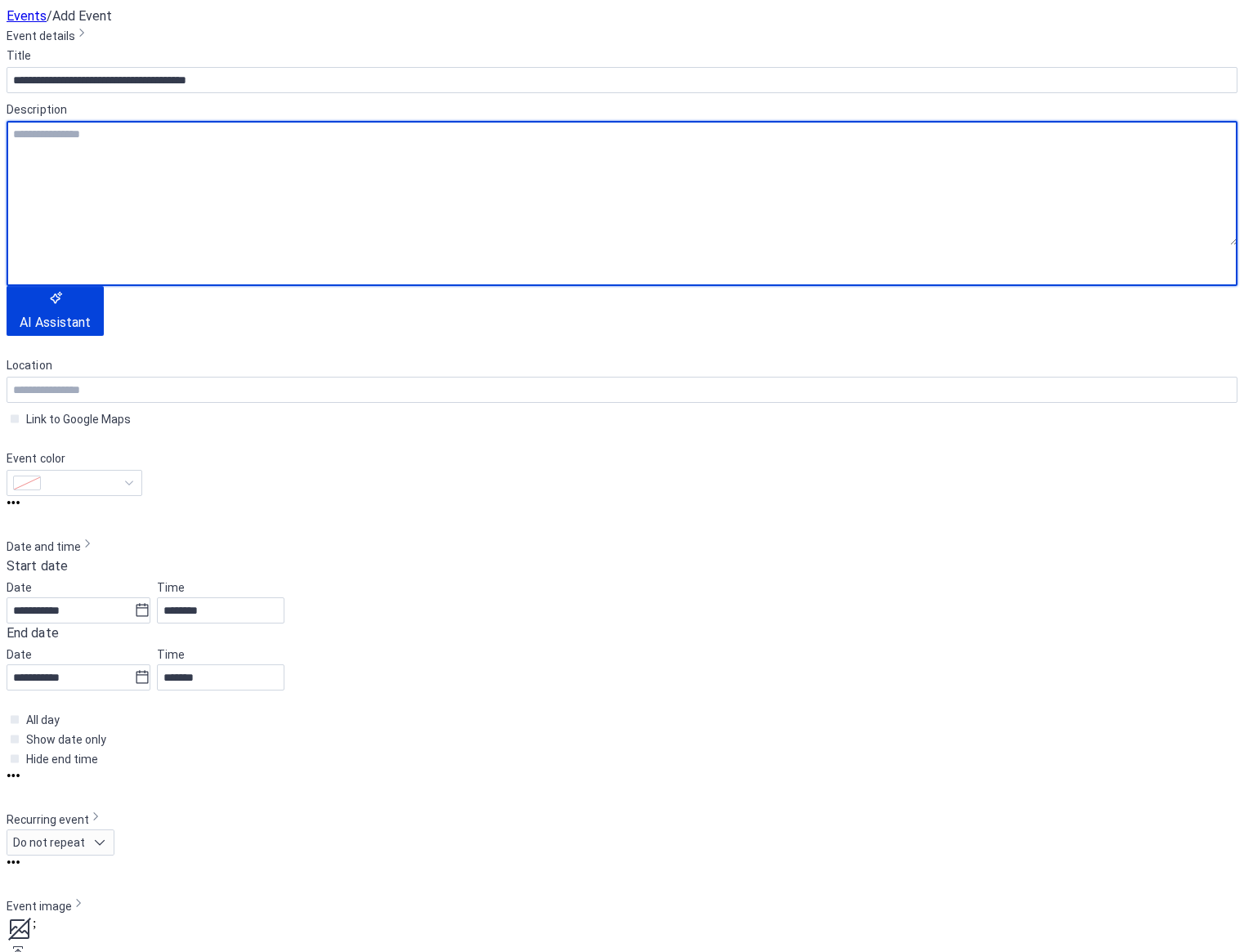 scroll, scrollTop: 450, scrollLeft: 0, axis: vertical 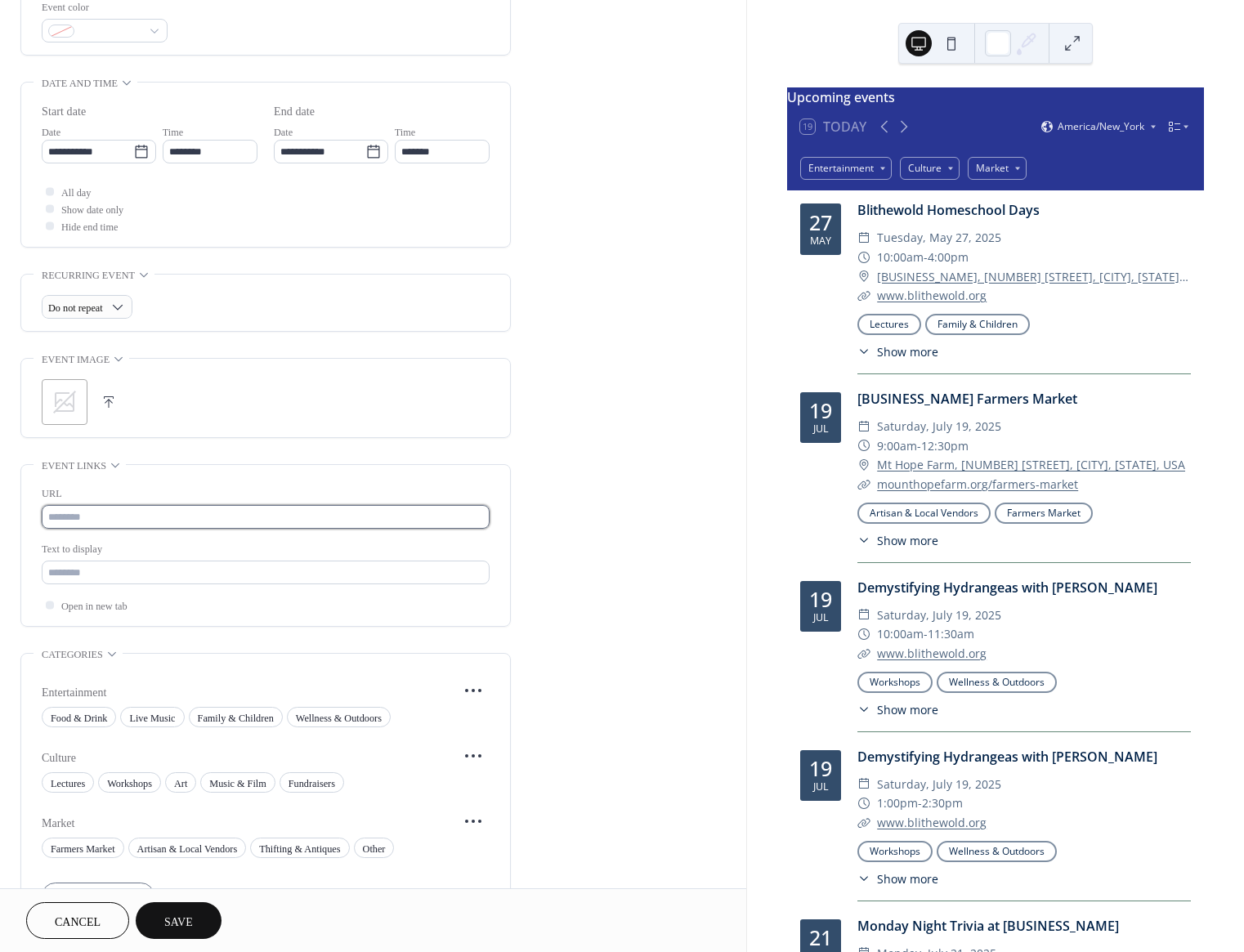 click at bounding box center [266, 516] 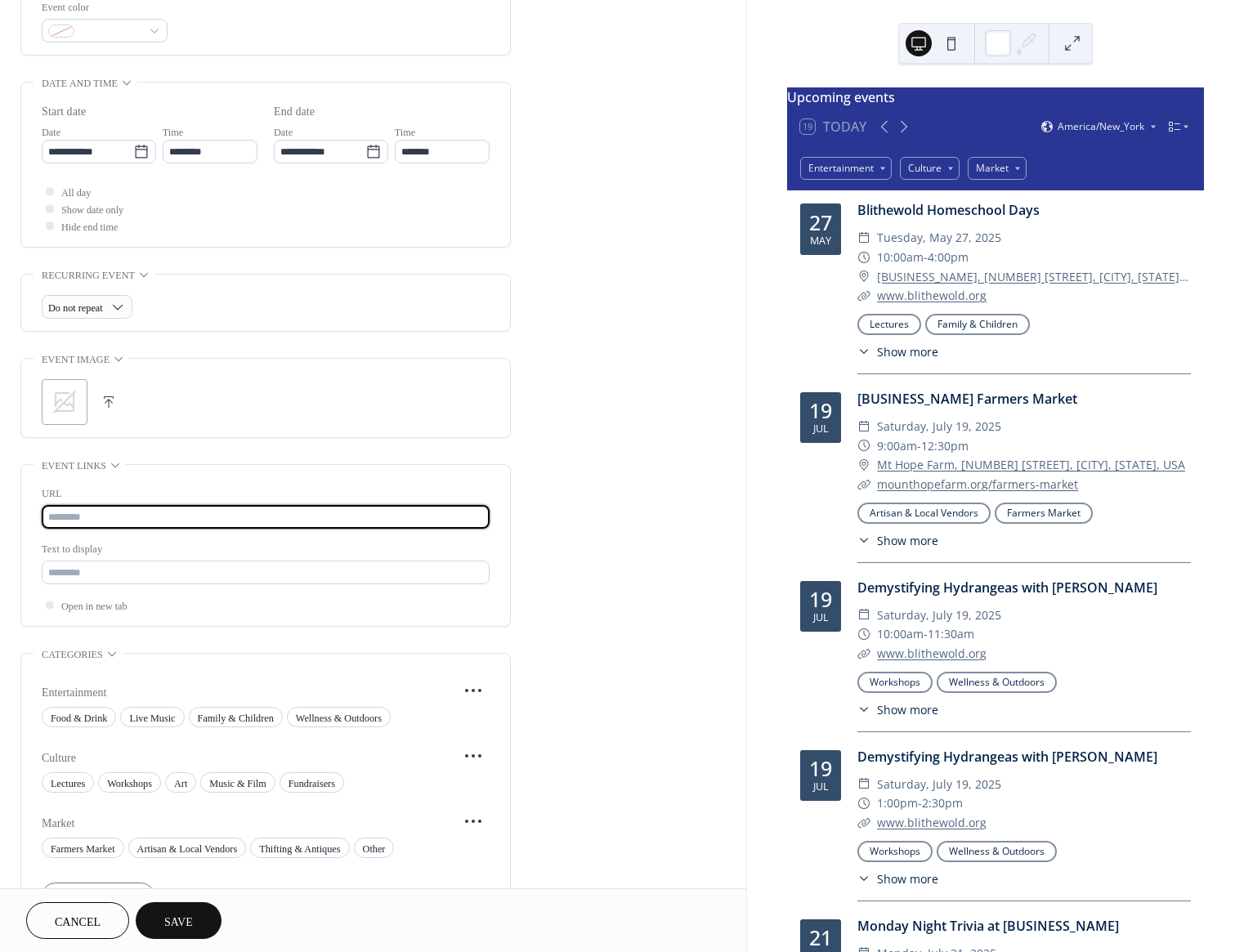 paste on "**********" 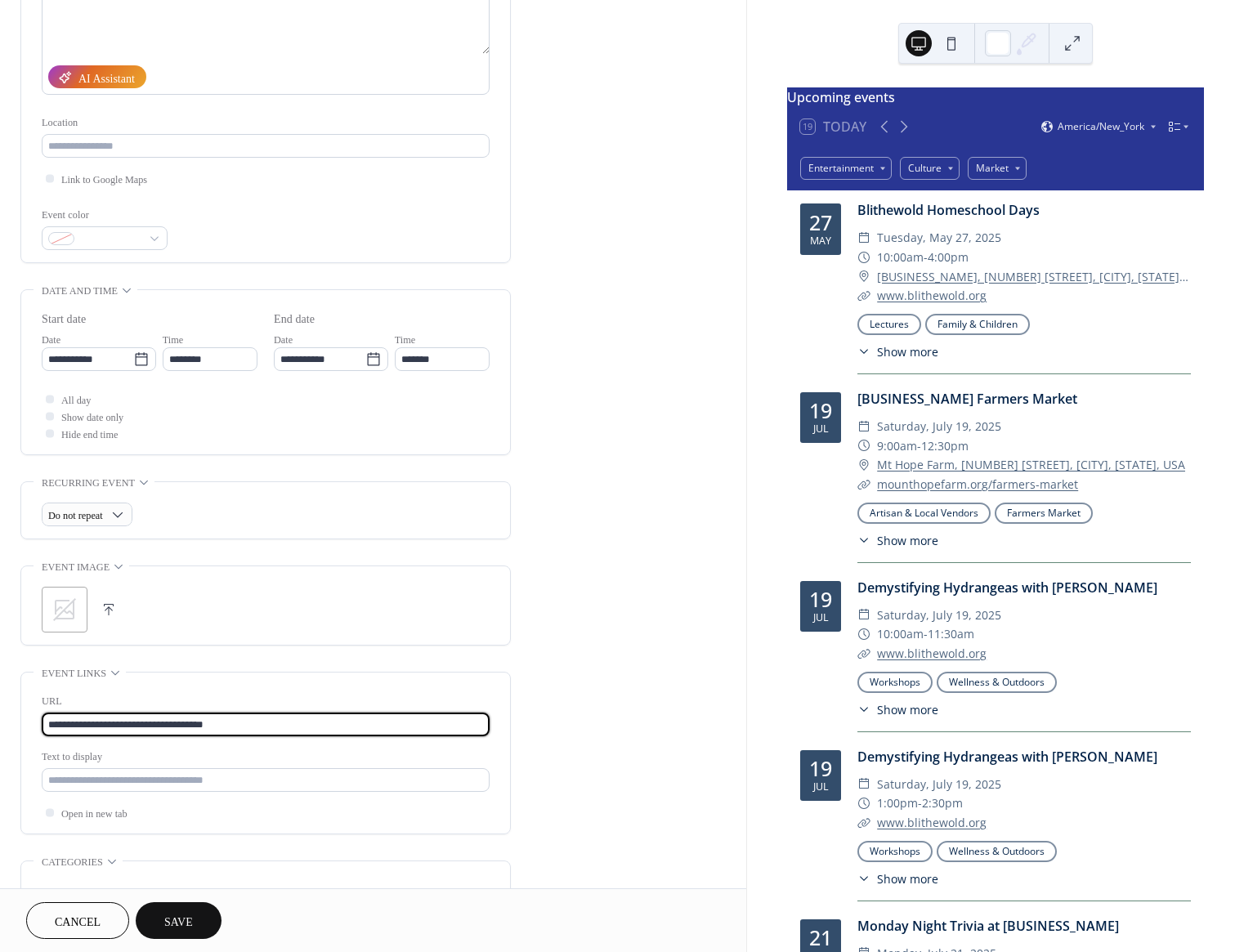 scroll, scrollTop: 0, scrollLeft: 0, axis: both 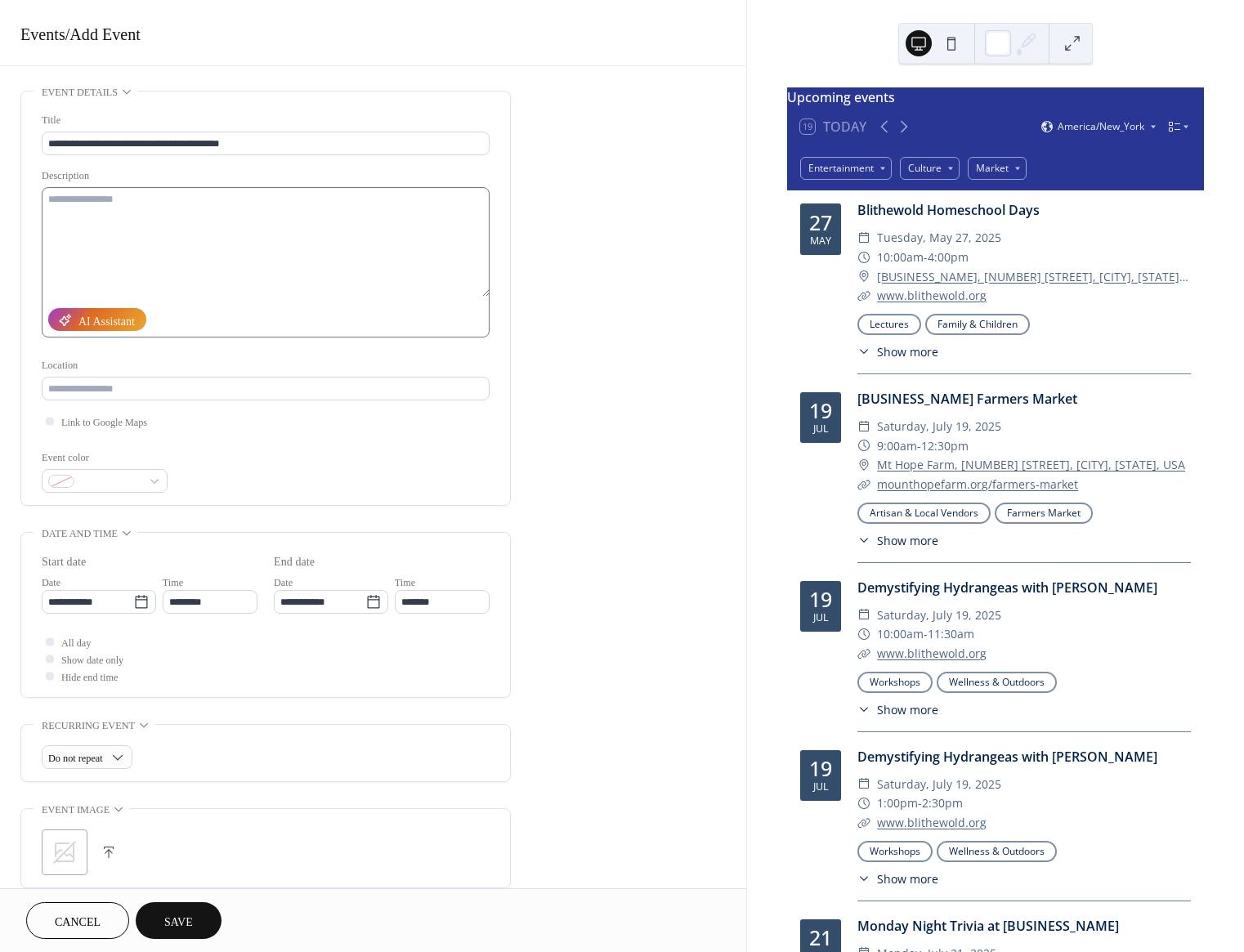 type on "**********" 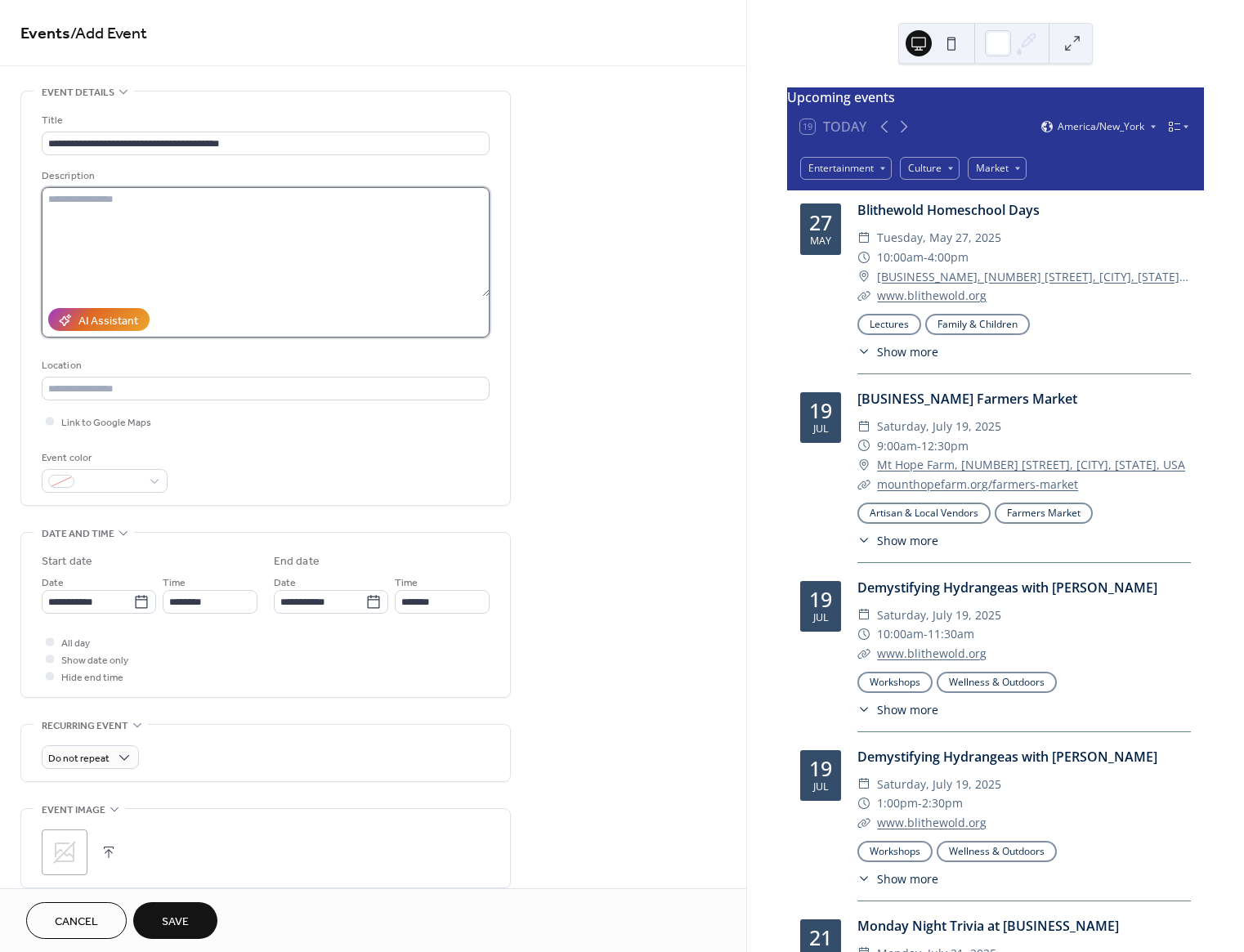 click at bounding box center [266, 242] 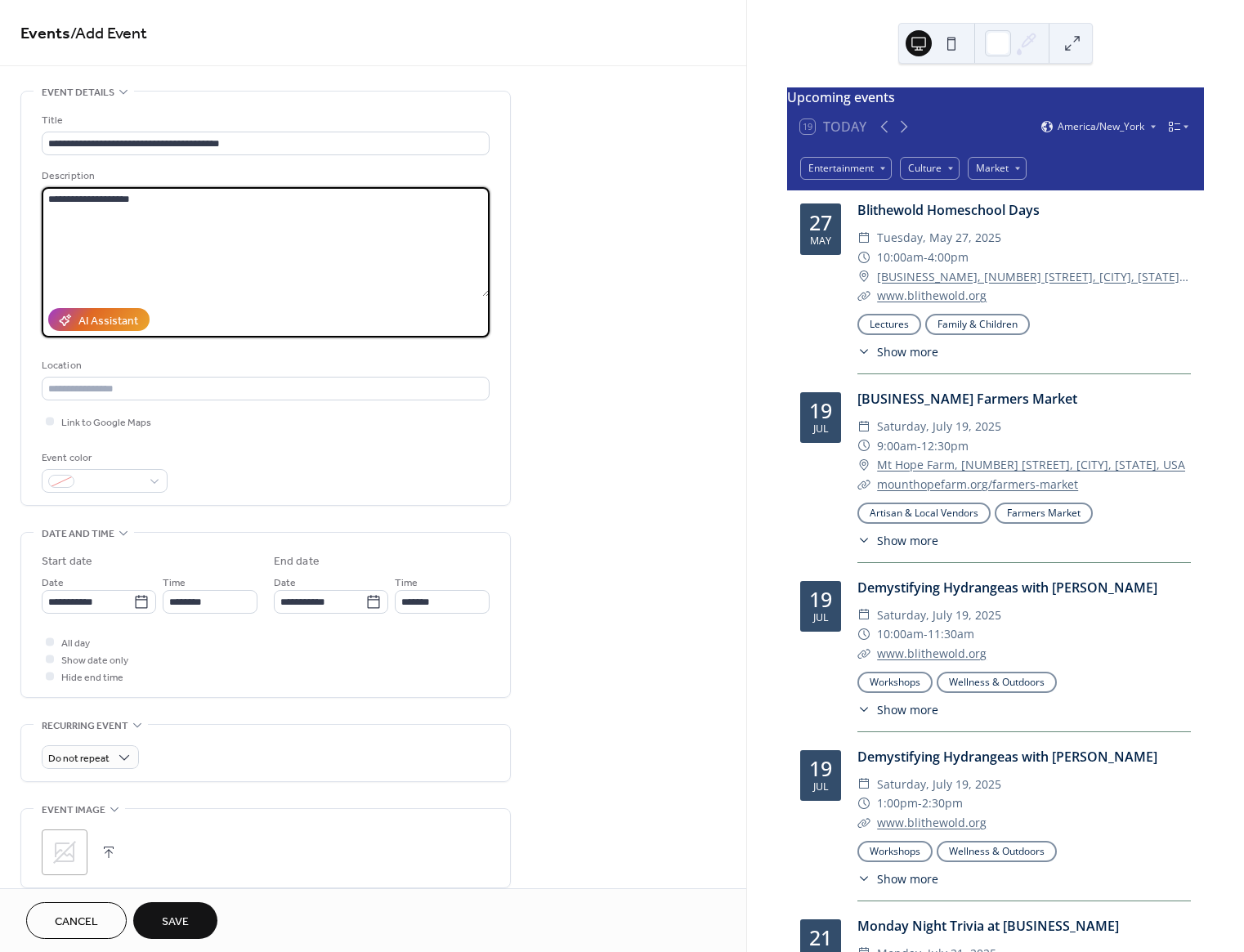 paste on "**********" 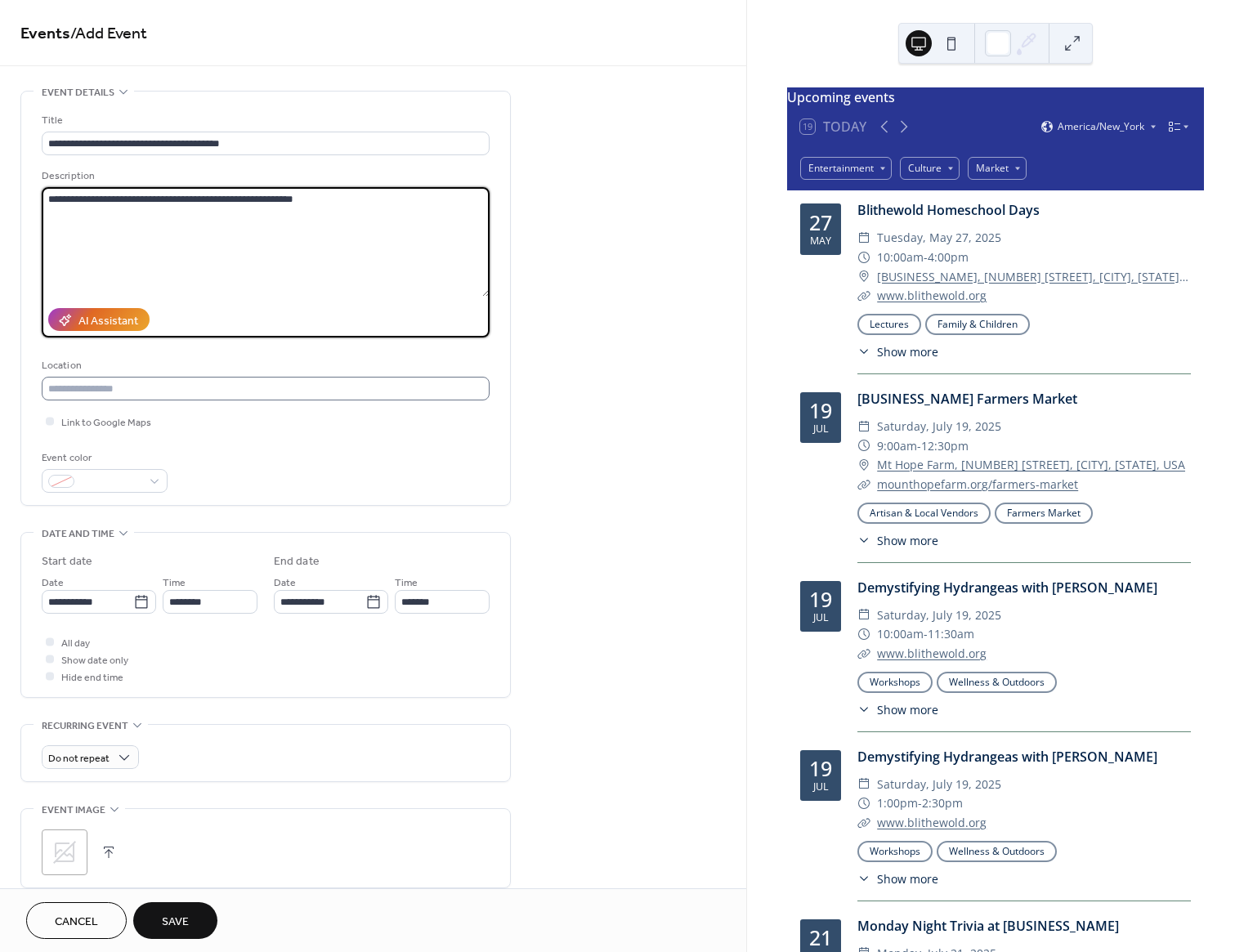 type on "**********" 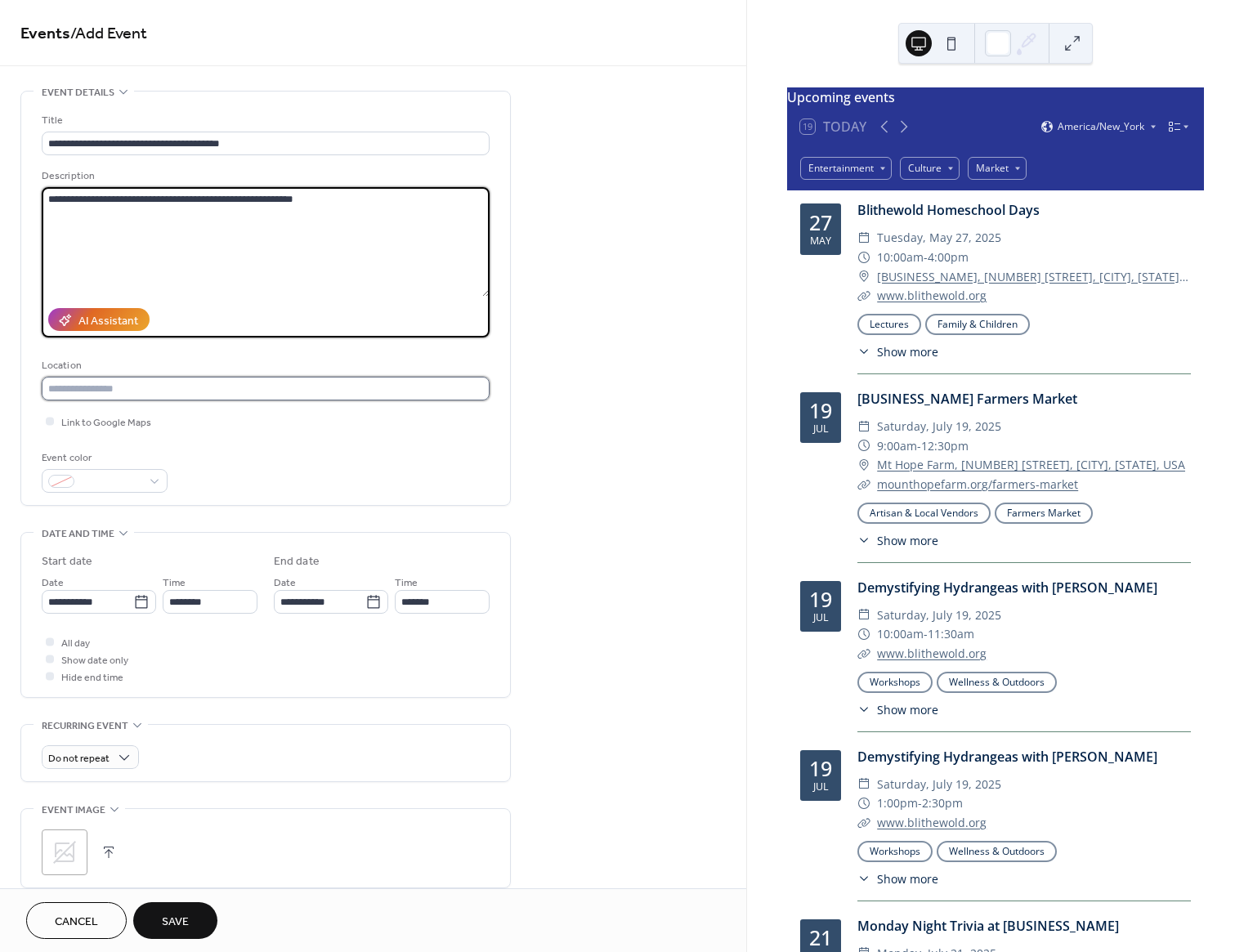 click at bounding box center (266, 388) 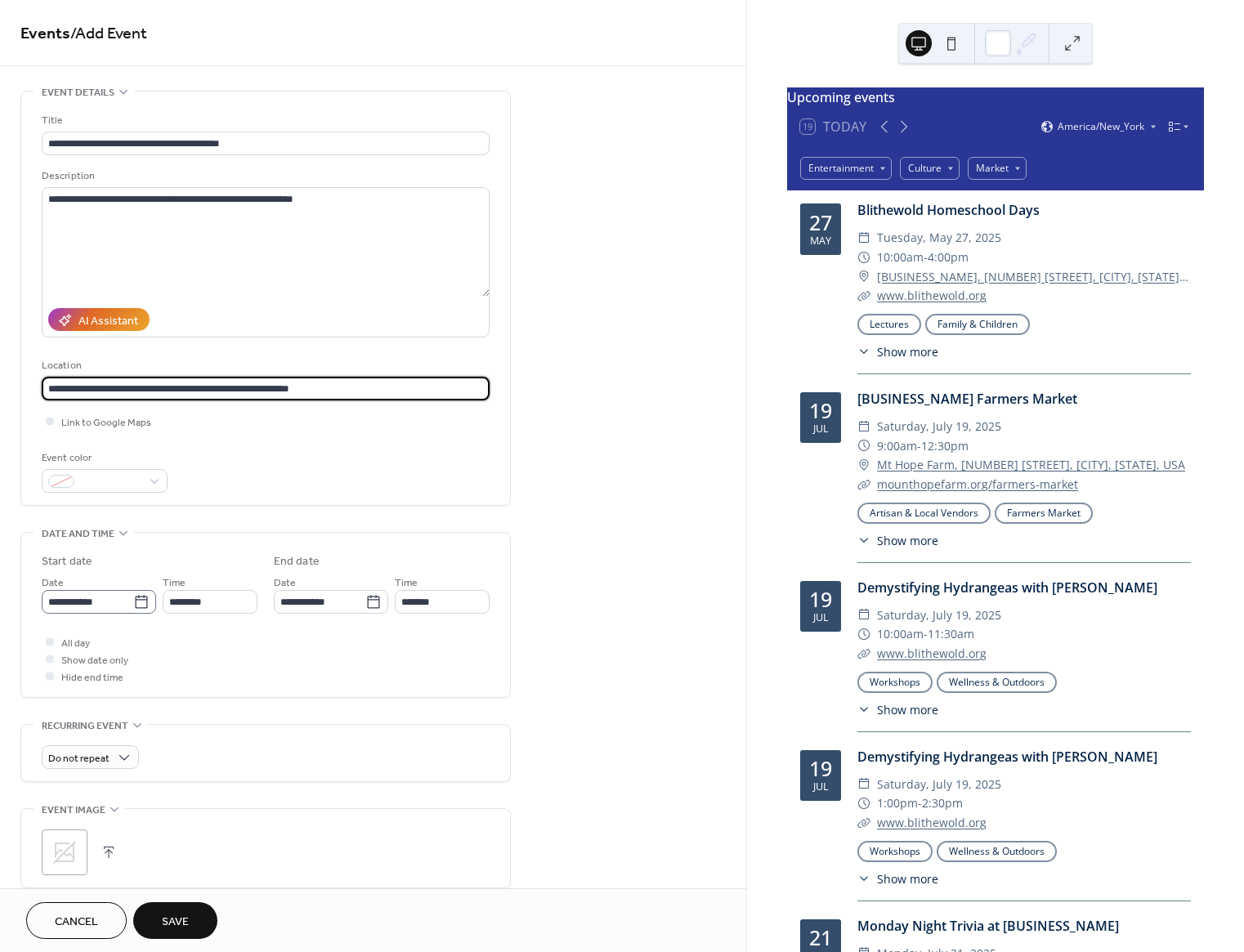 type on "**********" 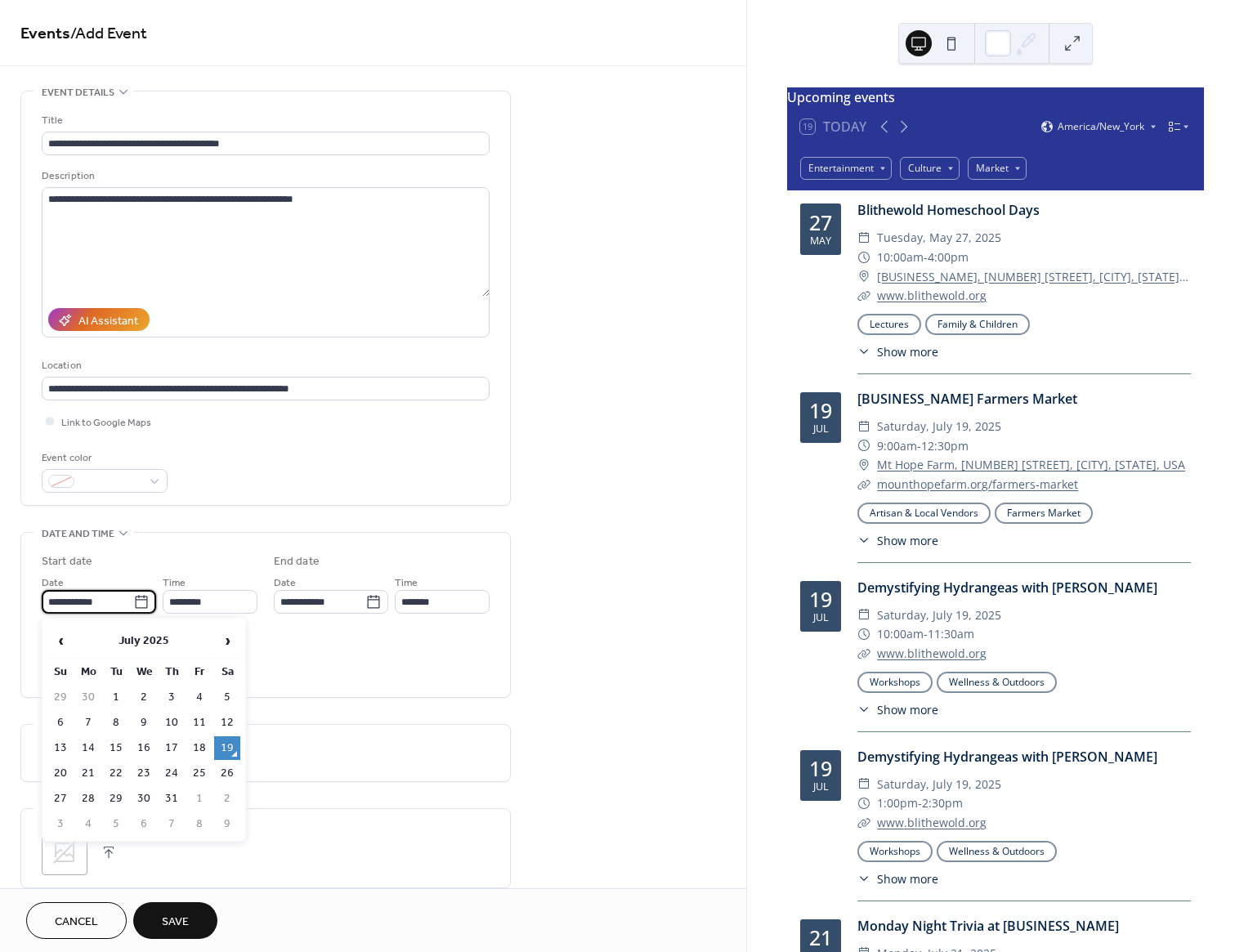 click on "**********" at bounding box center (87, 601) 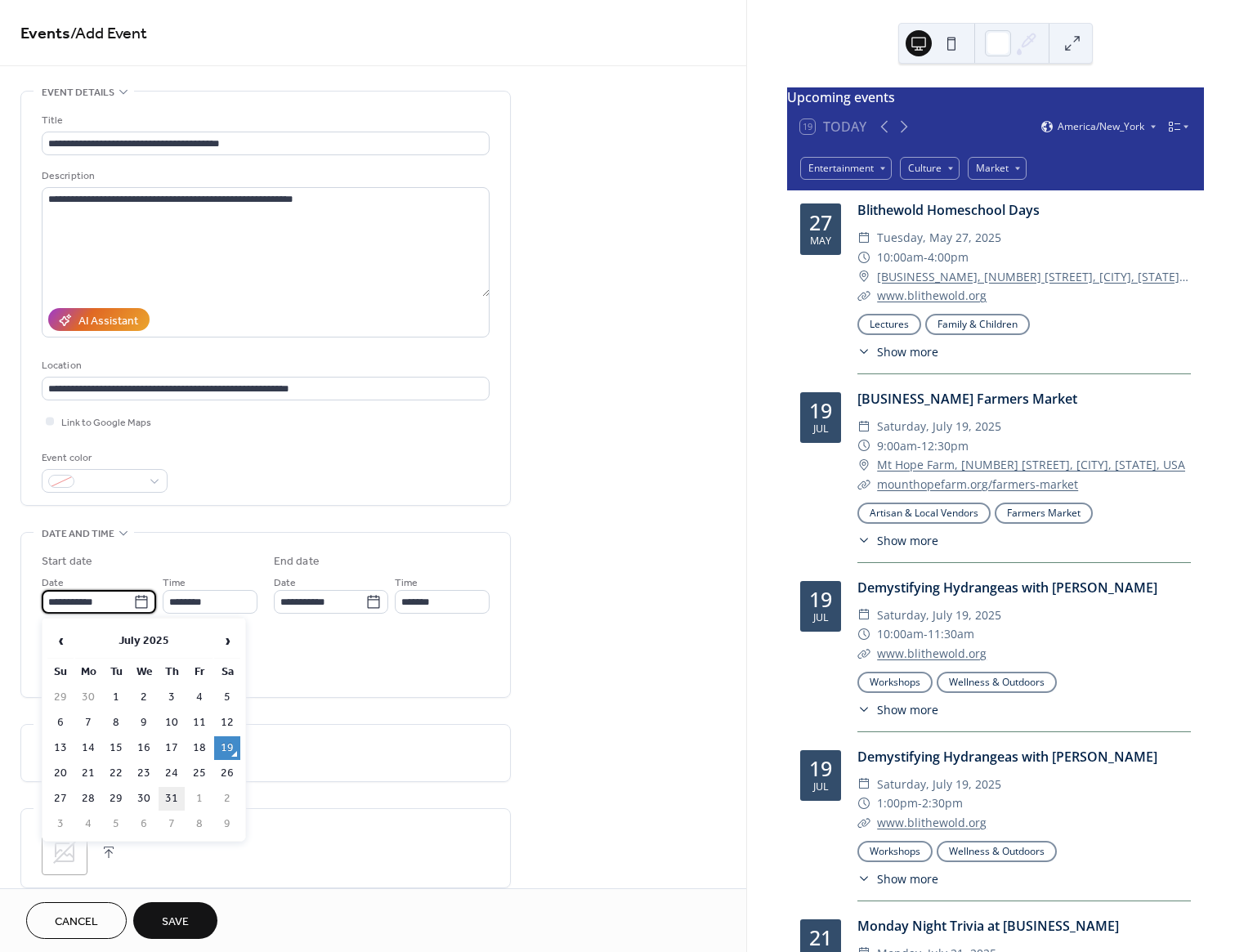 click on "31" at bounding box center (172, 798) 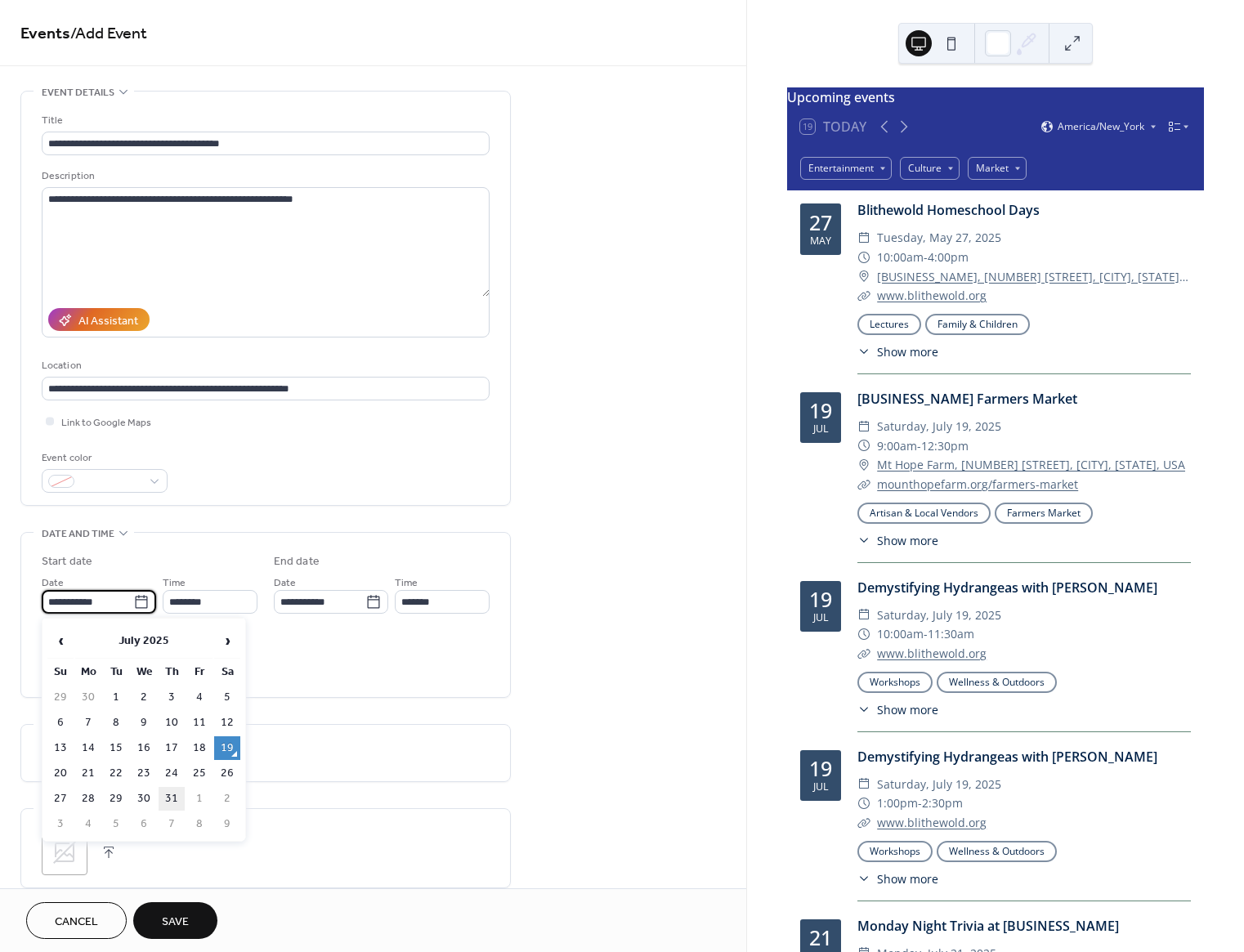 type on "**********" 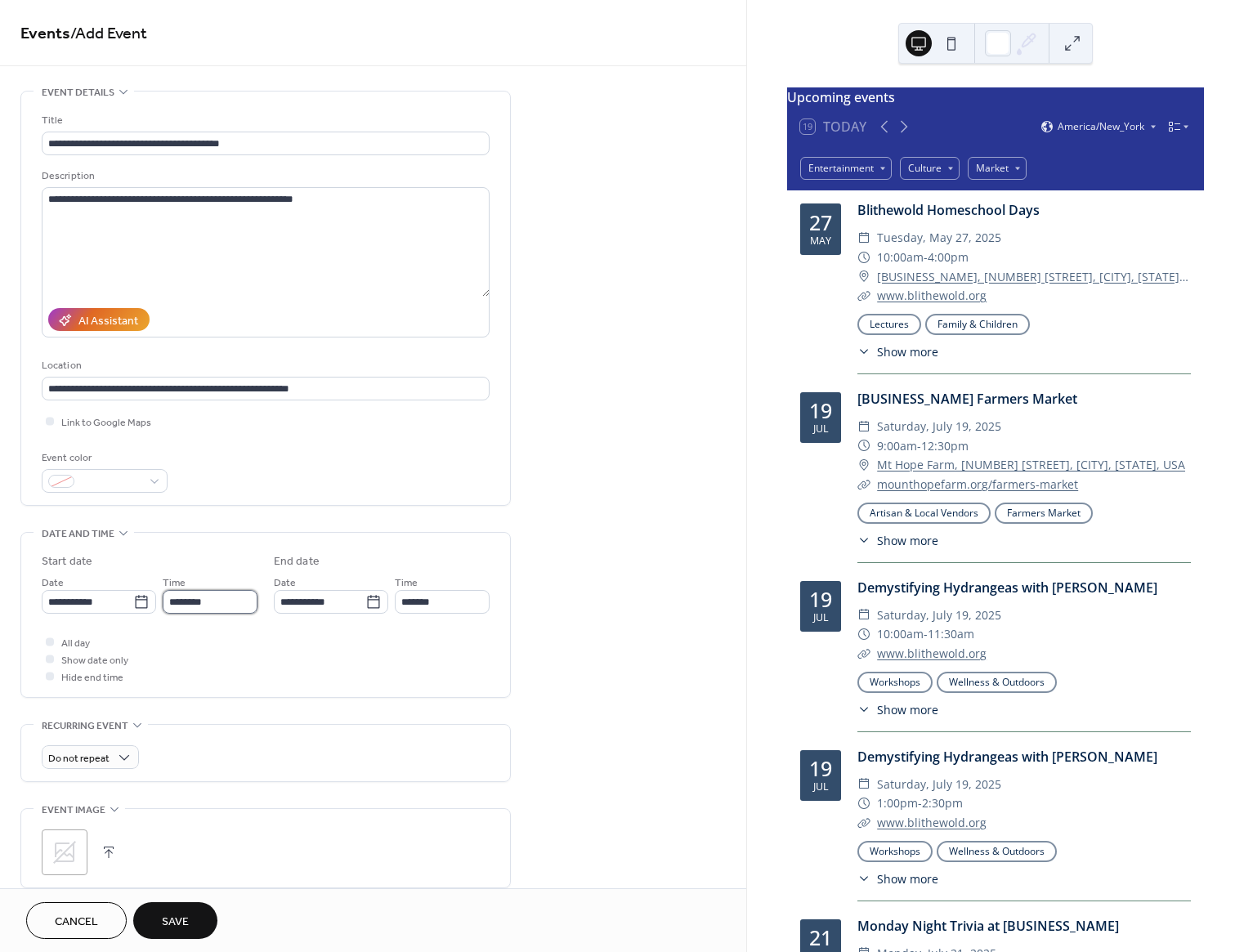 click on "********" at bounding box center [210, 601] 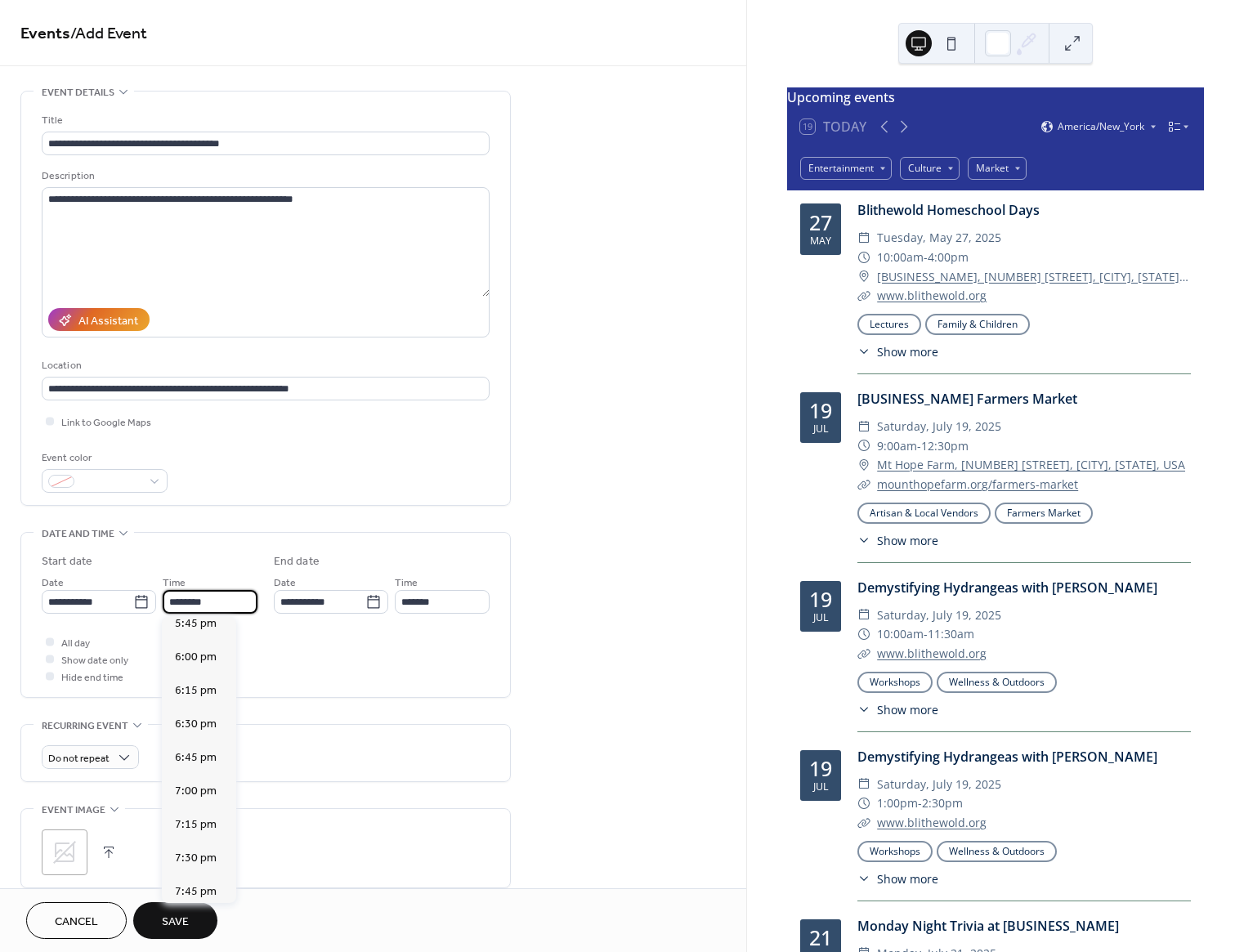 scroll, scrollTop: 2418, scrollLeft: 0, axis: vertical 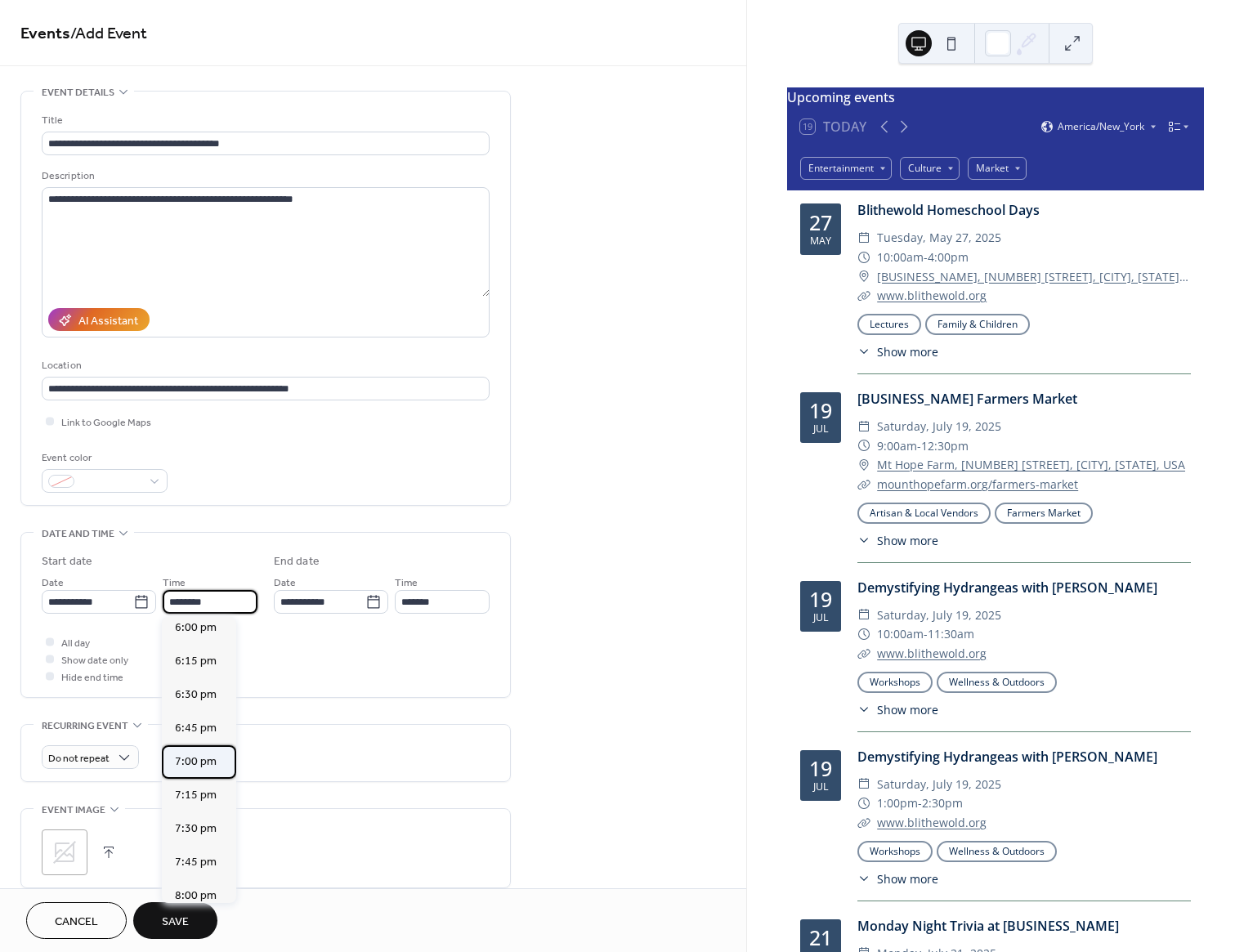 click on "7:00 pm" at bounding box center (195, 762) 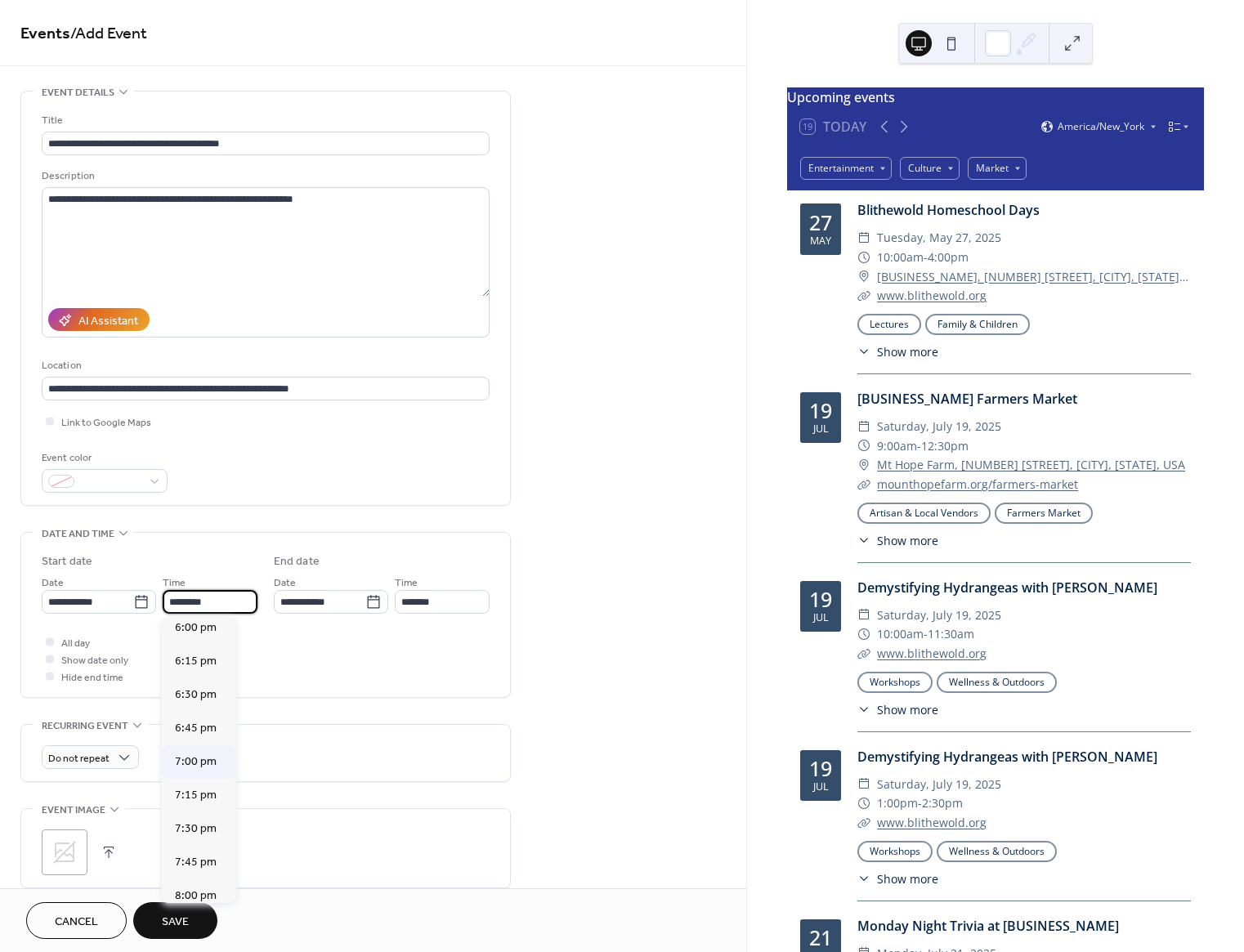 type on "*******" 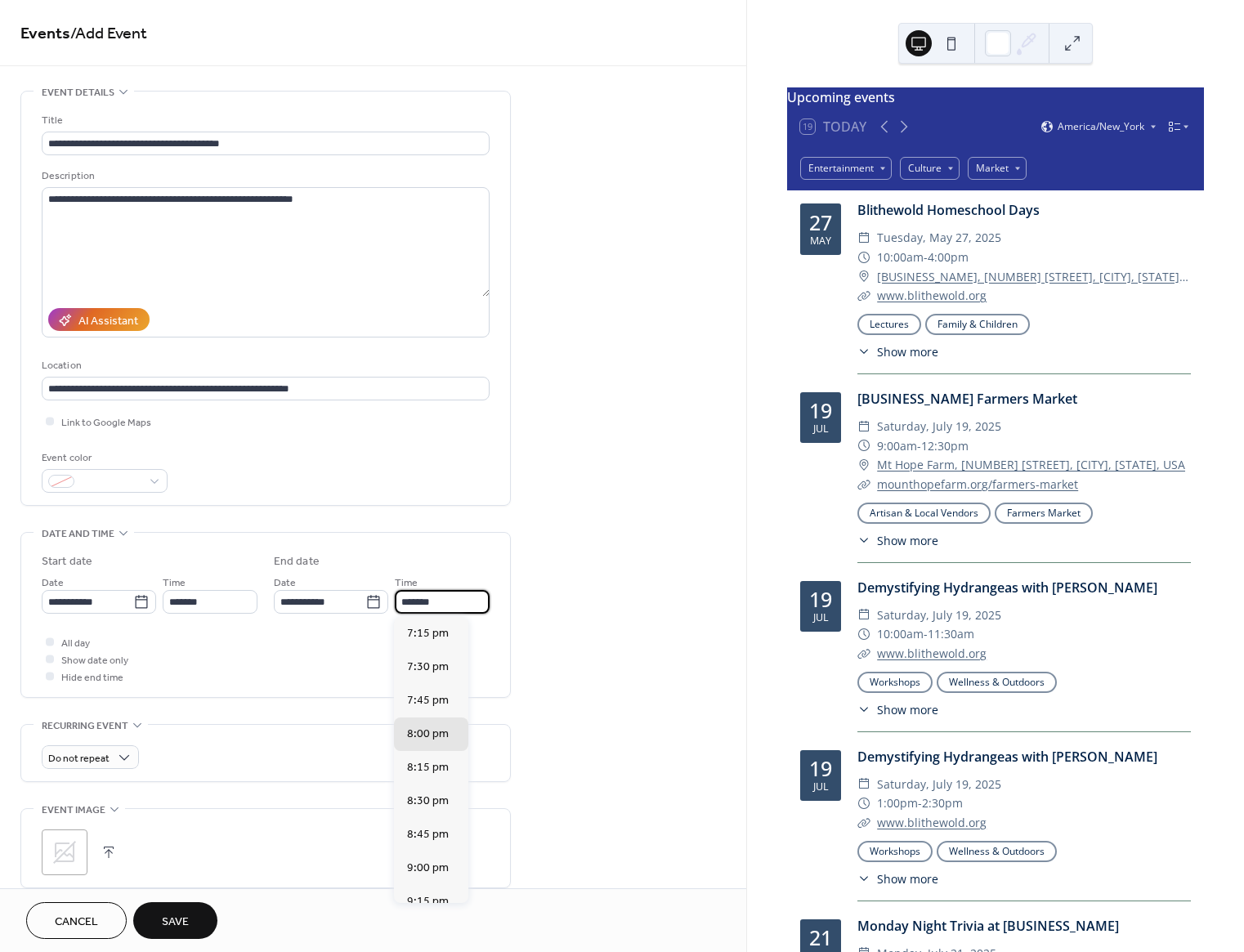 click on "*******" at bounding box center (442, 601) 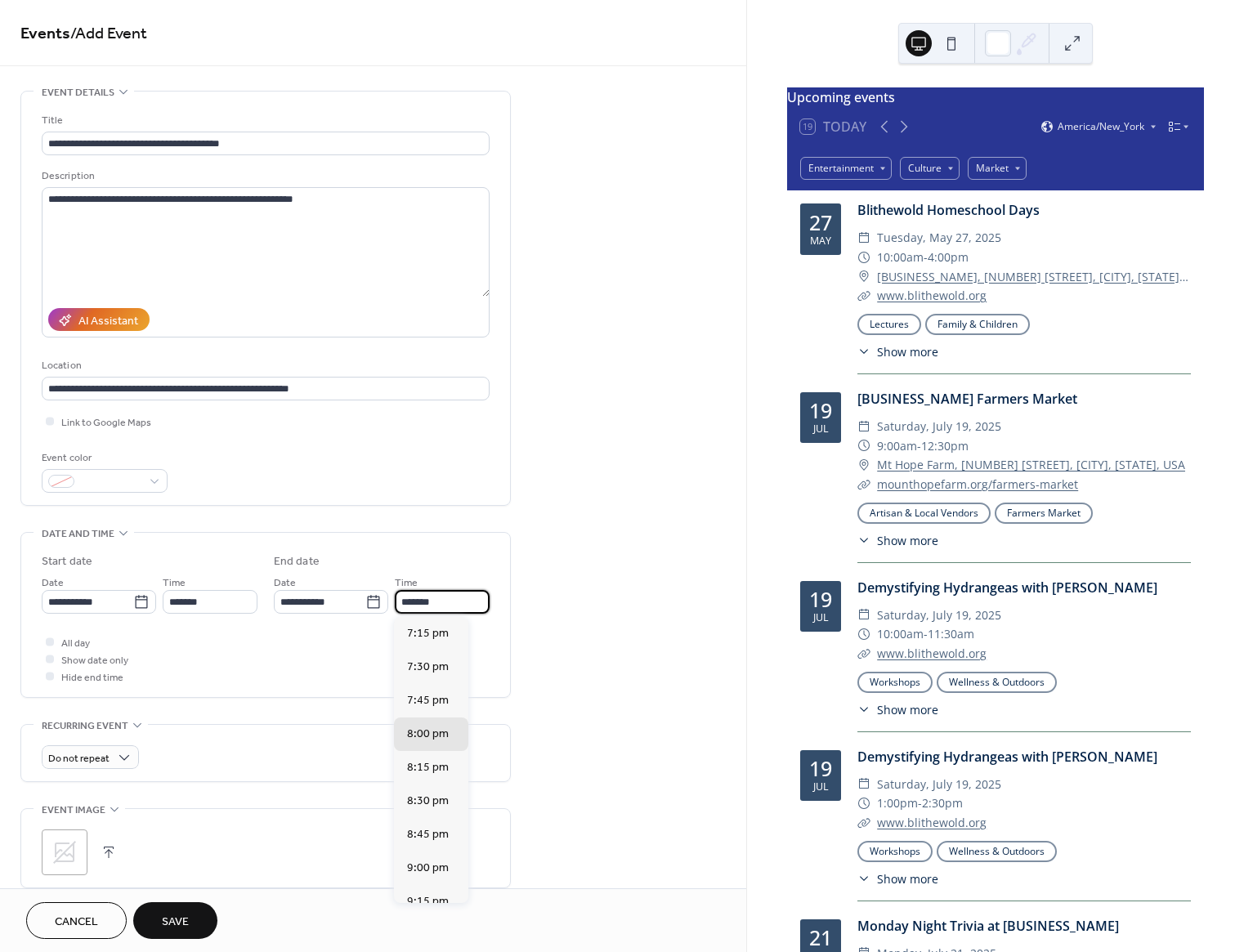 click on "*******" at bounding box center (442, 601) 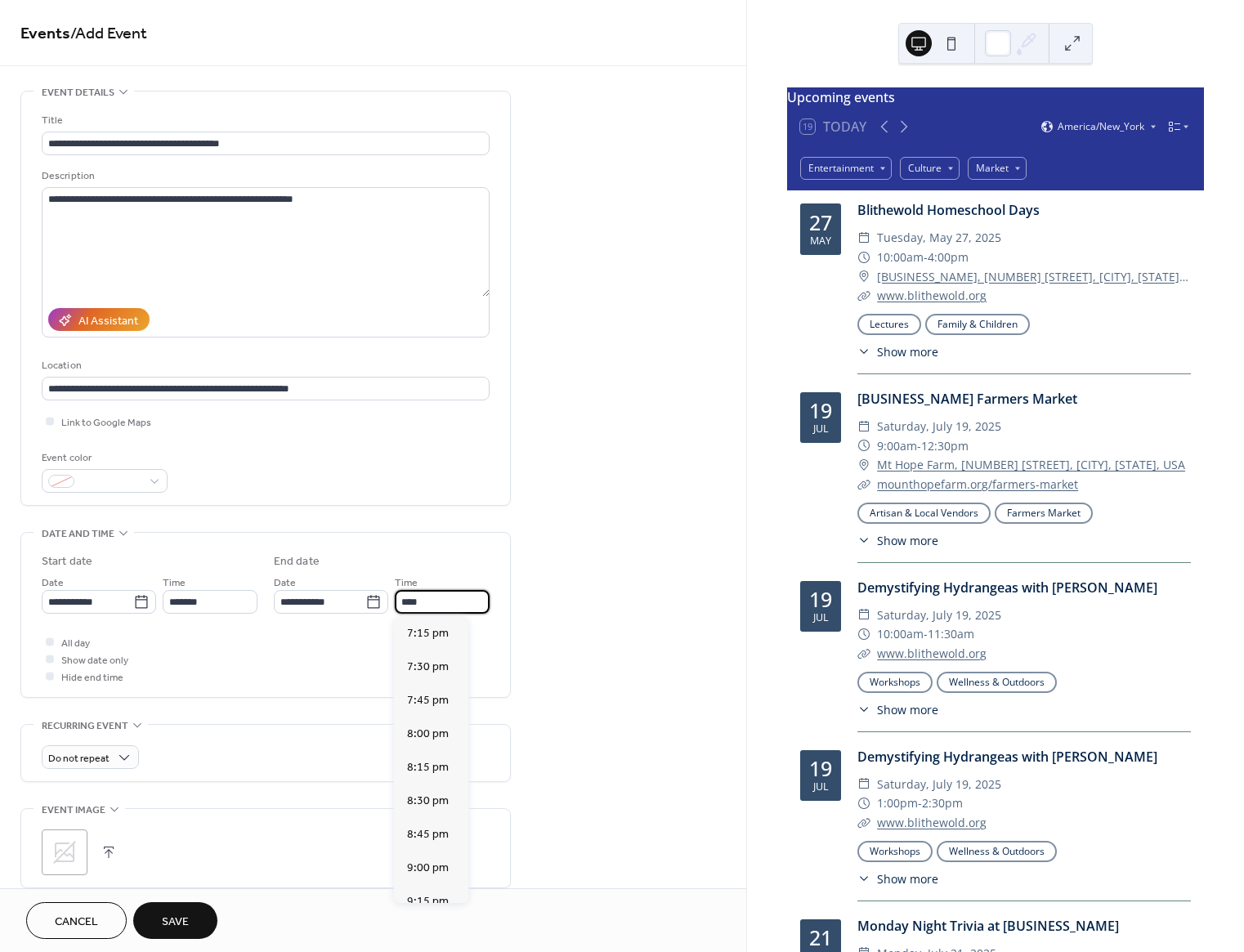 scroll, scrollTop: 302, scrollLeft: 0, axis: vertical 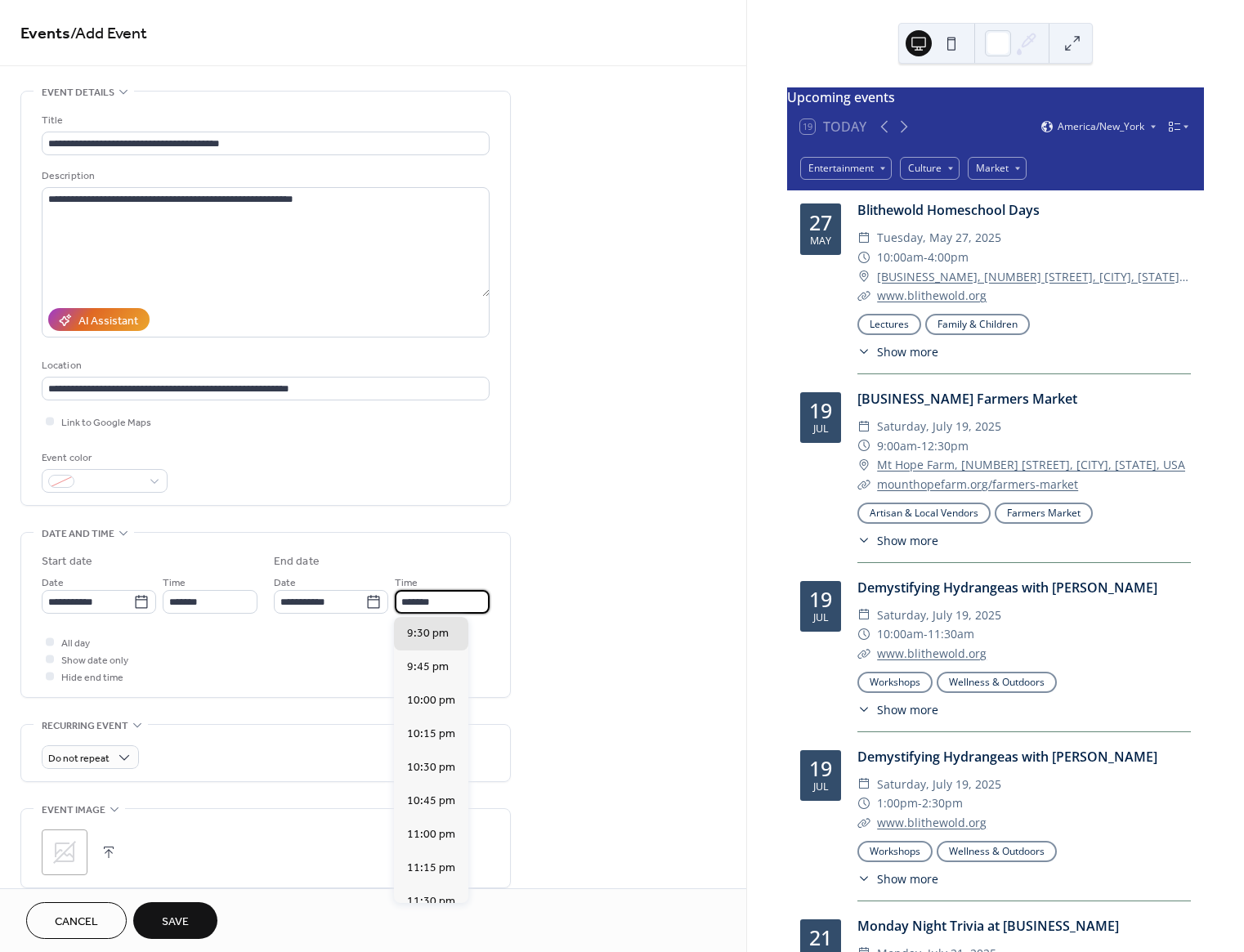 click on "**********" at bounding box center (373, 770) 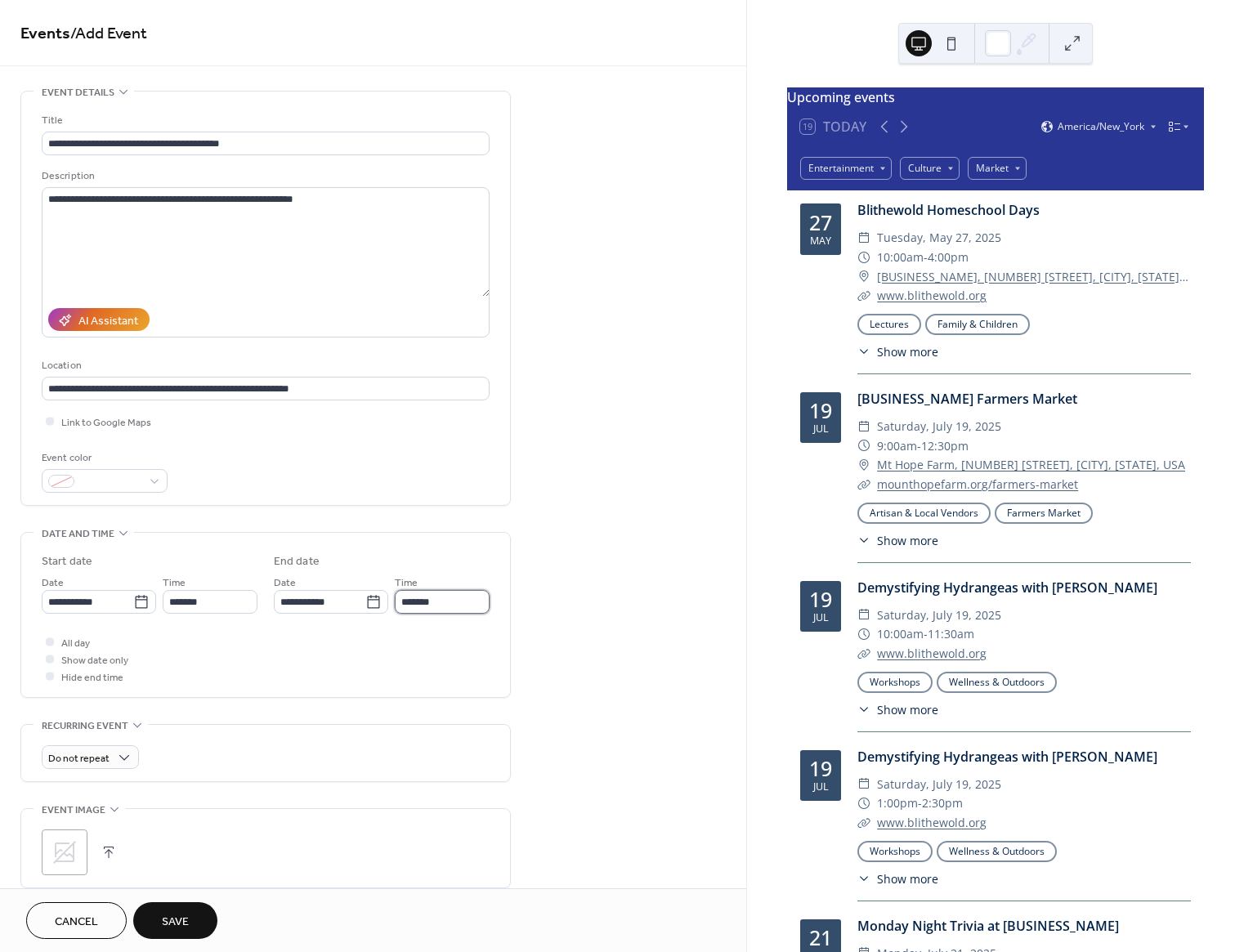 click on "*******" at bounding box center [442, 601] 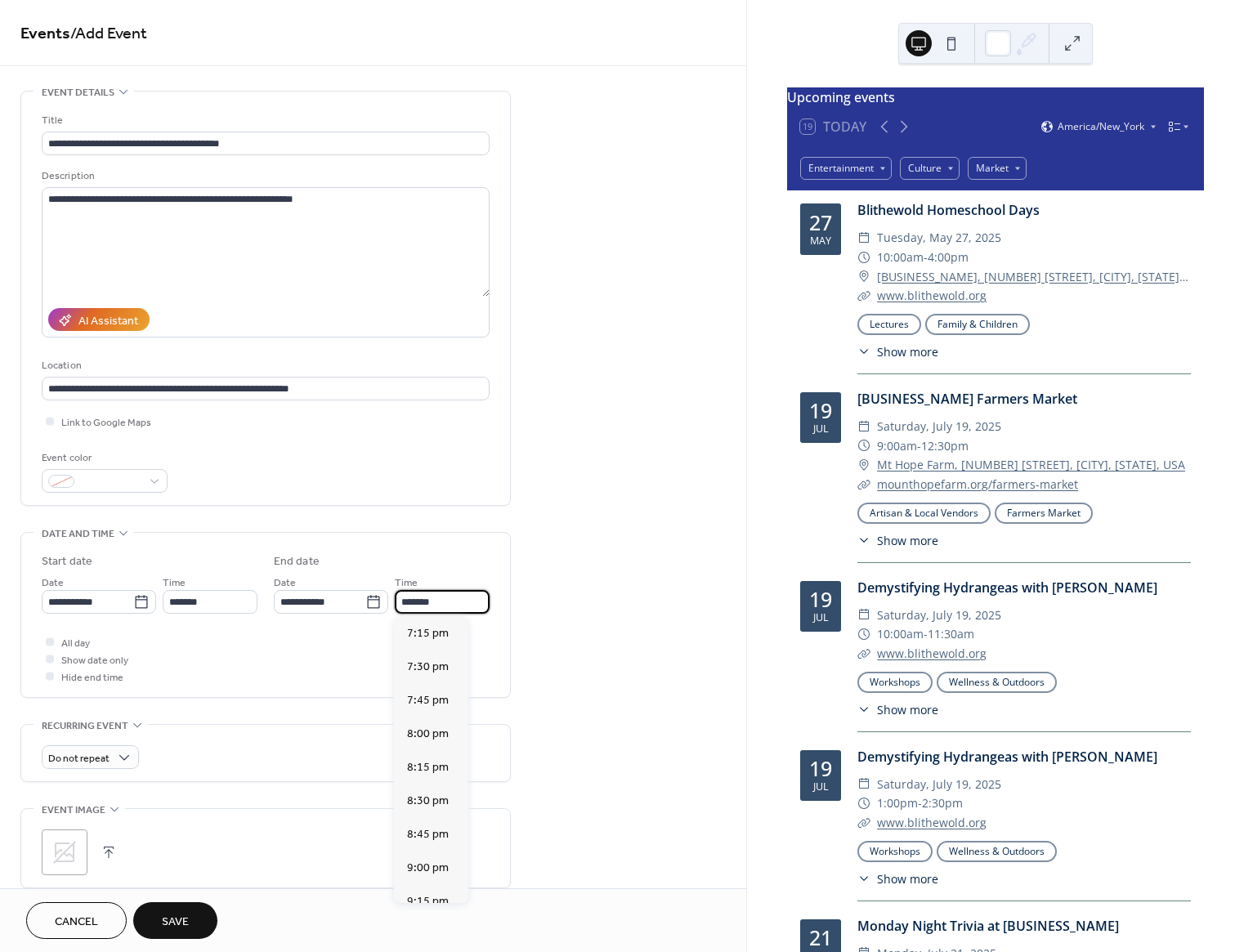 click on "*******" at bounding box center (442, 601) 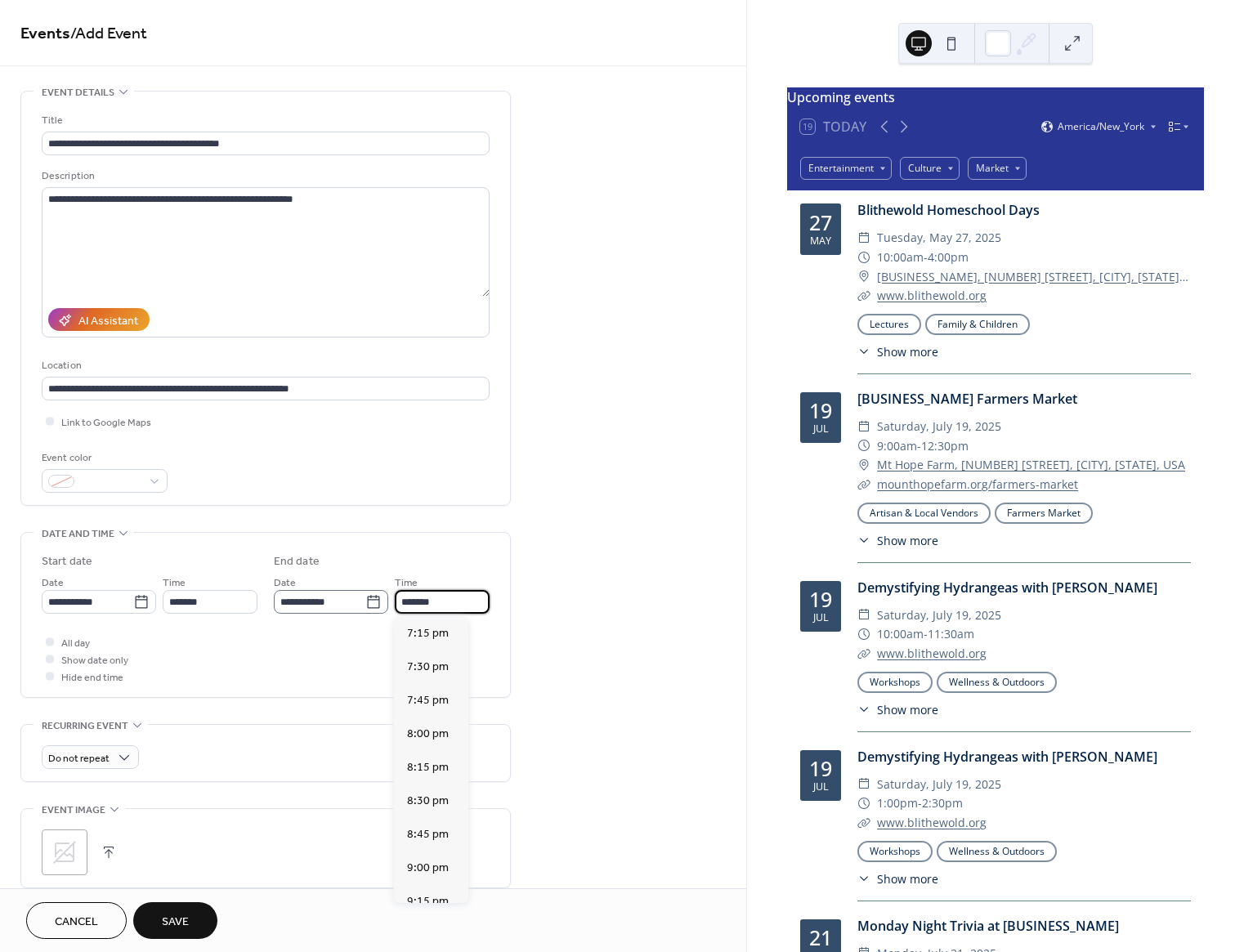 scroll, scrollTop: 302, scrollLeft: 0, axis: vertical 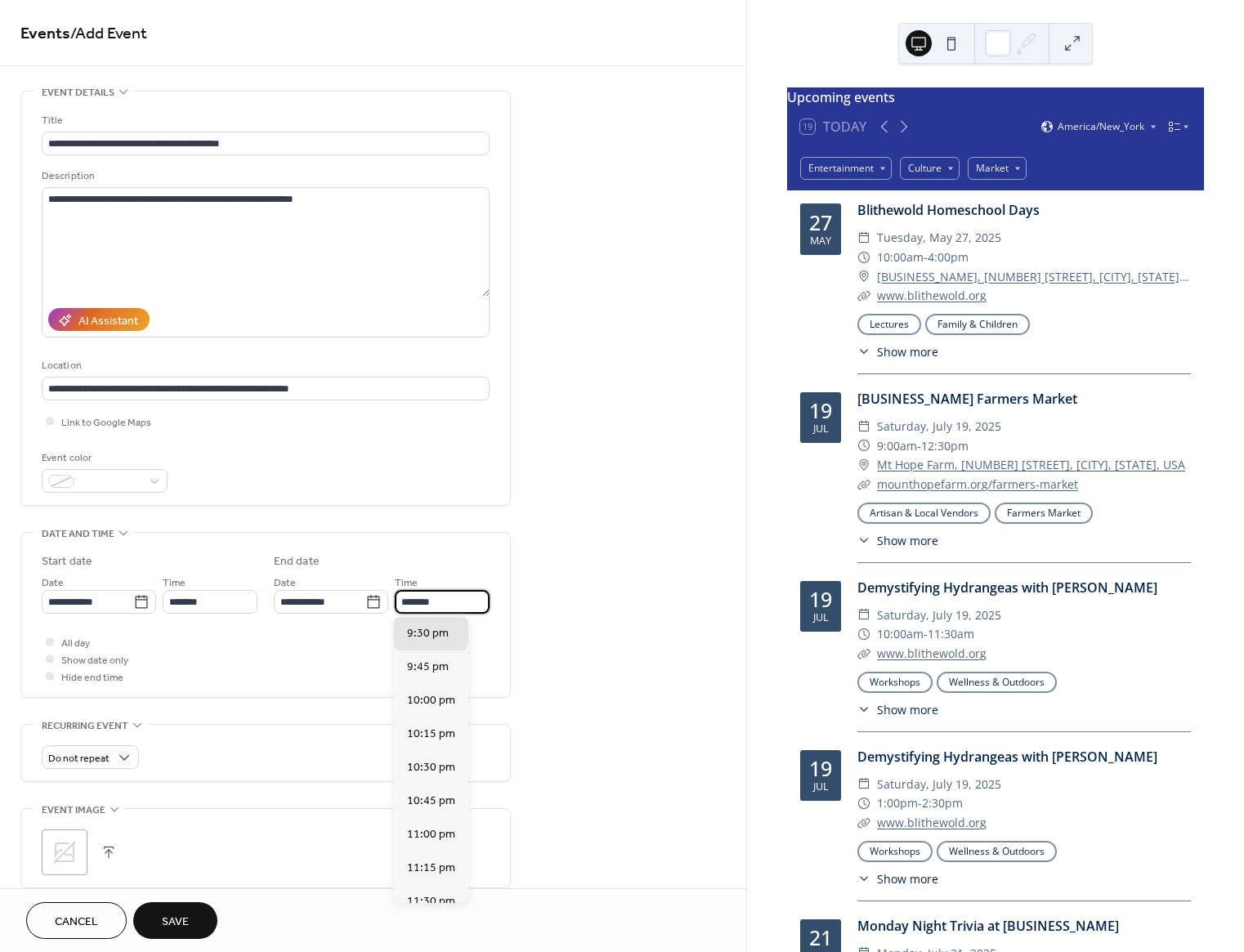 type on "*******" 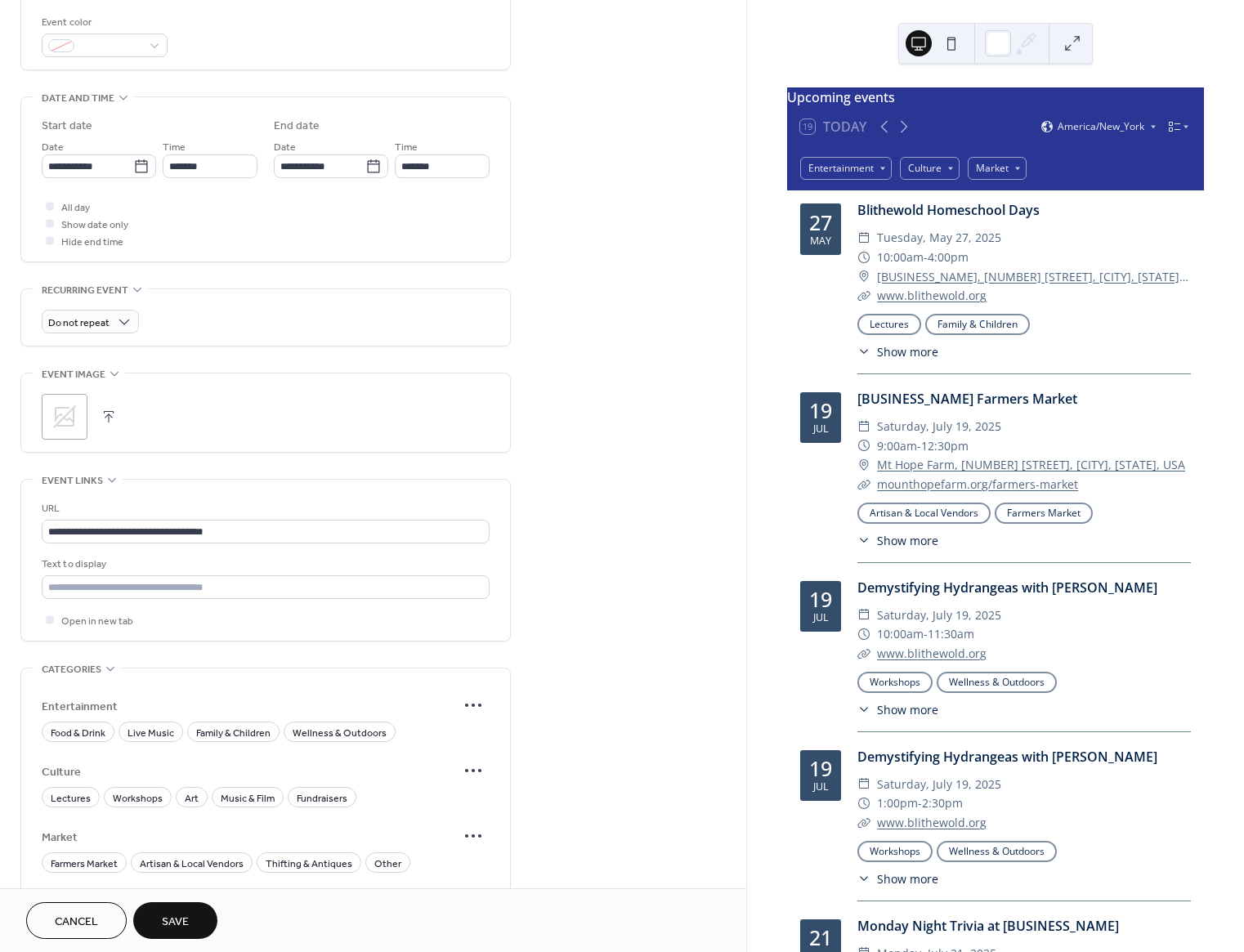 scroll, scrollTop: 561, scrollLeft: 0, axis: vertical 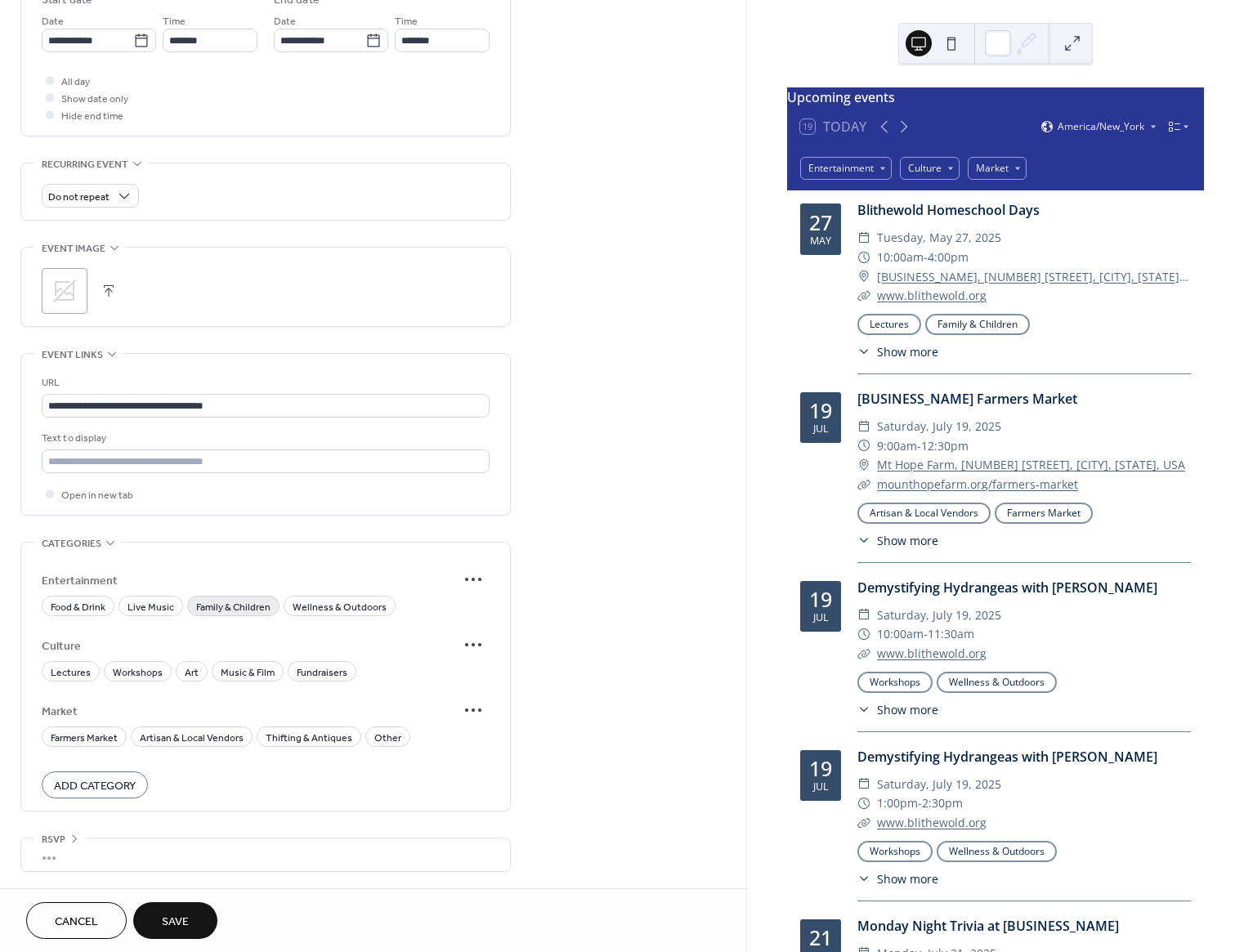 click on "Family & Children" at bounding box center (233, 607) 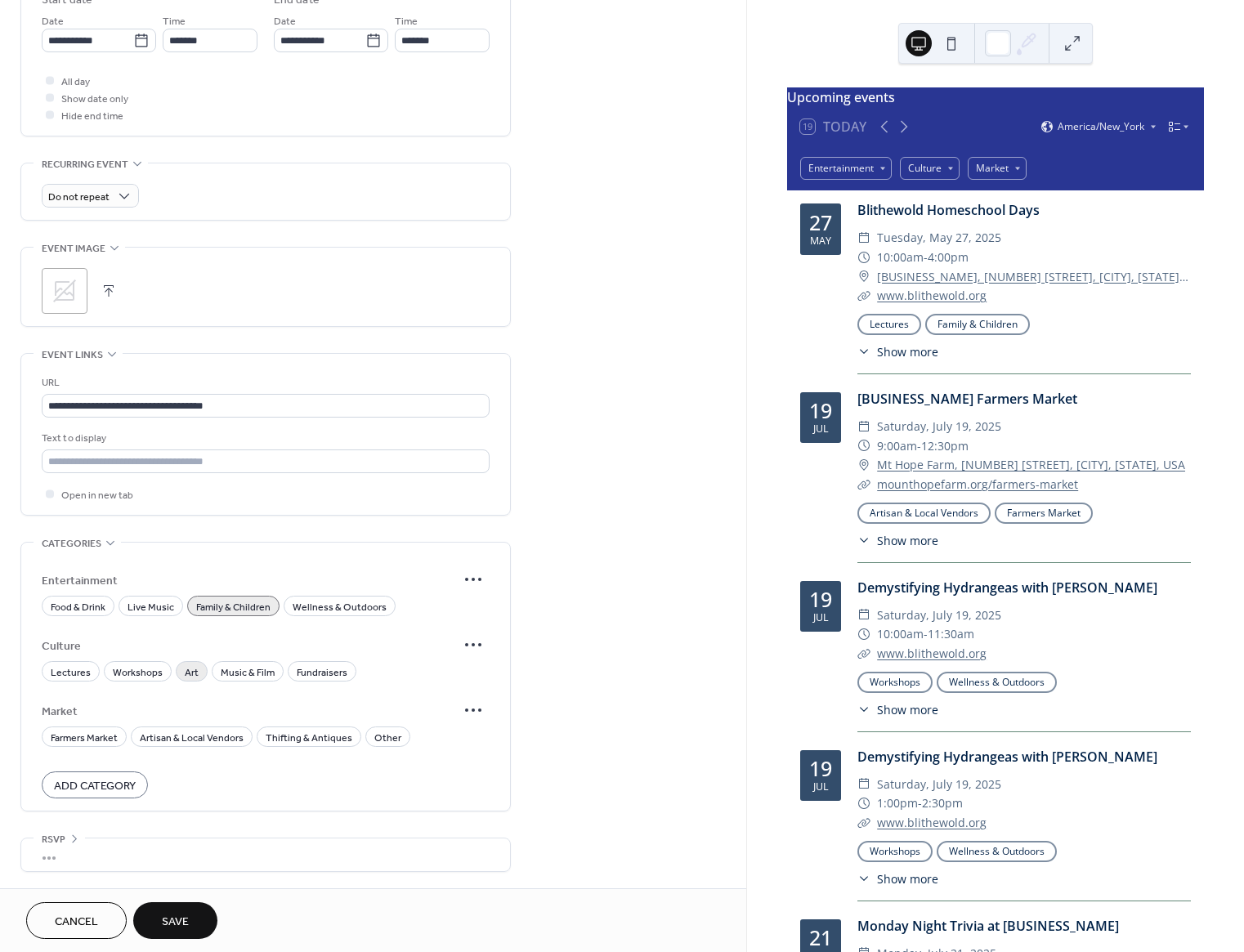 click on "Art" at bounding box center [191, 673] 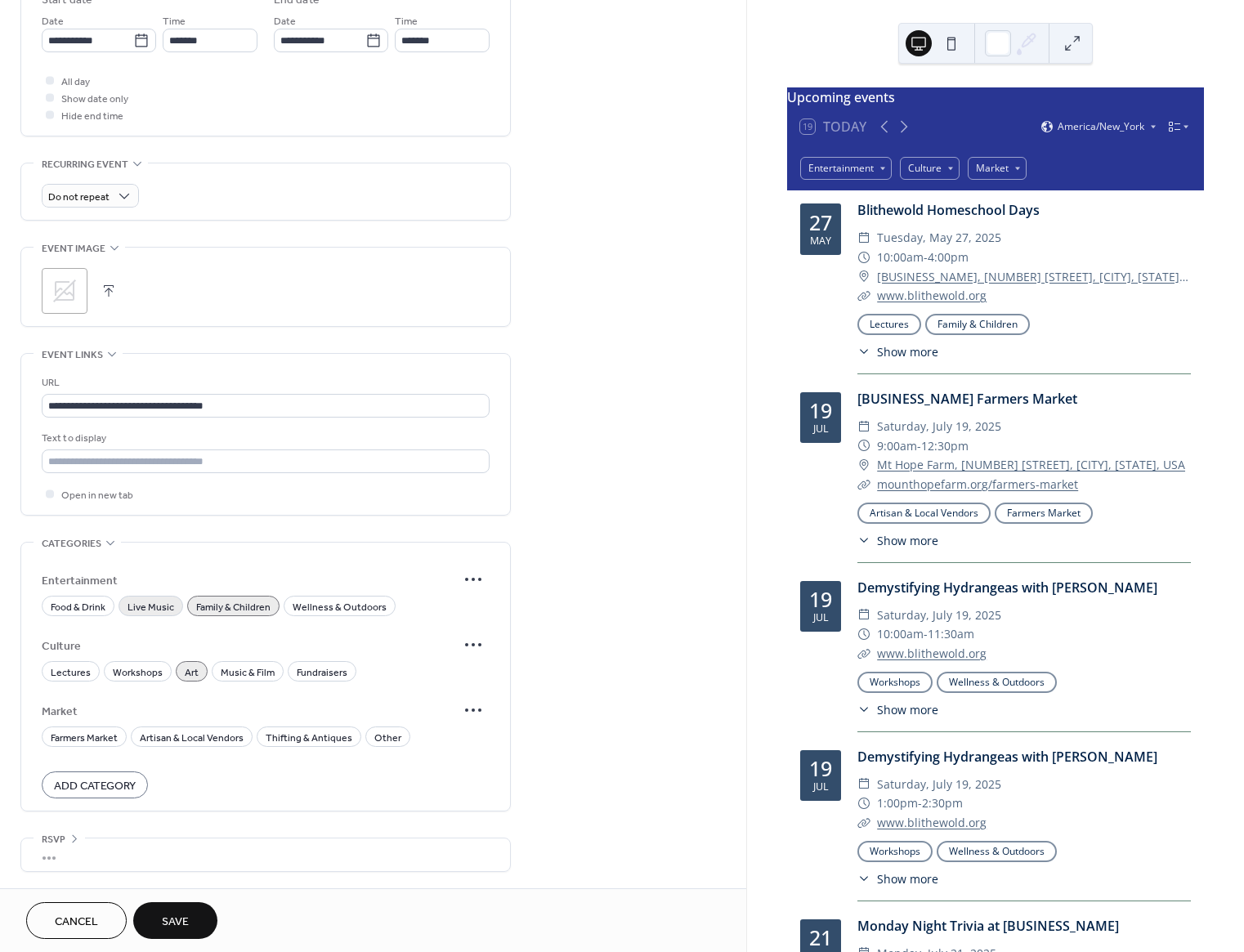 click on "Live Music" at bounding box center (150, 607) 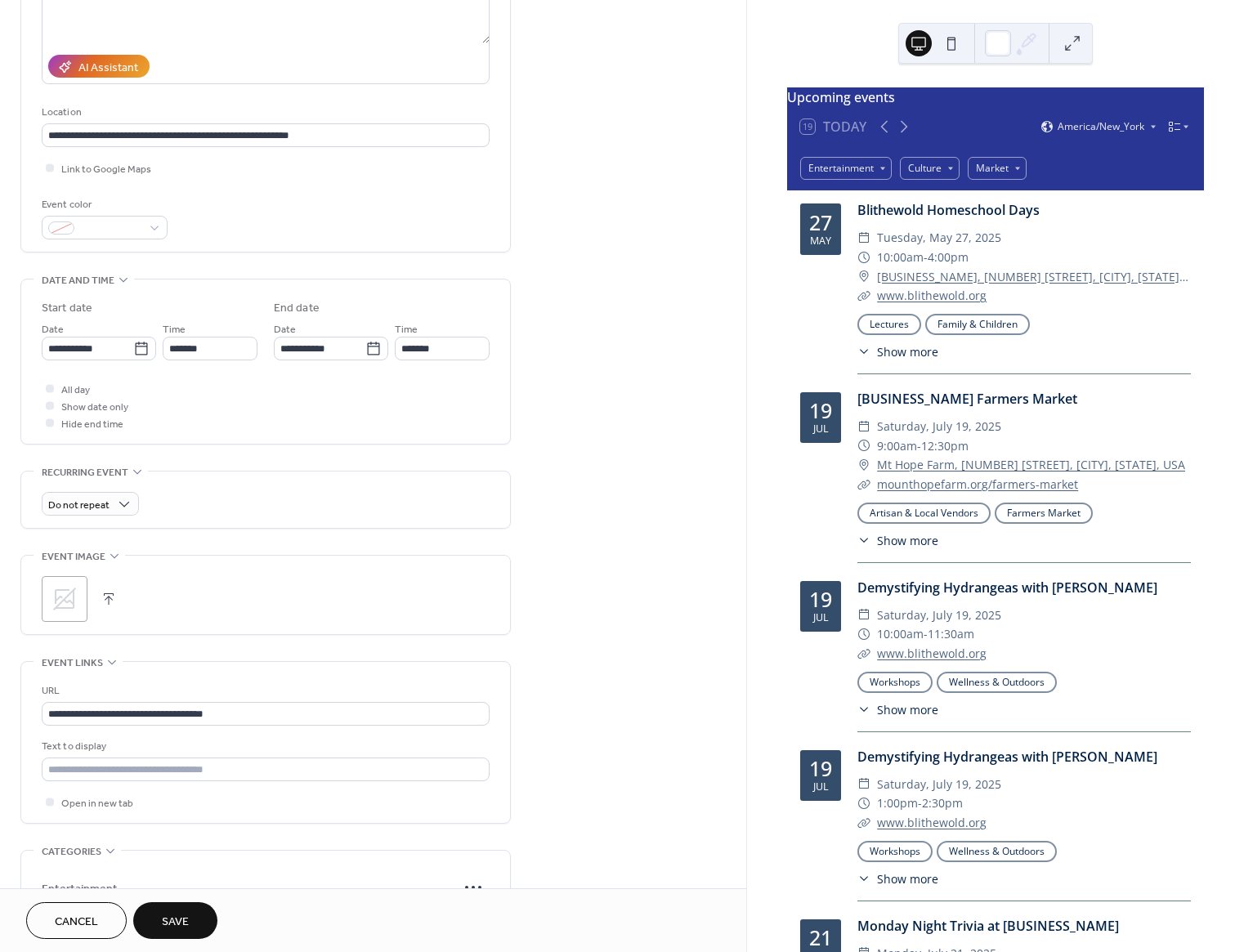 scroll, scrollTop: 256, scrollLeft: 0, axis: vertical 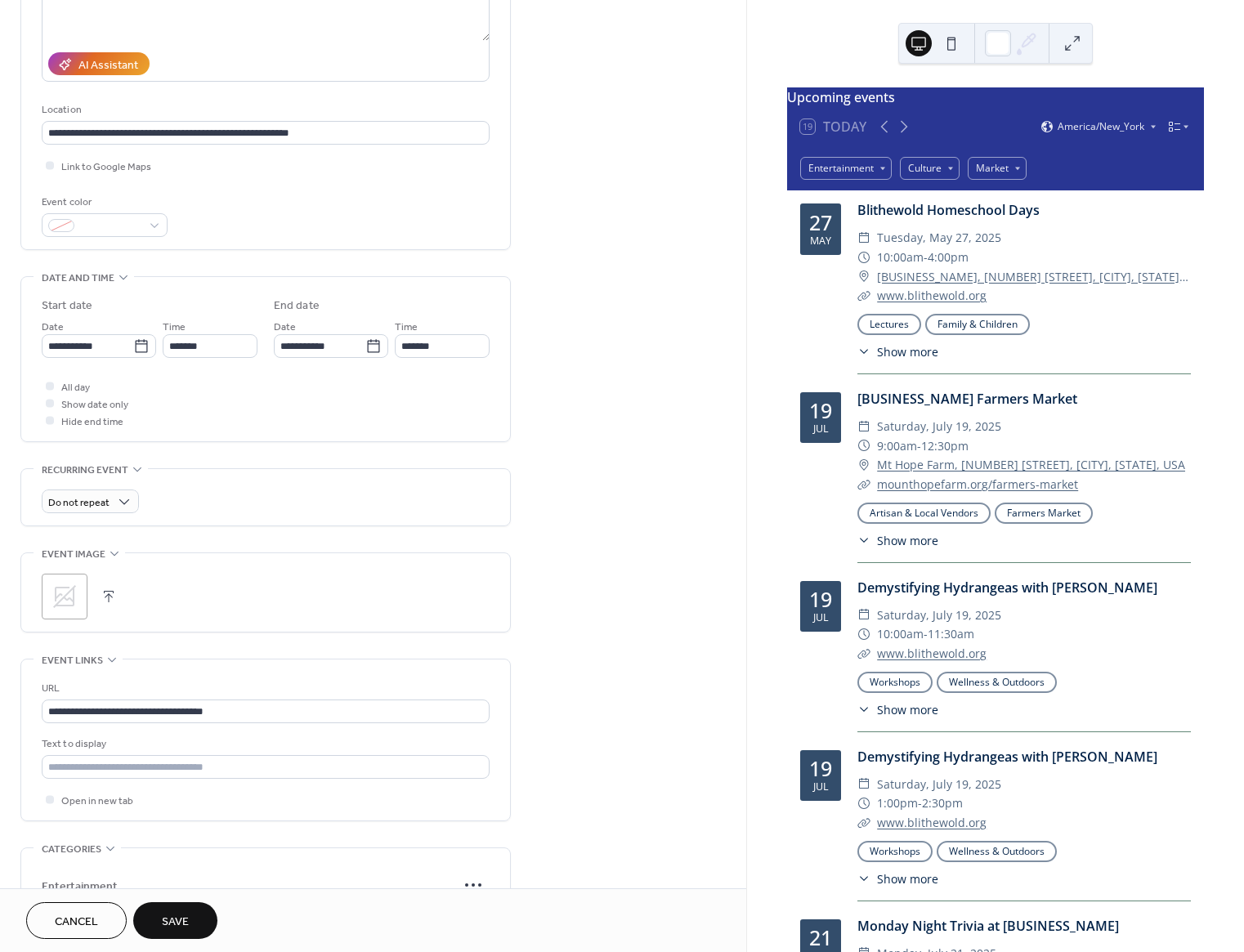click 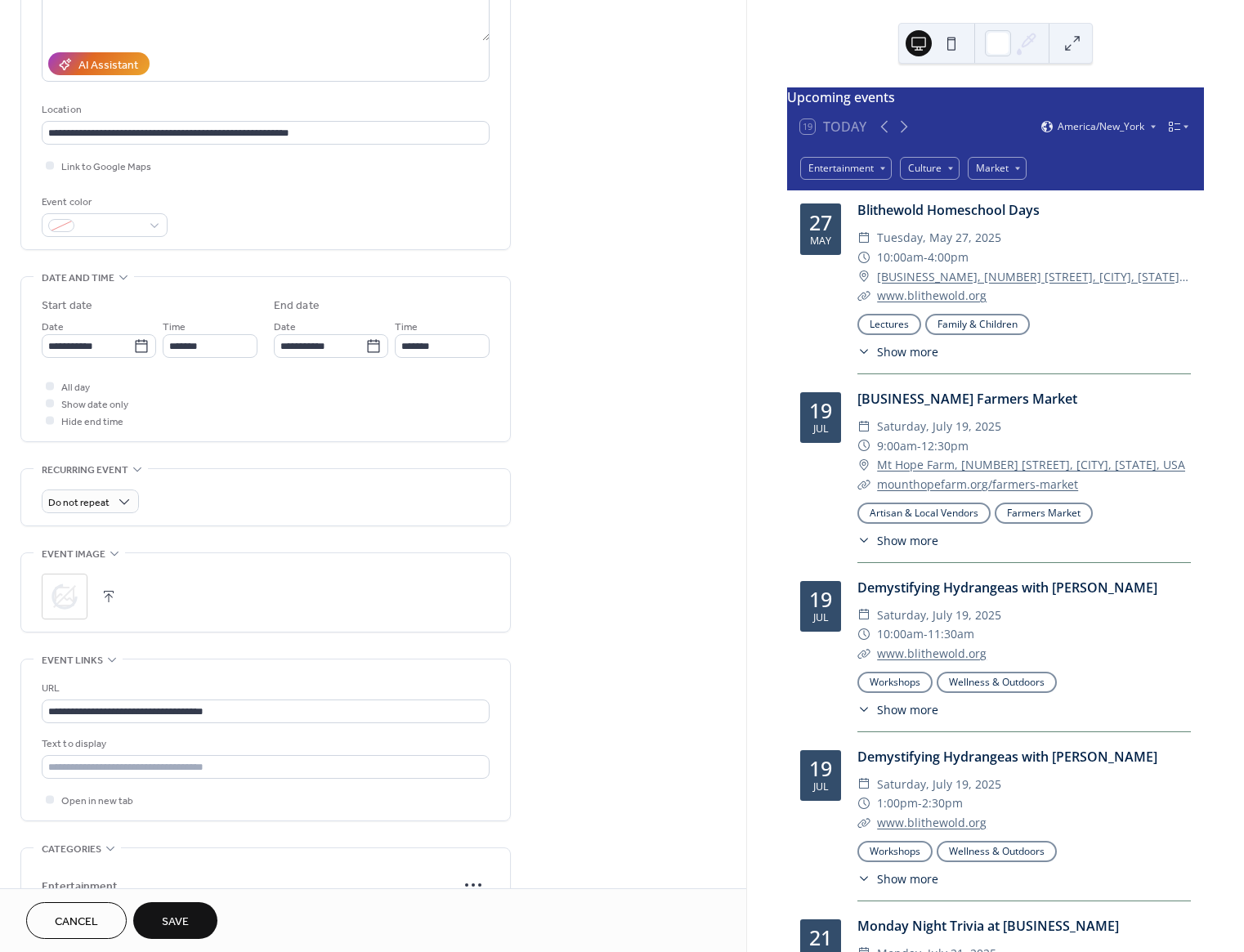 click at bounding box center (109, 597) 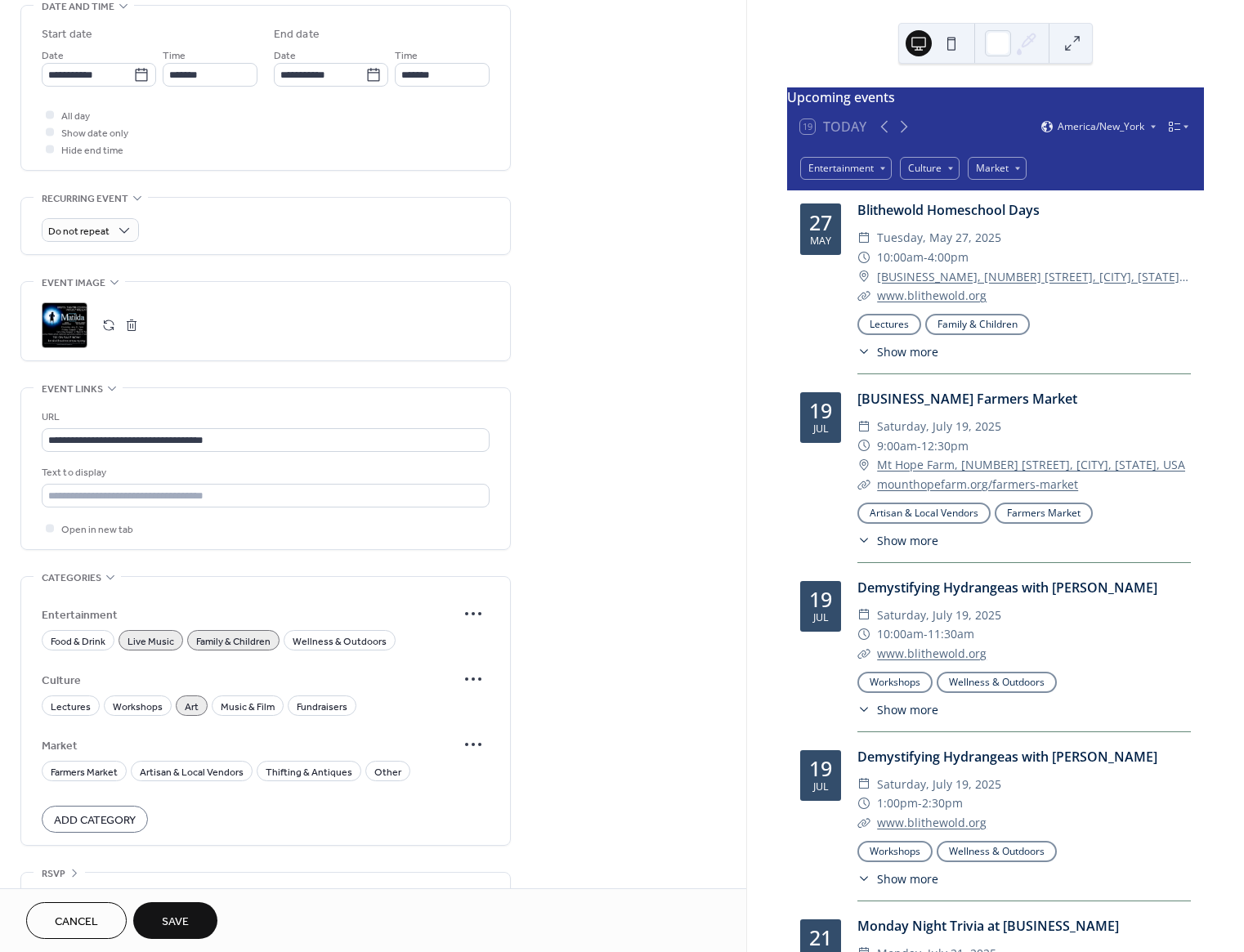 scroll, scrollTop: 561, scrollLeft: 0, axis: vertical 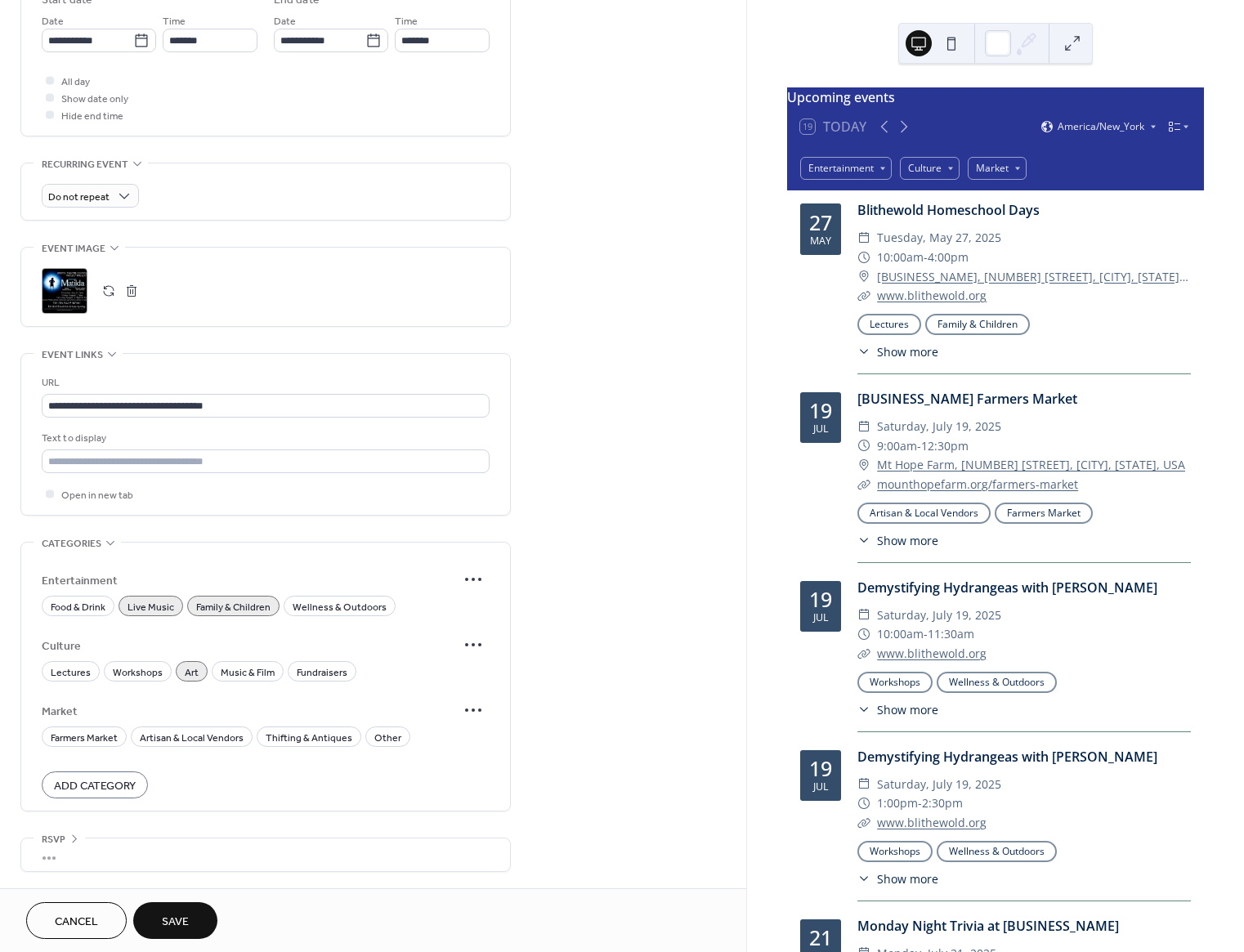 click on "Save" at bounding box center (175, 922) 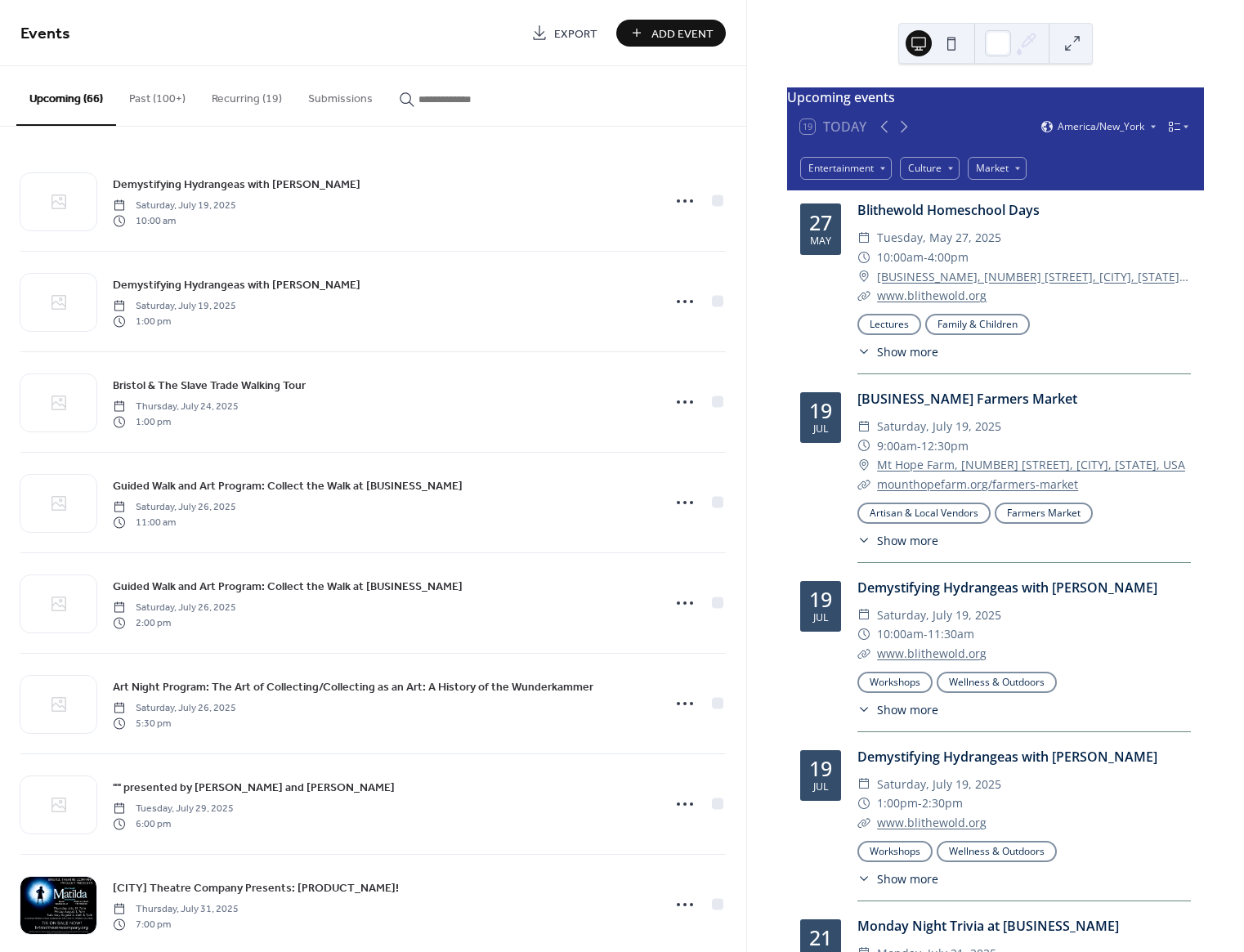 click at bounding box center (468, 99) 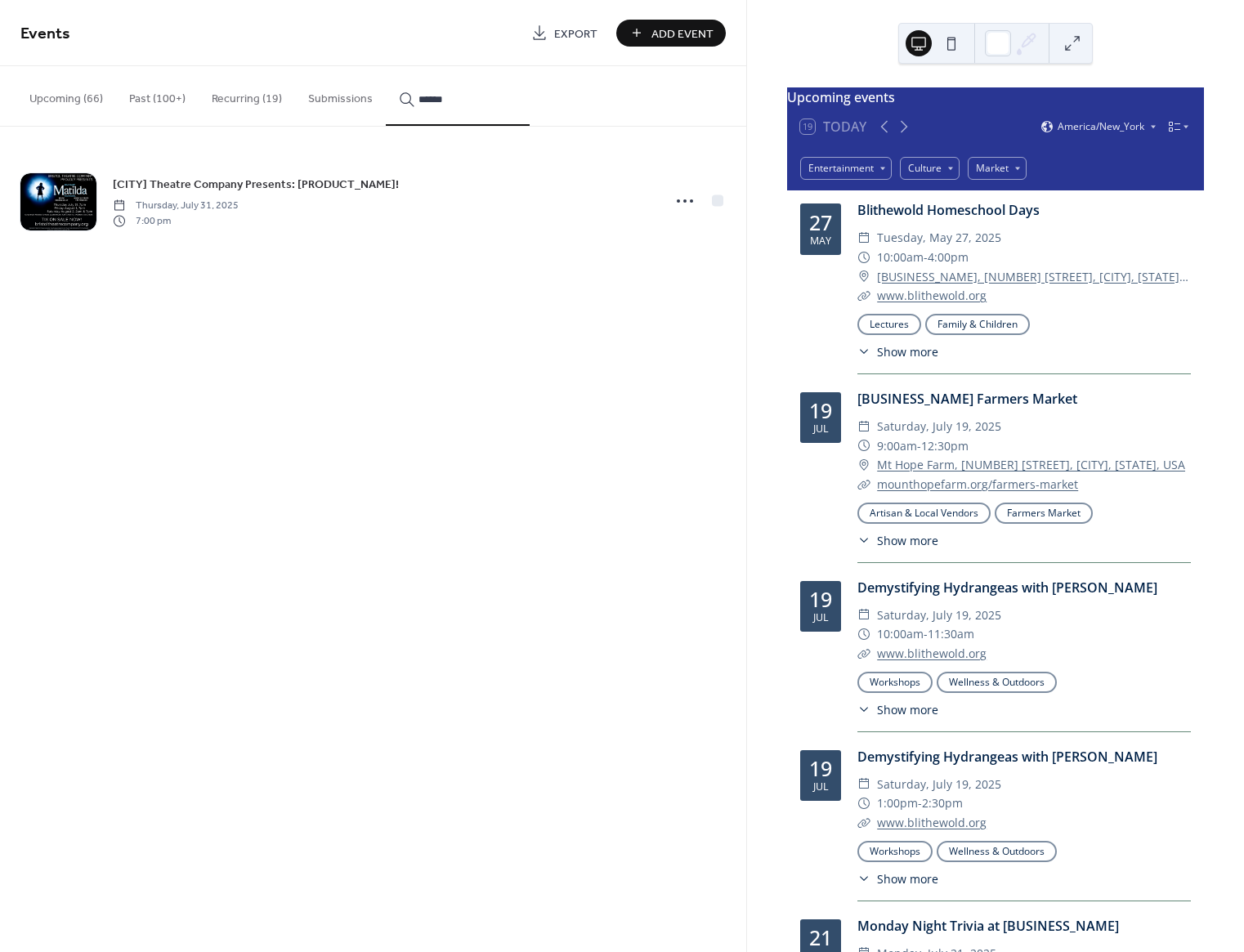 type on "******" 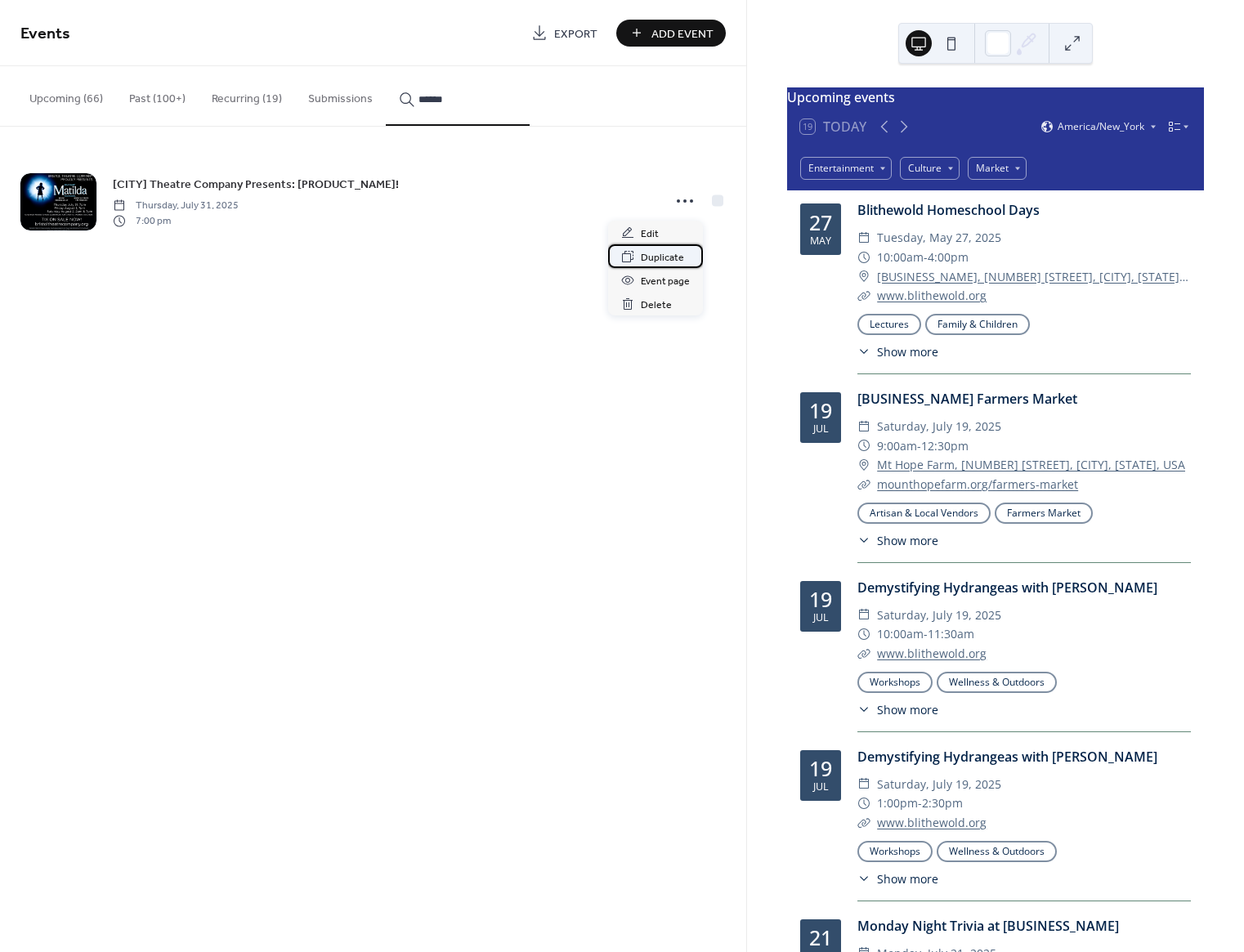 click on "Duplicate" at bounding box center [662, 257] 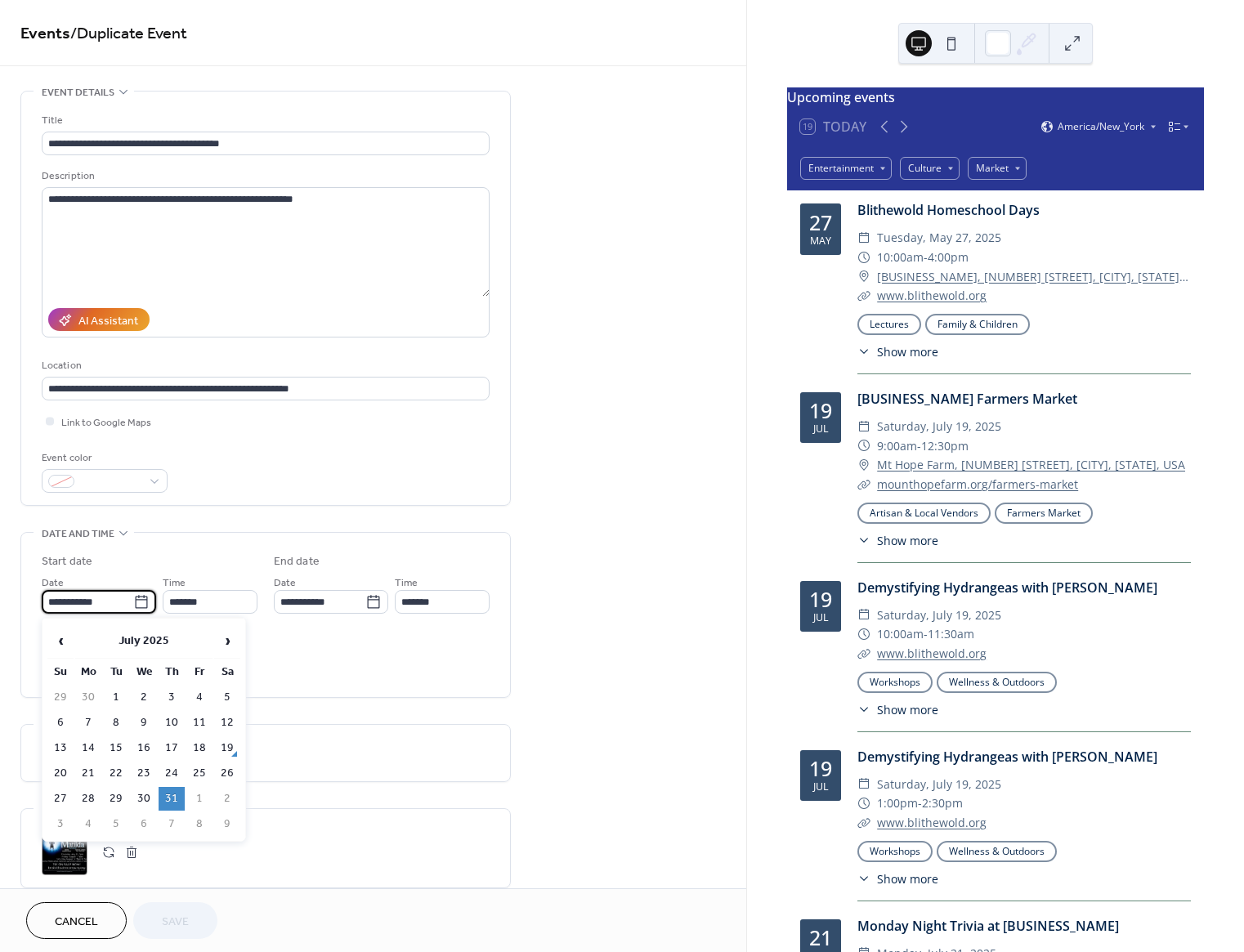 click on "**********" at bounding box center [87, 601] 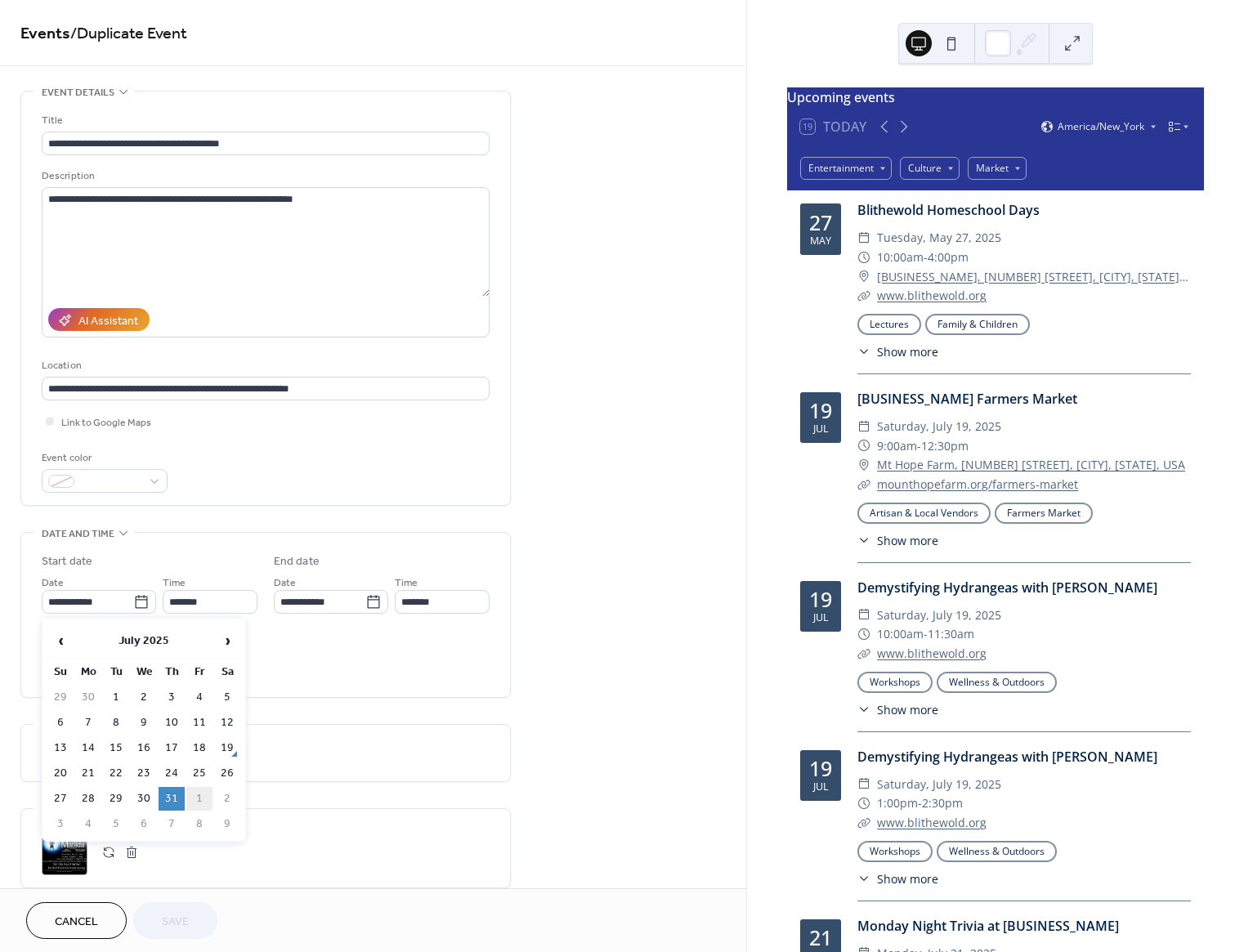 click on "1" at bounding box center [199, 798] 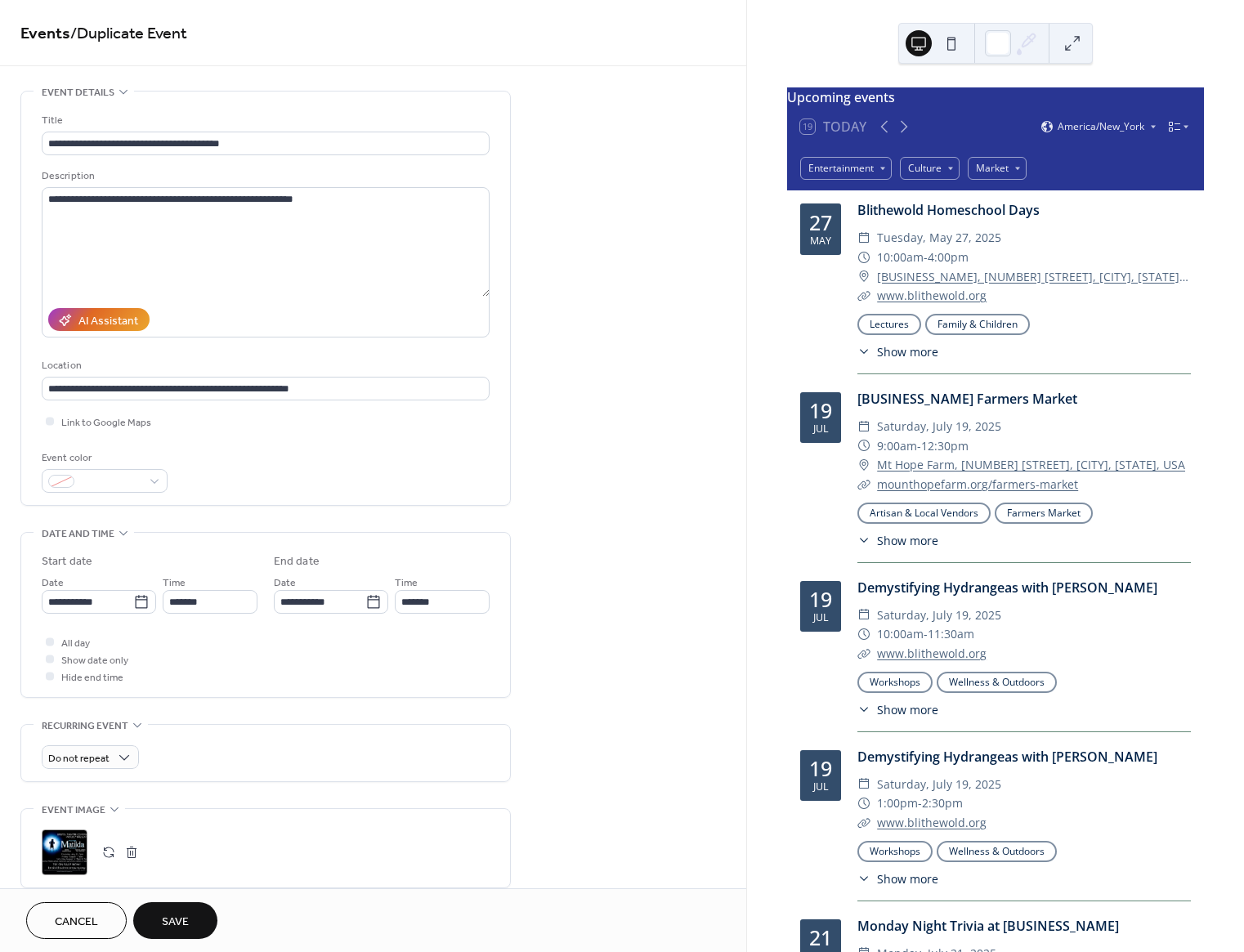 click on "Save" at bounding box center (175, 920) 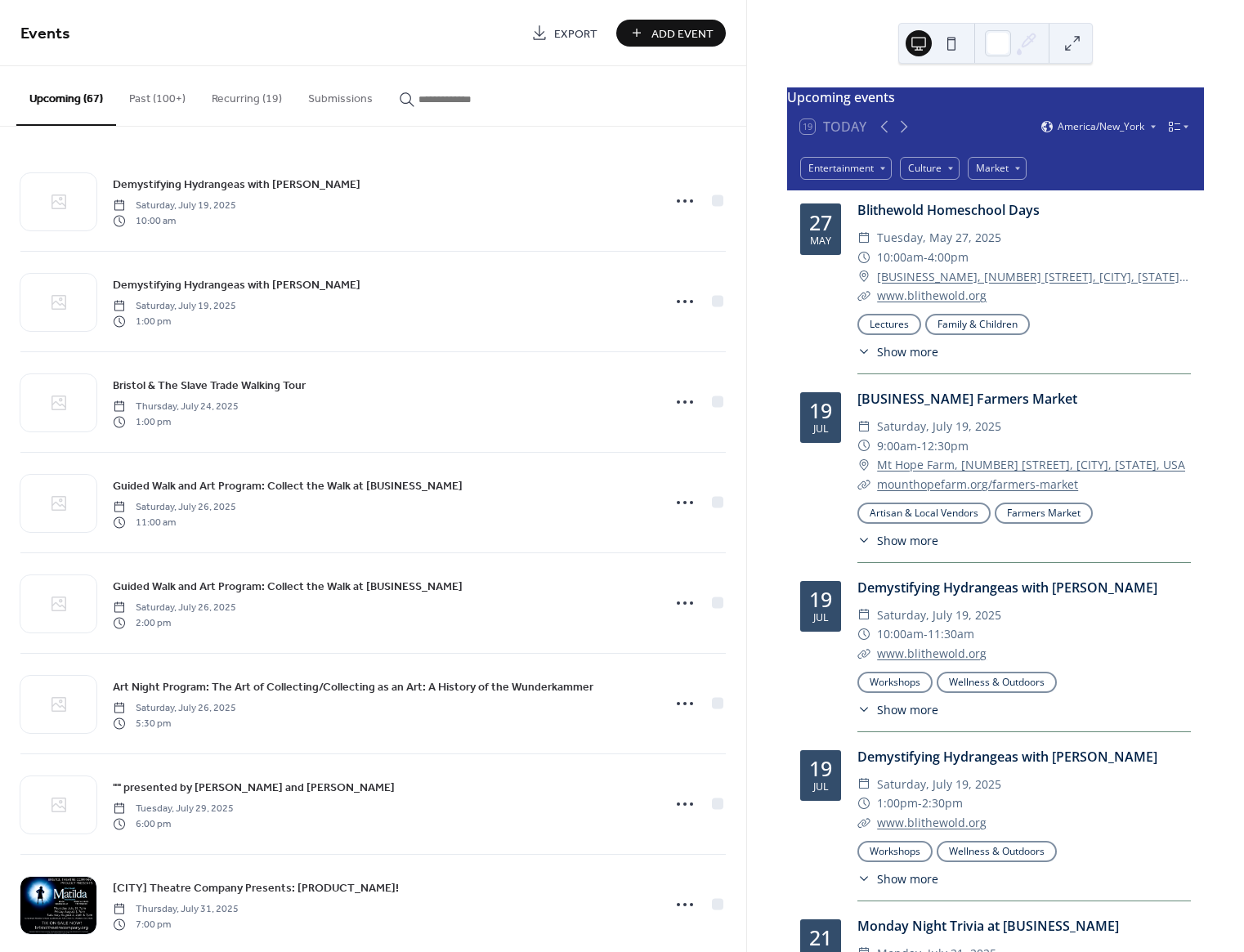 click on "Export" at bounding box center (575, 34) 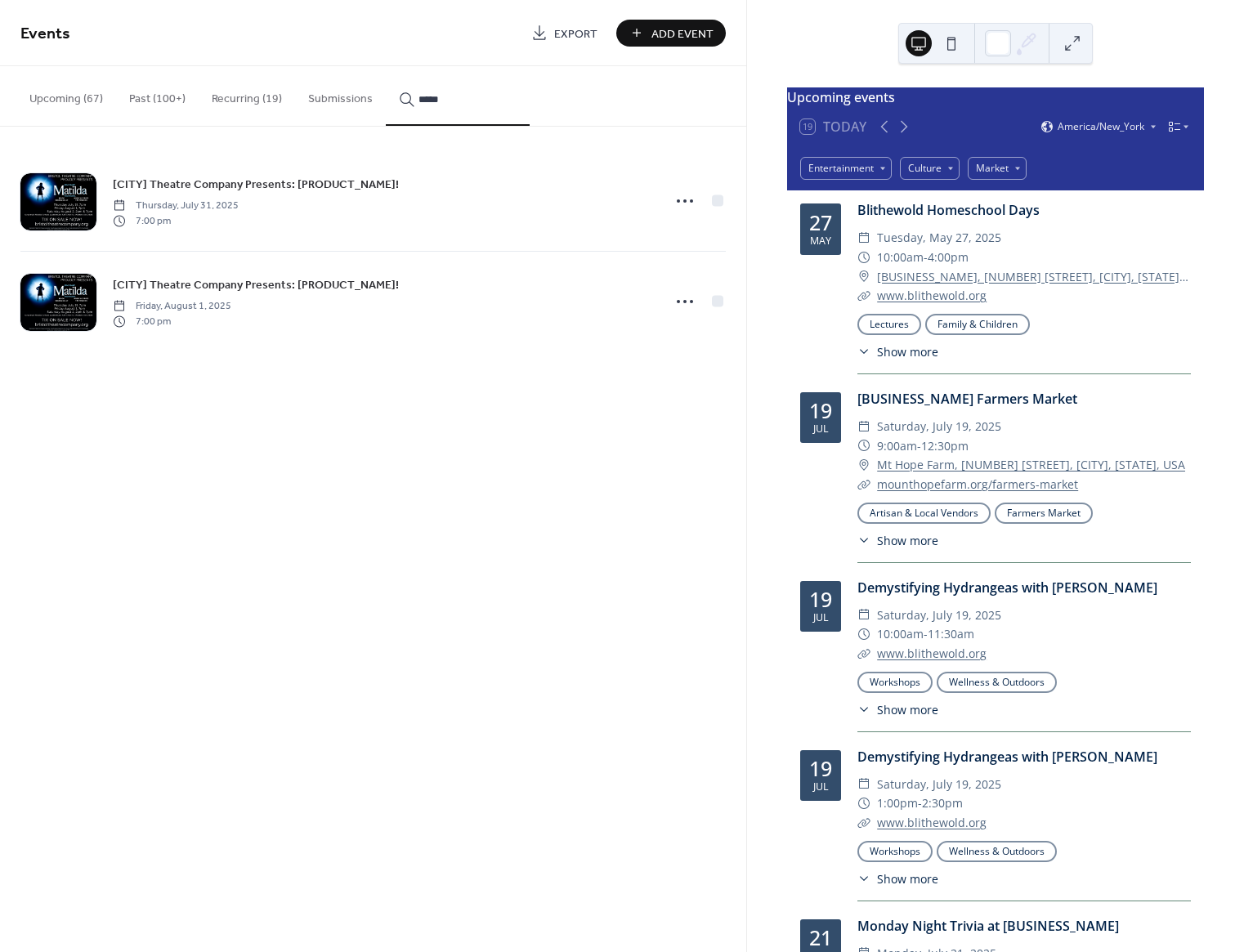 type on "*****" 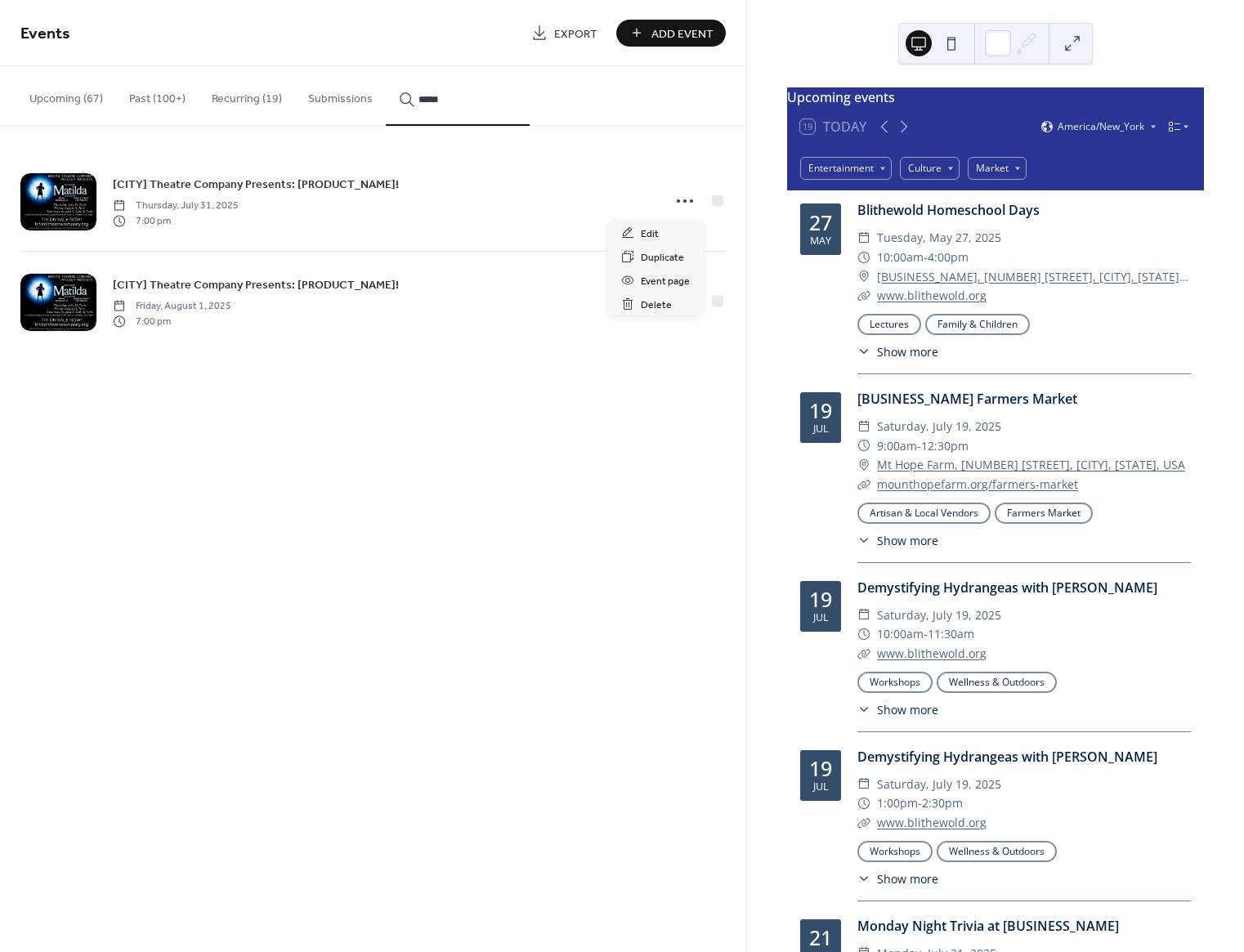 click 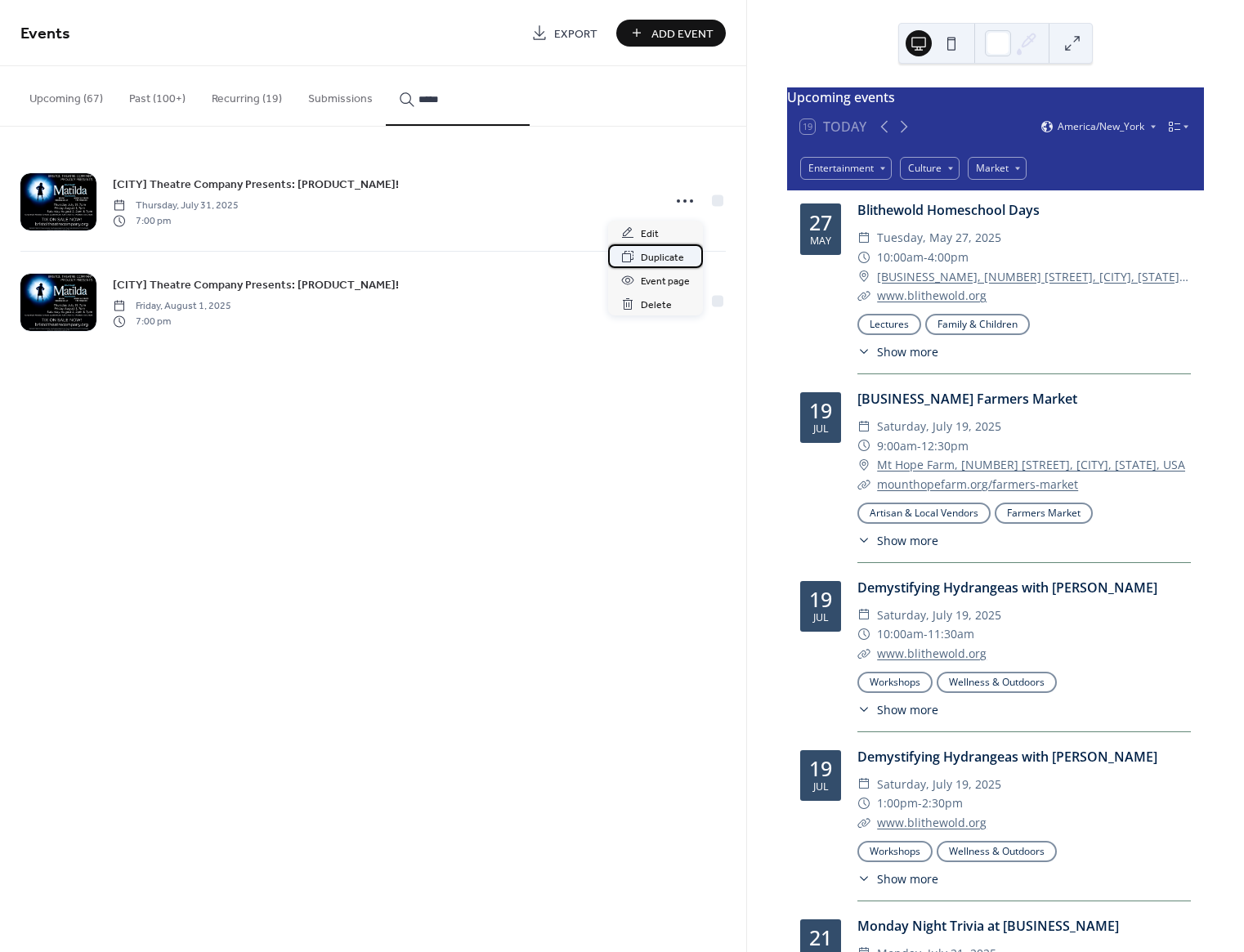 click on "Duplicate" at bounding box center [662, 257] 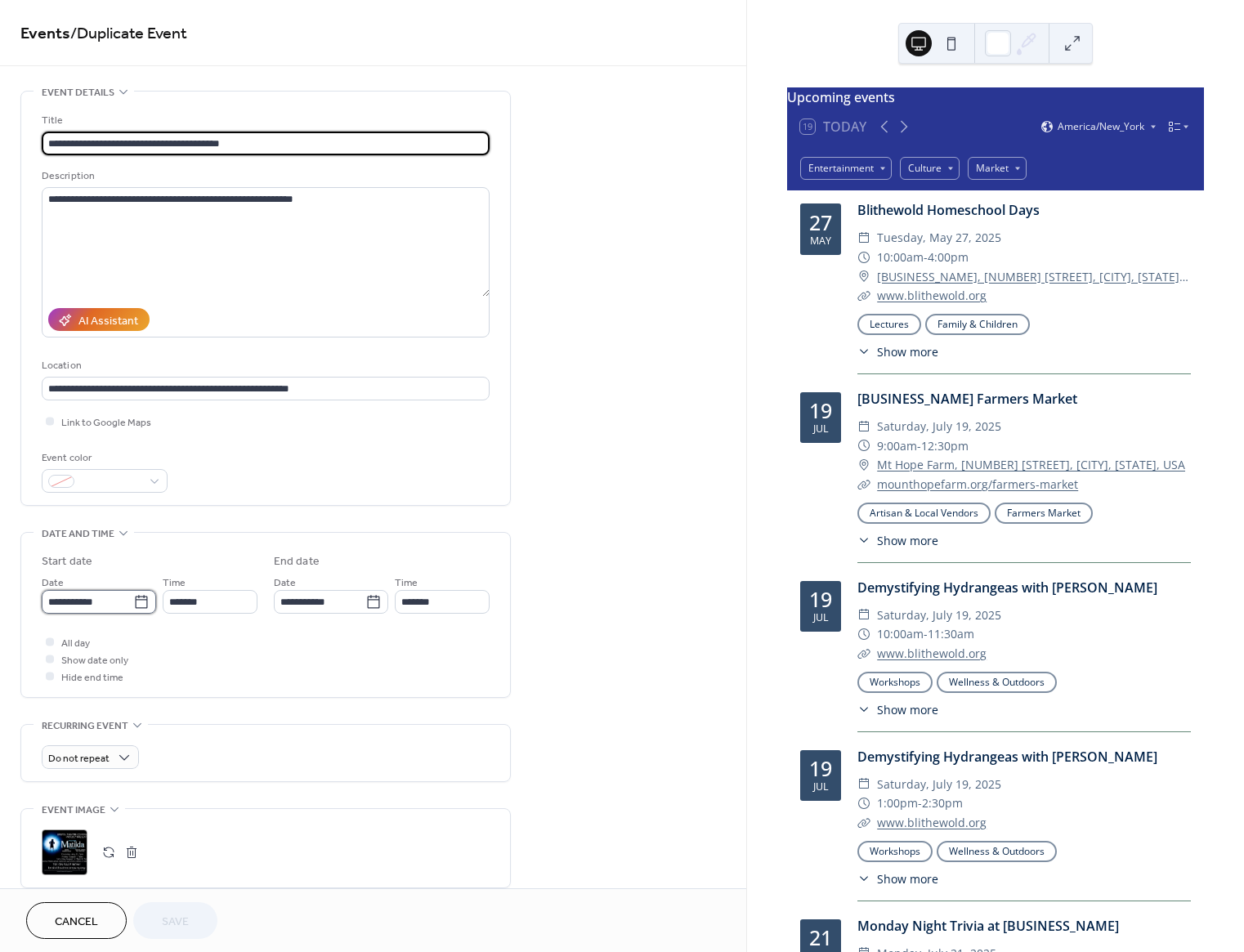 click on "**********" at bounding box center (87, 601) 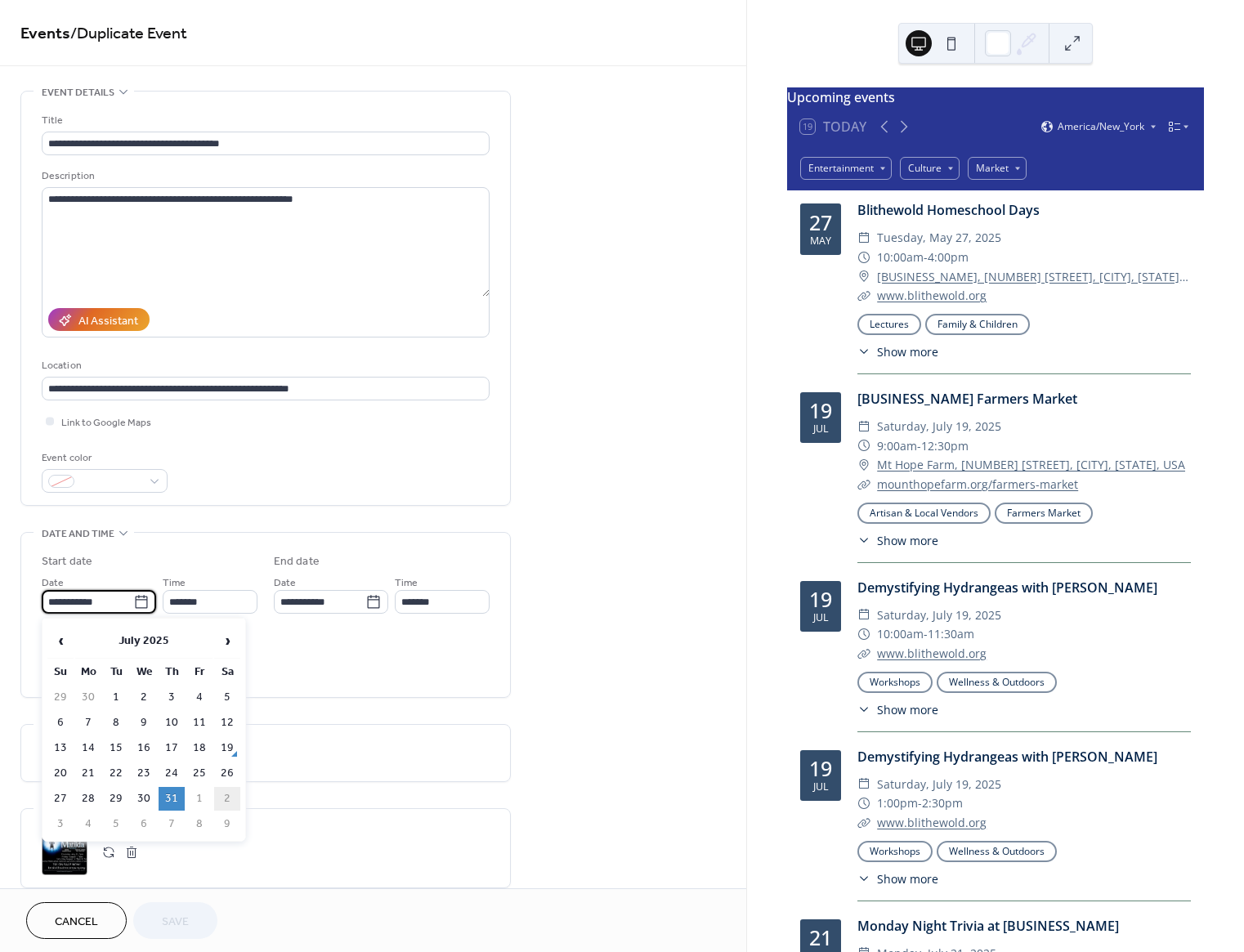 click on "2" at bounding box center [227, 798] 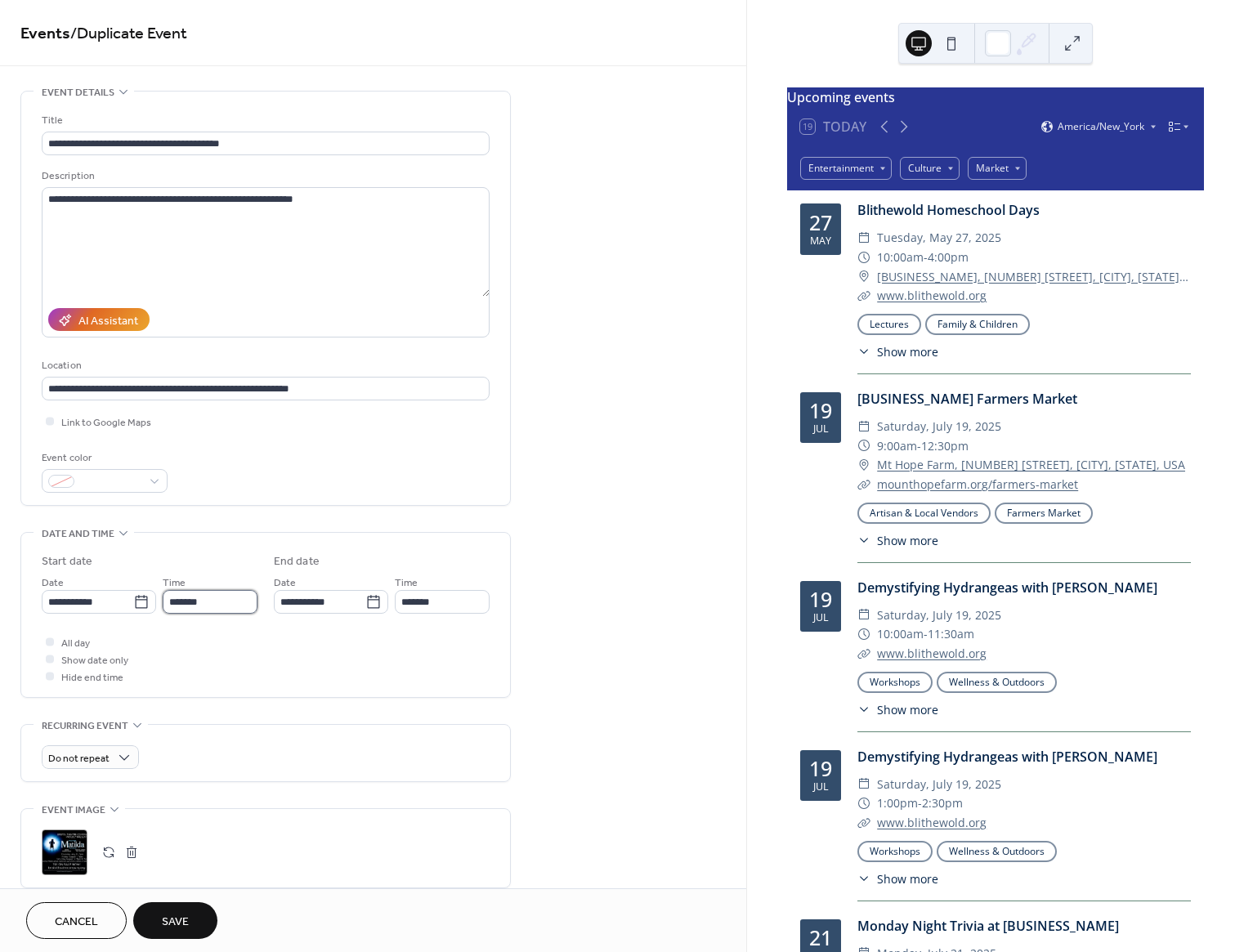 click on "*******" at bounding box center (210, 601) 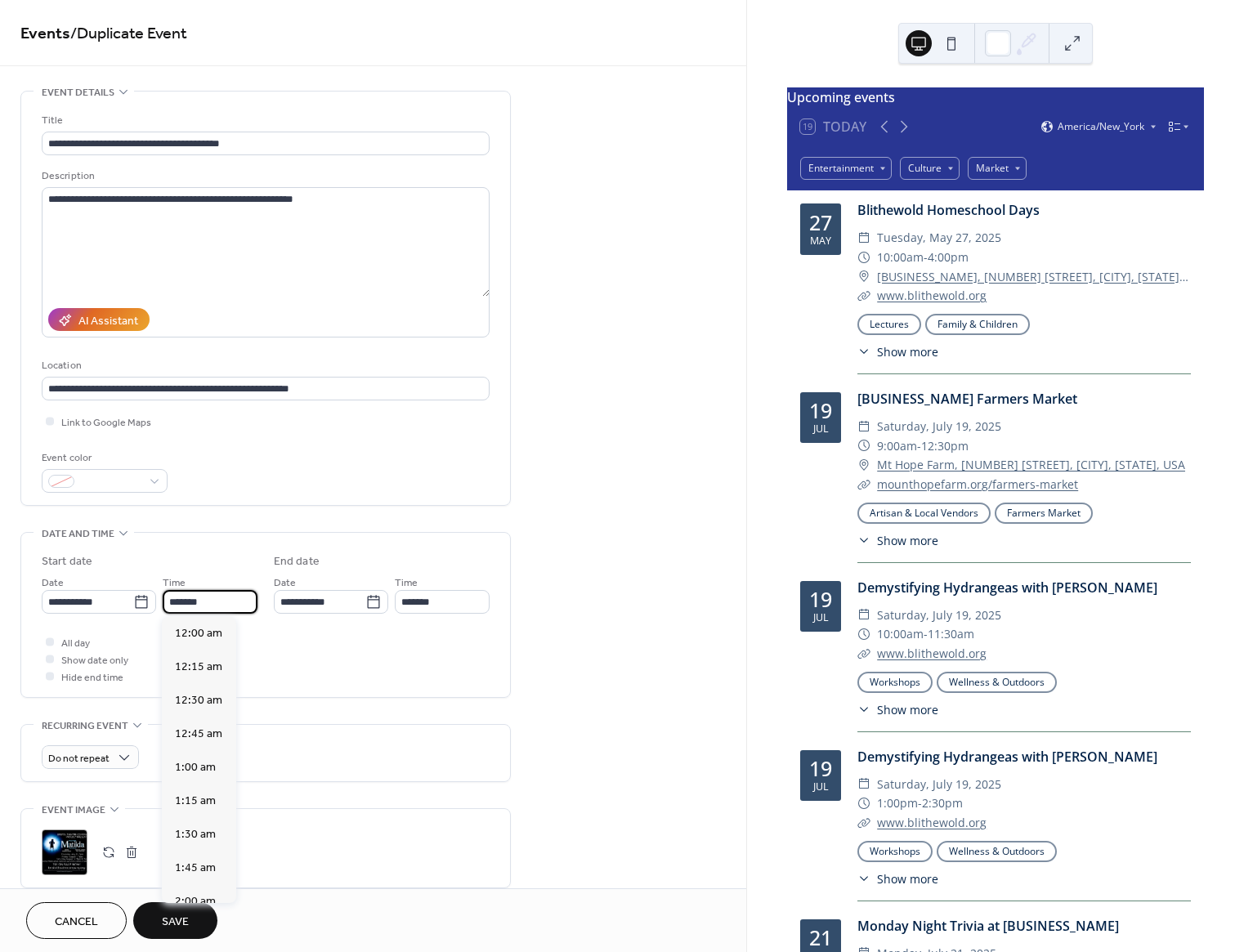 click on "*******" at bounding box center [210, 601] 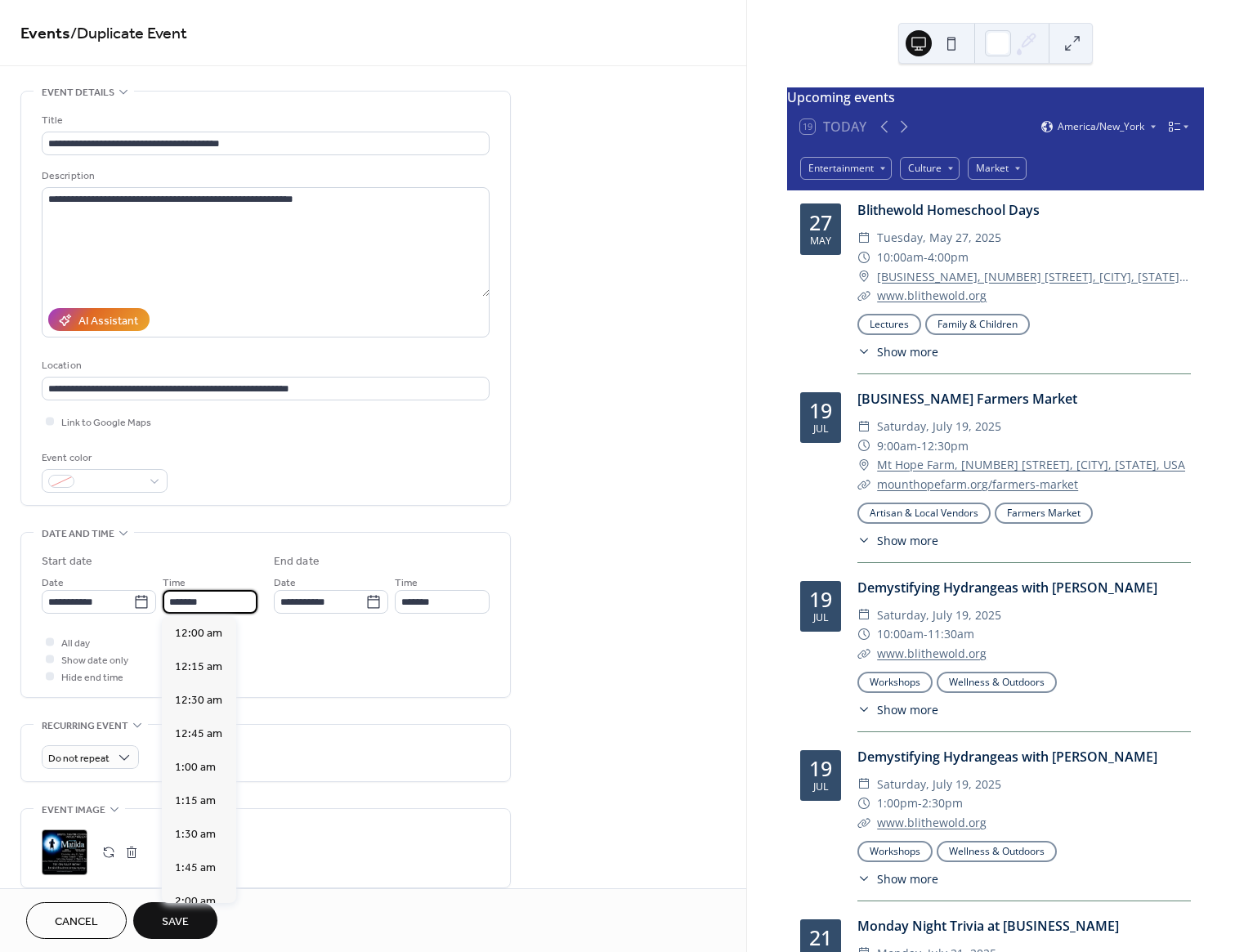 scroll, scrollTop: 2546, scrollLeft: 0, axis: vertical 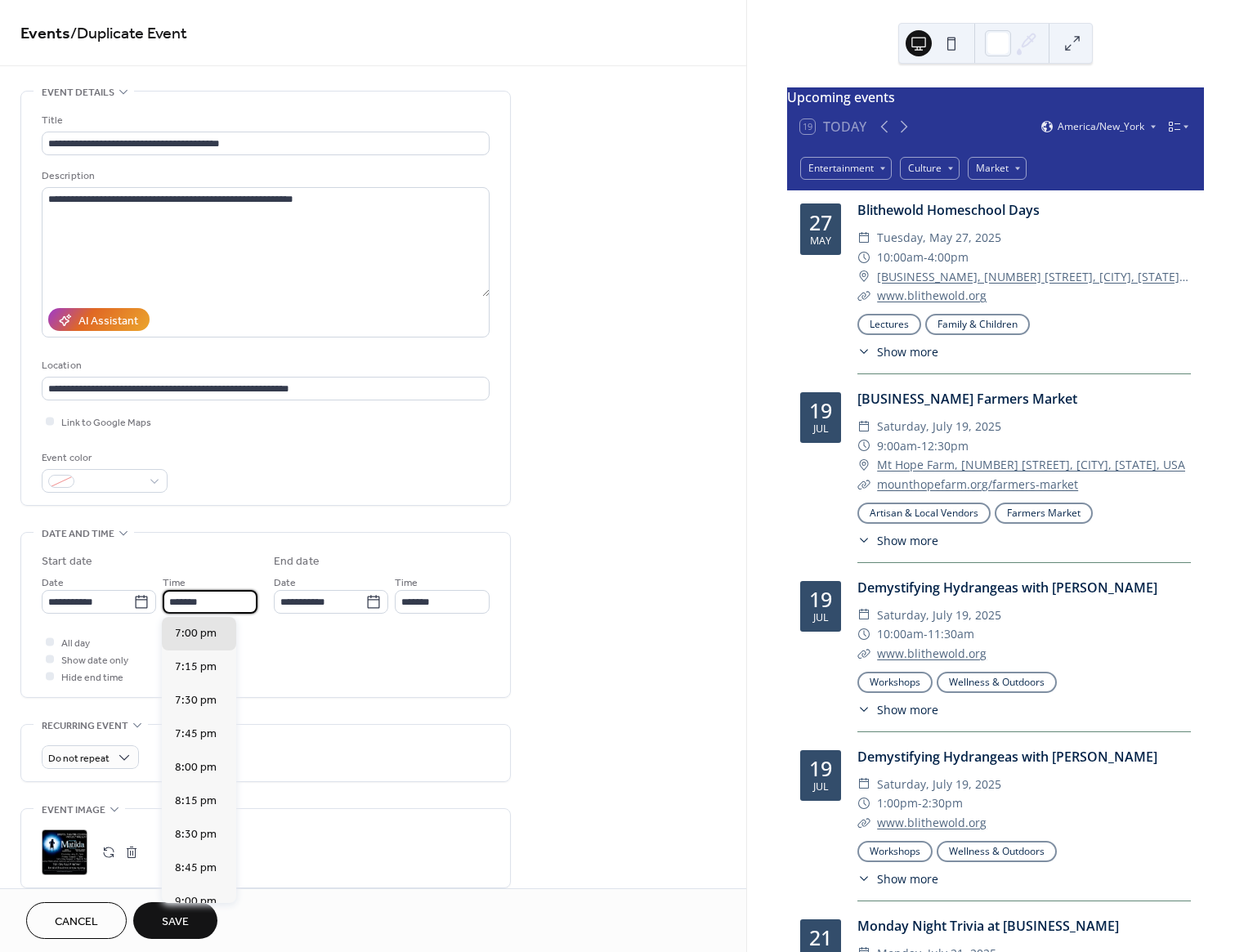 click on "*******" at bounding box center [210, 601] 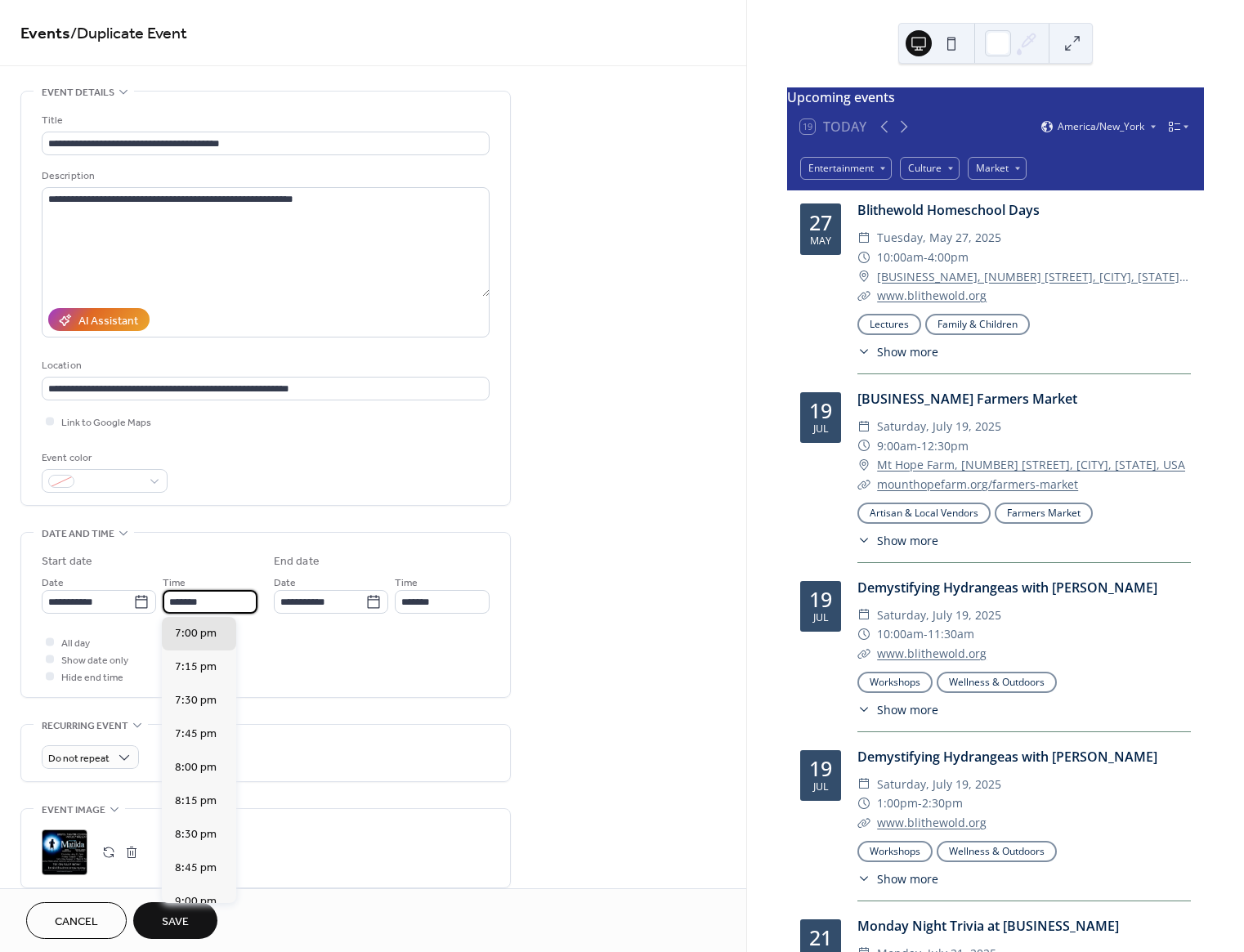 click on "*******" at bounding box center [210, 601] 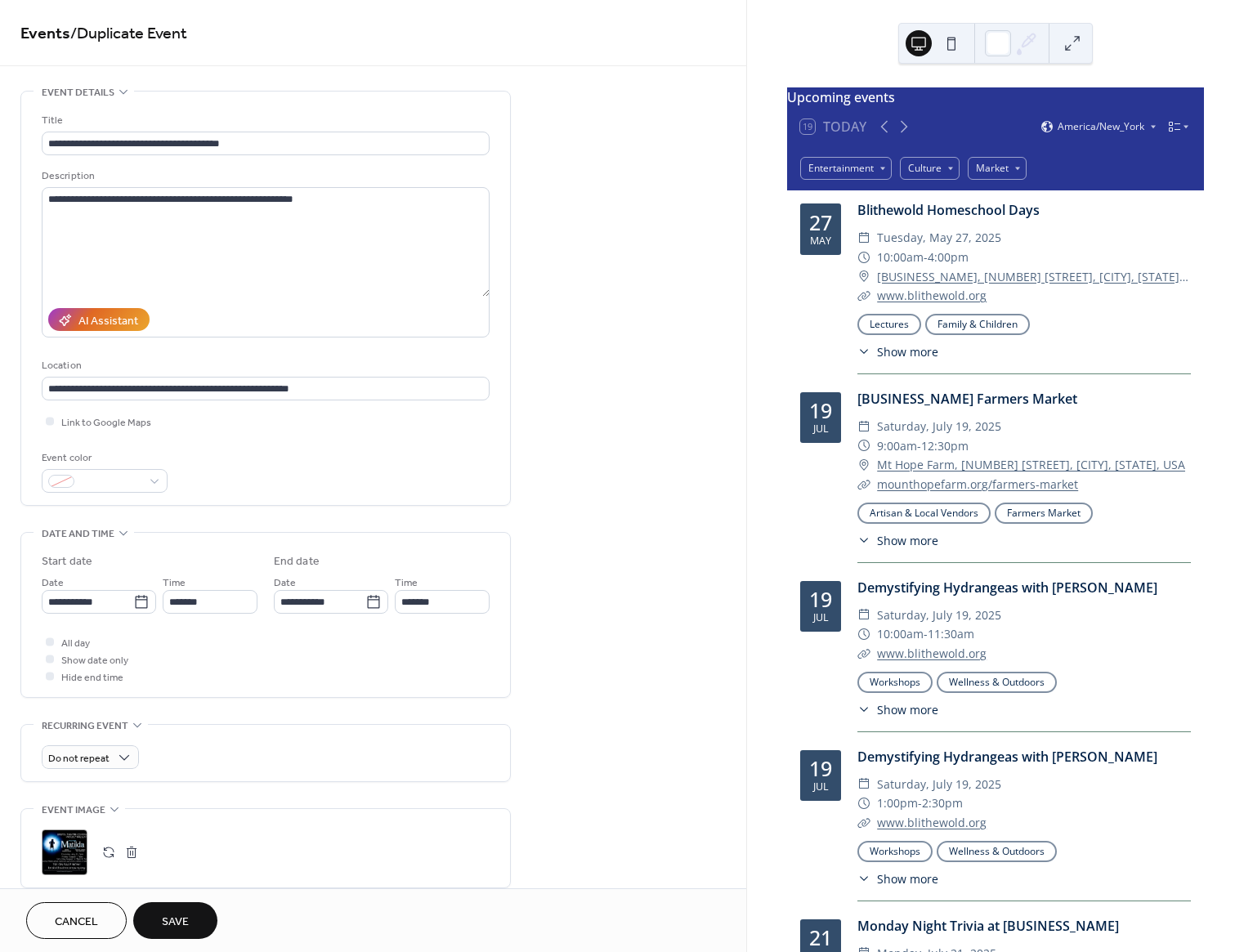 click on "Save" at bounding box center [175, 922] 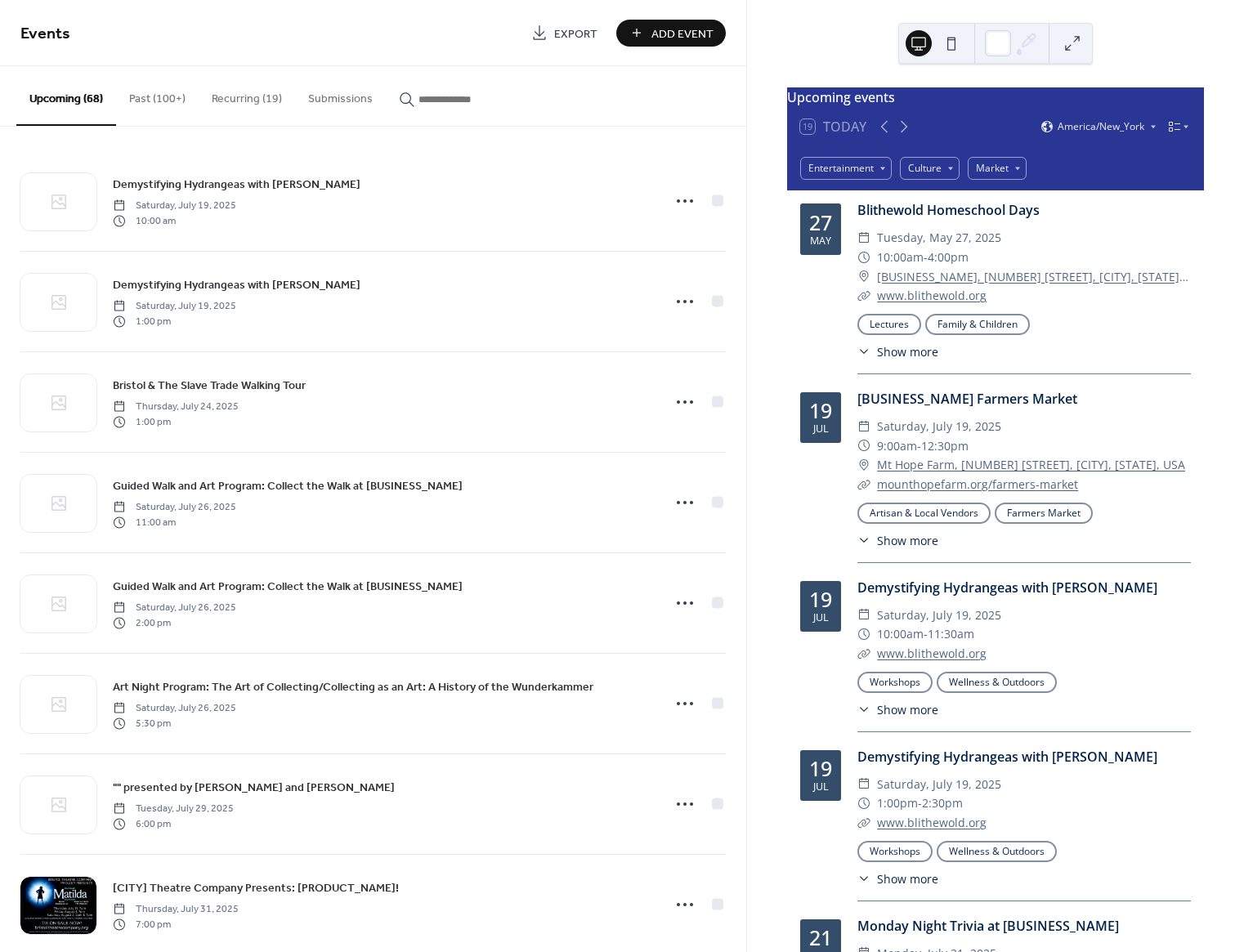 click at bounding box center [468, 99] 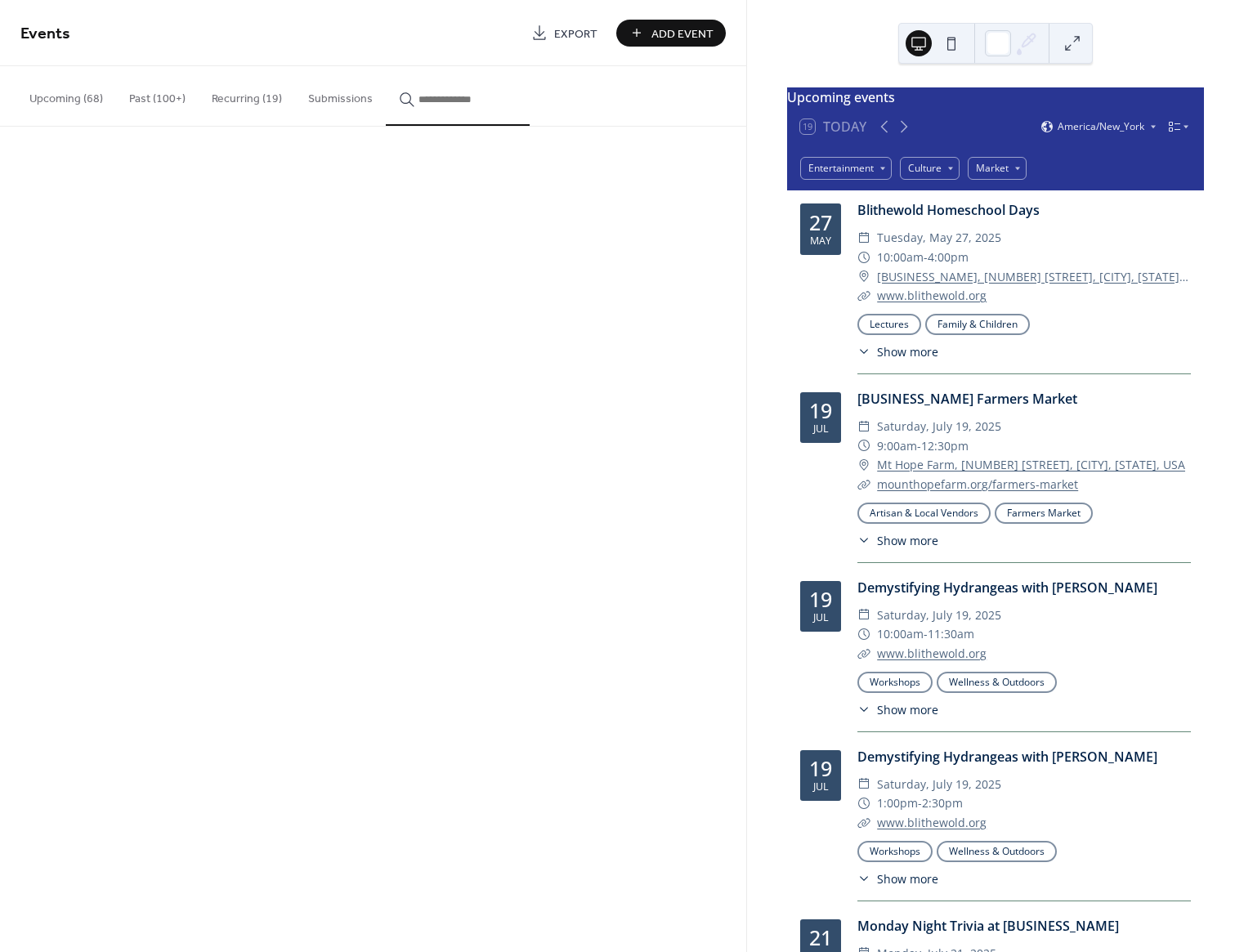 type on "*" 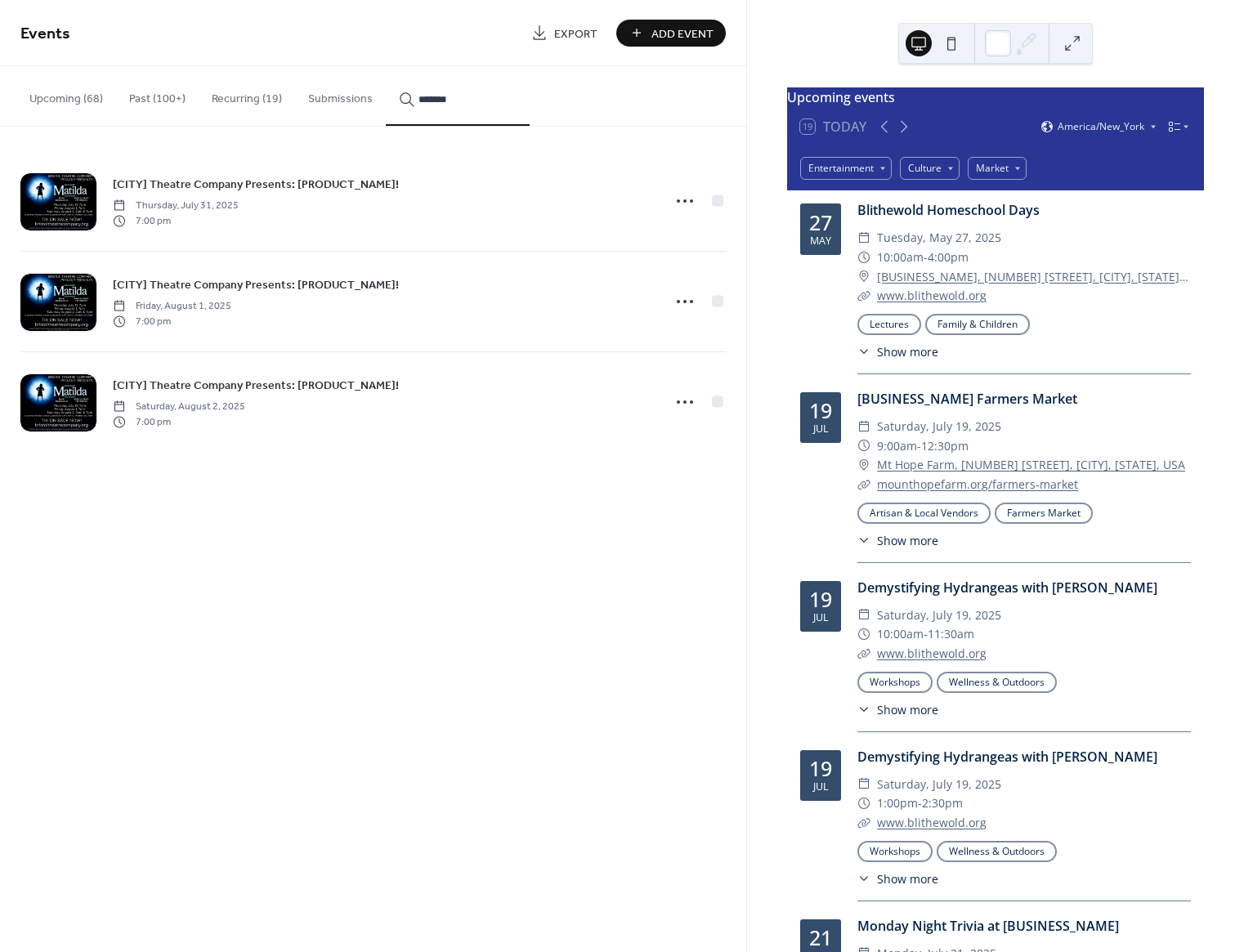 type on "*******" 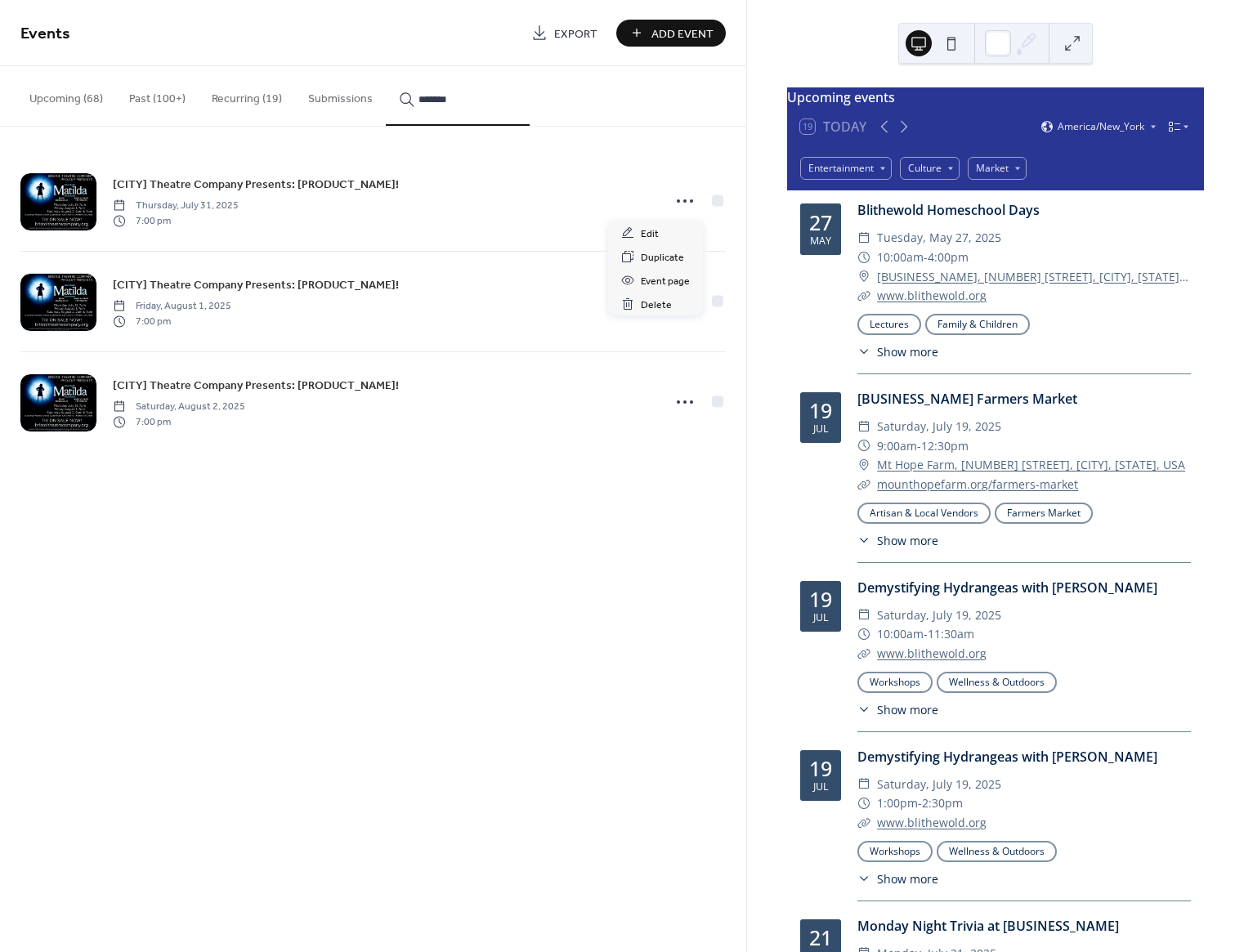click 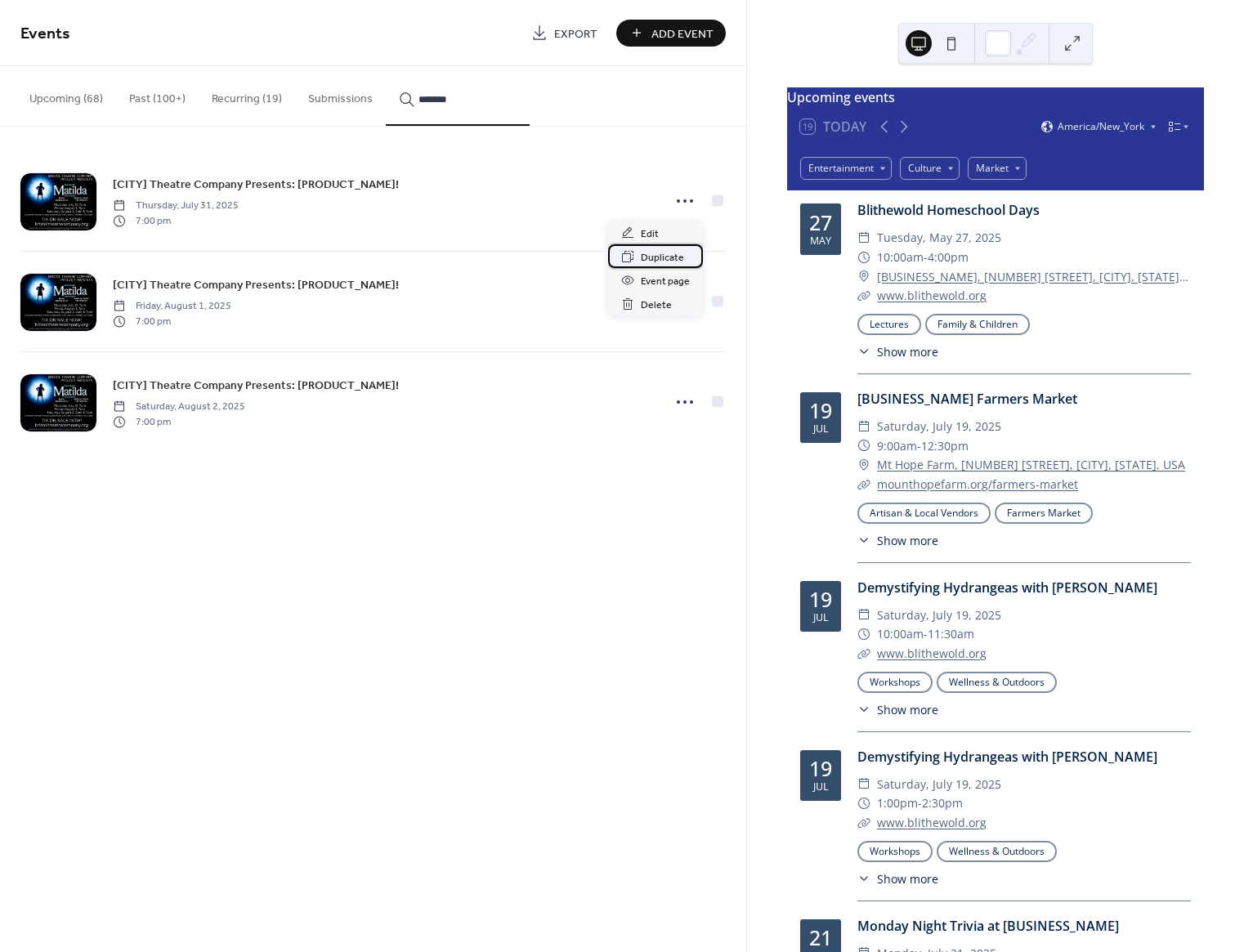 click on "Duplicate" at bounding box center [662, 257] 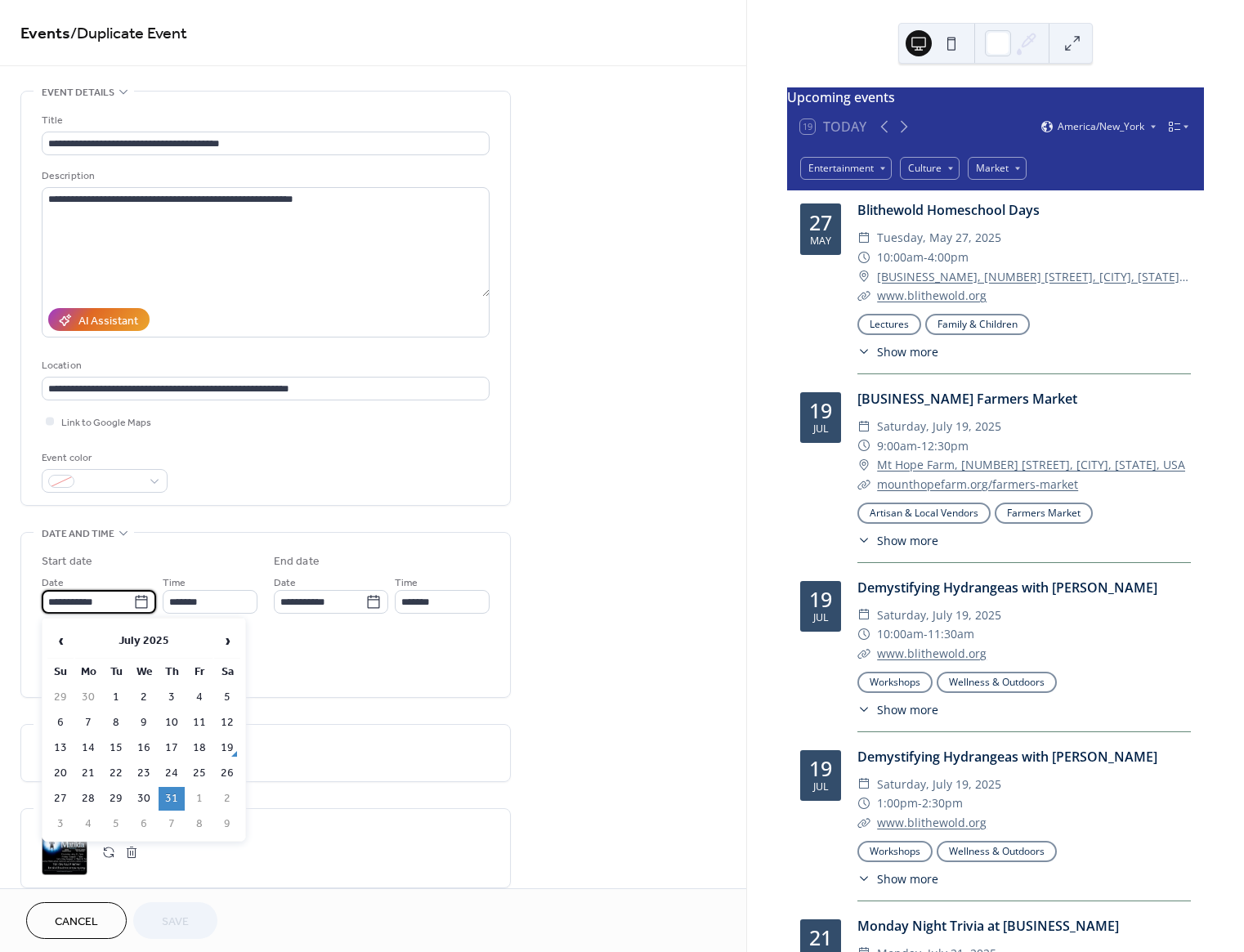click on "**********" at bounding box center [87, 601] 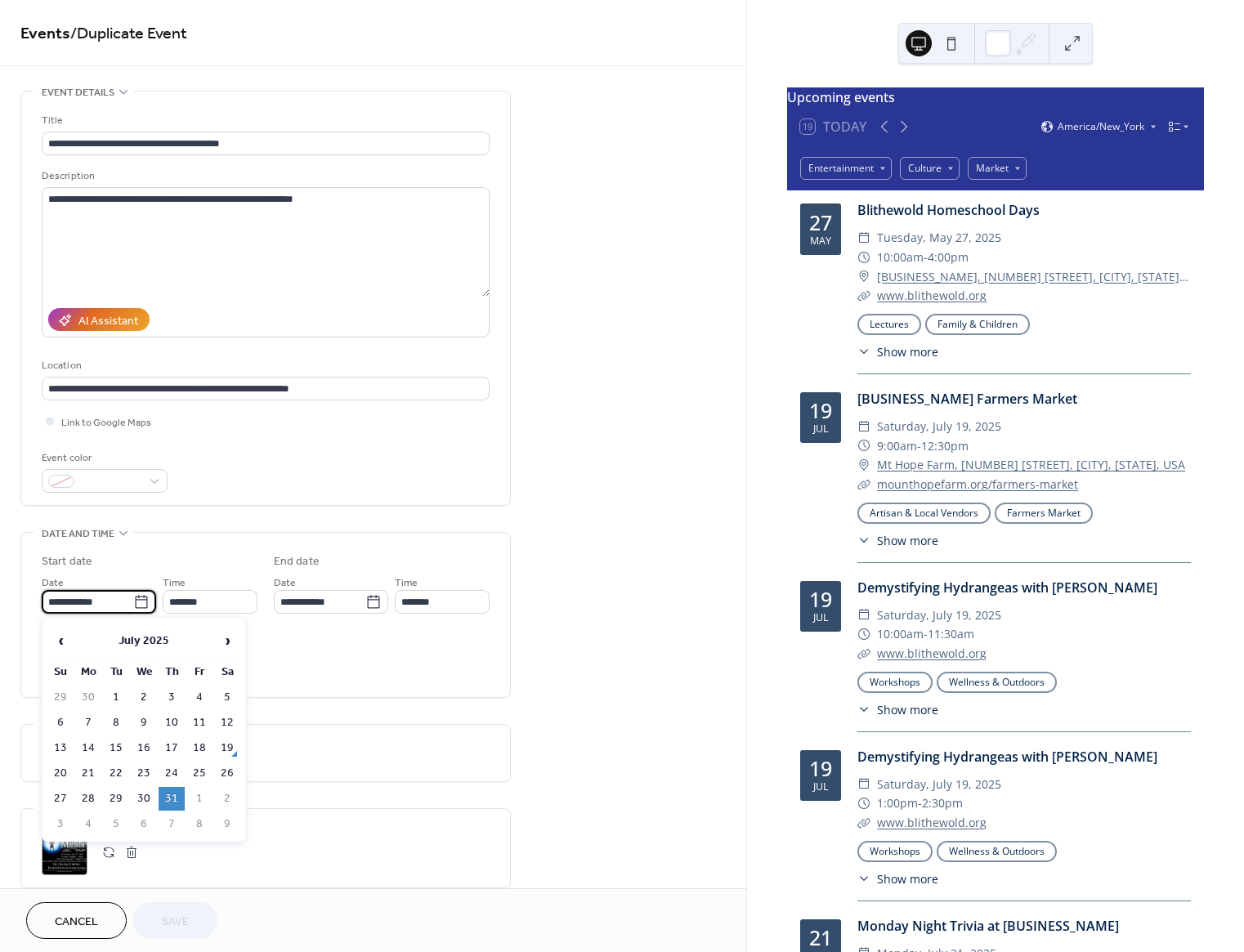 click on "**********" at bounding box center (87, 601) 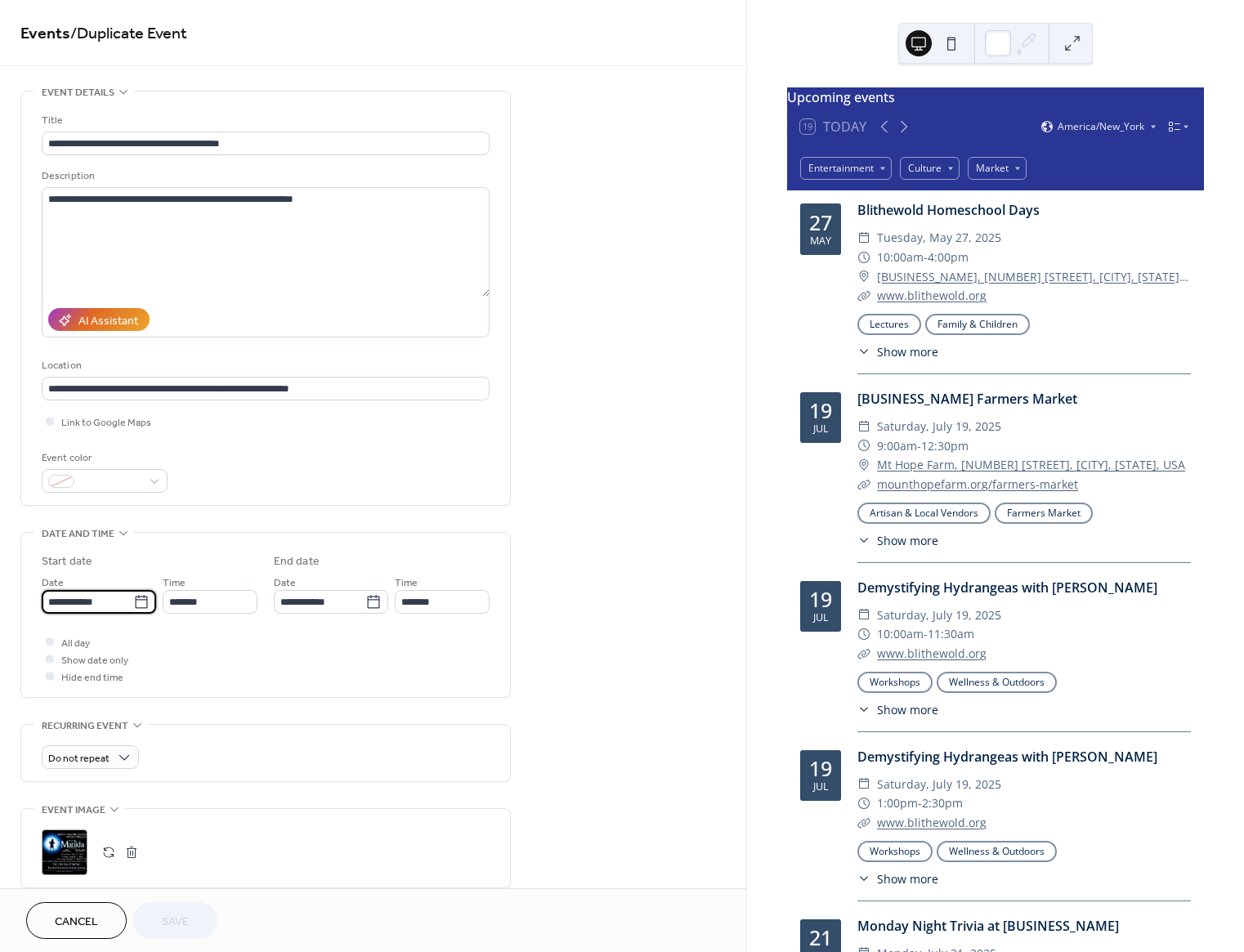 click on "**********" at bounding box center (87, 601) 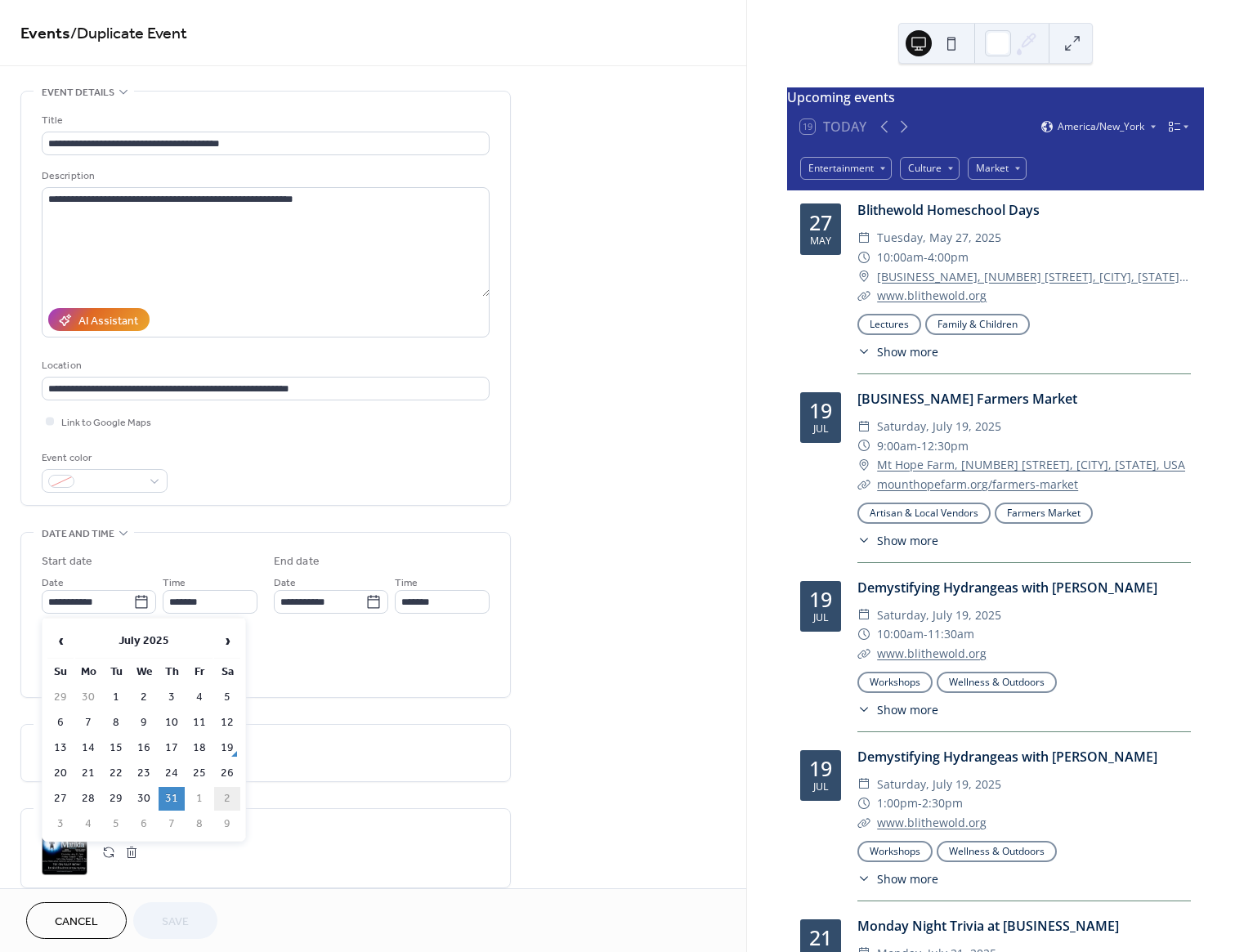 click on "2" at bounding box center (227, 798) 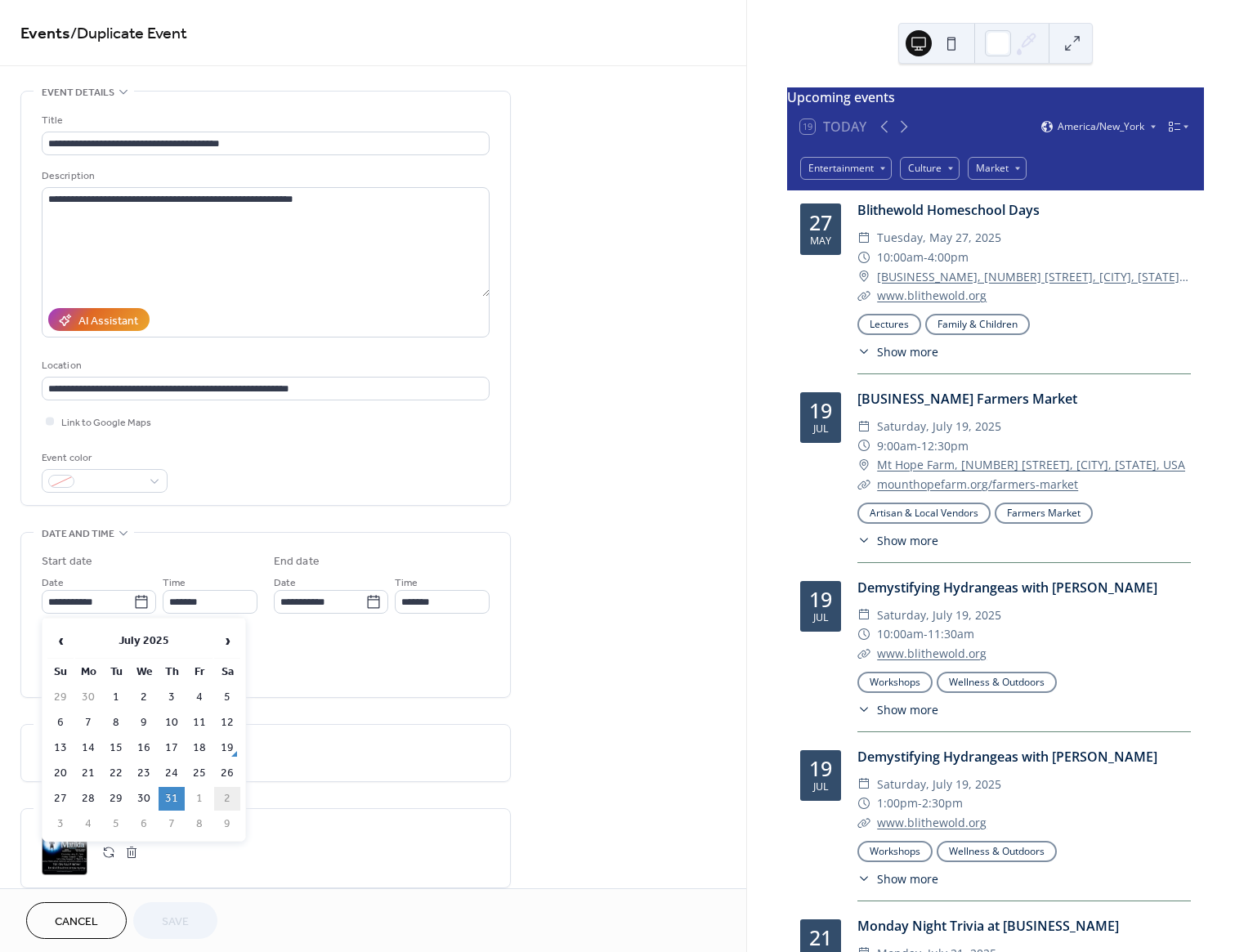 type on "**********" 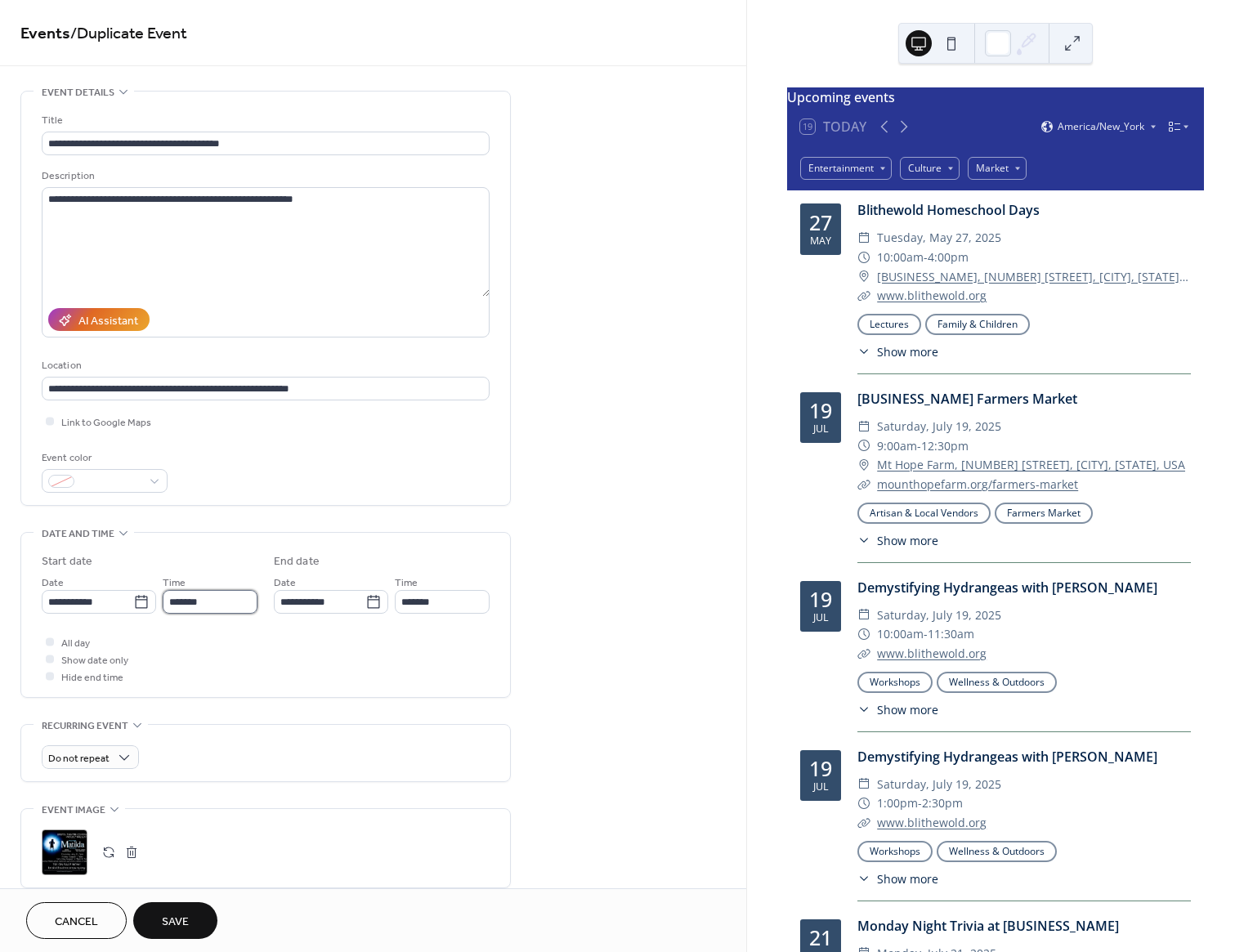click on "*******" at bounding box center [210, 601] 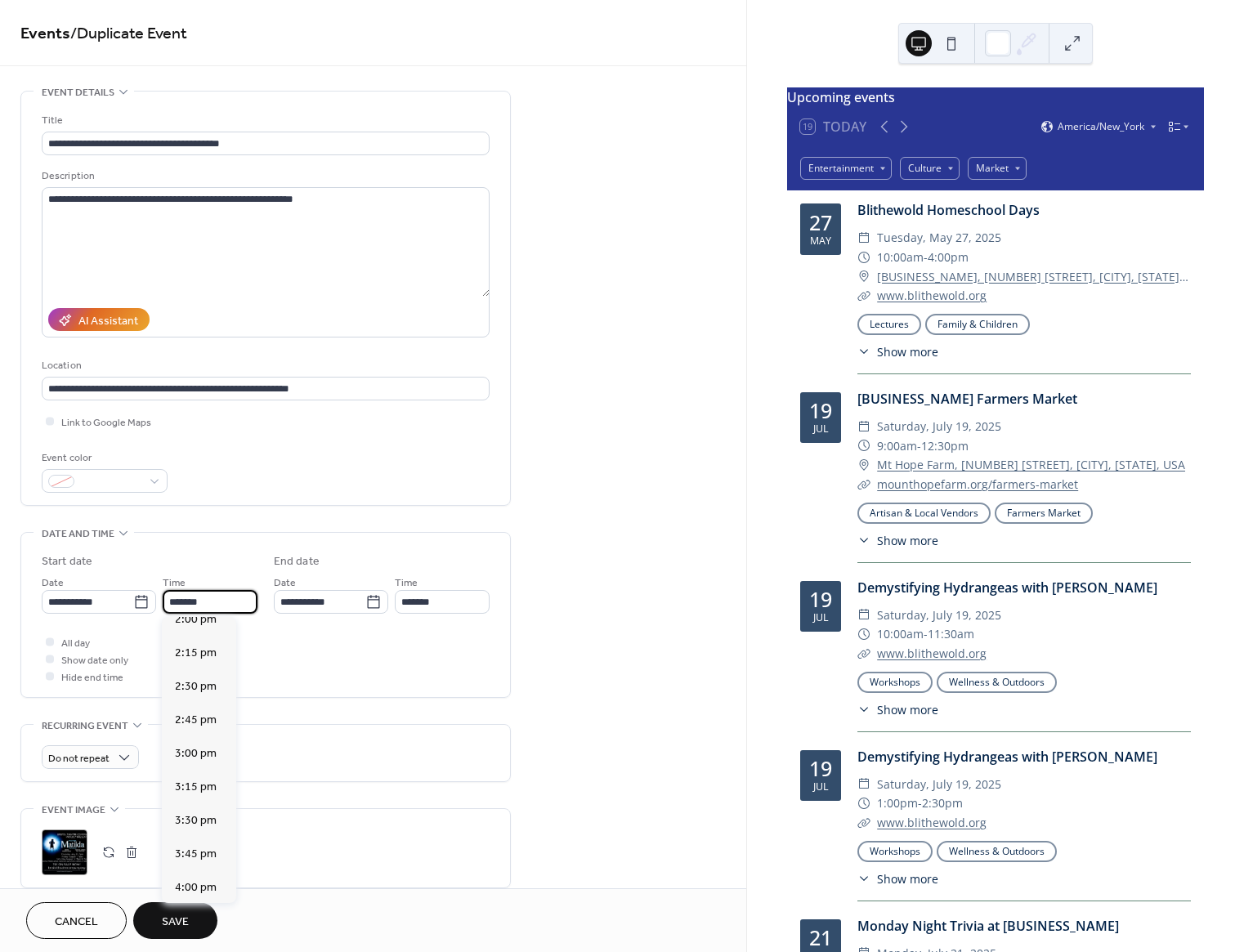 scroll, scrollTop: 1884, scrollLeft: 0, axis: vertical 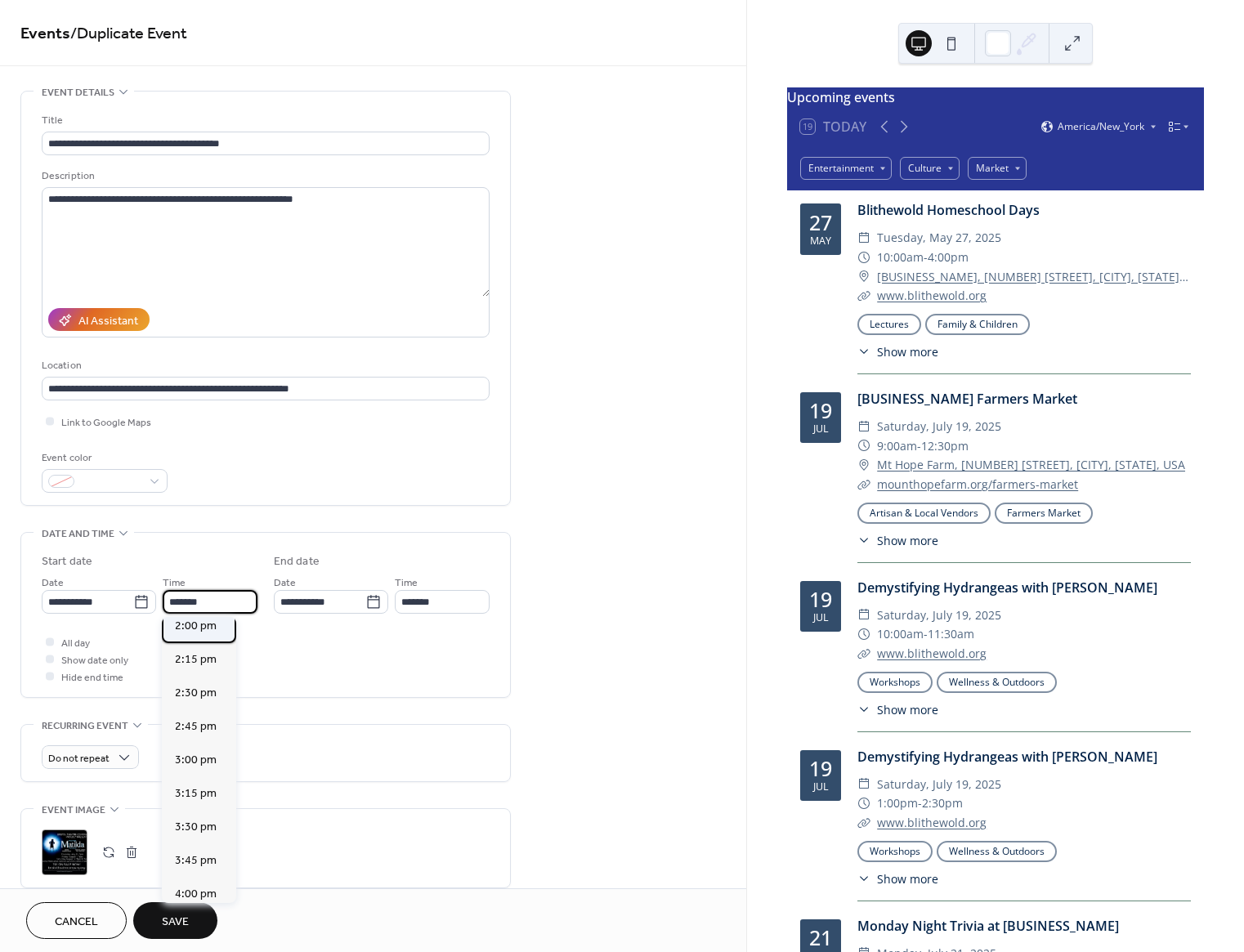 click on "2:00 pm" at bounding box center [195, 626] 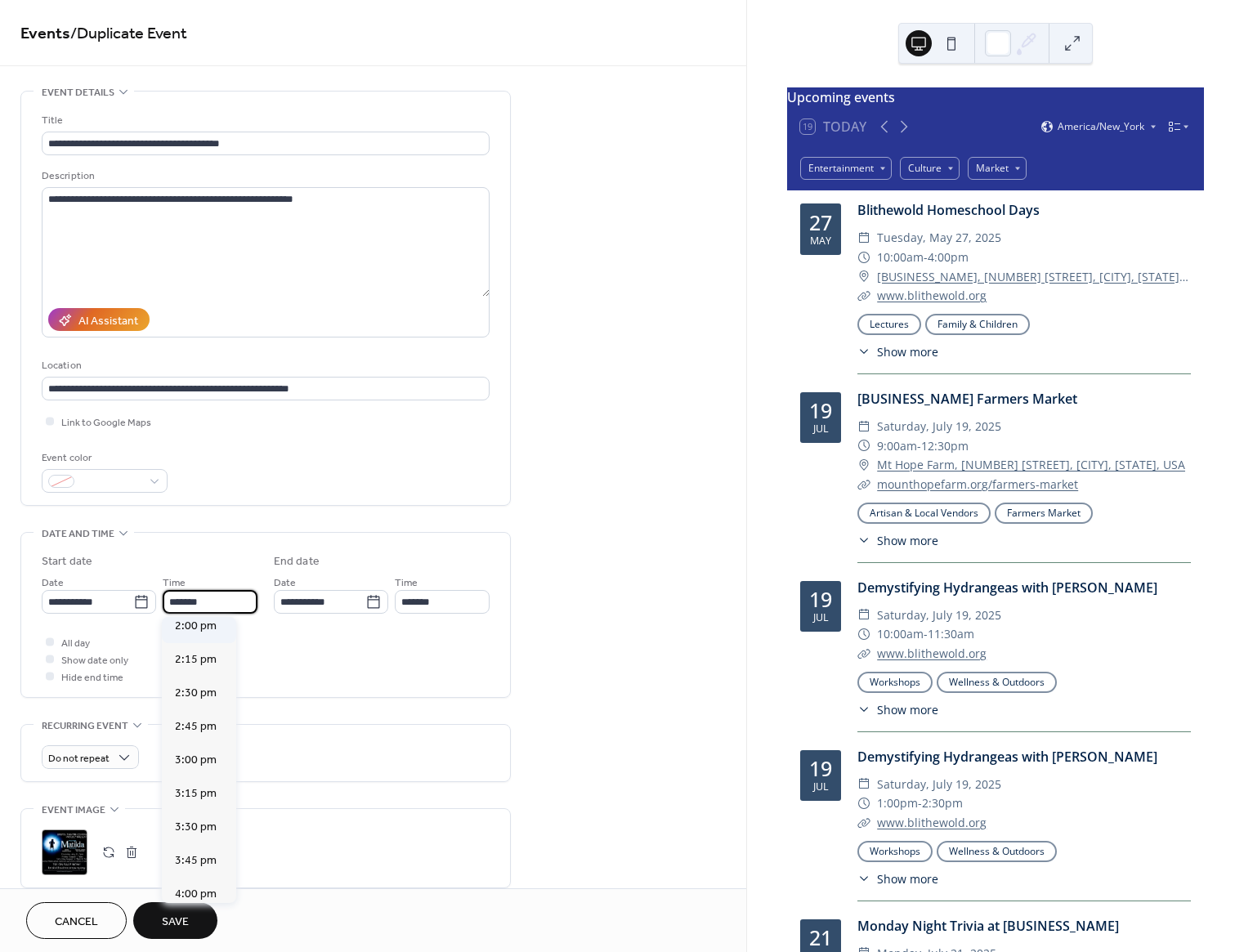 type on "*******" 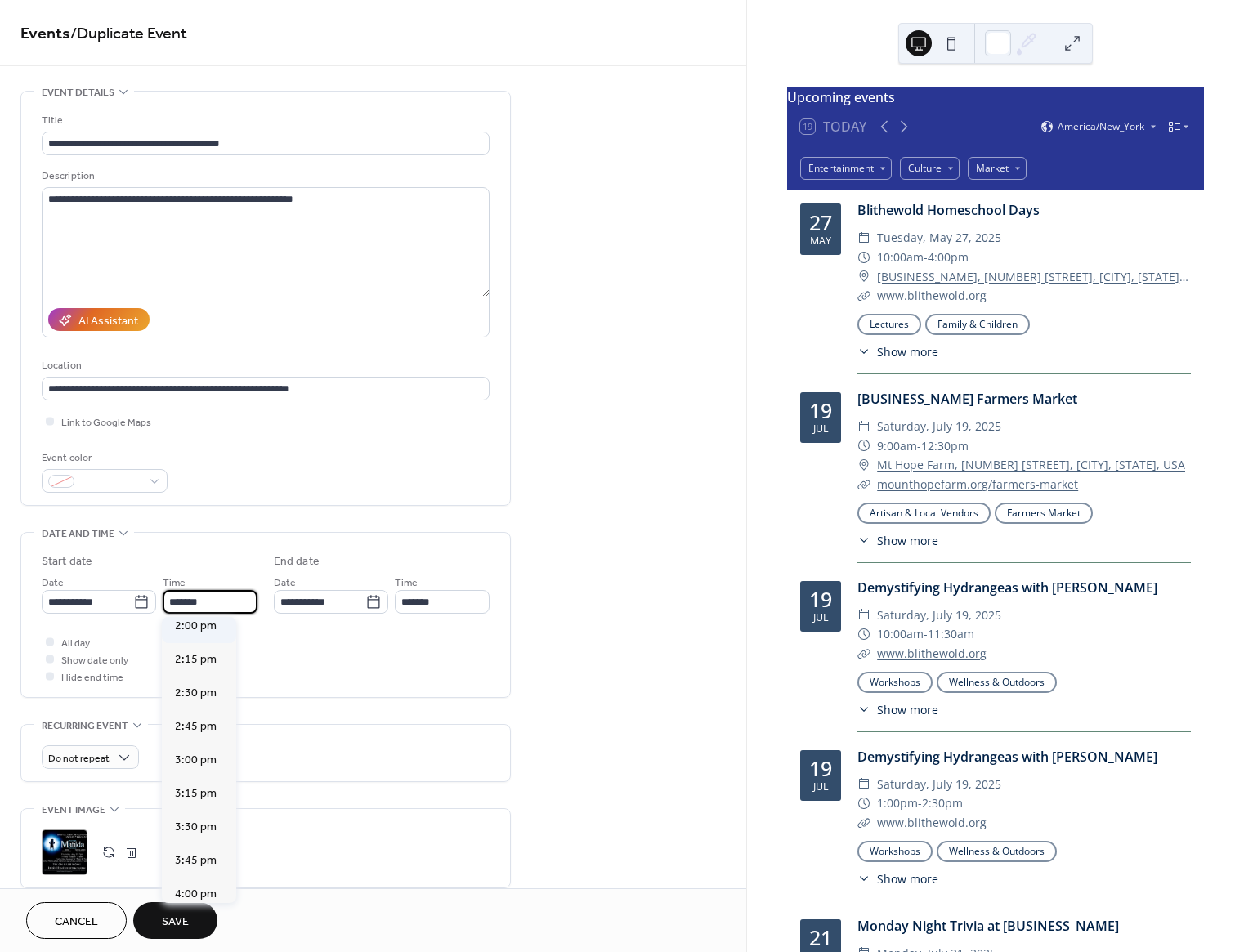 type on "*******" 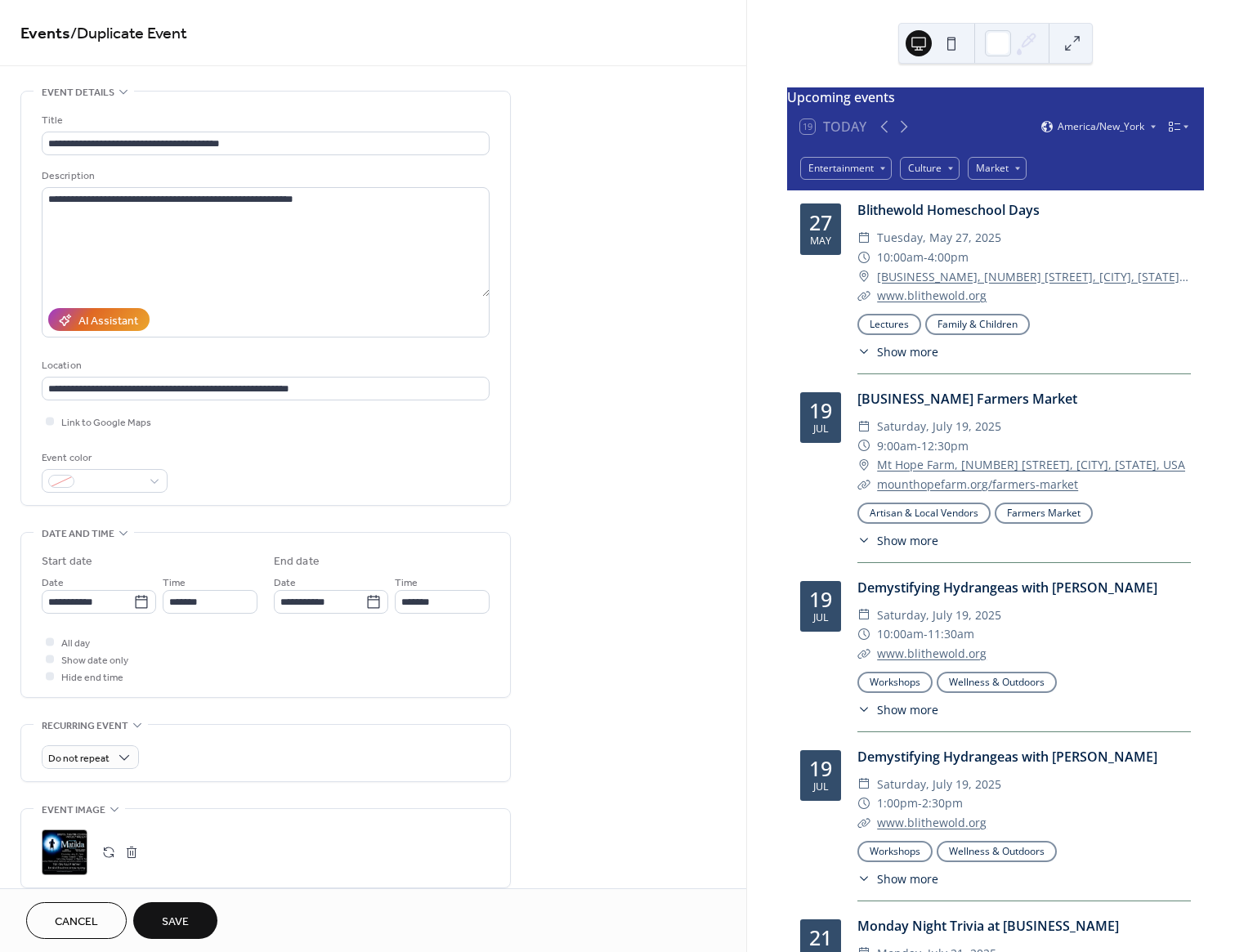 click on "**********" at bounding box center [373, 770] 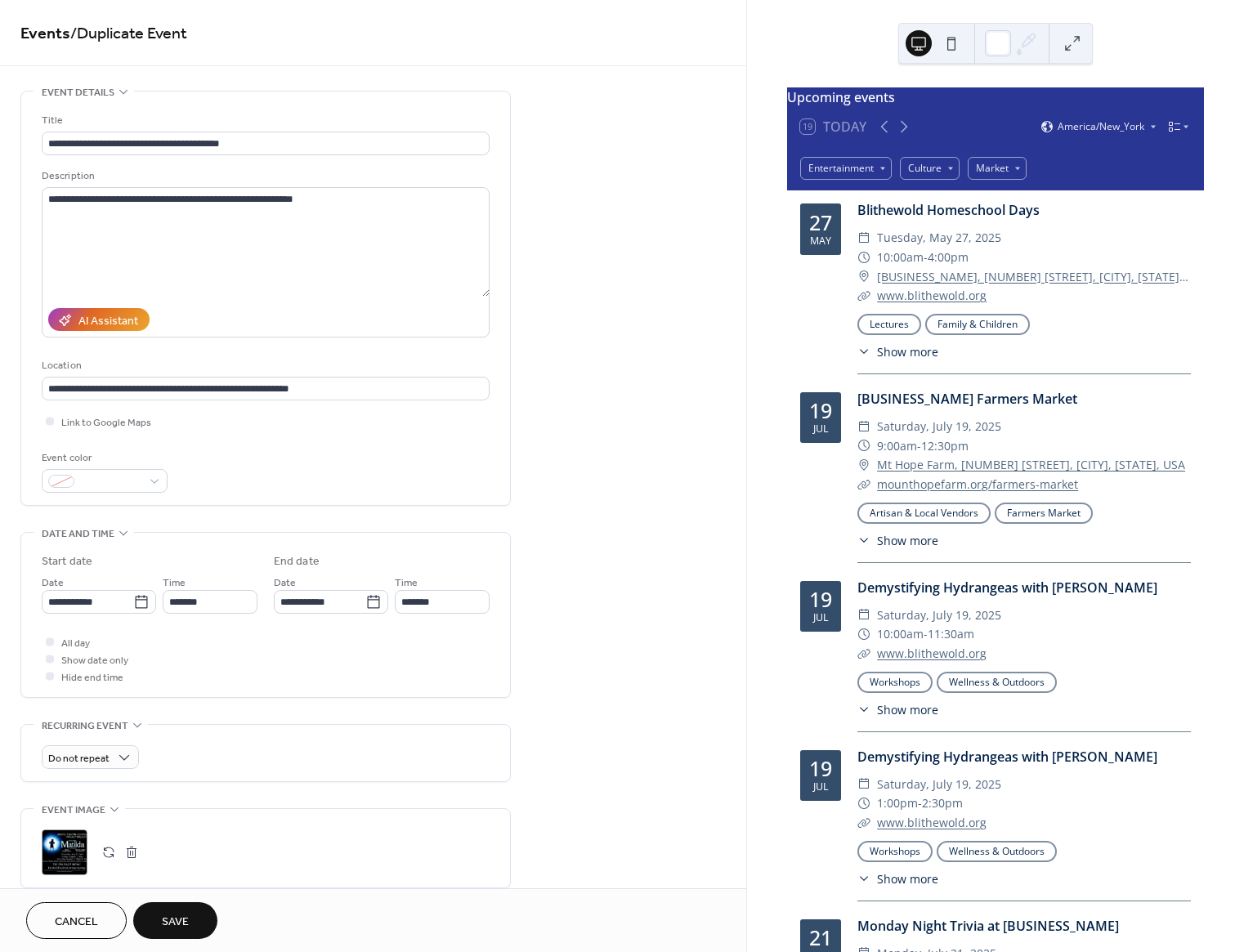 click on "Save" at bounding box center (175, 920) 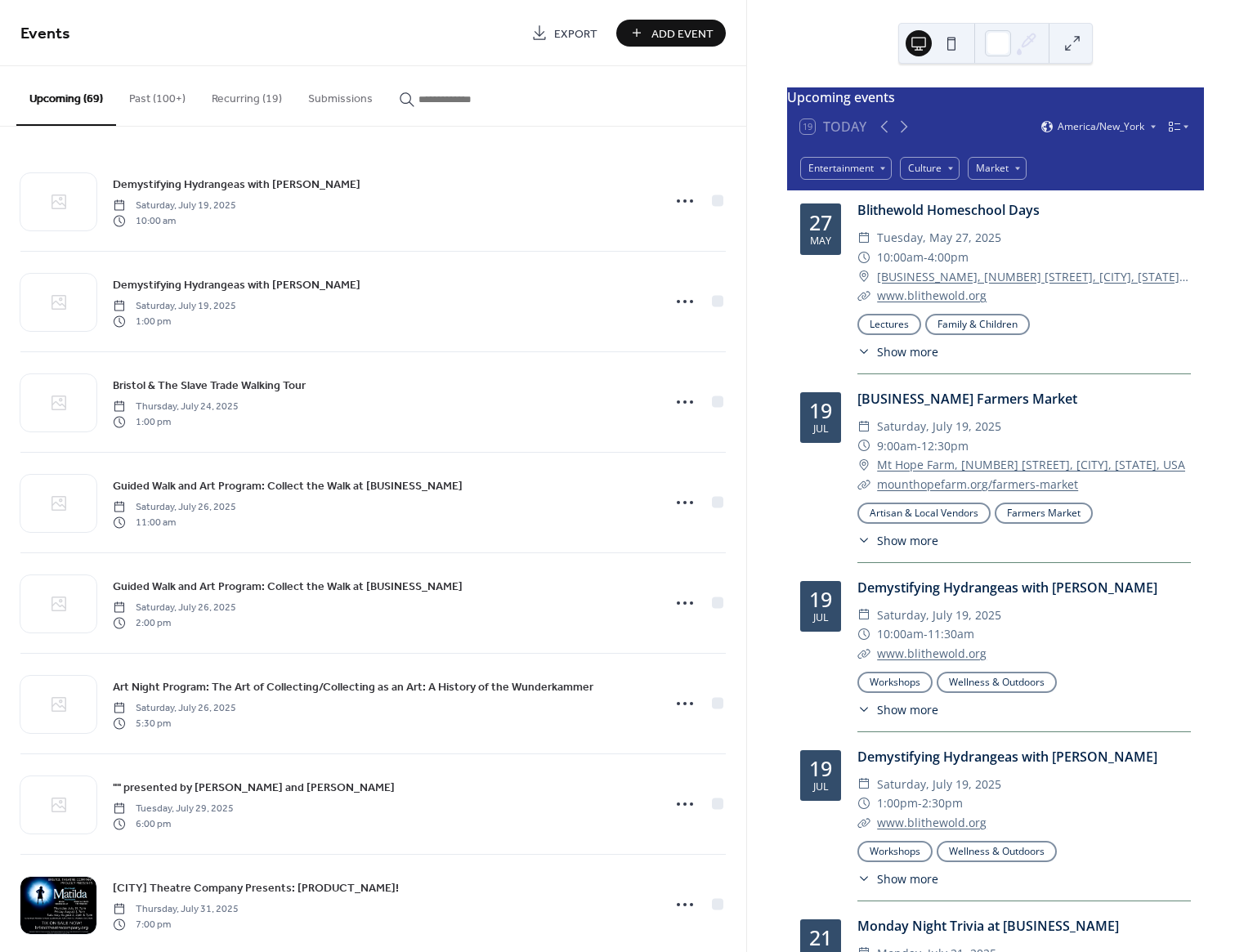 click at bounding box center [468, 99] 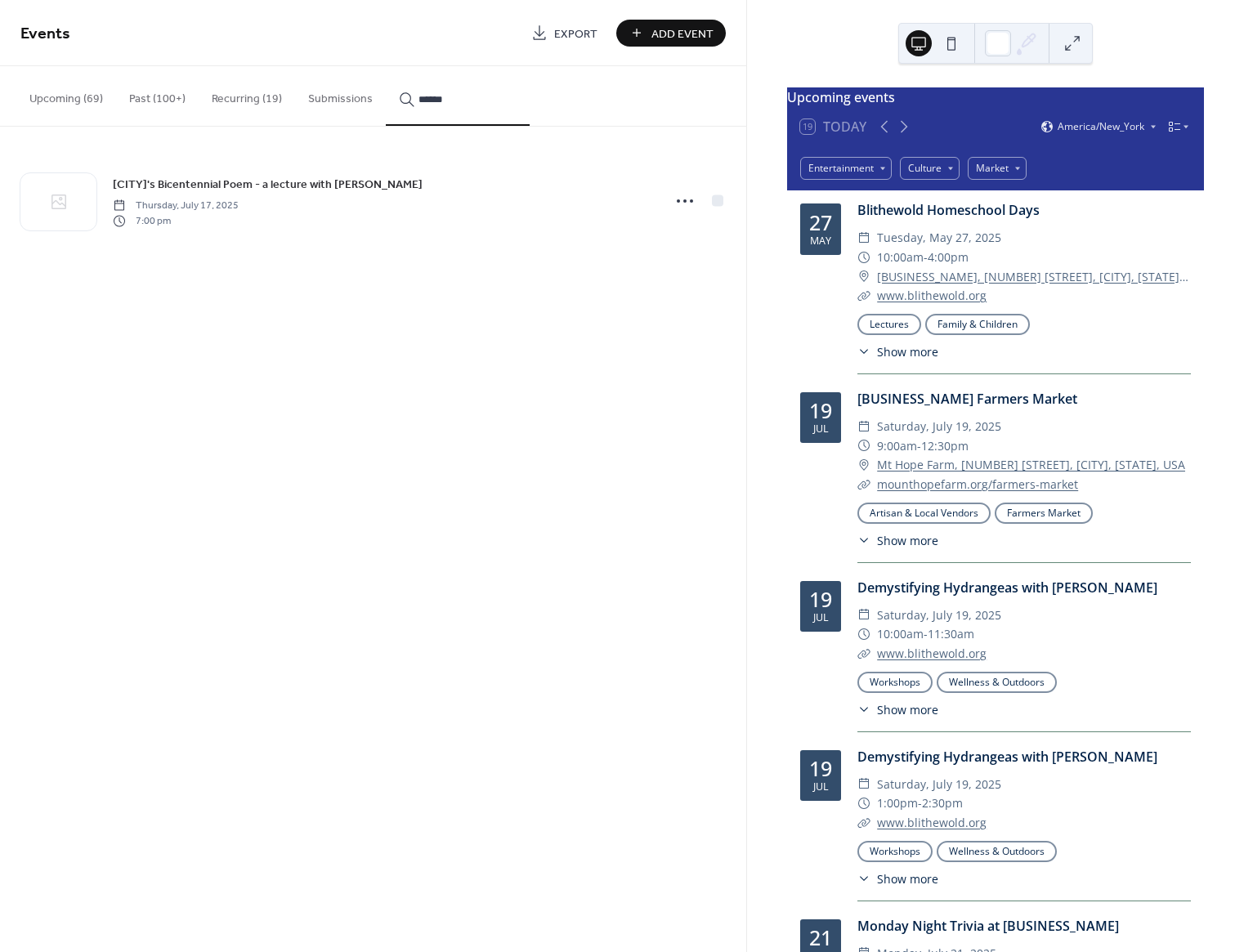 type on "******" 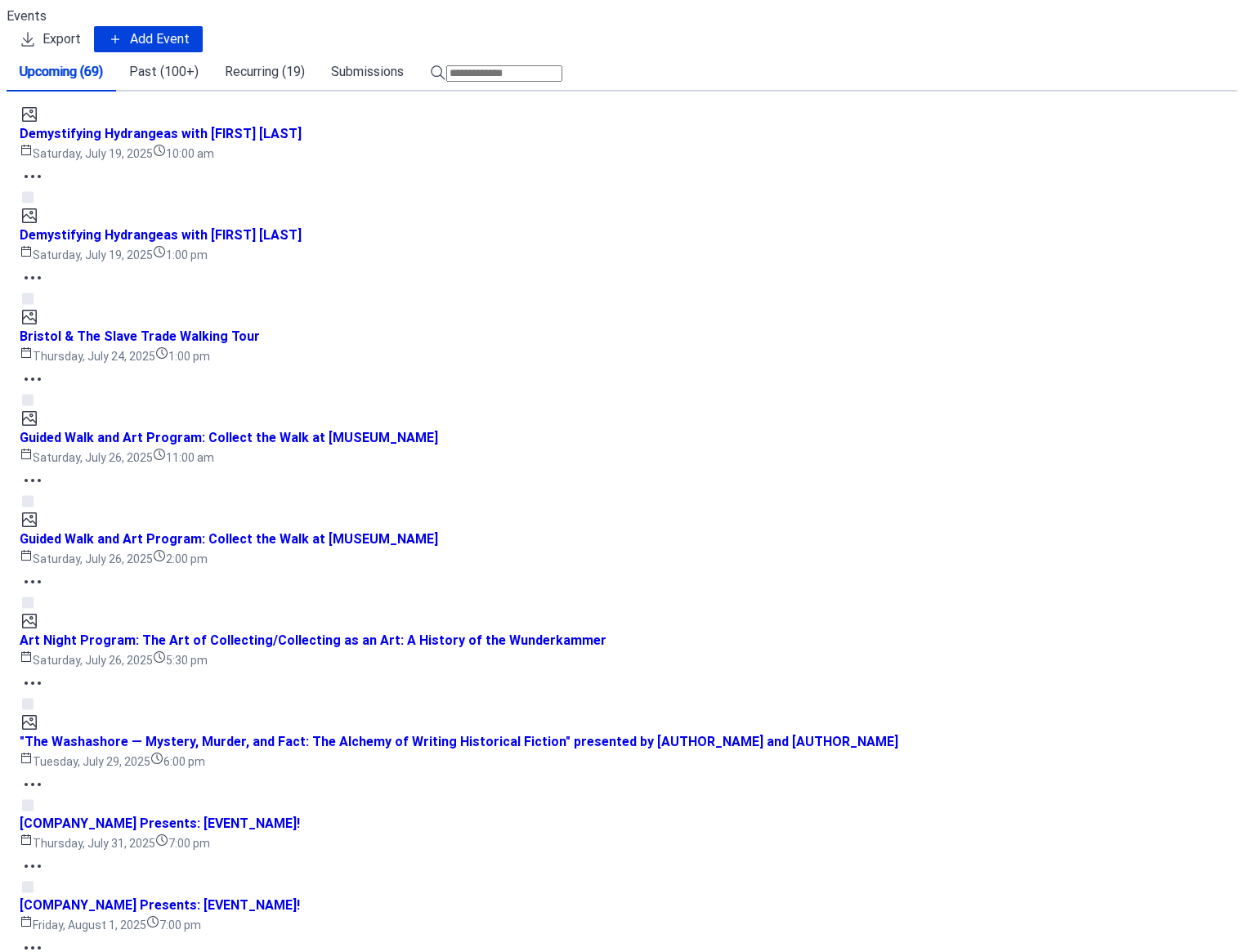 scroll, scrollTop: 0, scrollLeft: 0, axis: both 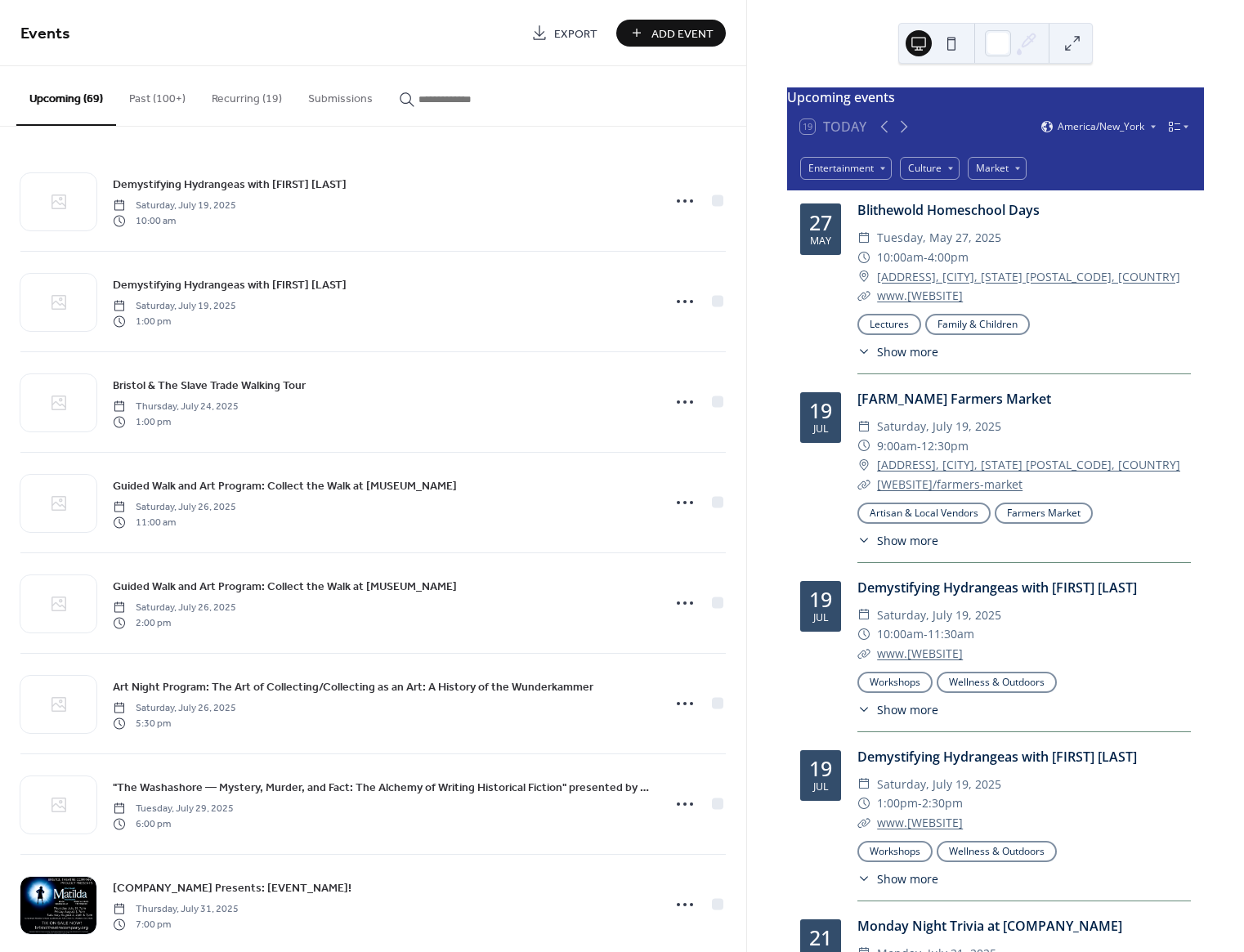 type on "*" 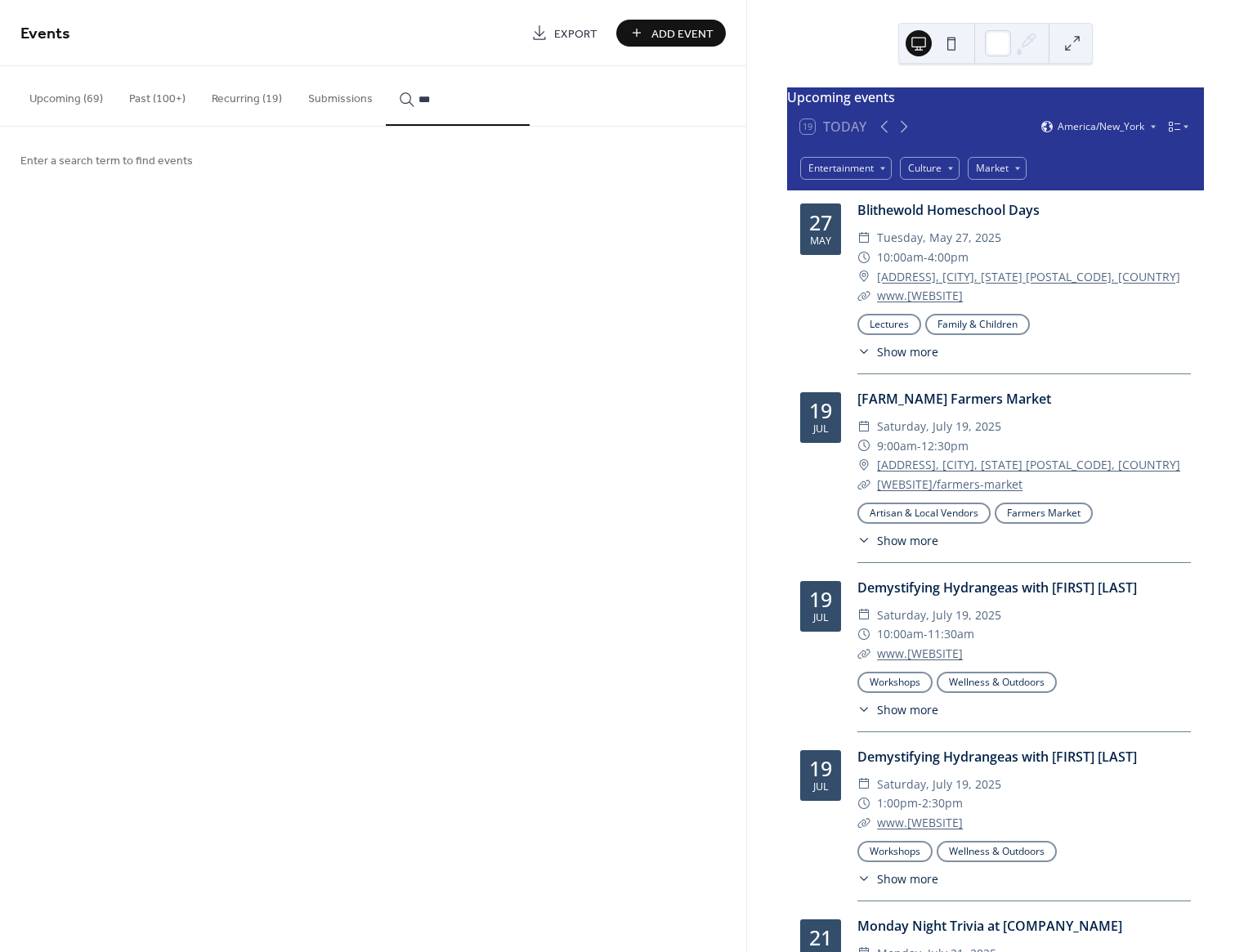 click on "**" at bounding box center (458, 96) 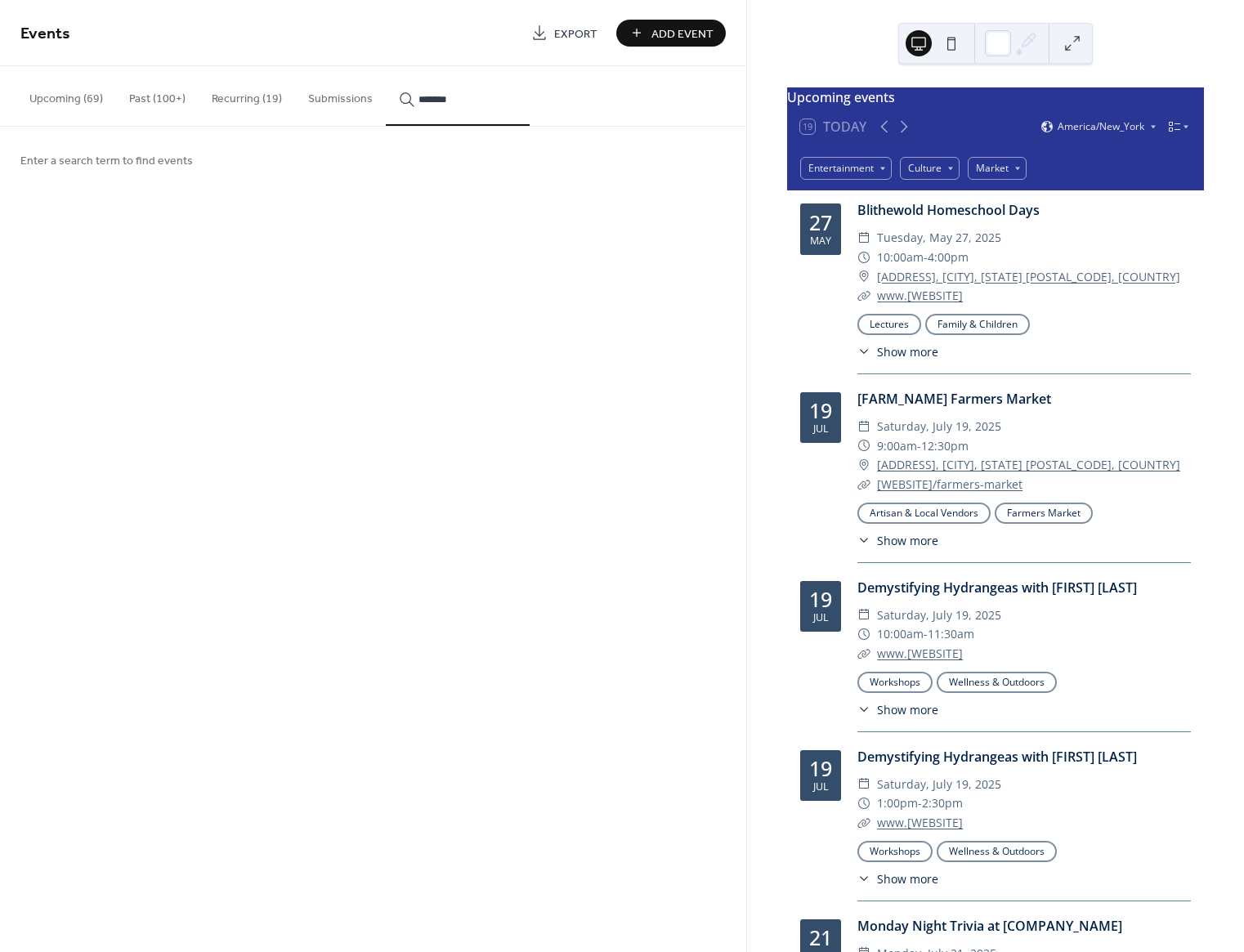 click on "******" at bounding box center (458, 96) 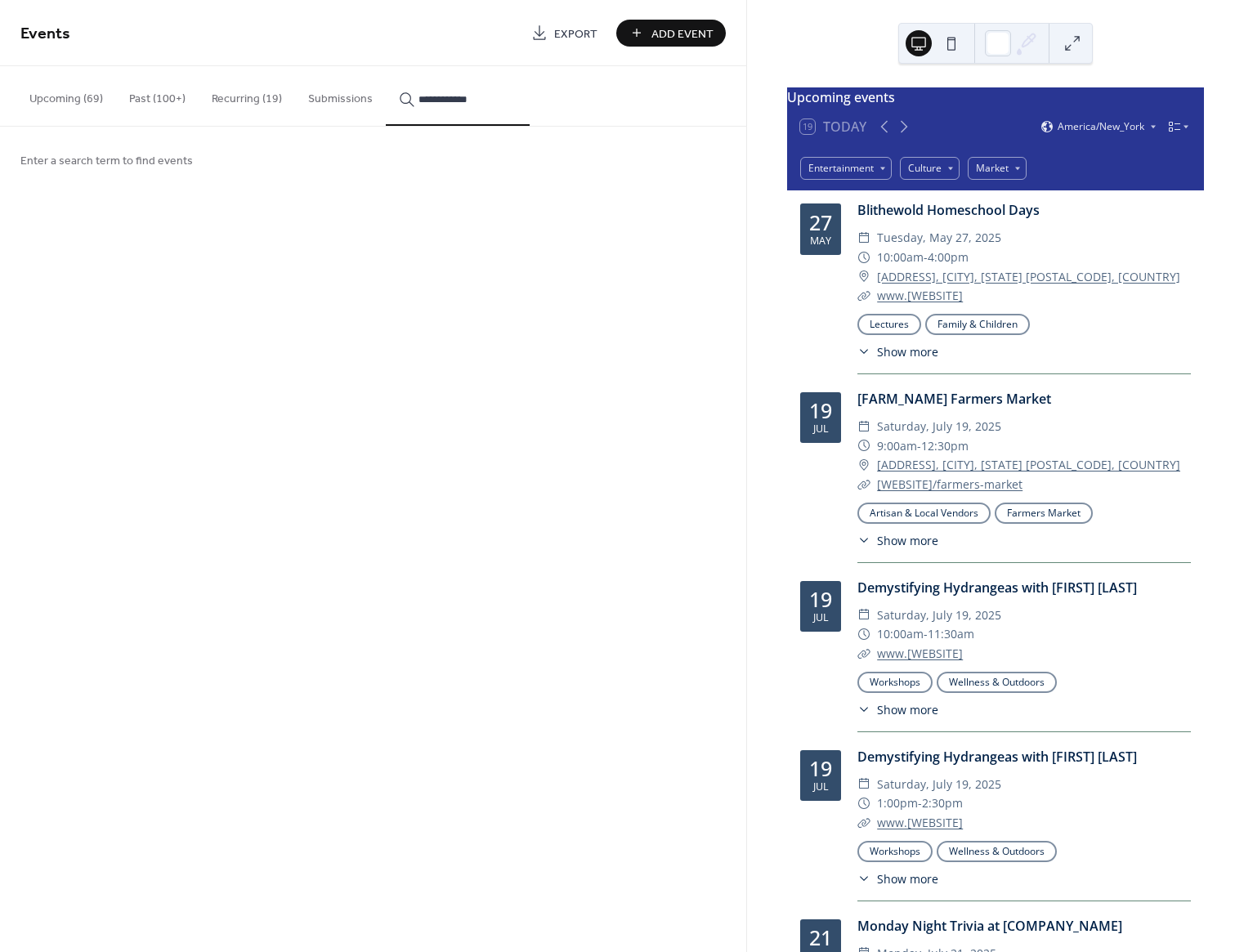 click on "**********" at bounding box center (458, 96) 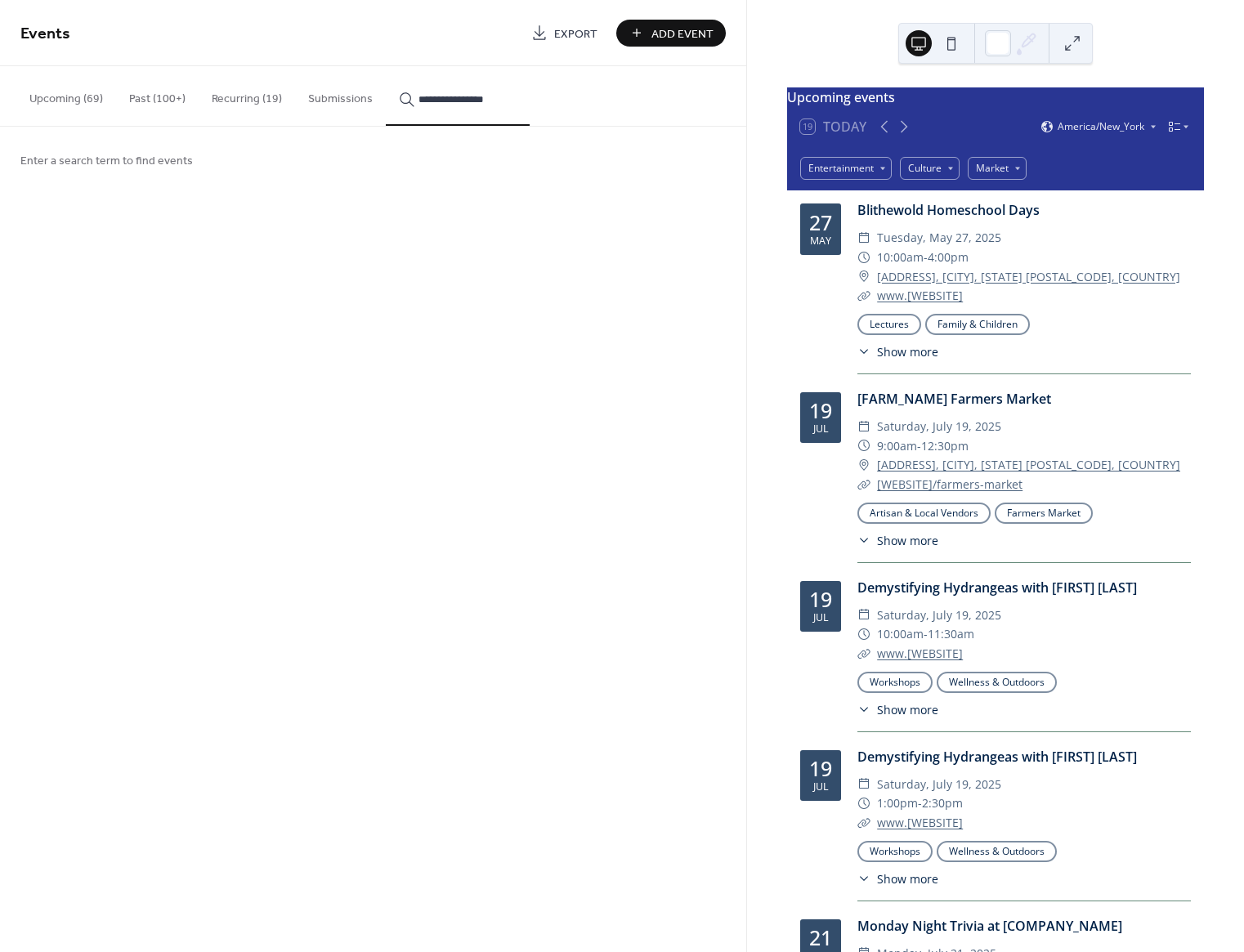 type on "**********" 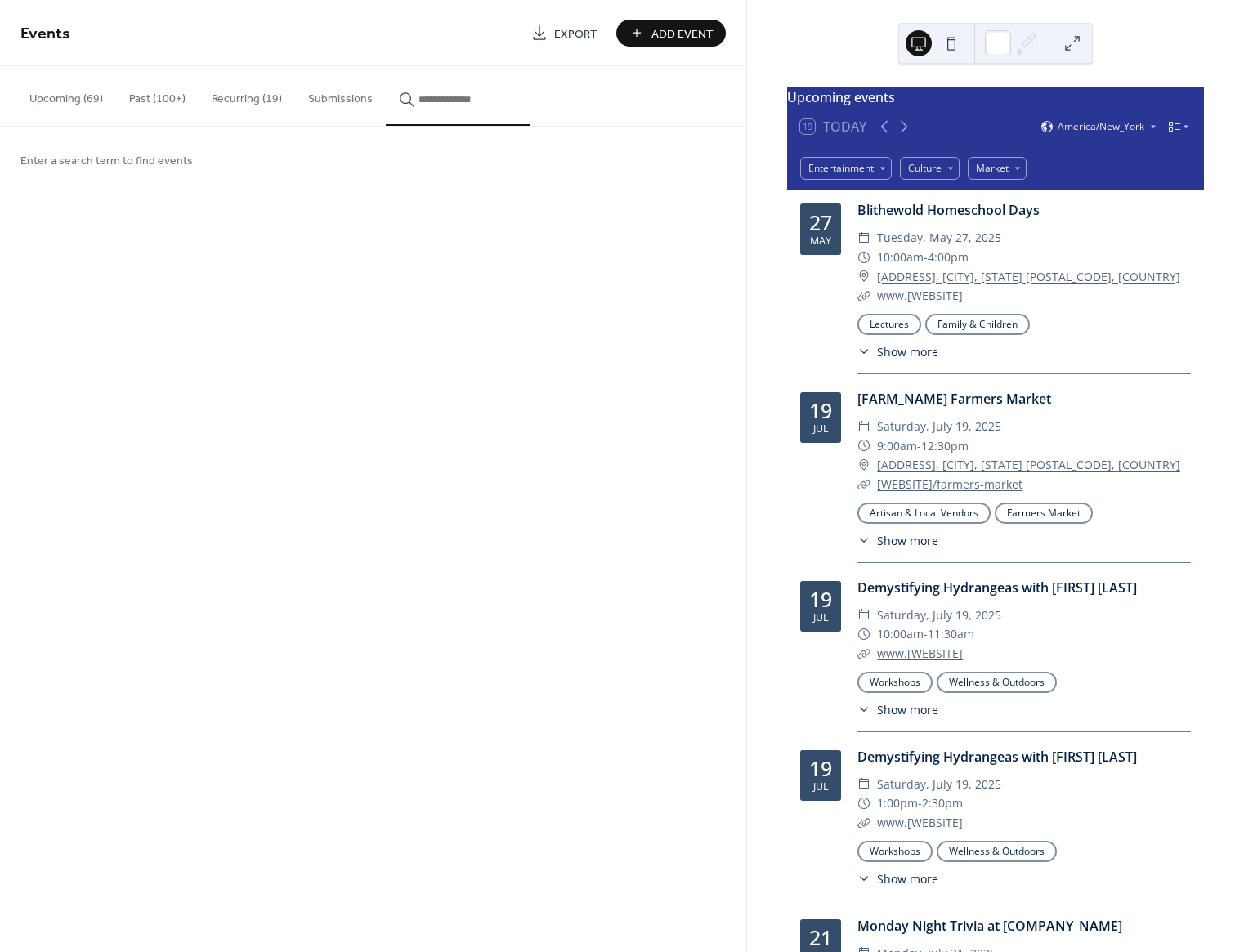 click at bounding box center [468, 99] 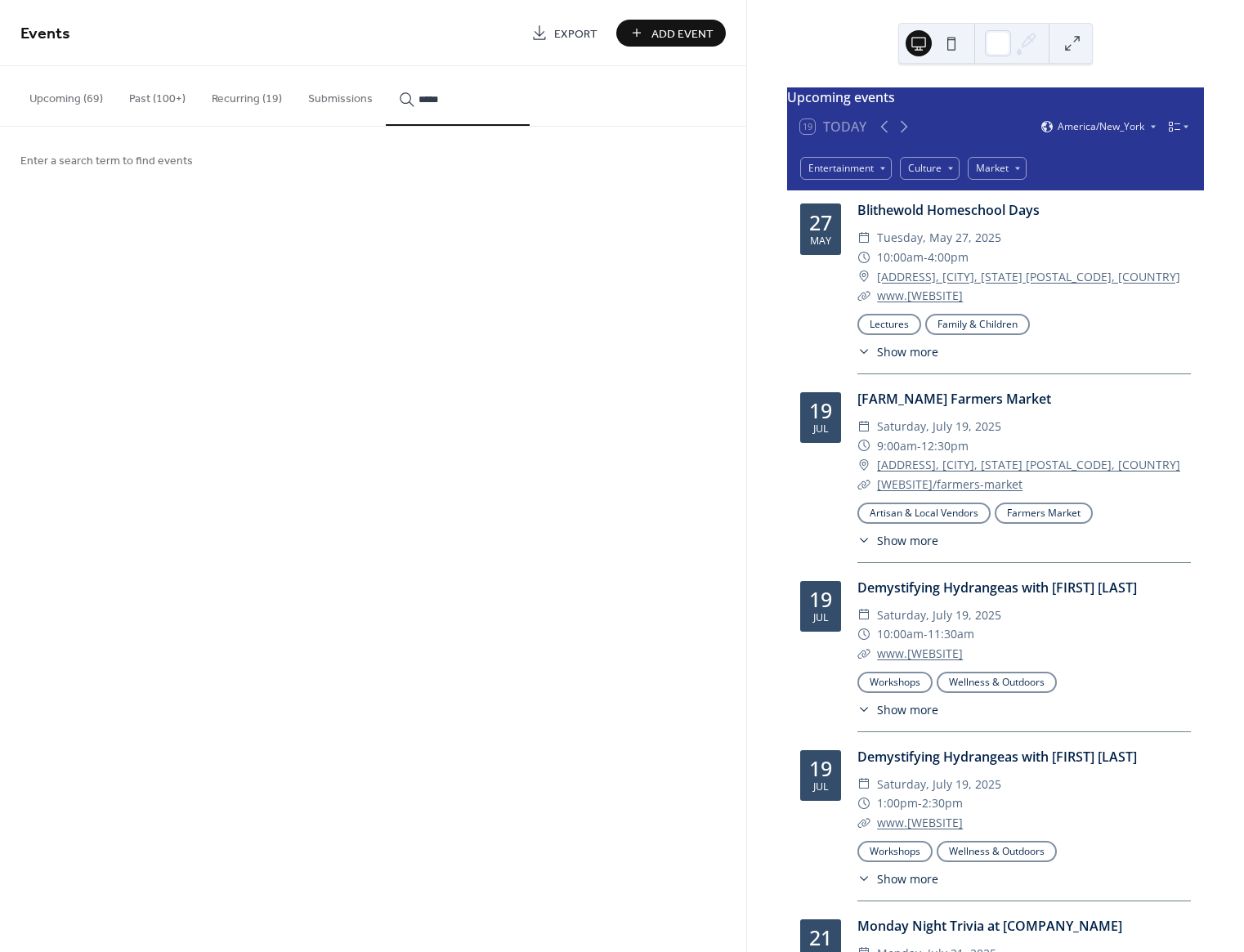 click on "****" at bounding box center [458, 96] 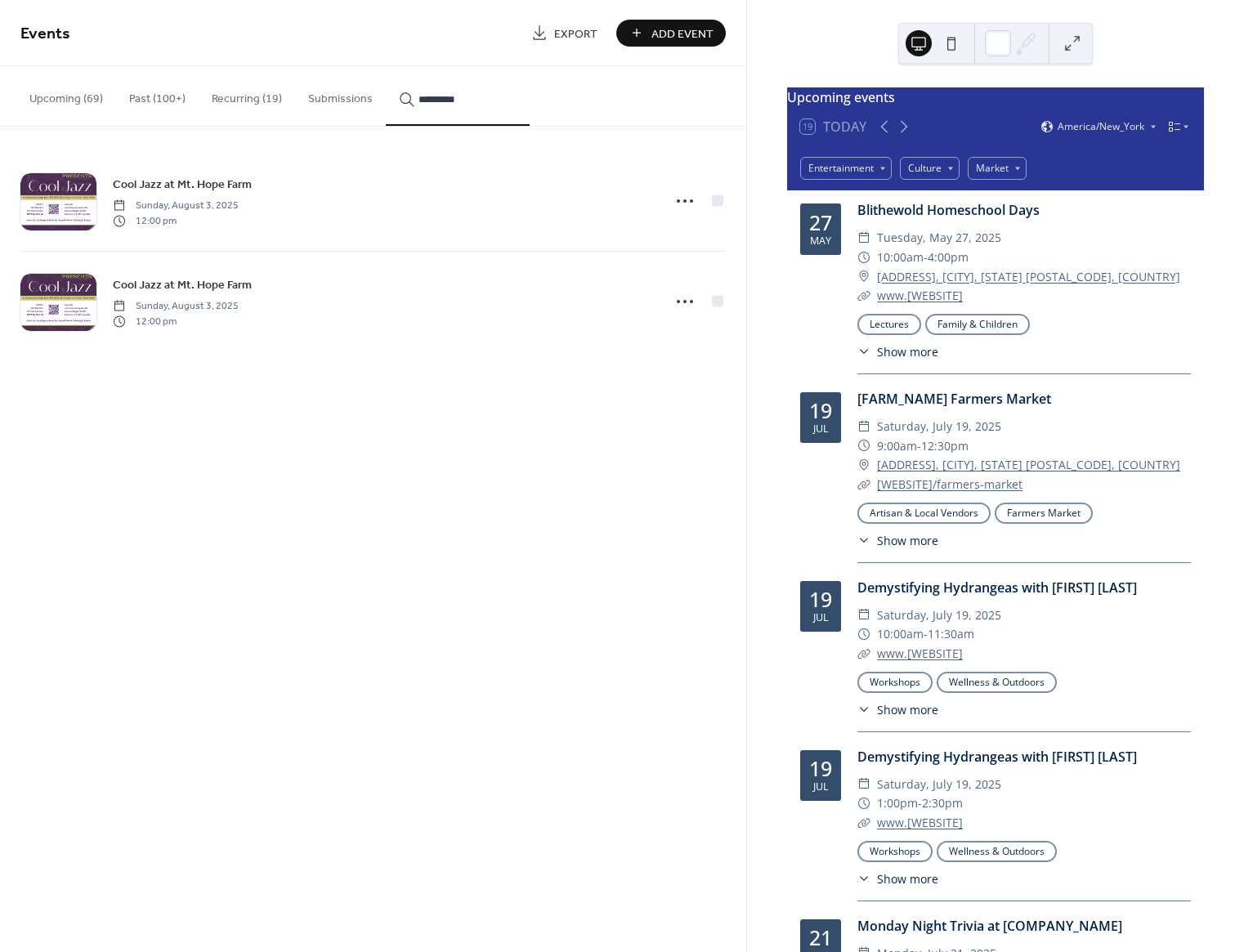 type on "*********" 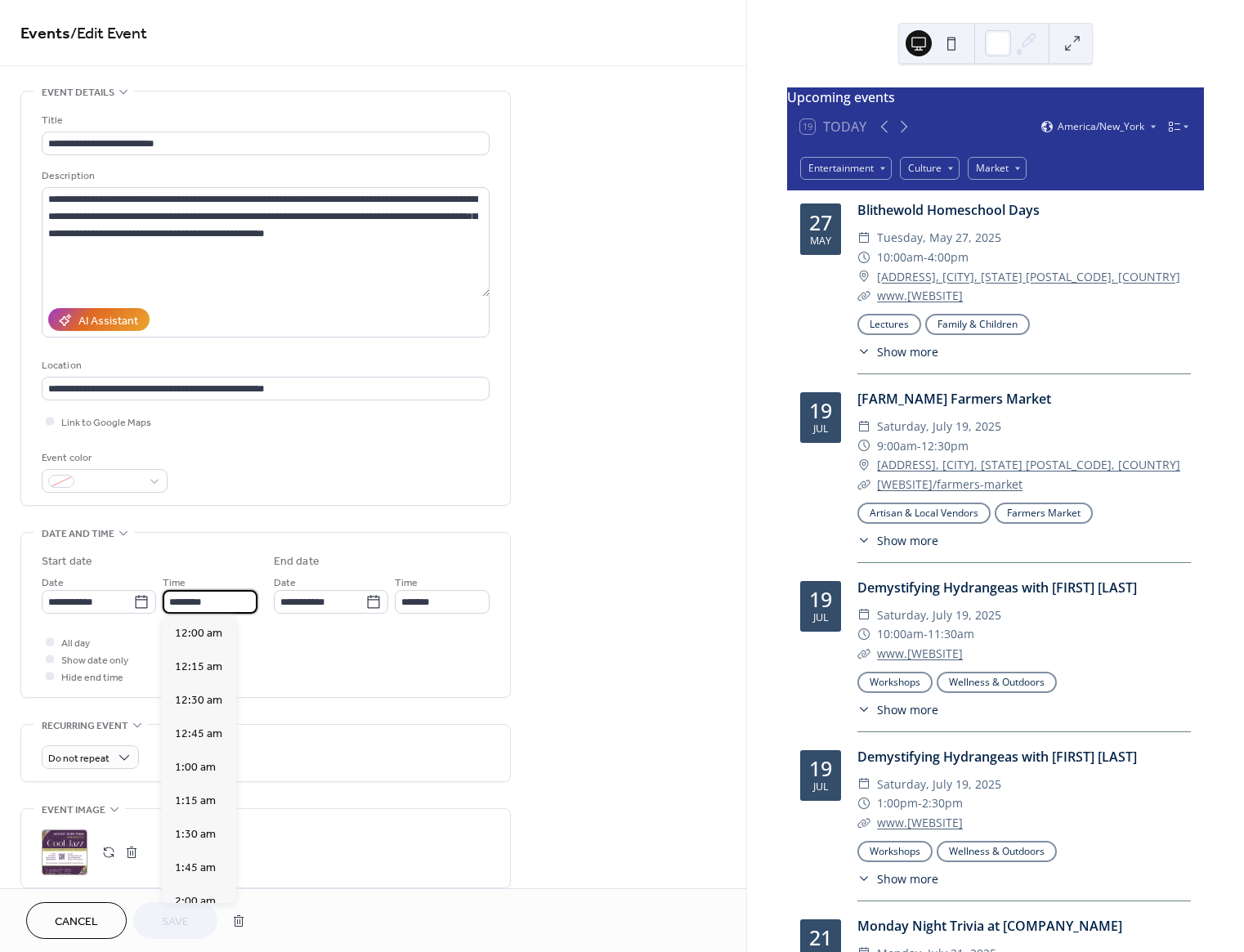 click on "********" at bounding box center (210, 601) 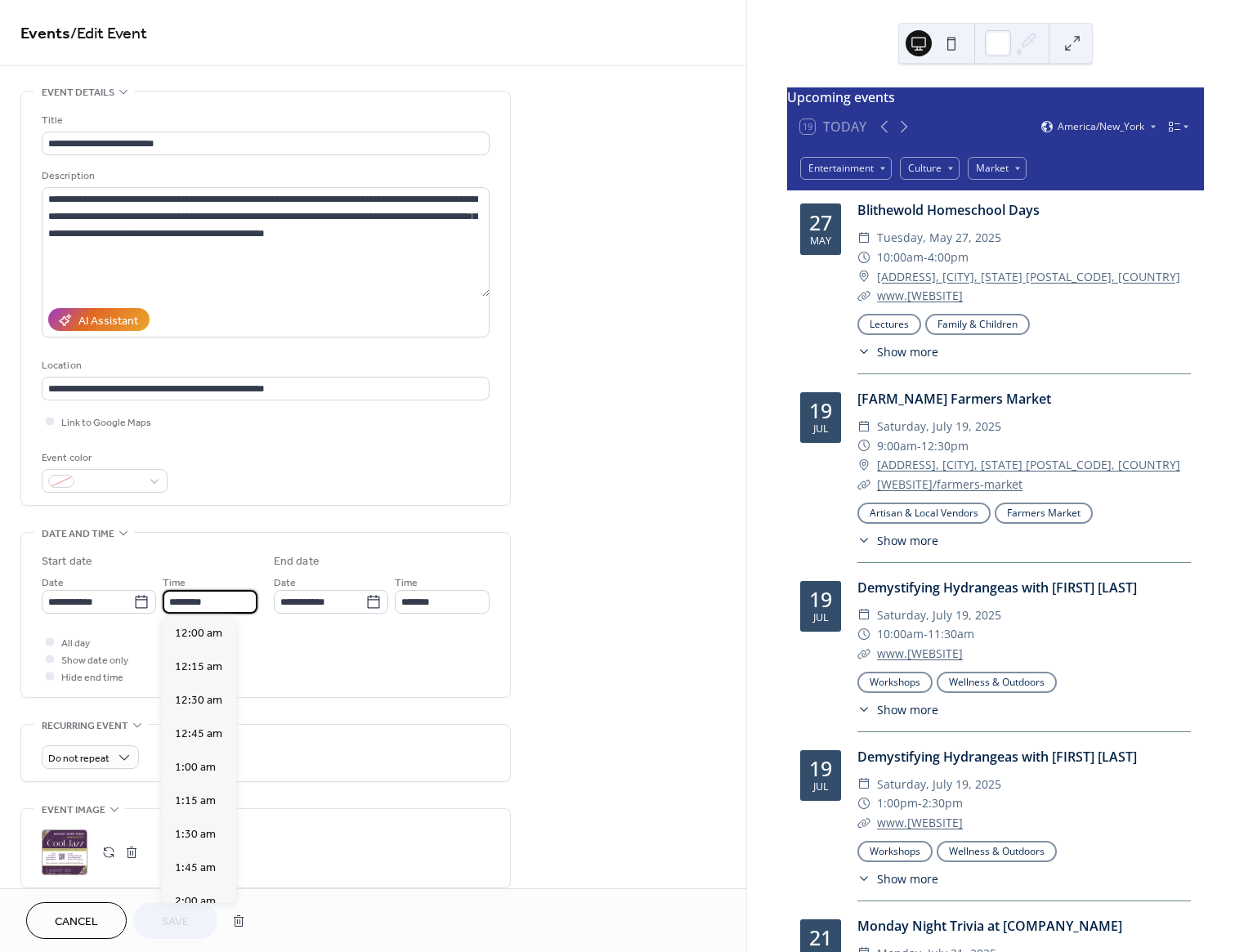 scroll, scrollTop: 1608, scrollLeft: 0, axis: vertical 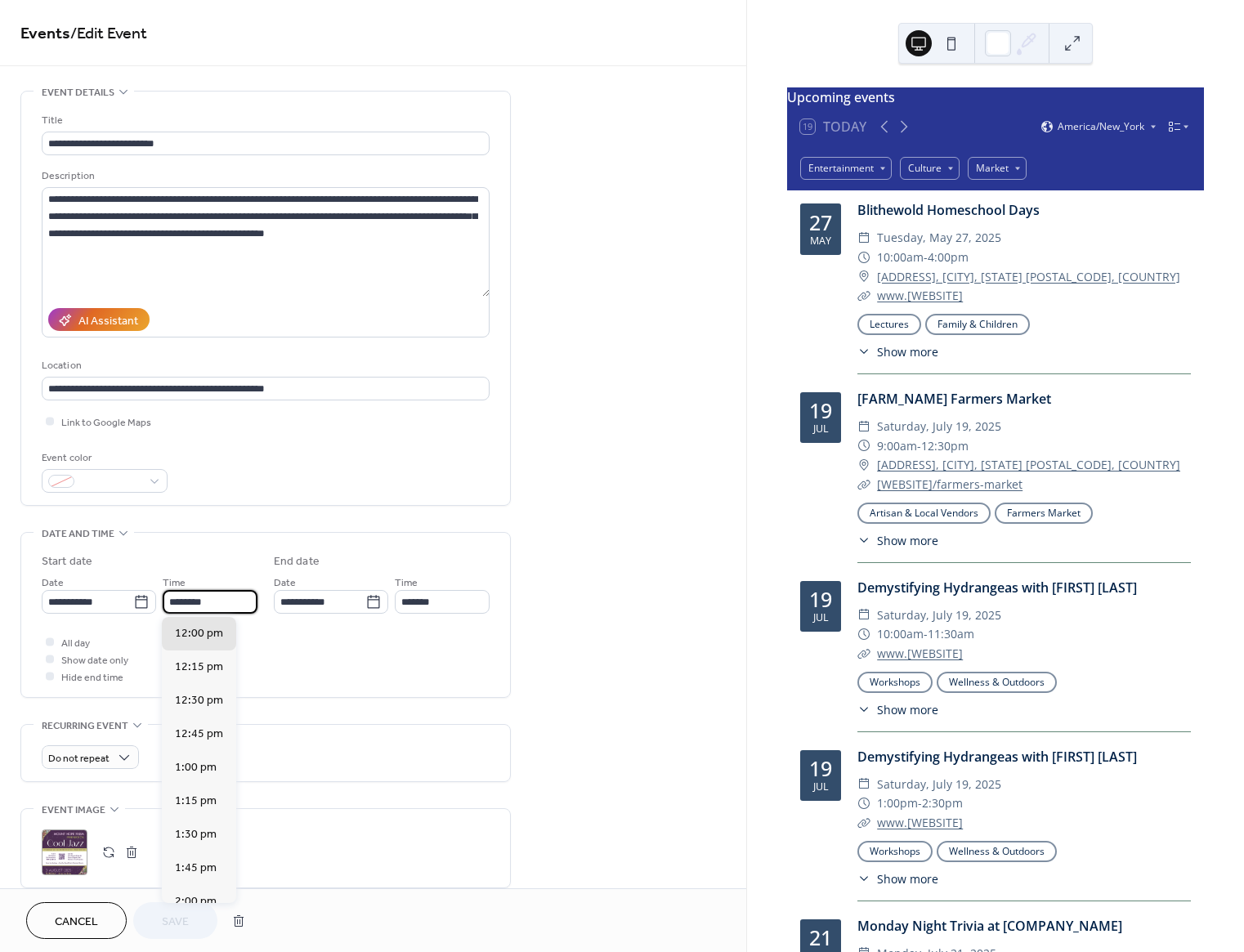 click on "********" at bounding box center [210, 601] 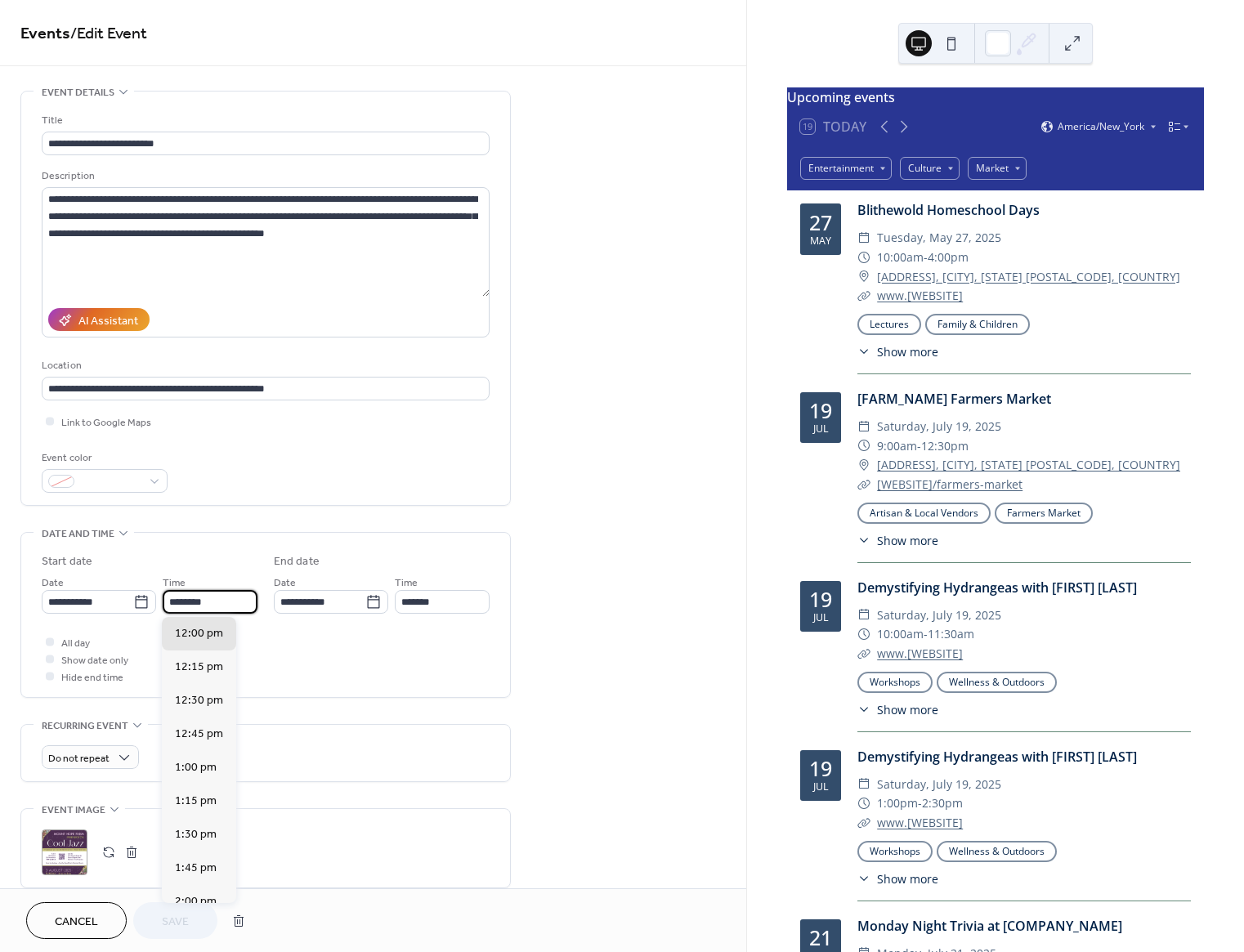 click on "********" at bounding box center [210, 601] 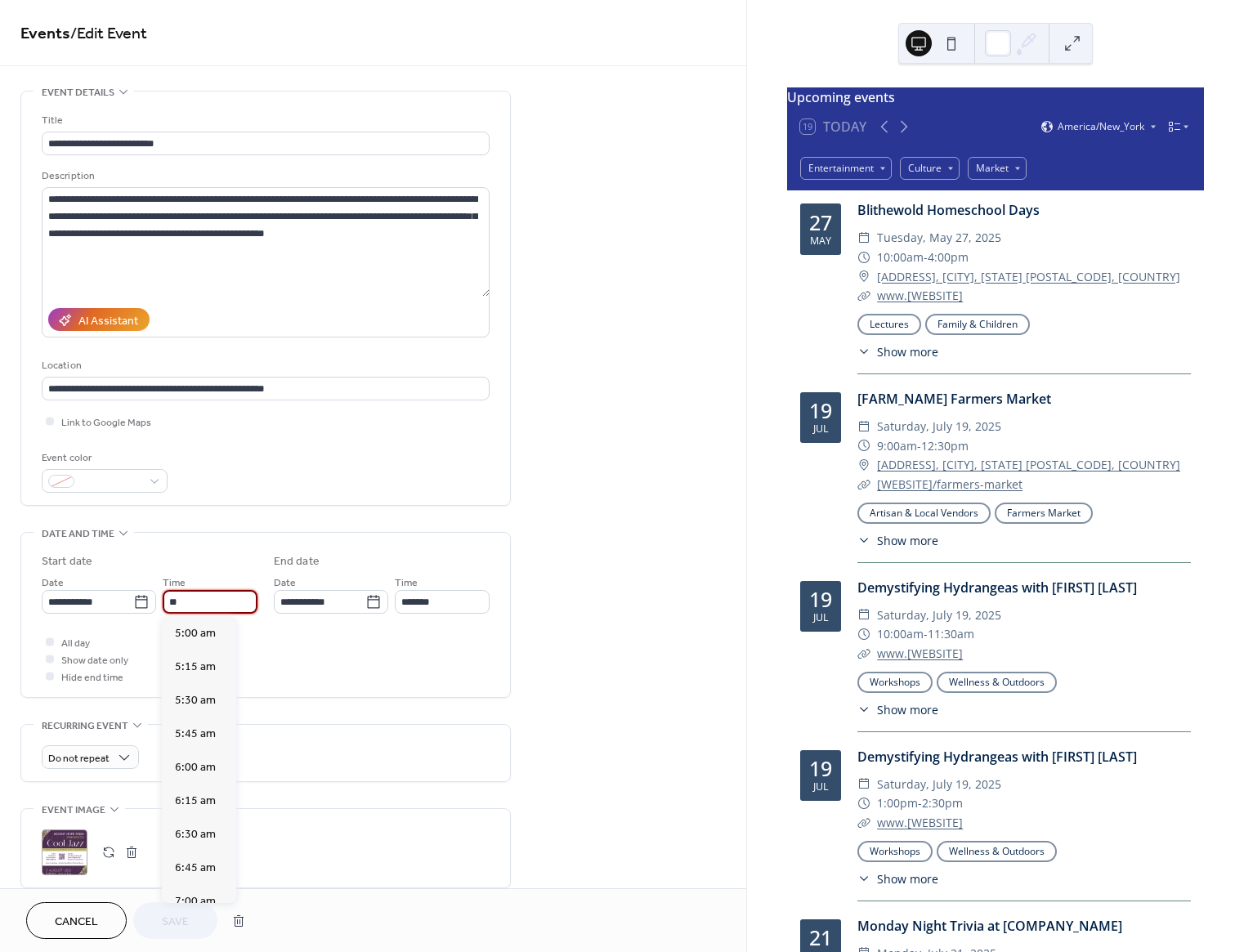 scroll, scrollTop: 536, scrollLeft: 0, axis: vertical 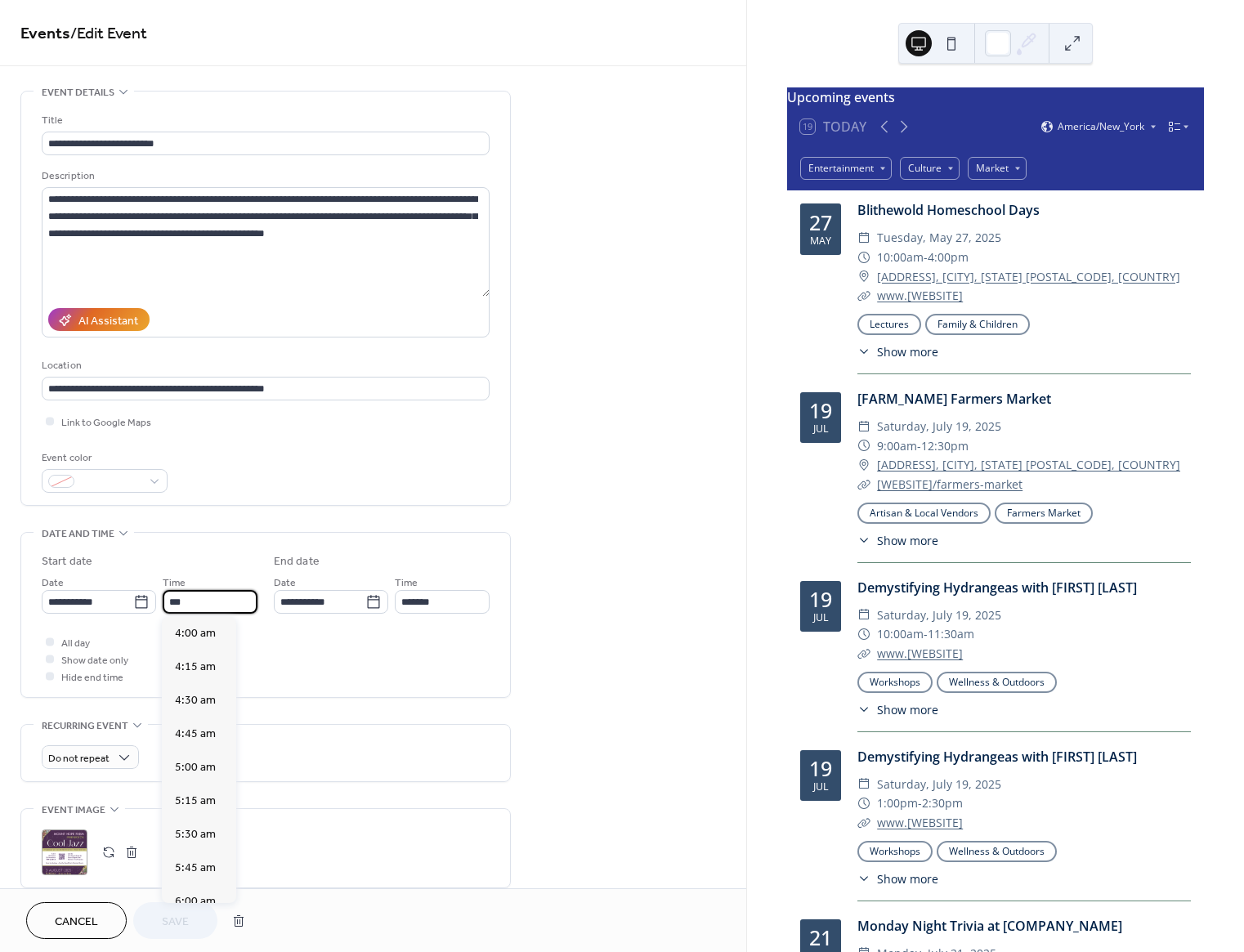 type on "*******" 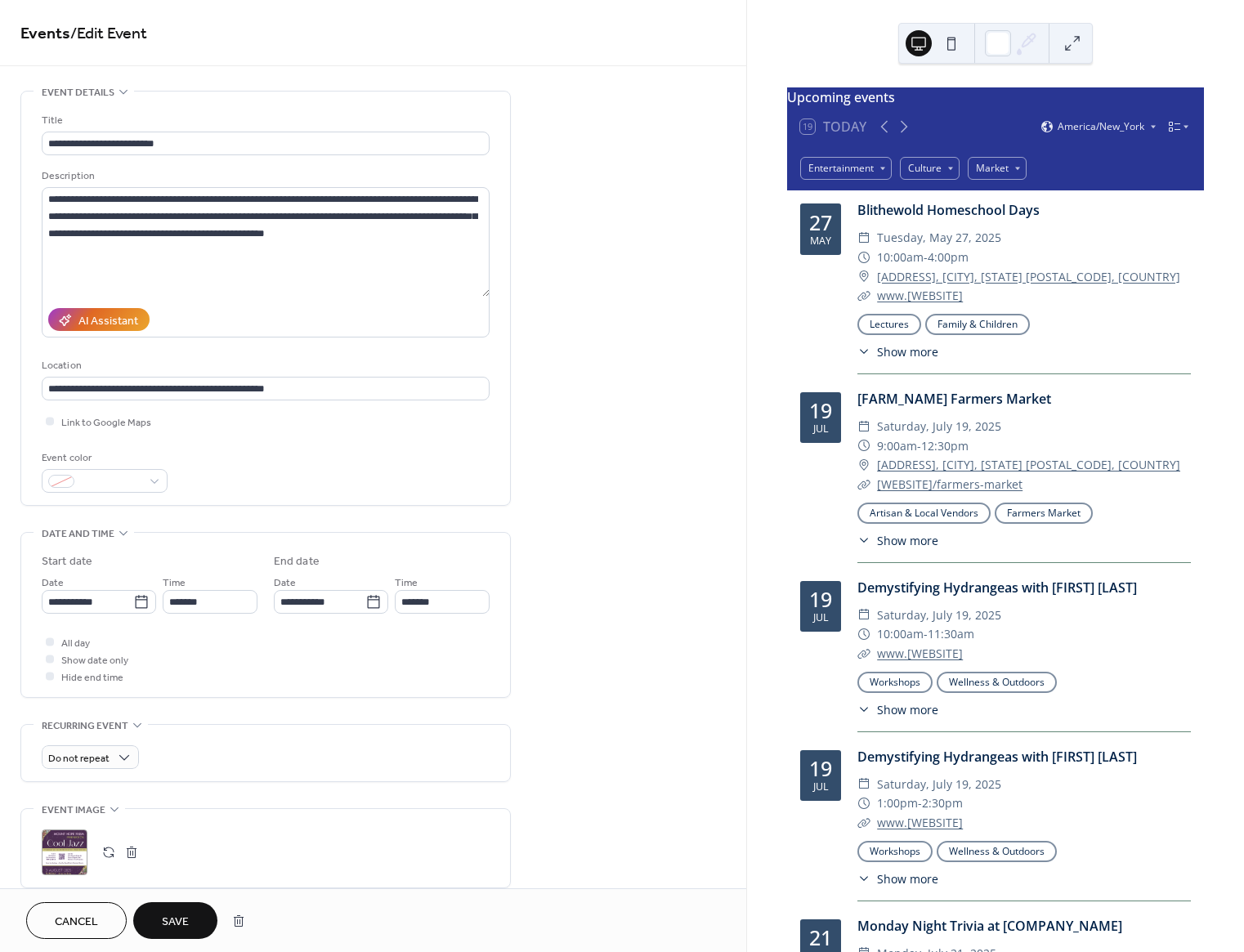 click on "All day Show date only Hide end time" at bounding box center (266, 659) 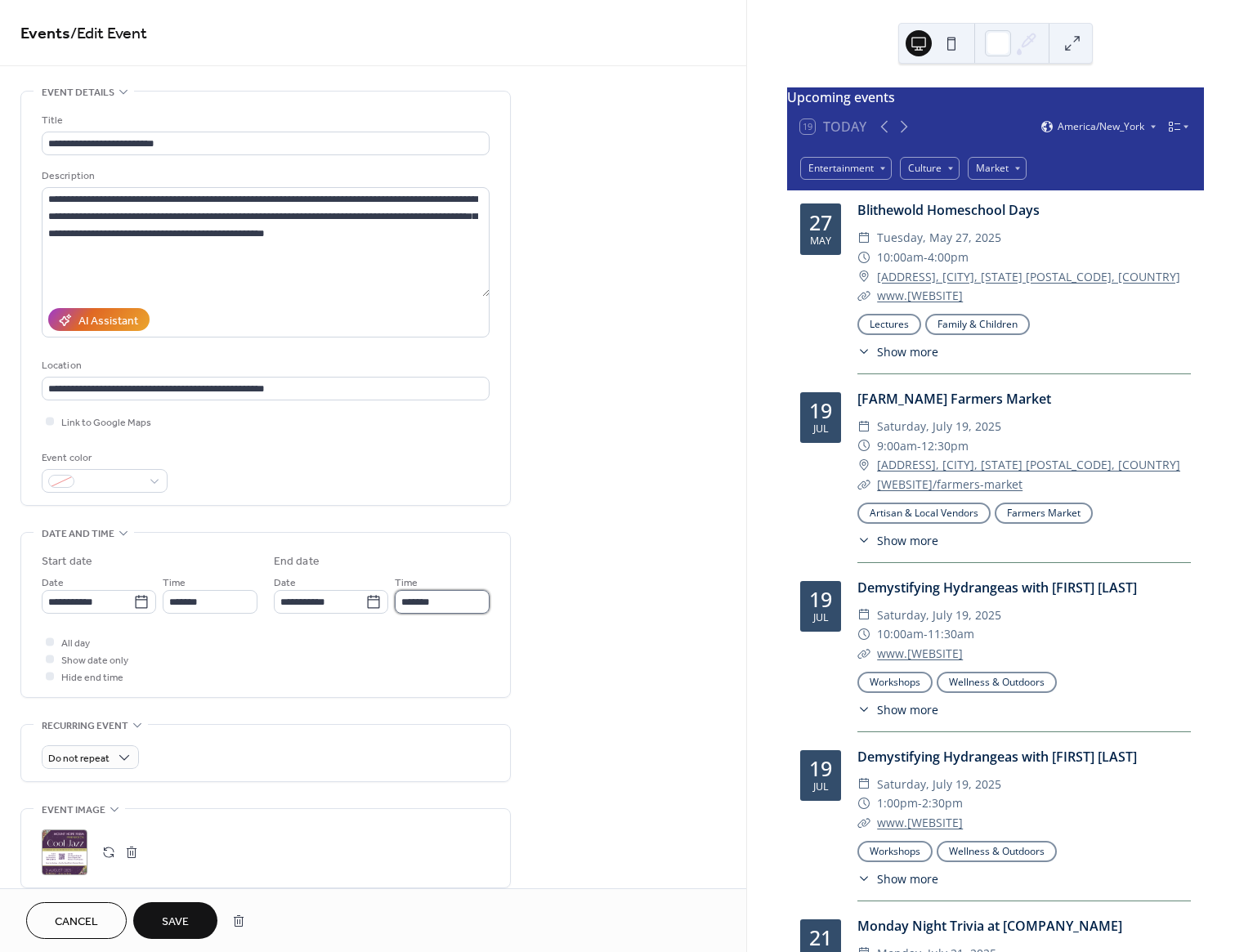 click on "*******" at bounding box center [442, 601] 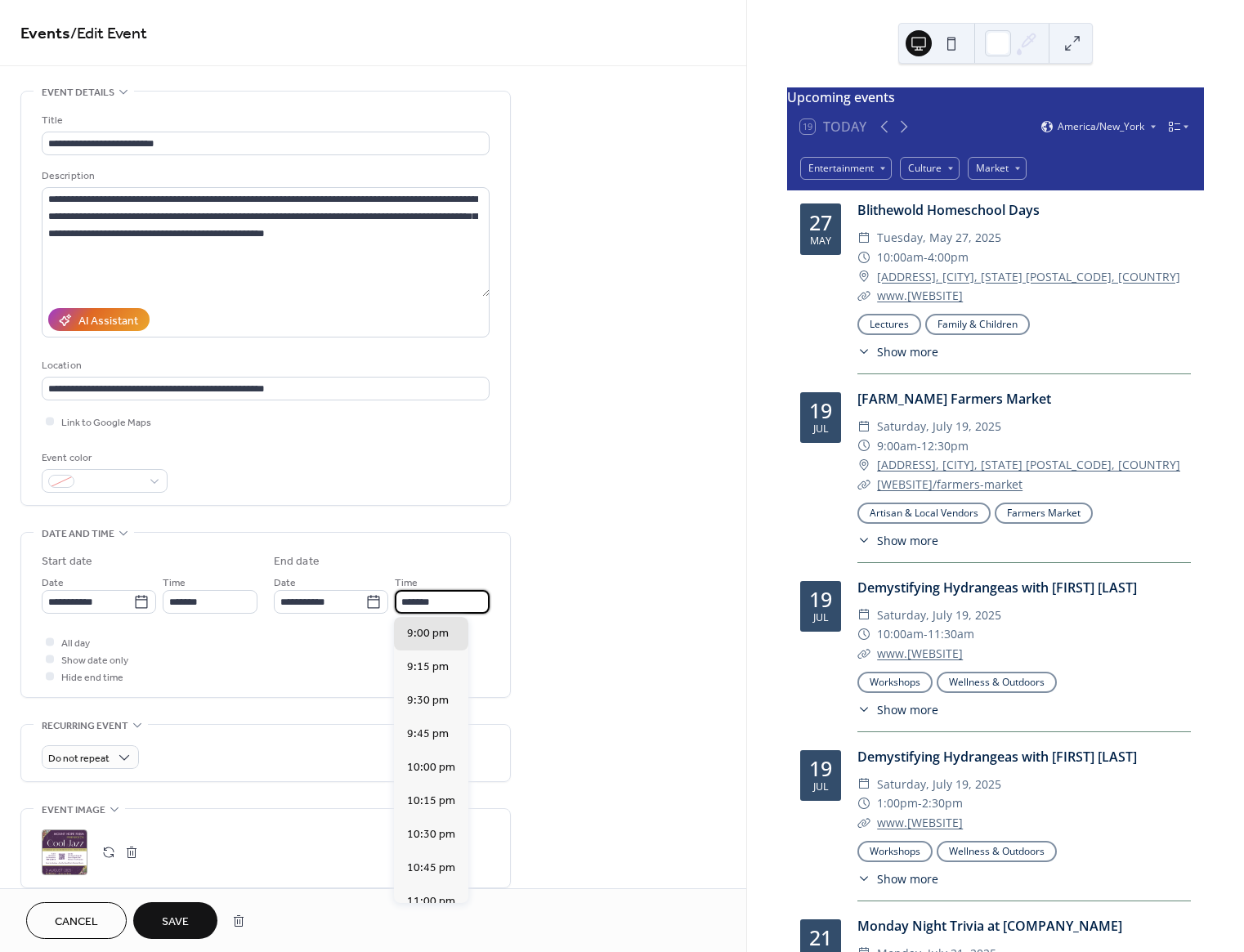 click on "*******" at bounding box center [442, 601] 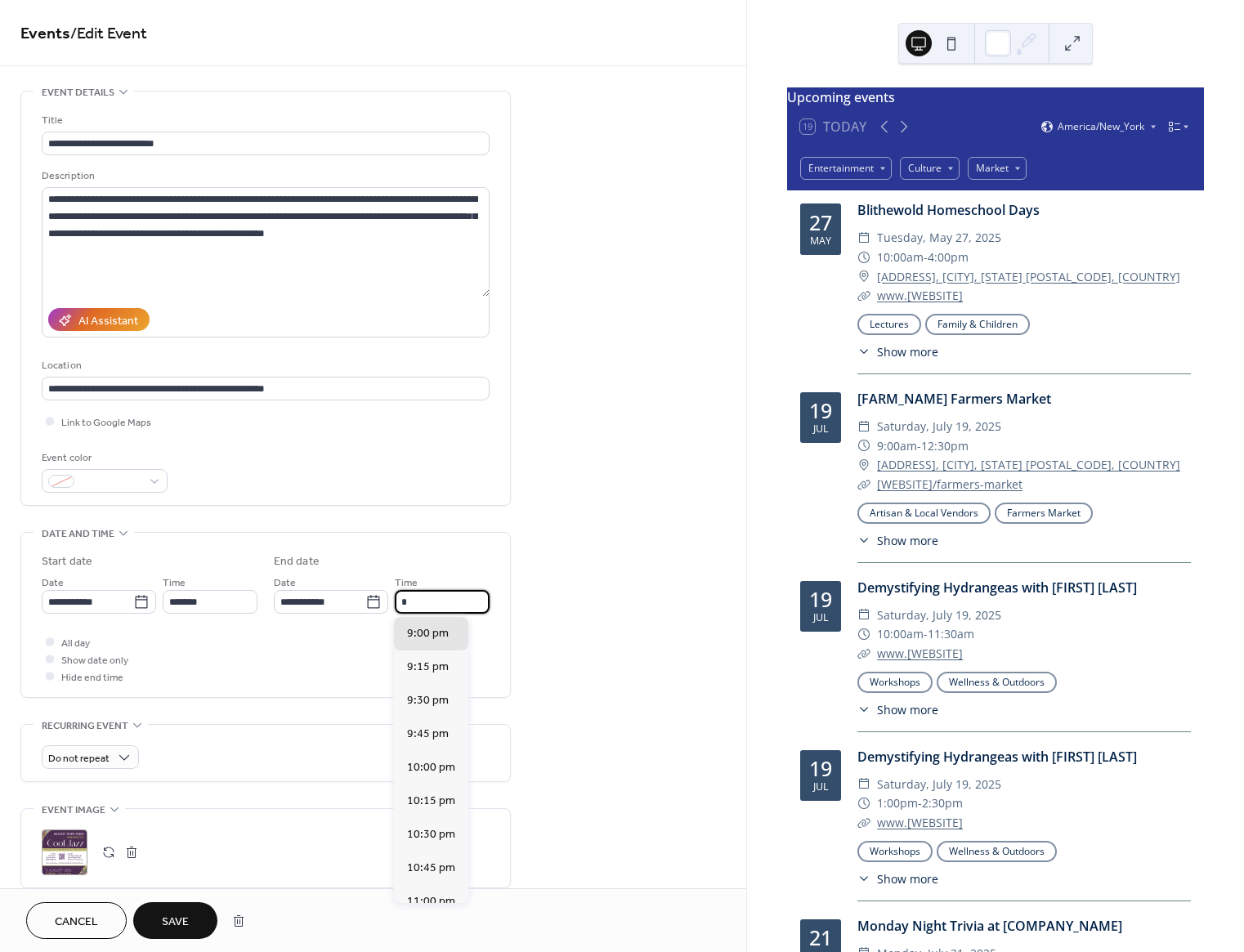 scroll, scrollTop: 503, scrollLeft: 0, axis: vertical 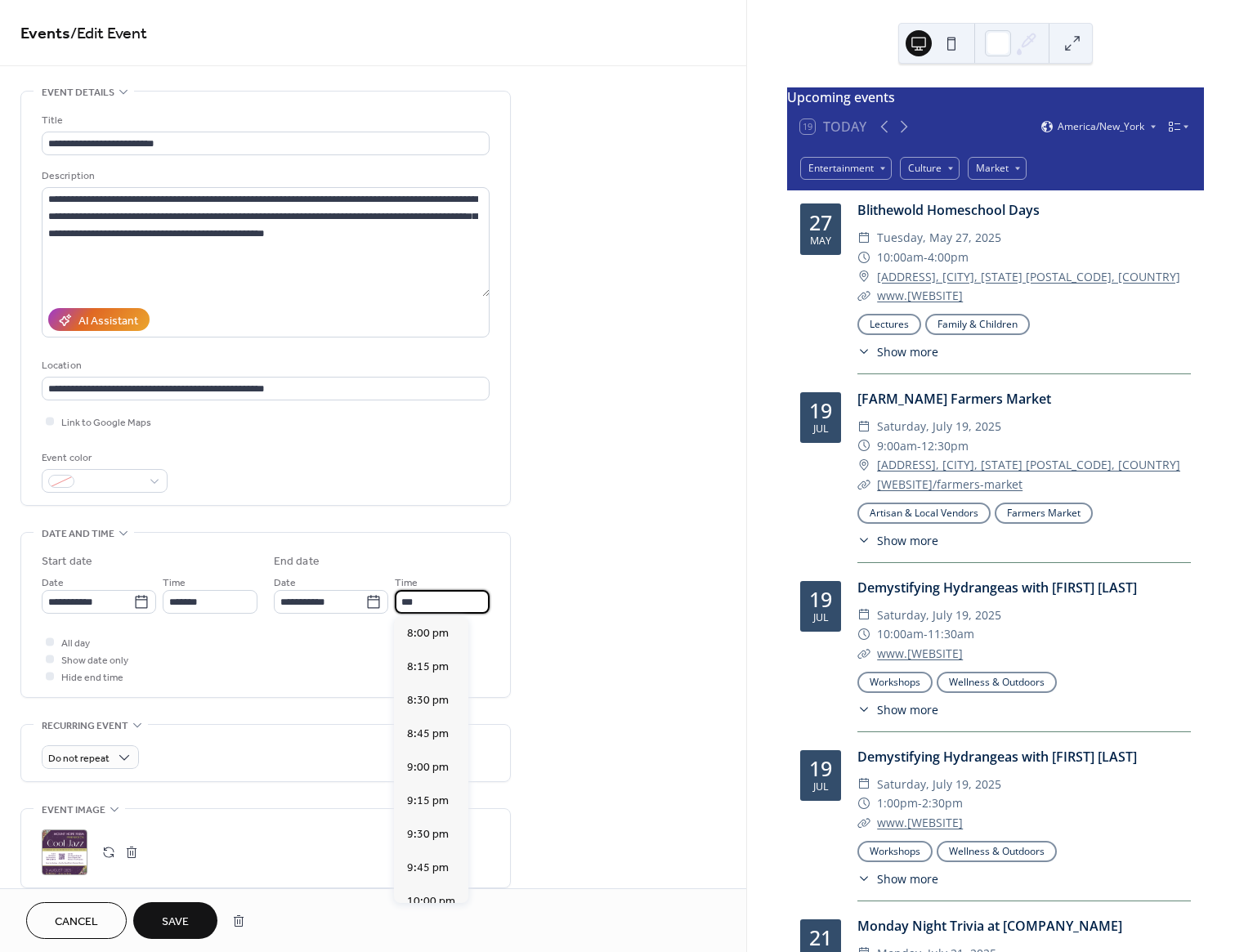 type on "*******" 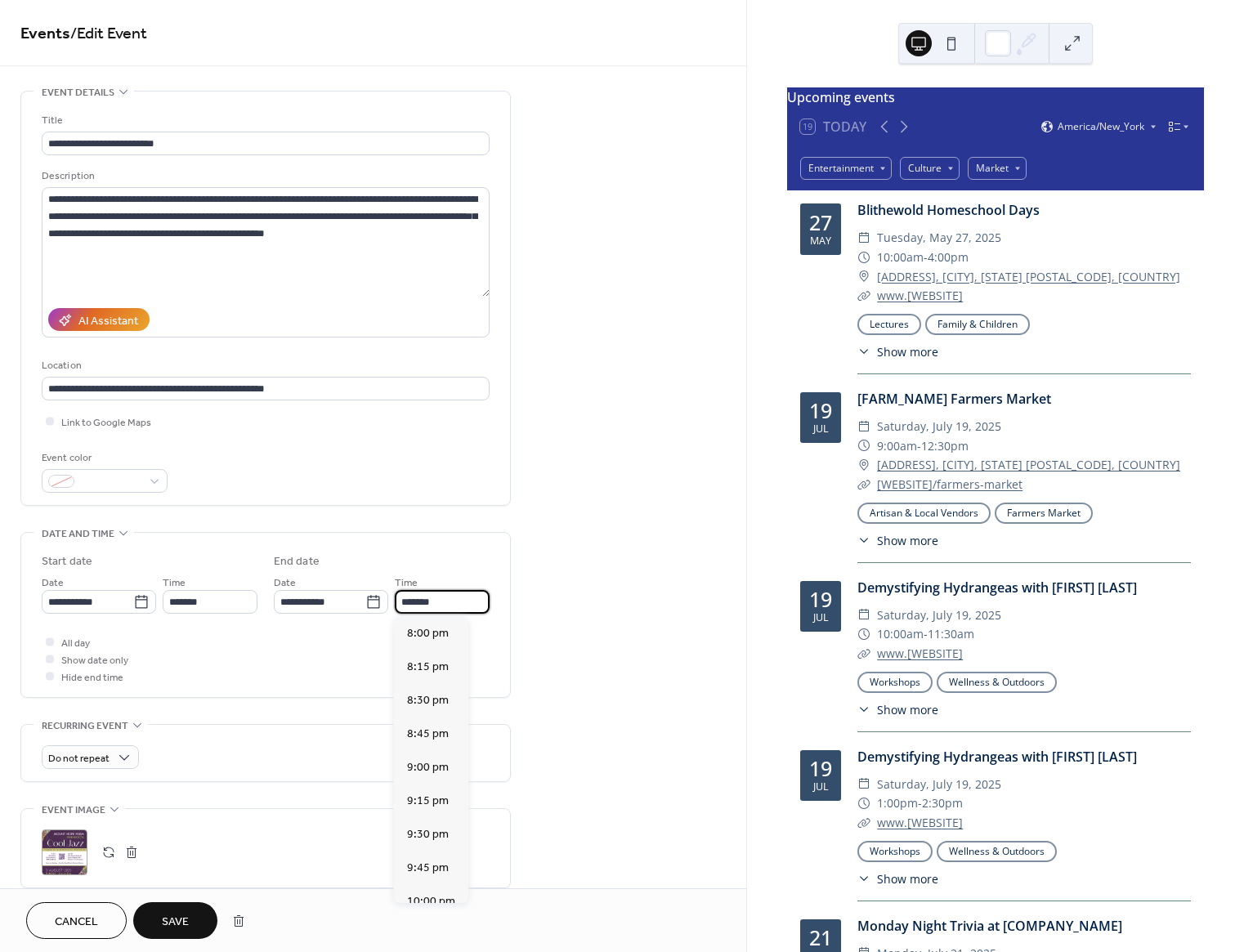 click on "**********" at bounding box center [373, 770] 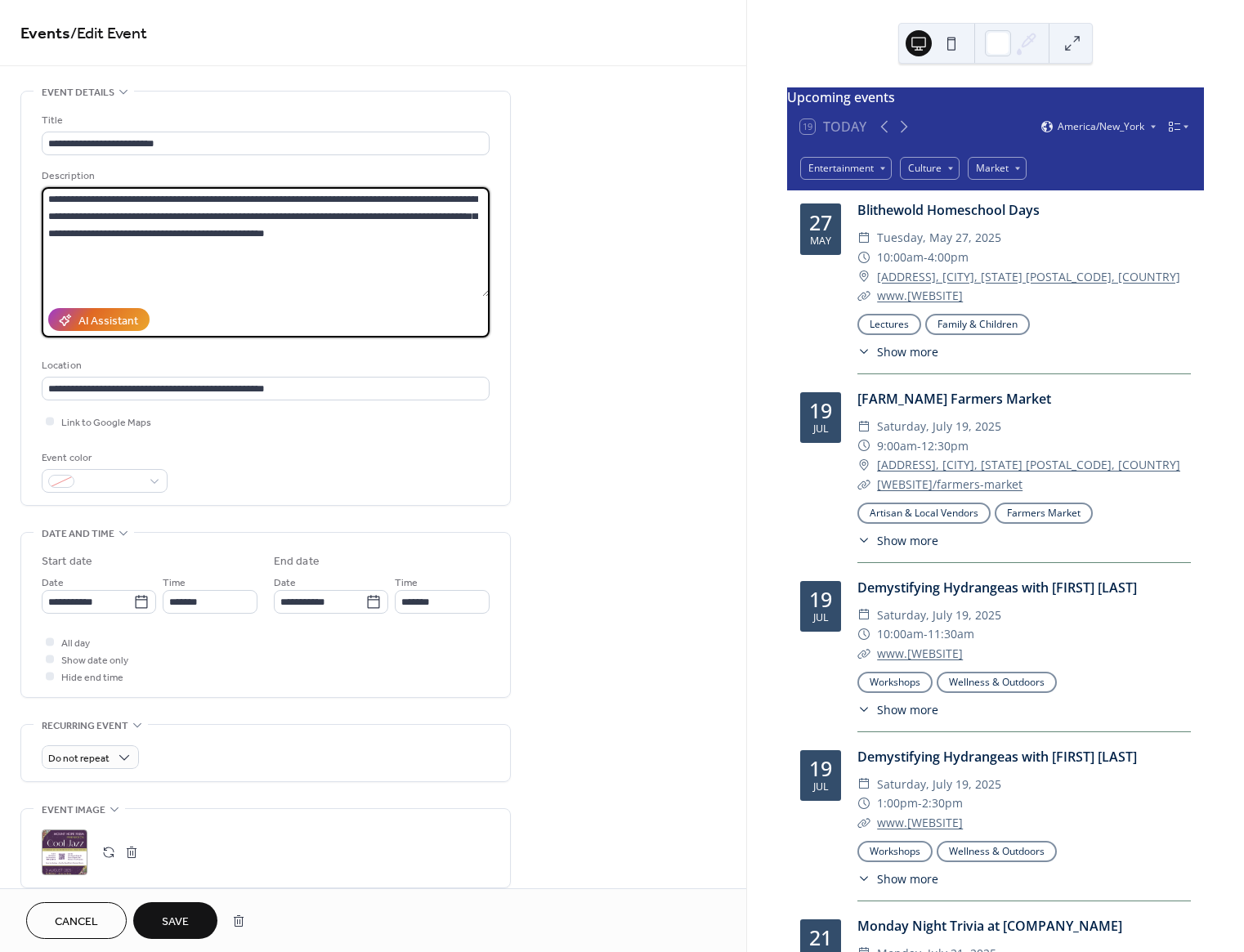 click on "**********" at bounding box center [266, 242] 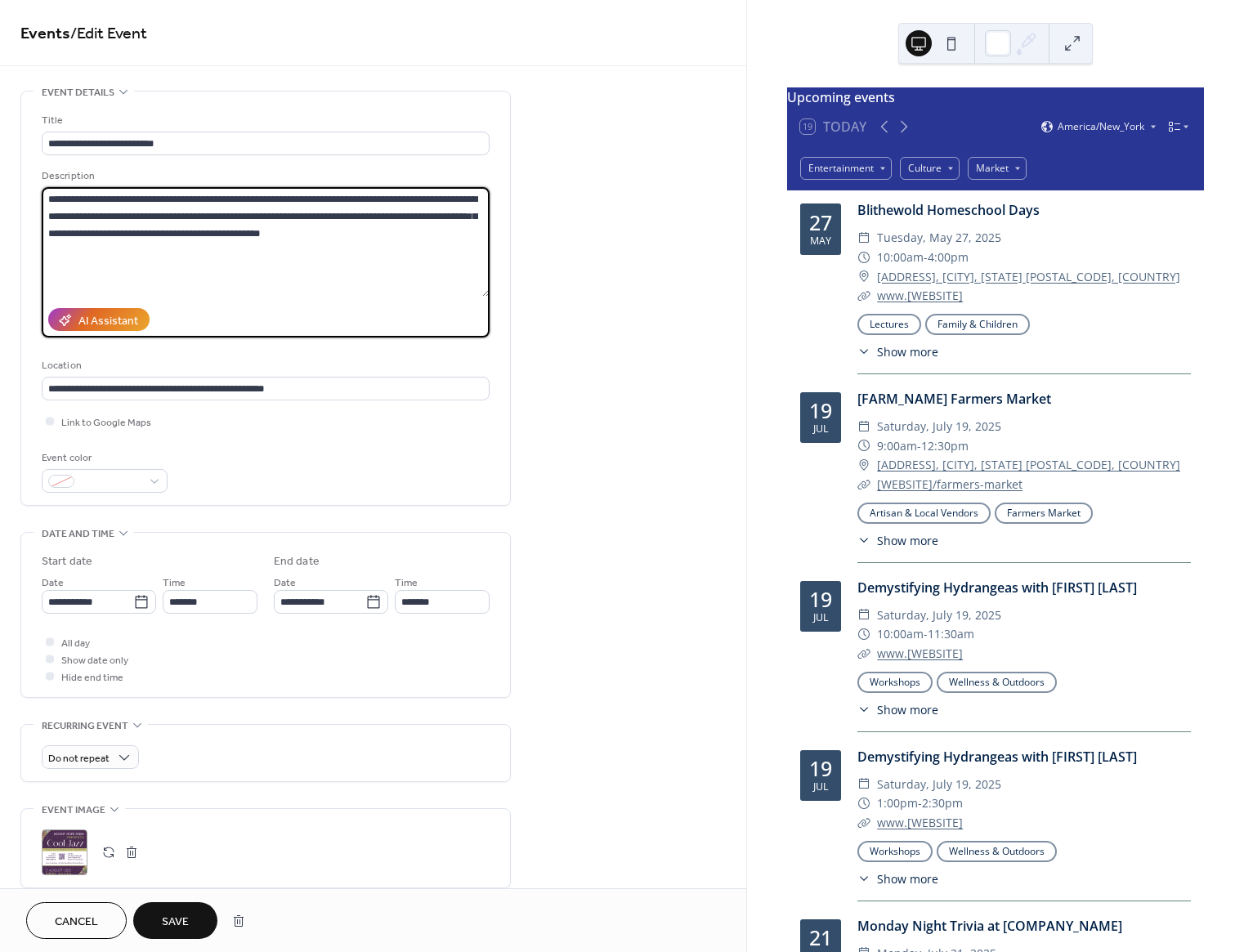 click on "**********" at bounding box center (266, 242) 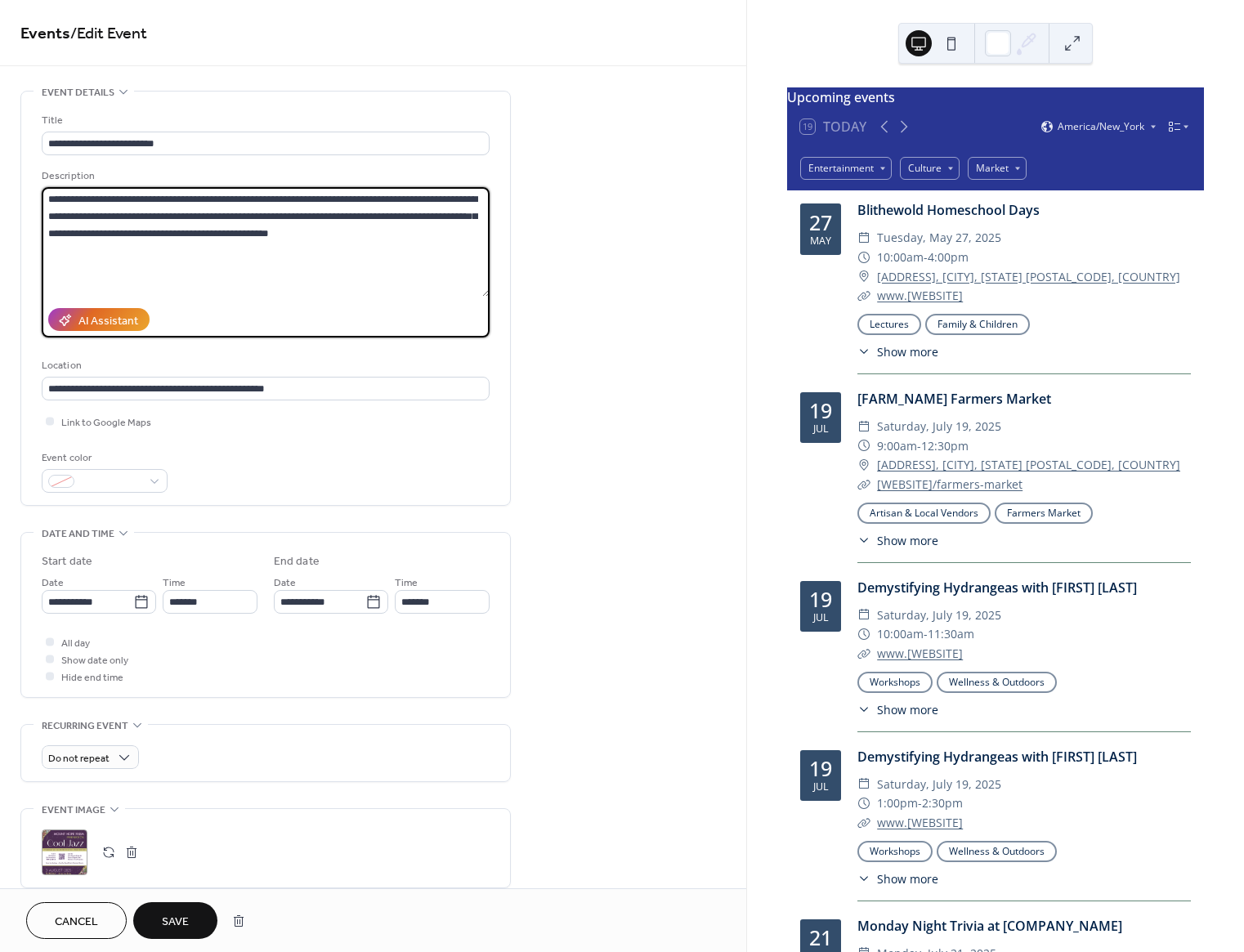 paste on "**********" 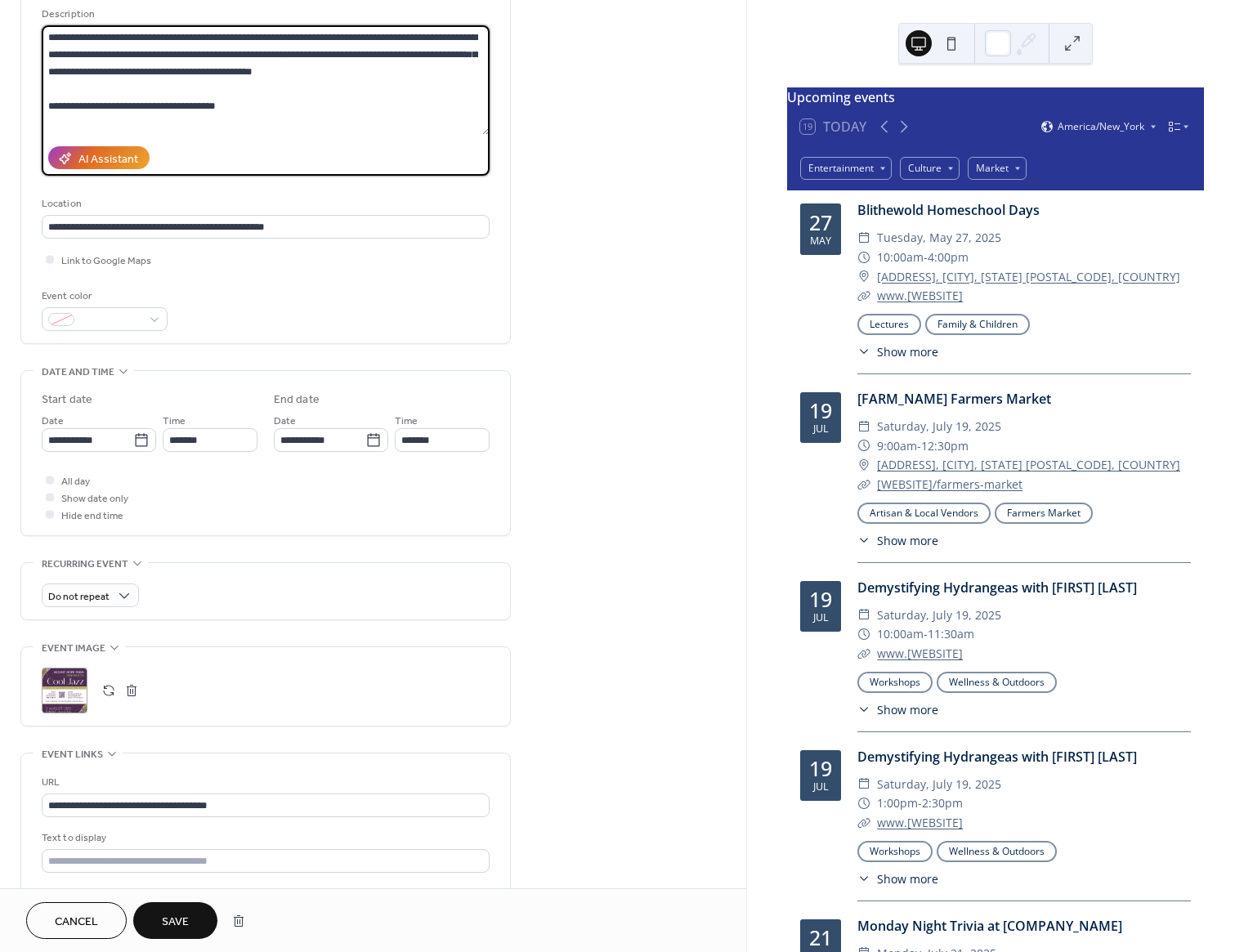scroll, scrollTop: 198, scrollLeft: 0, axis: vertical 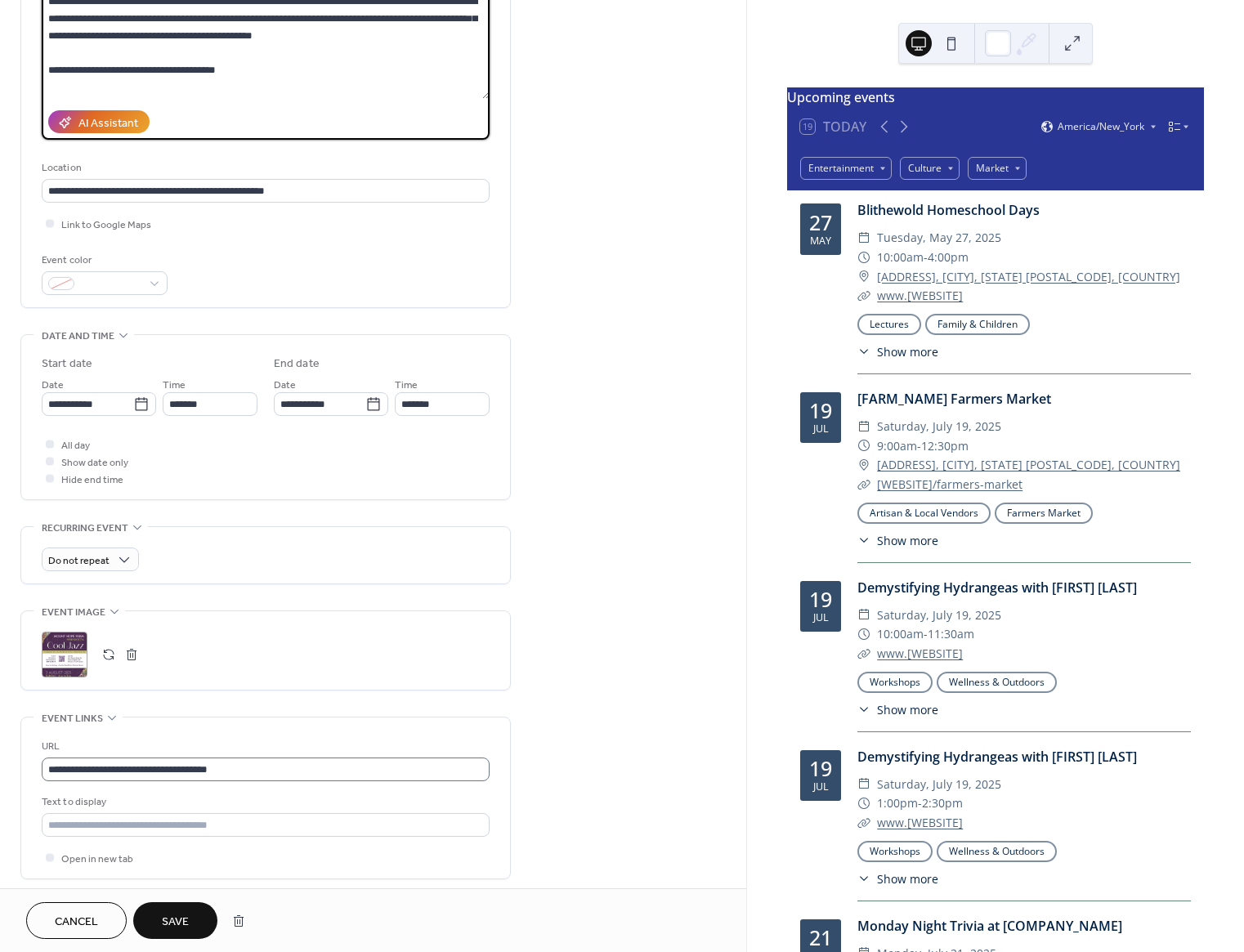 type on "**********" 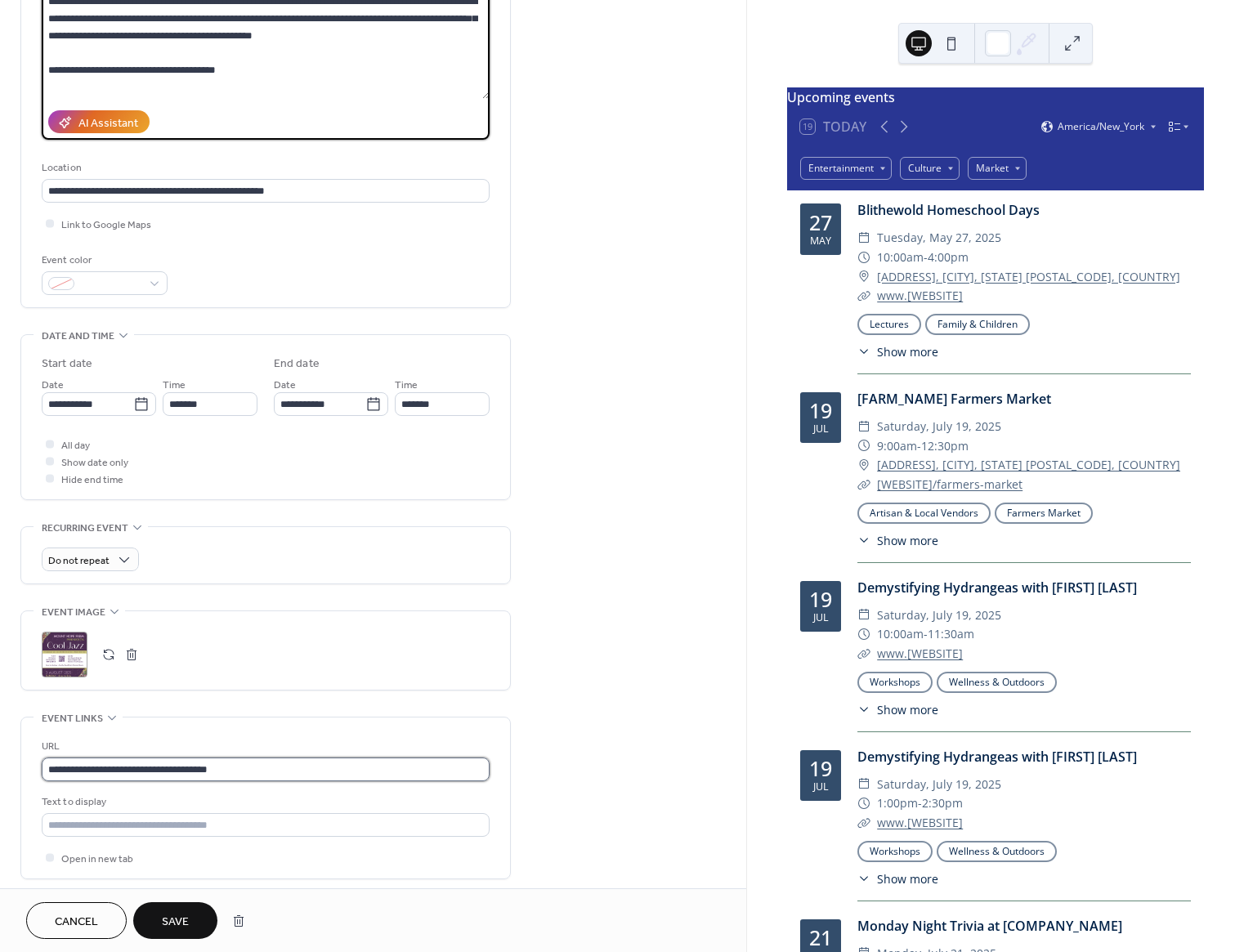 click on "**********" at bounding box center [266, 769] 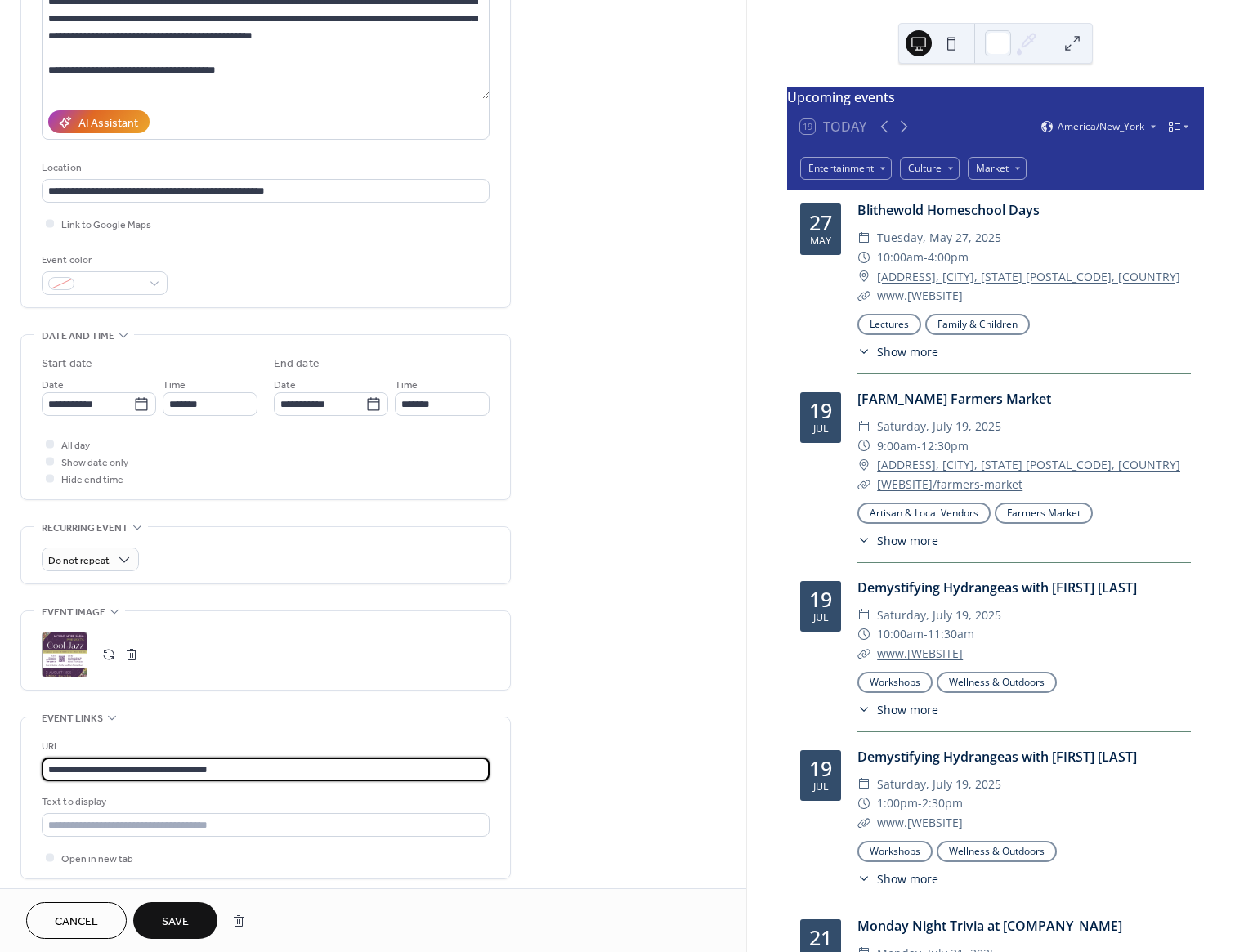 click on "**********" at bounding box center [266, 769] 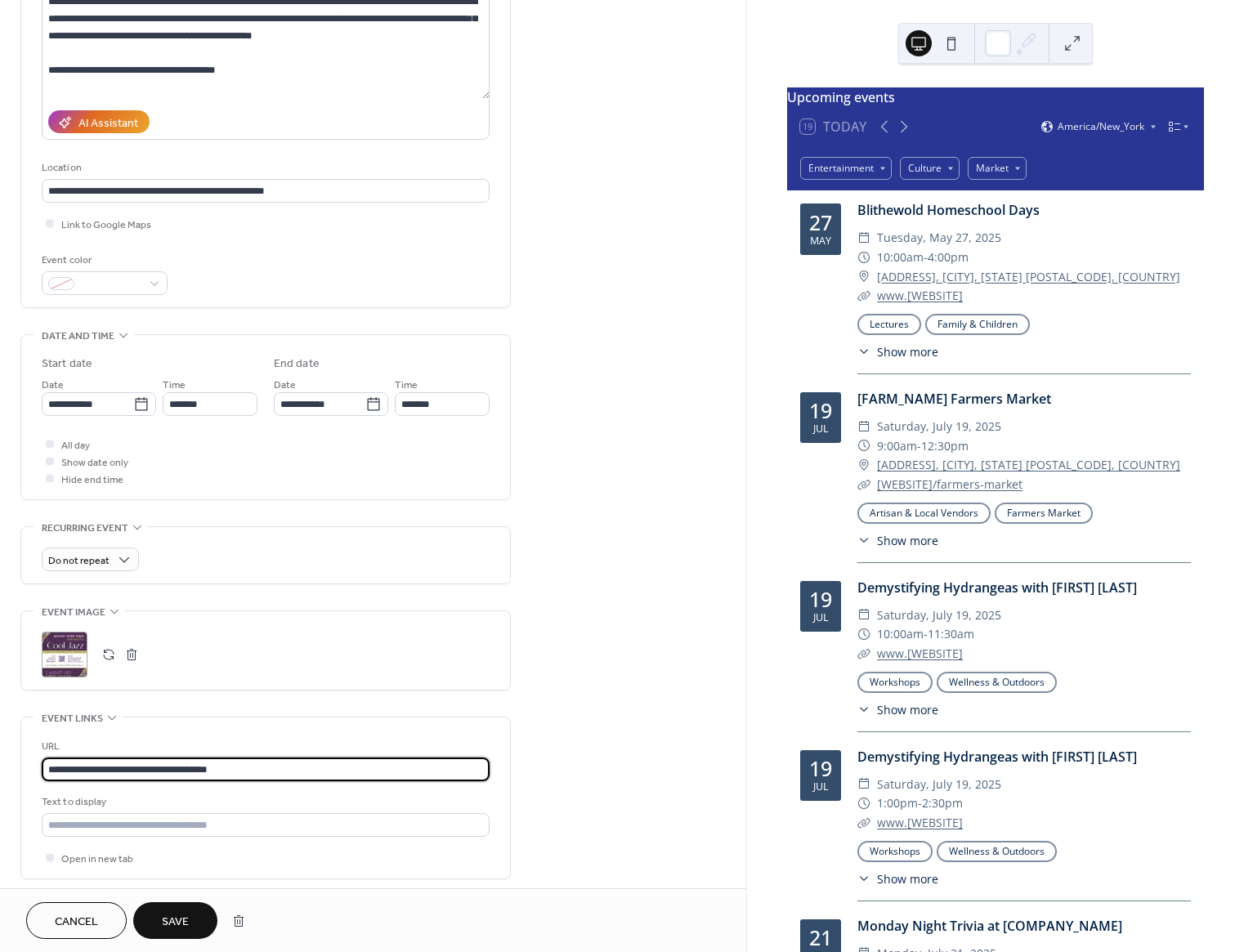 click on "**********" at bounding box center (266, 769) 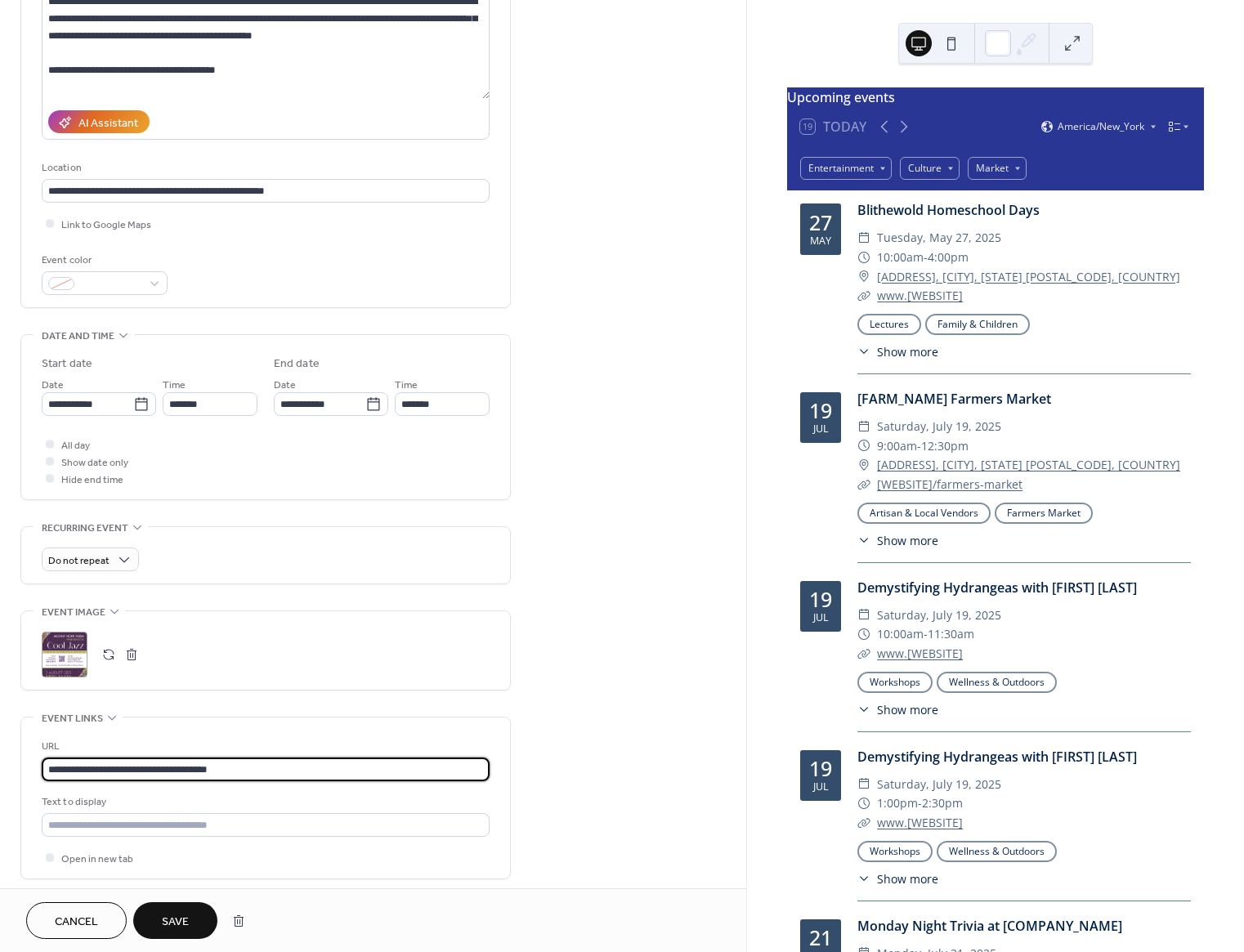 click on "Save" at bounding box center [175, 920] 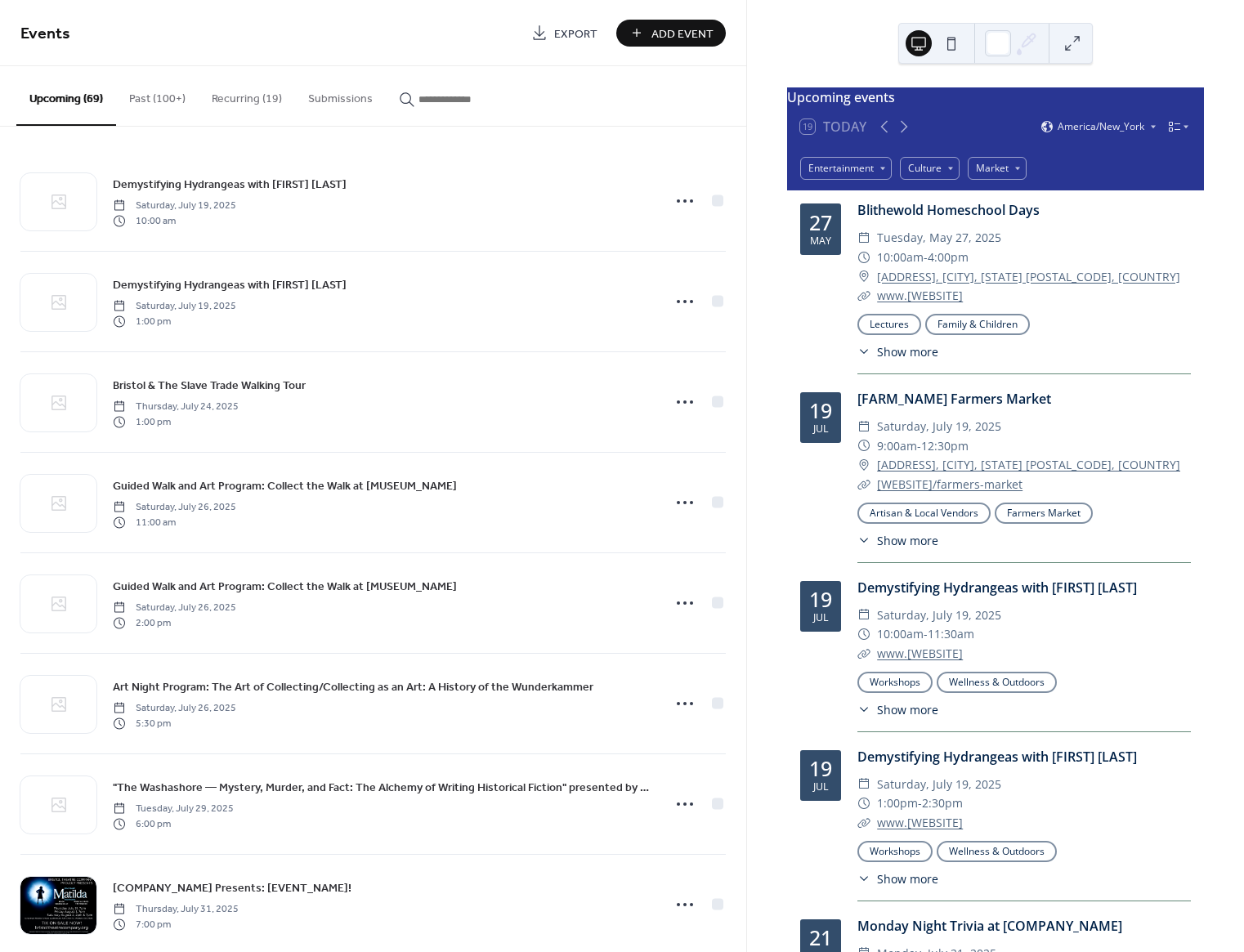 click at bounding box center [468, 99] 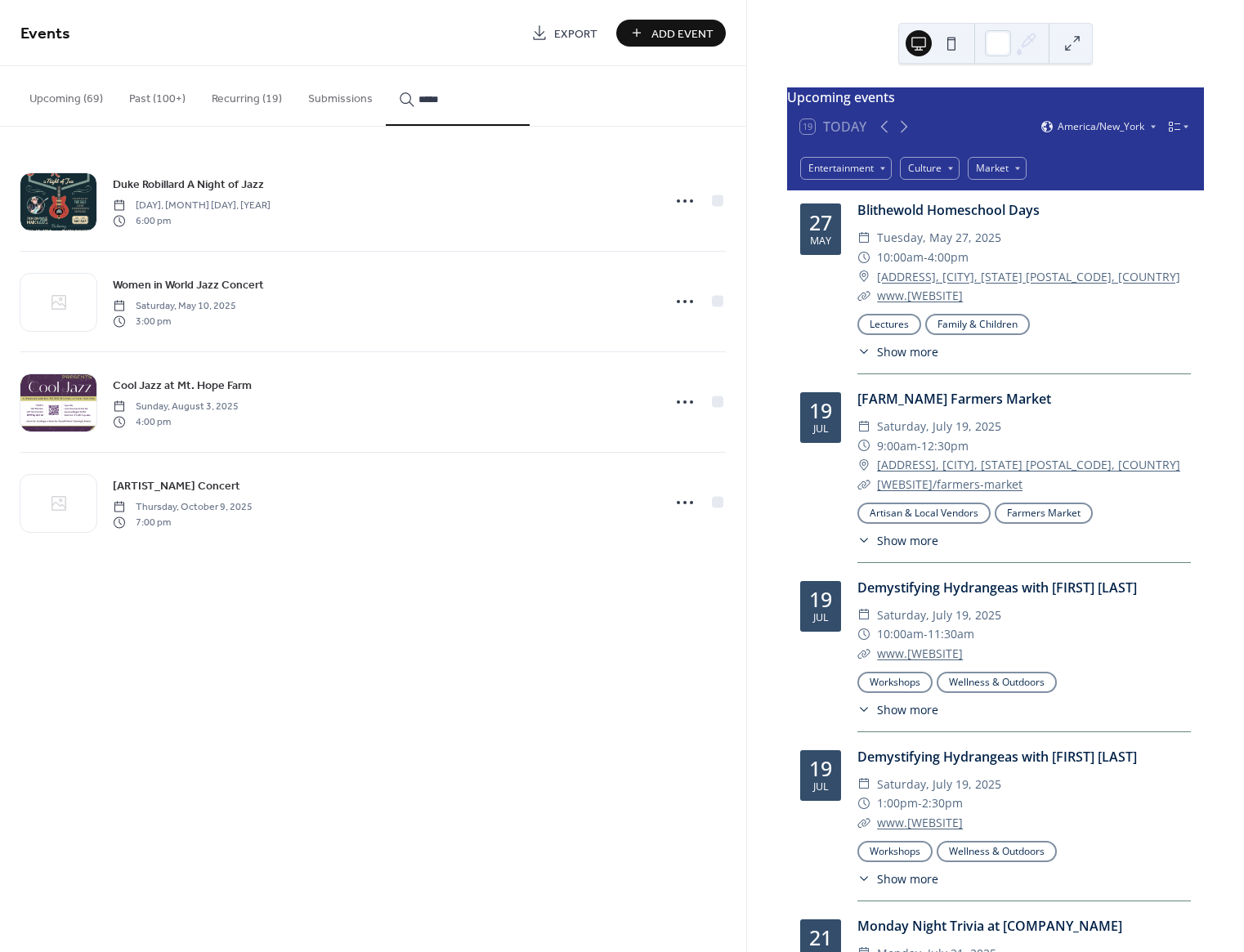 click on "****" at bounding box center [458, 96] 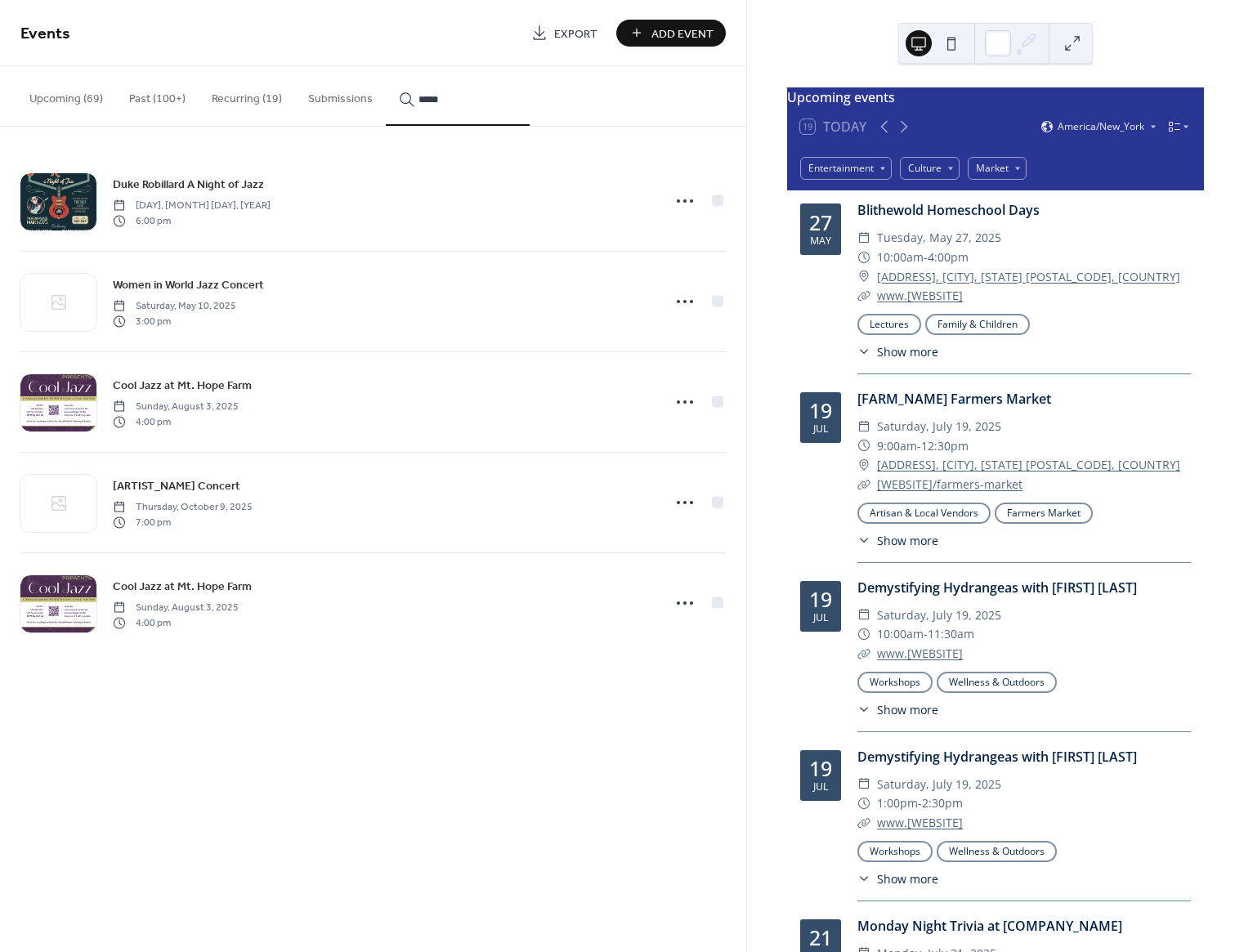 type on "****" 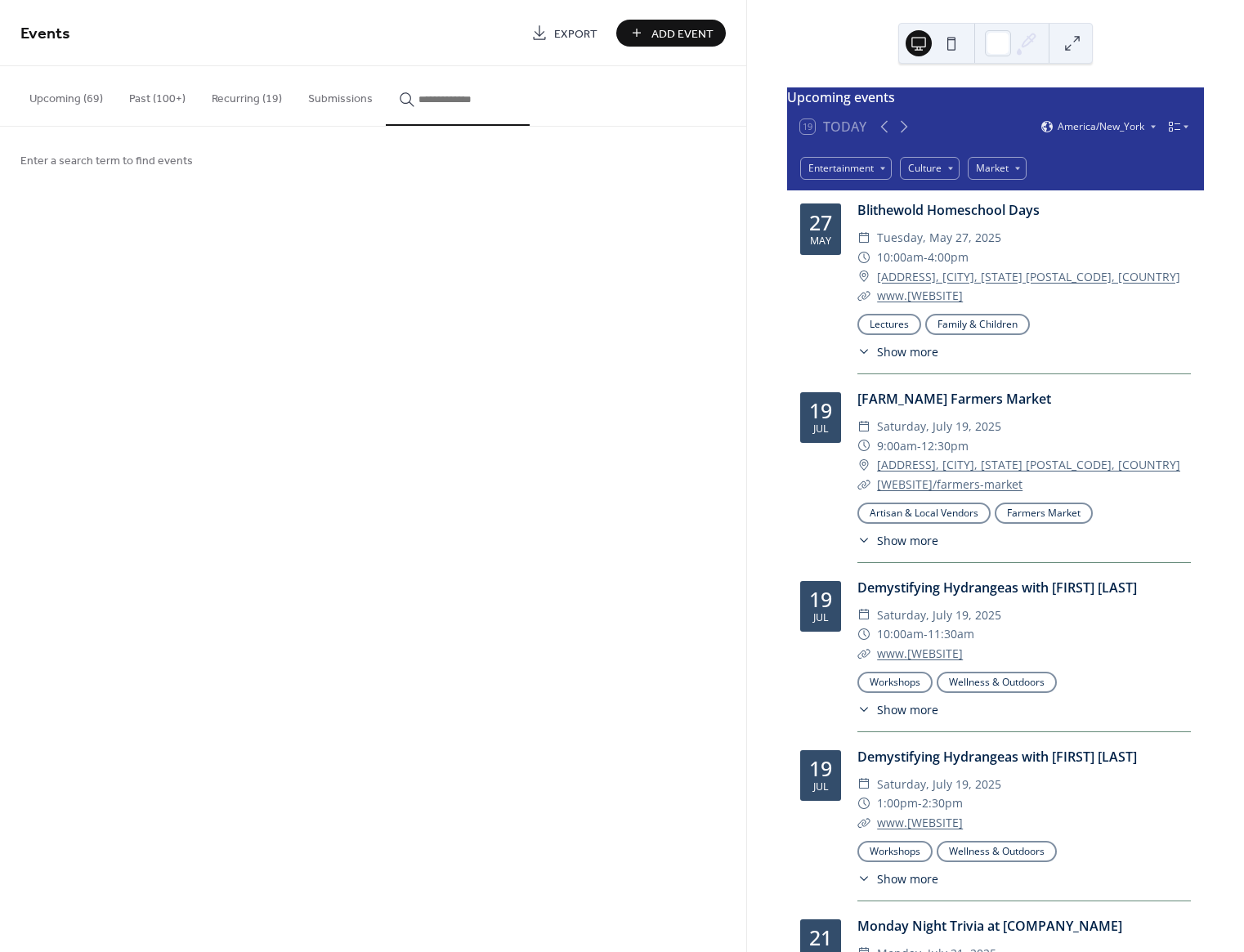 paste on "**********" 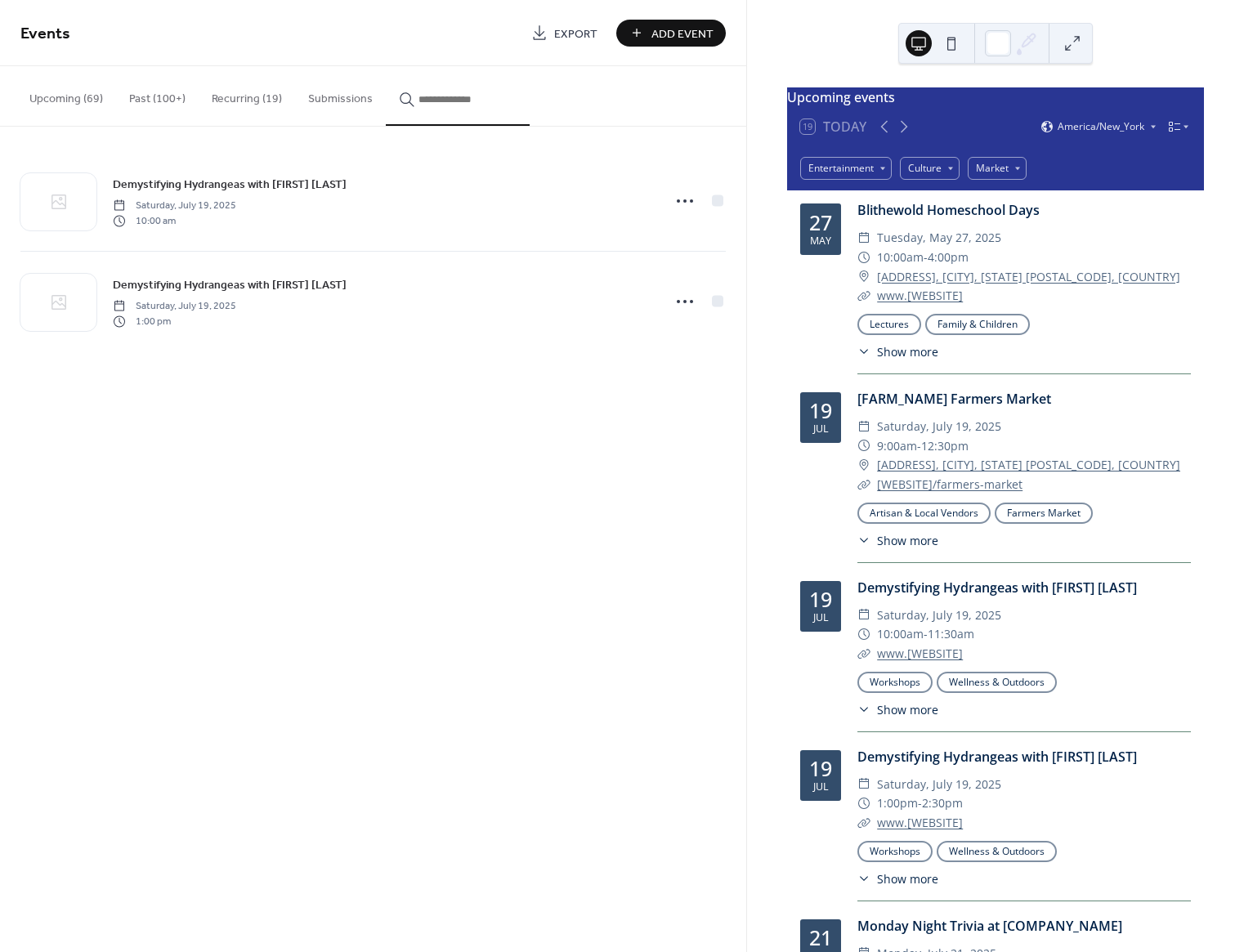 scroll, scrollTop: 0, scrollLeft: 0, axis: both 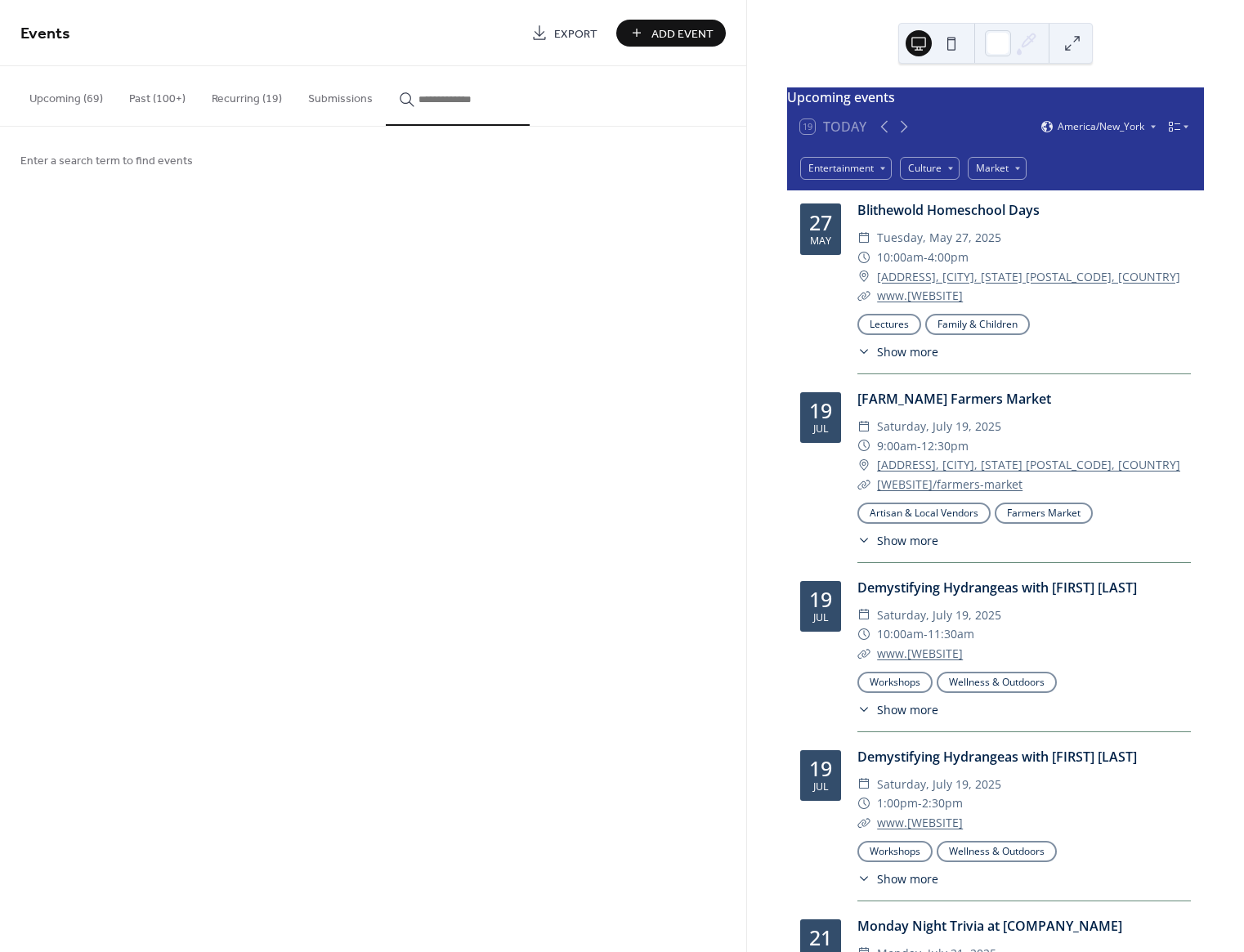 paste on "**********" 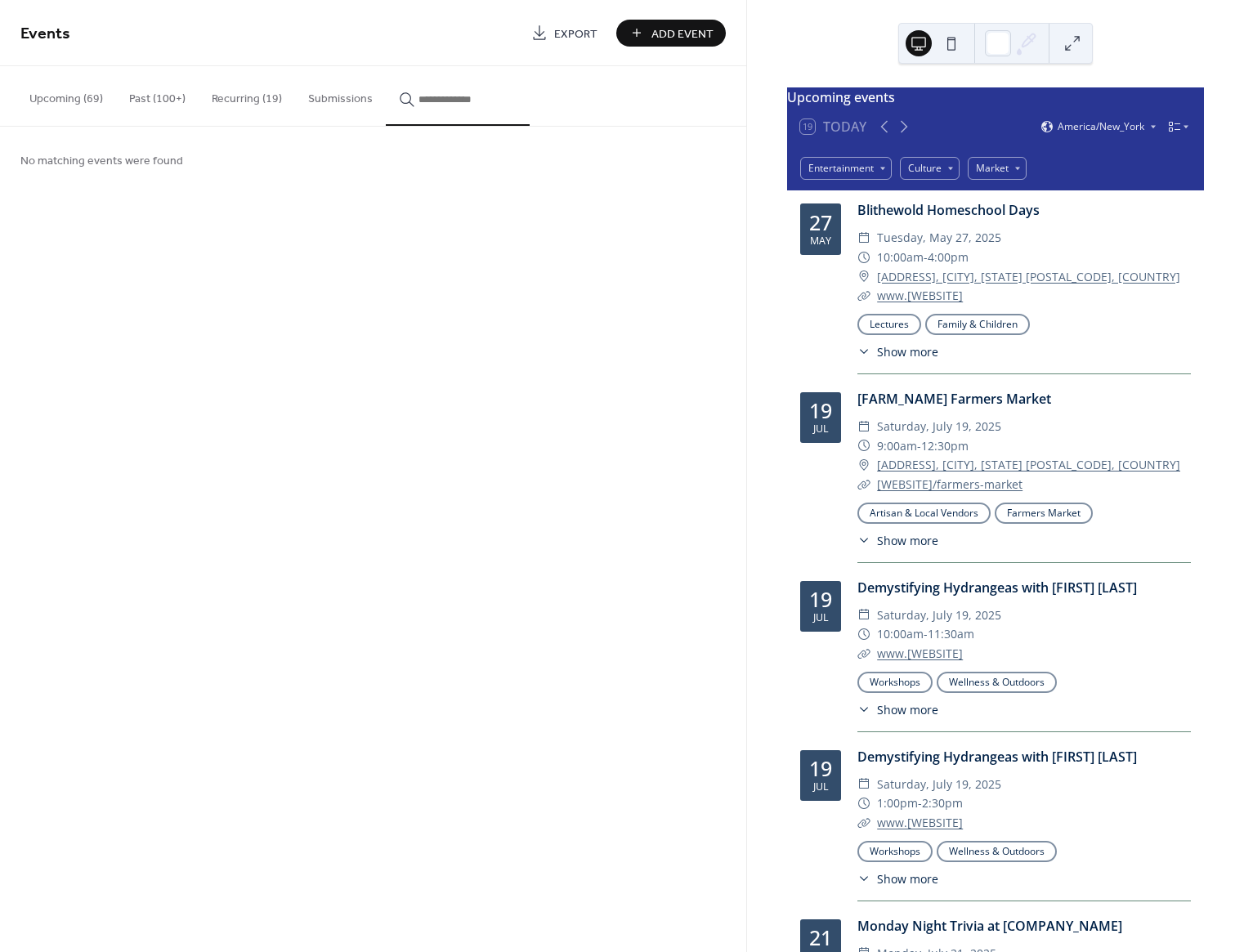 scroll, scrollTop: 0, scrollLeft: 0, axis: both 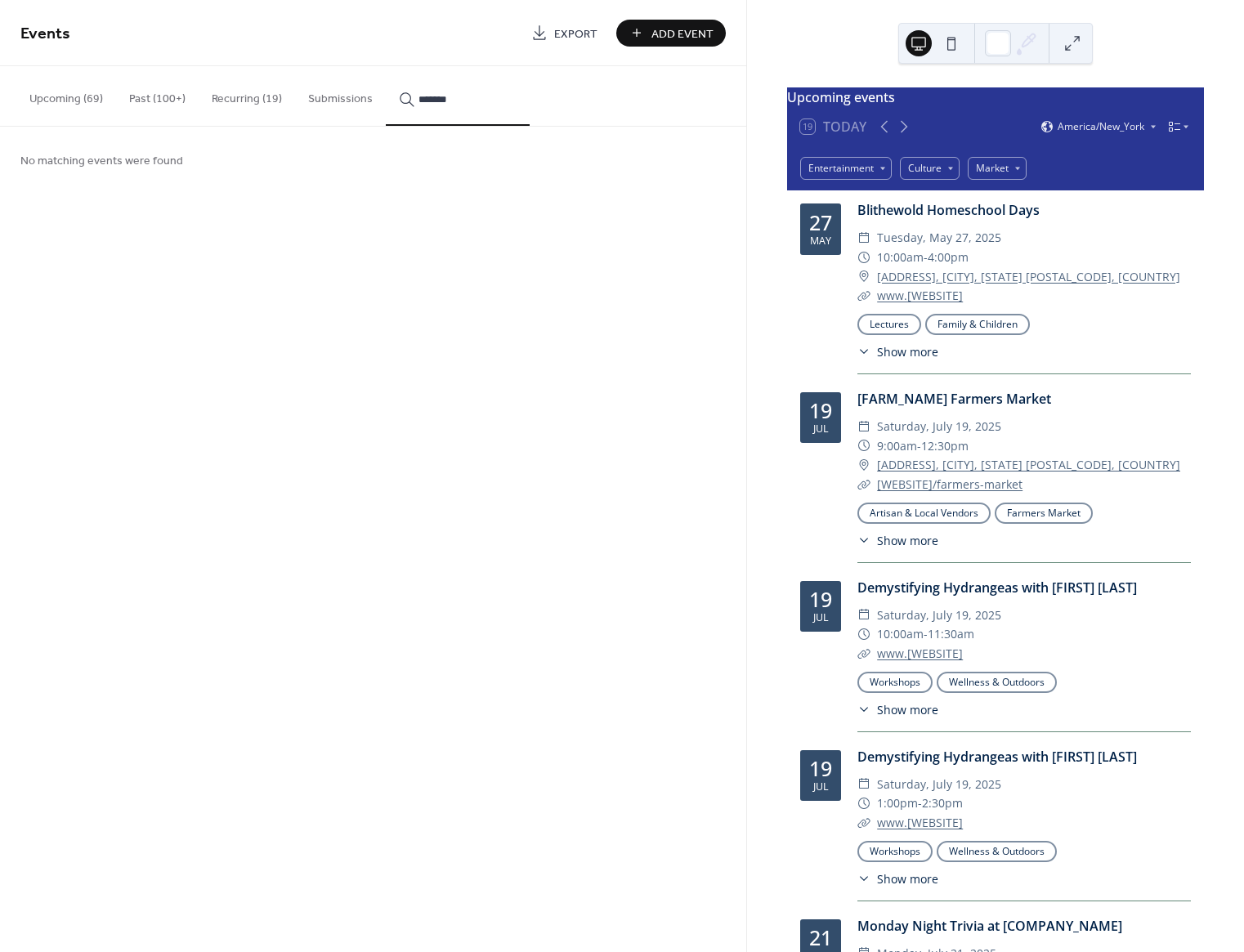 click on "******" at bounding box center [458, 96] 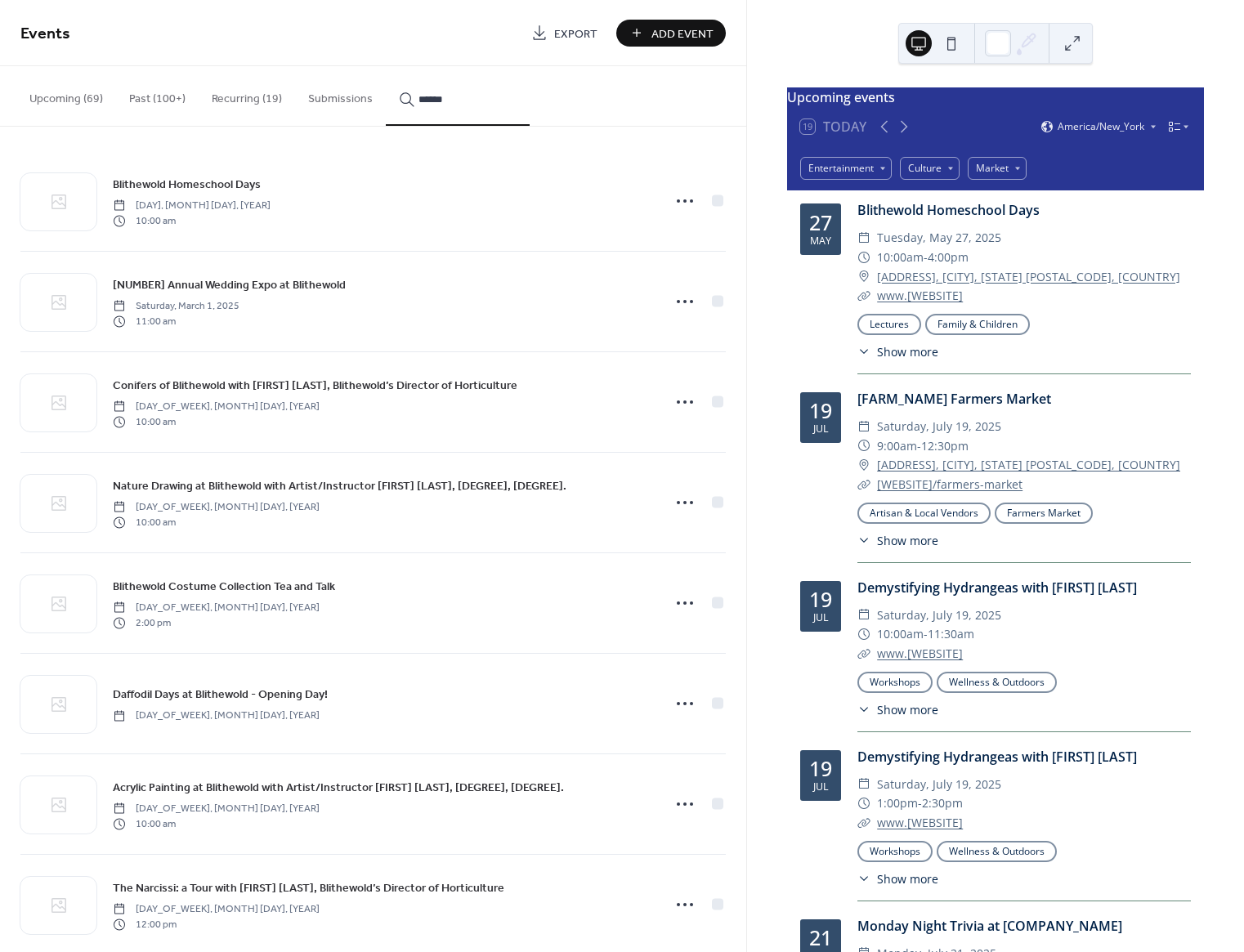 scroll, scrollTop: 932, scrollLeft: 0, axis: vertical 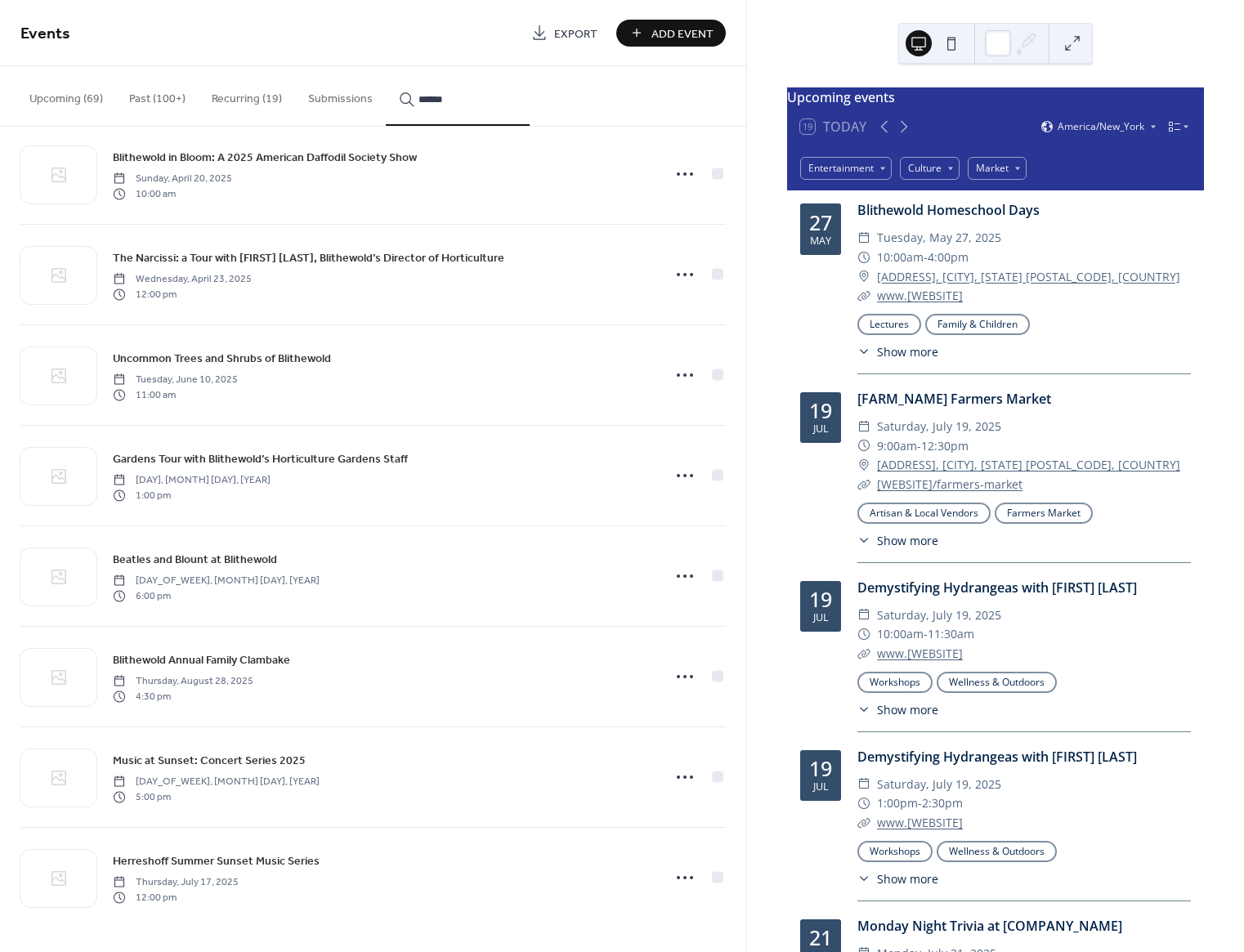 type on "******" 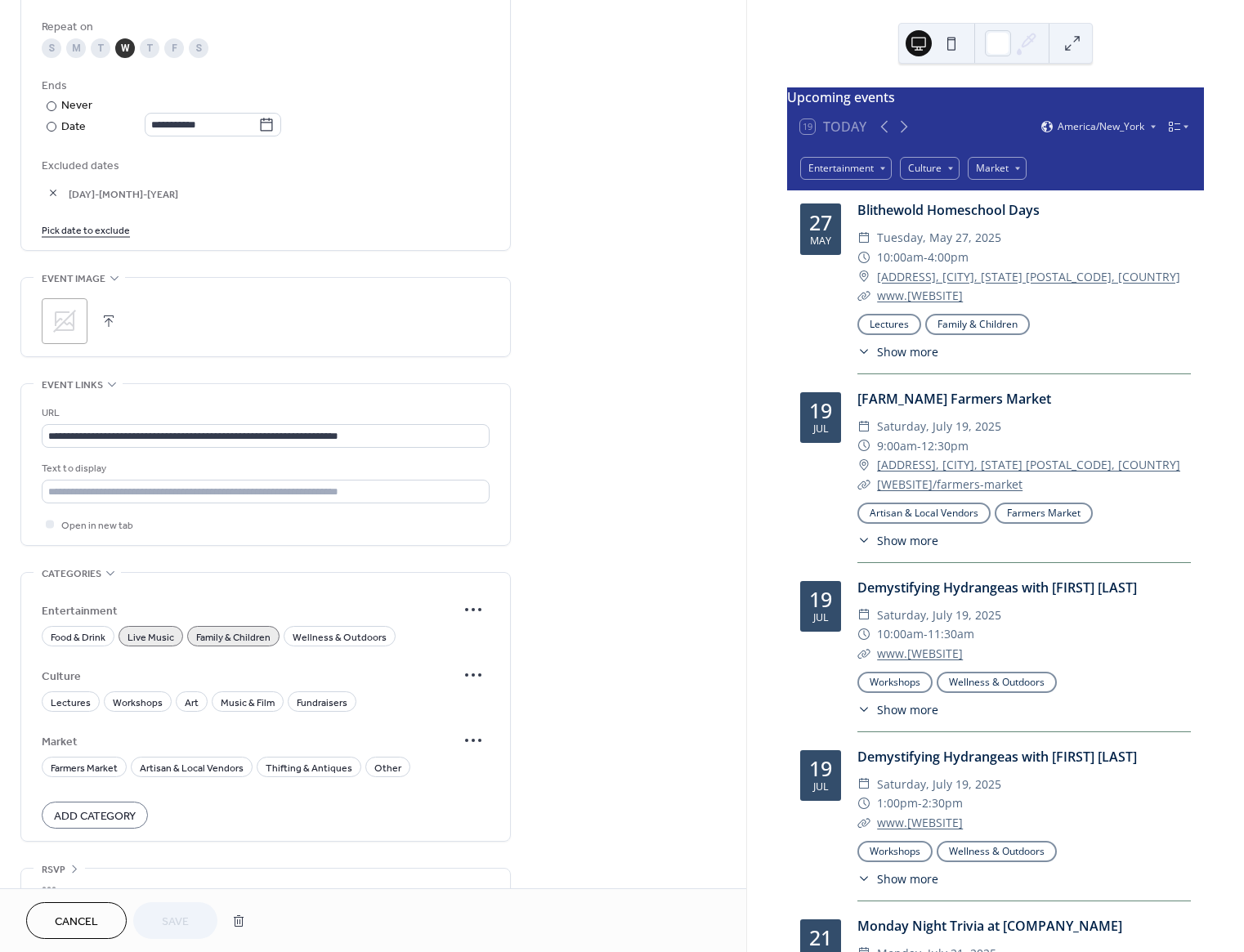 scroll, scrollTop: 0, scrollLeft: 0, axis: both 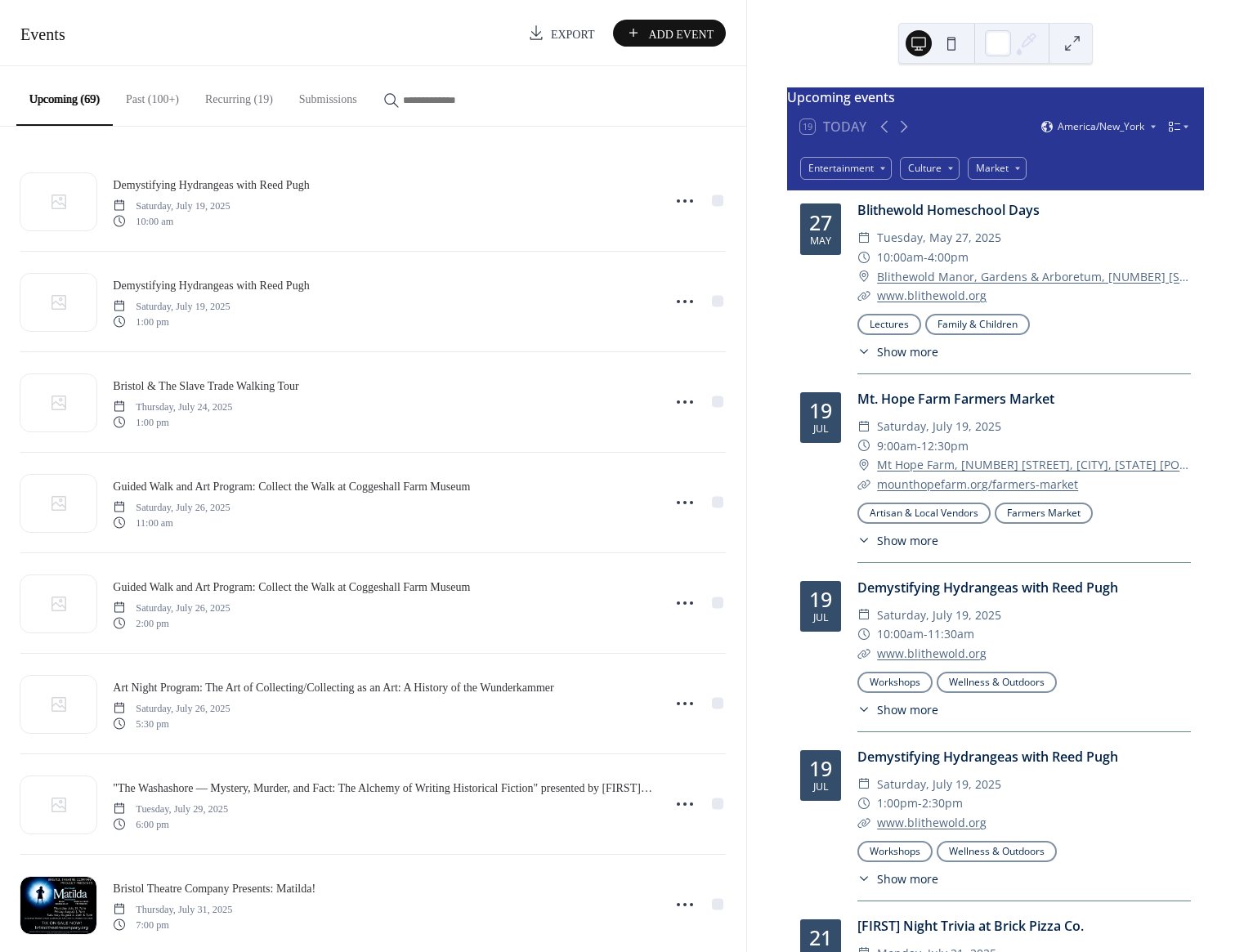 click at bounding box center (468, 99) 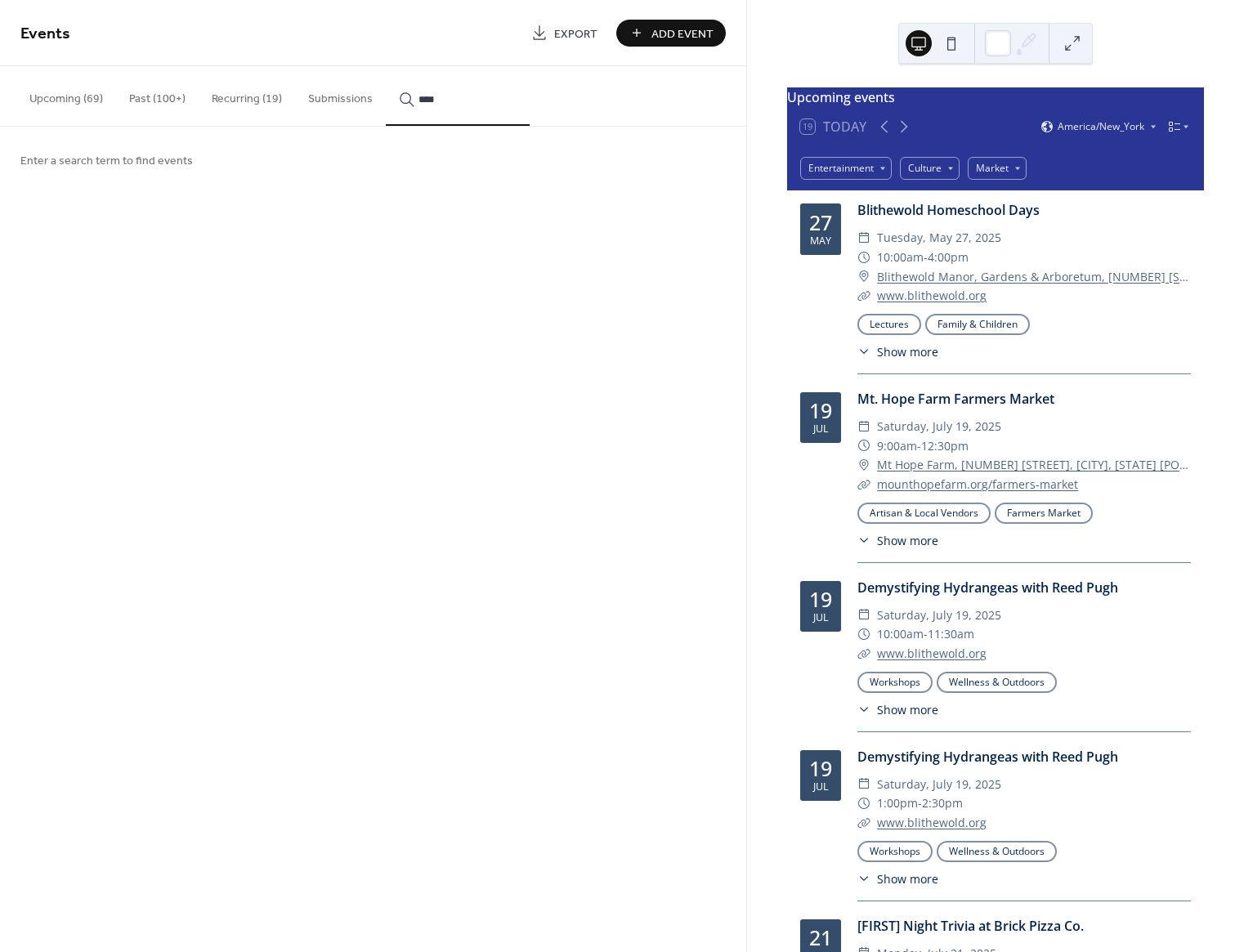 click on "***" at bounding box center (458, 96) 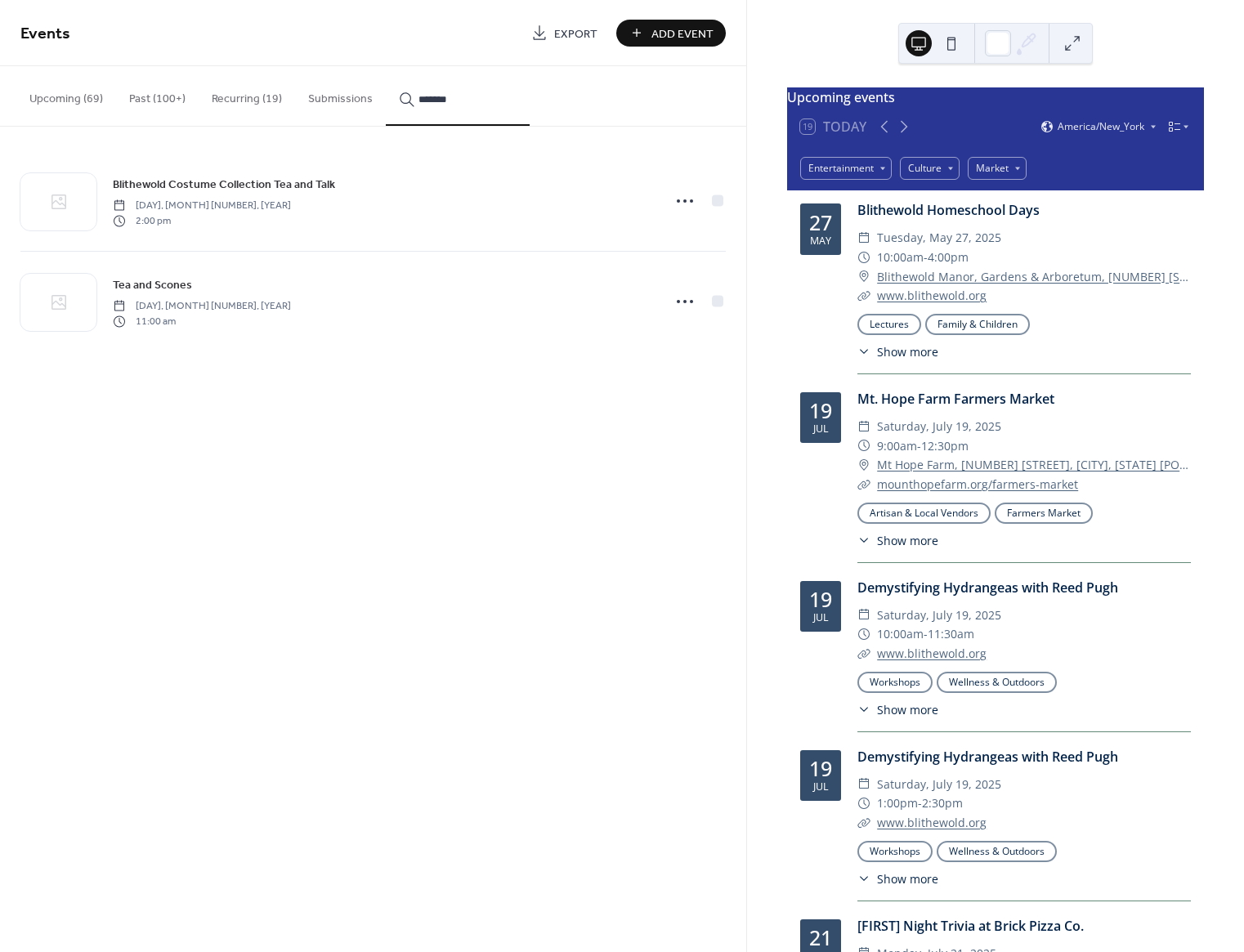 type on "*******" 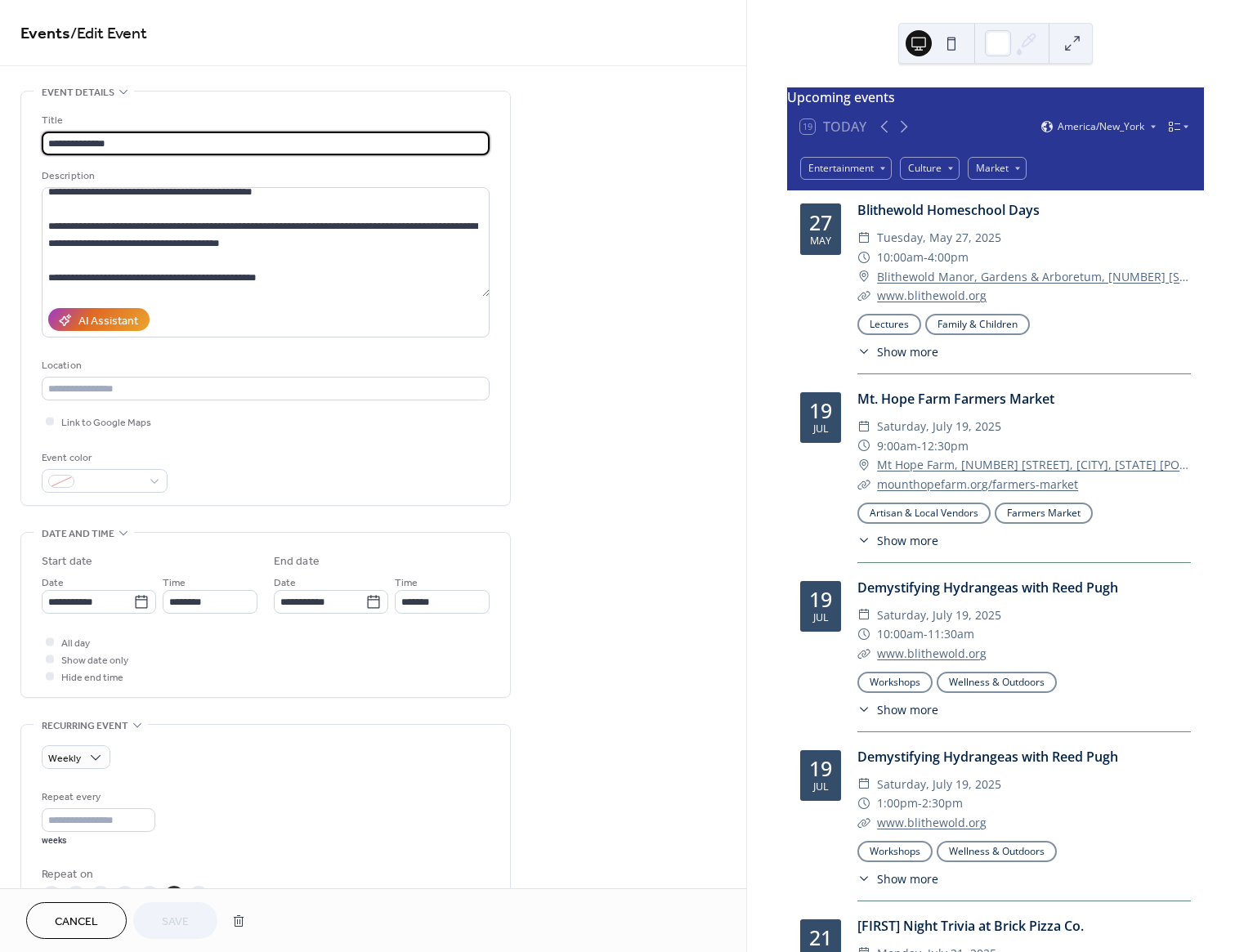 scroll, scrollTop: 427, scrollLeft: 0, axis: vertical 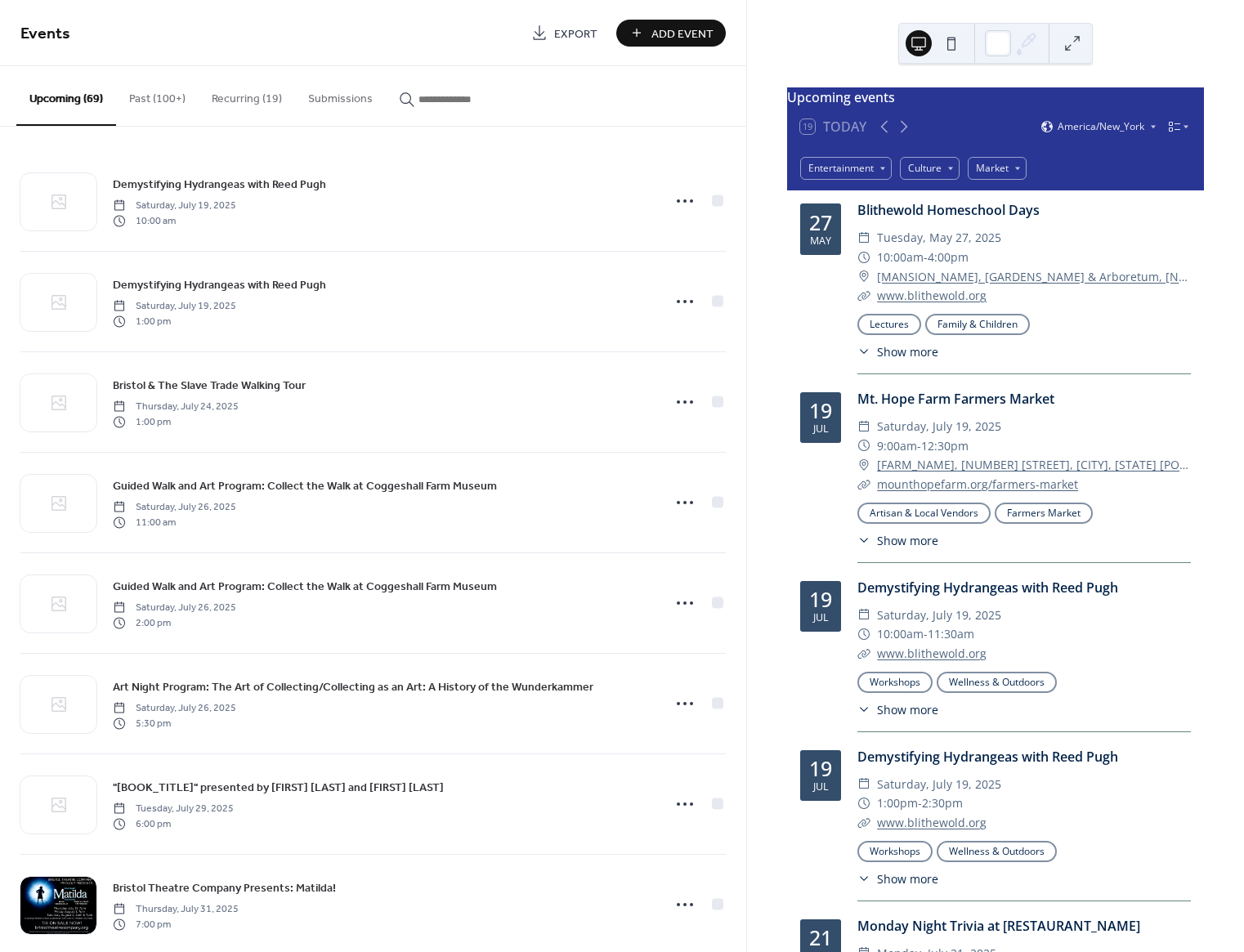 click at bounding box center [468, 99] 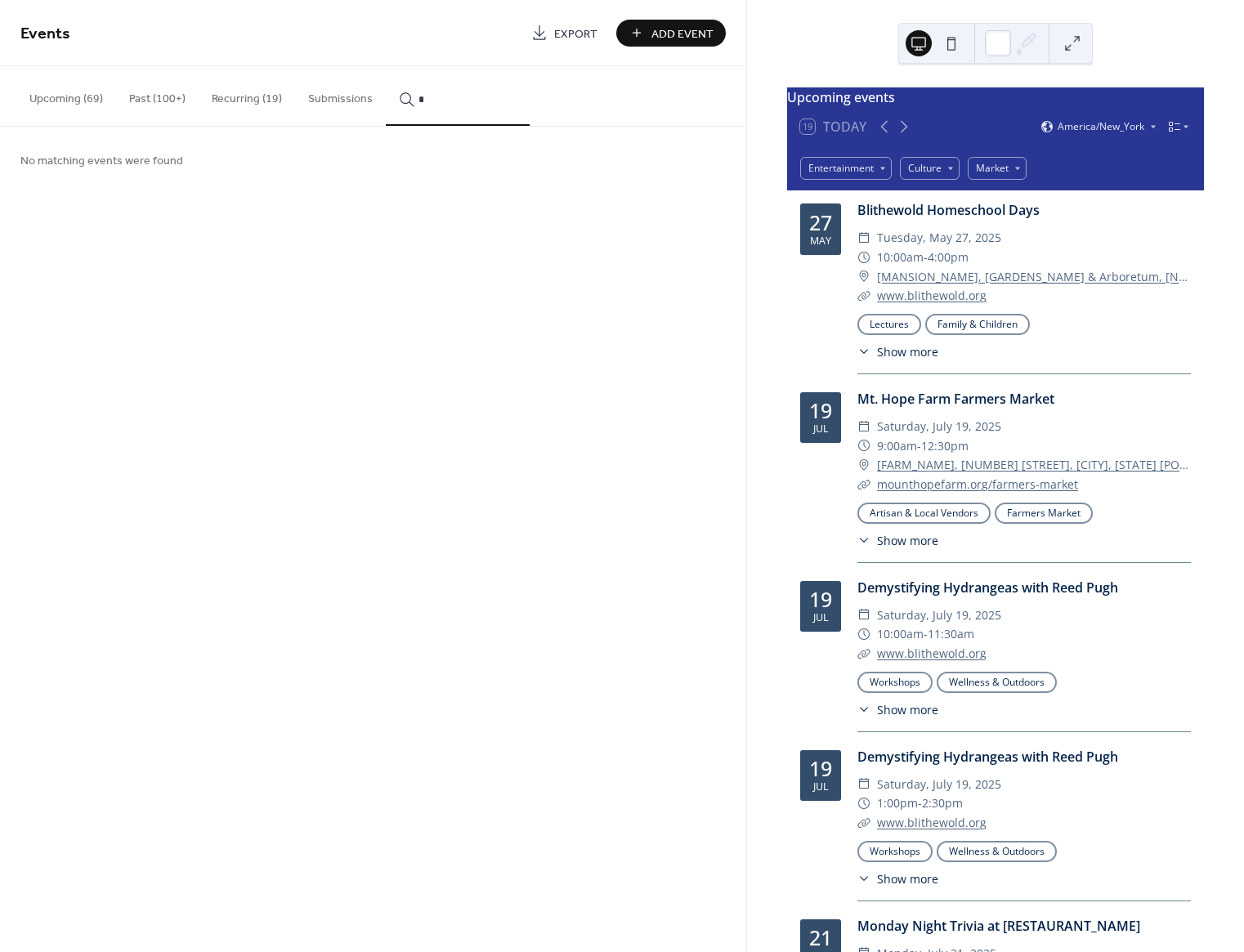 scroll, scrollTop: 0, scrollLeft: 0, axis: both 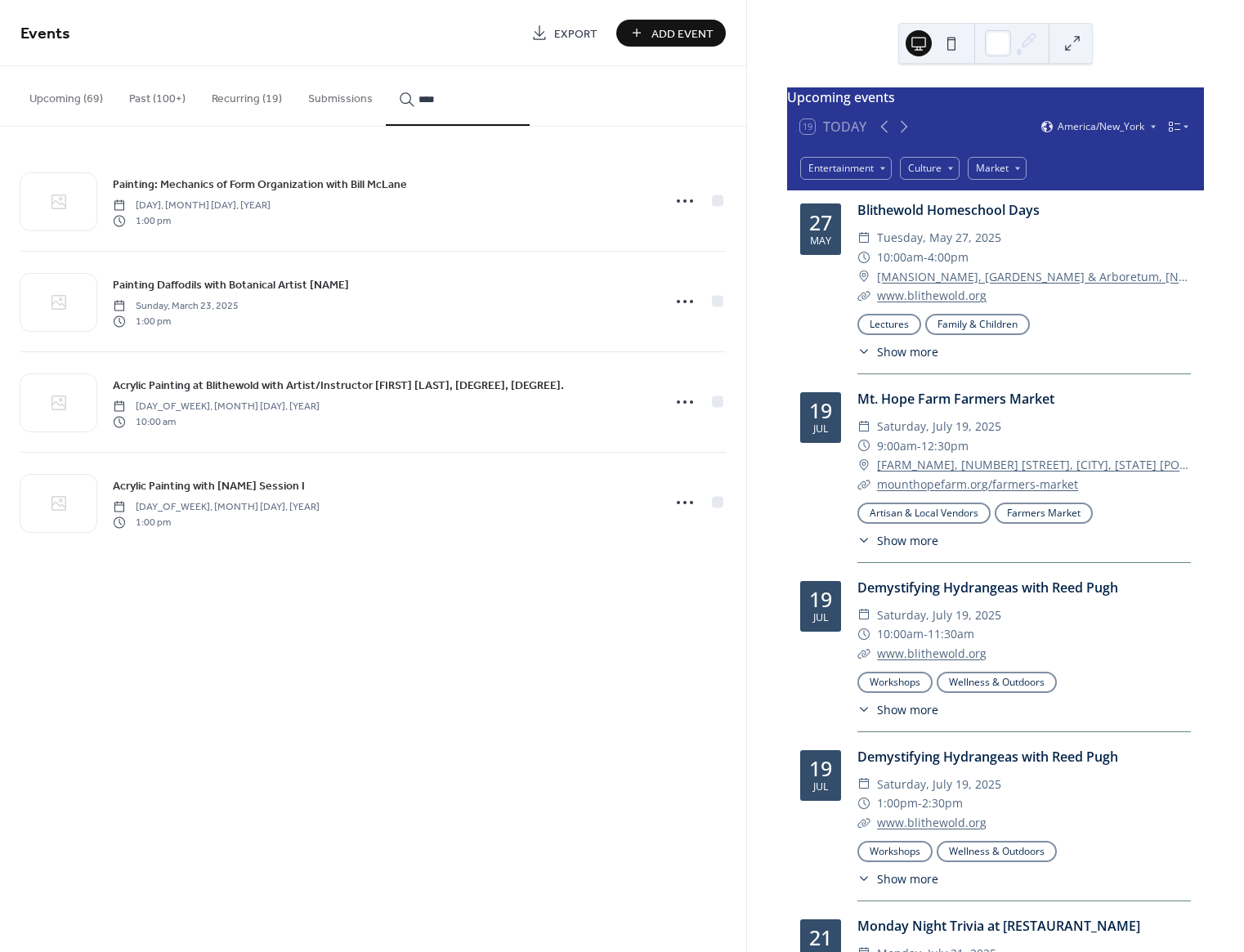 type on "*****" 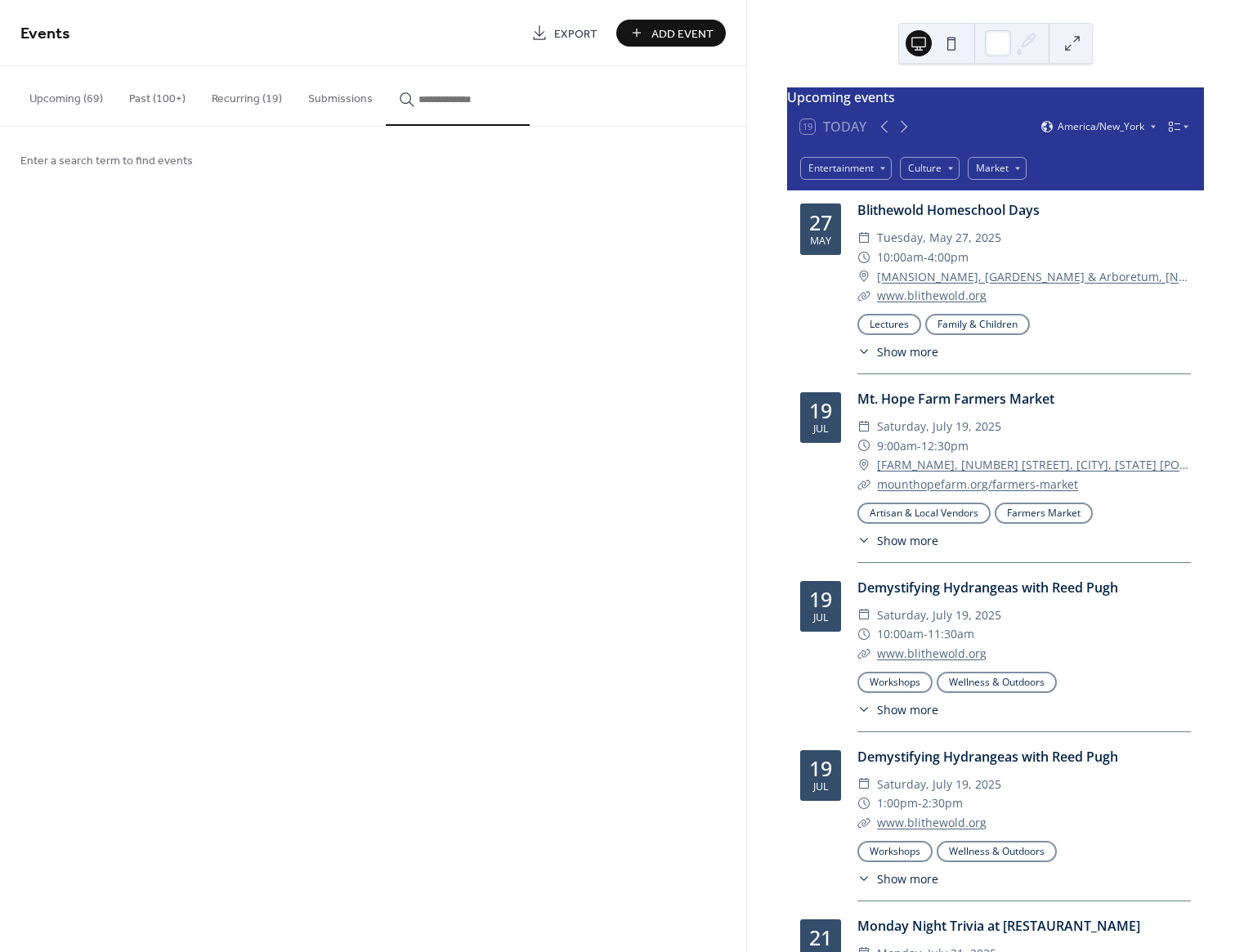 click at bounding box center (468, 99) 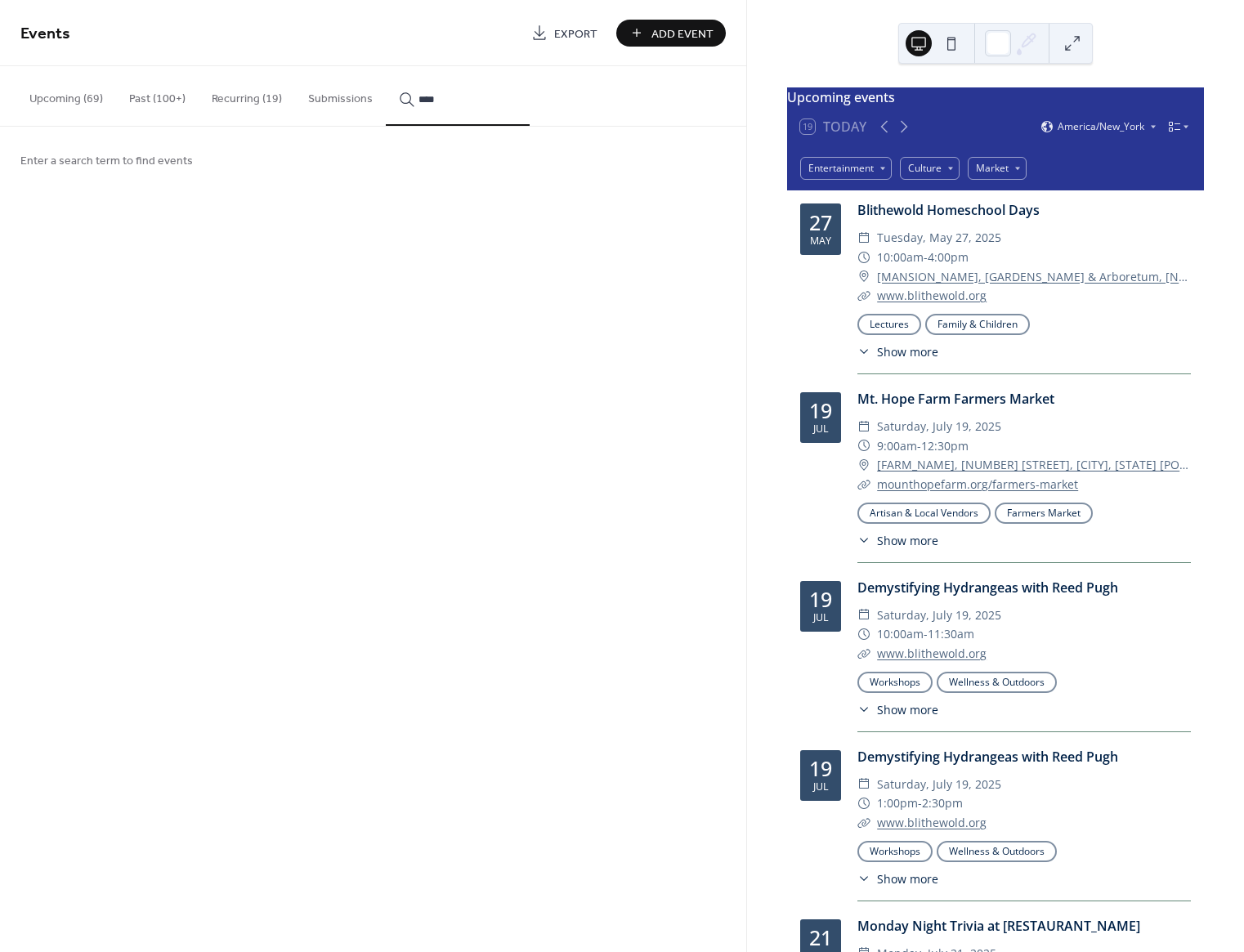 type on "*****" 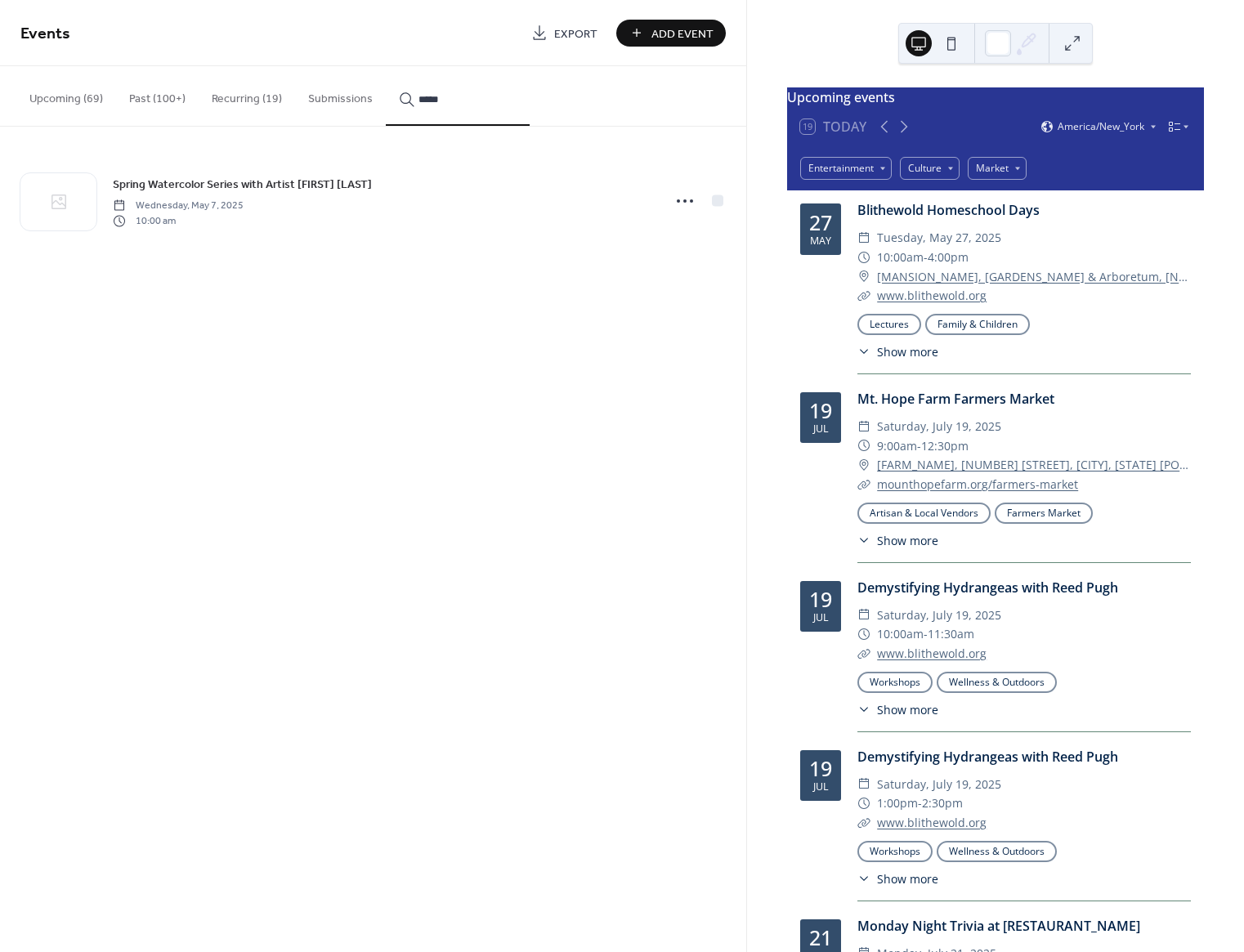 type 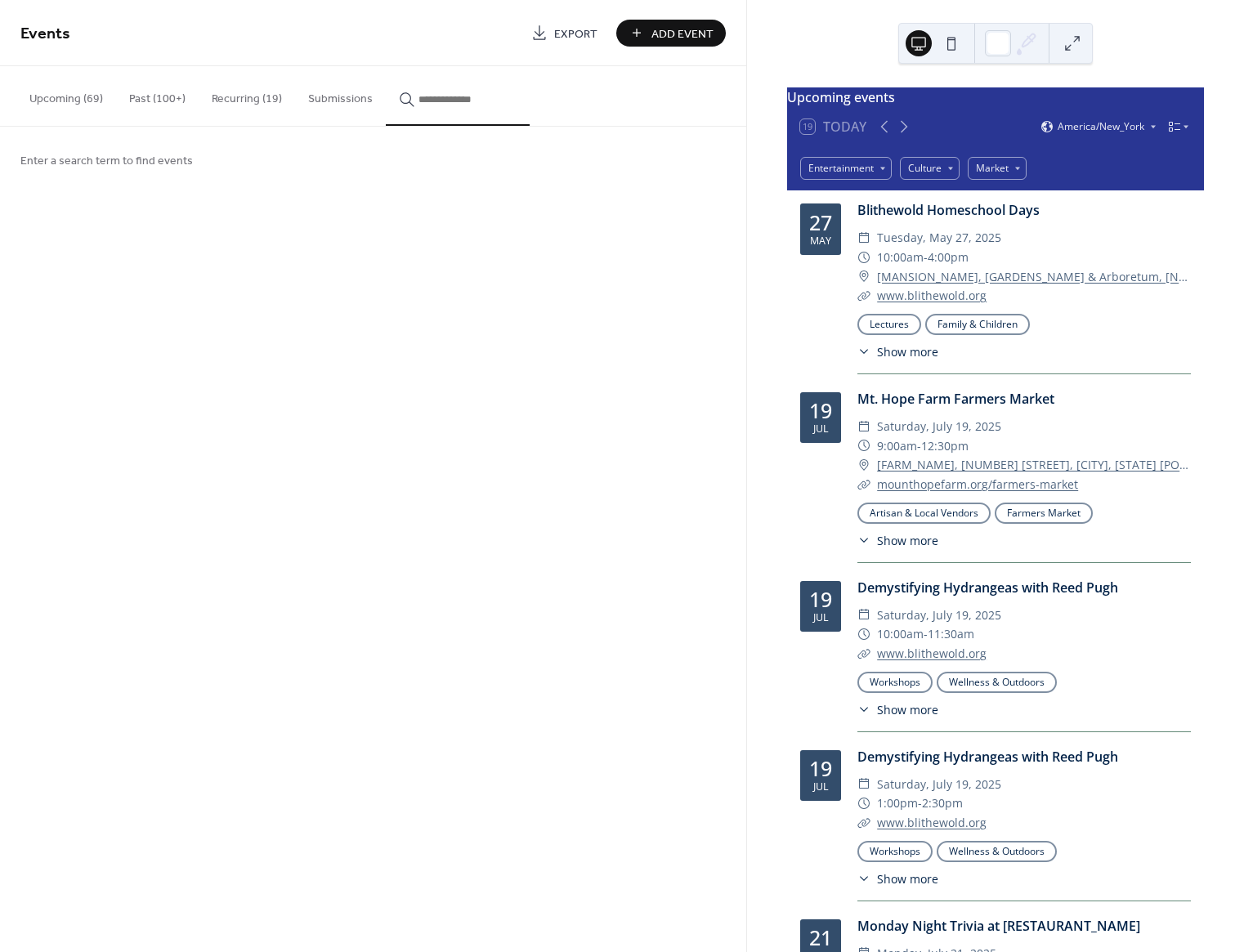 click on "Add Event" at bounding box center [682, 34] 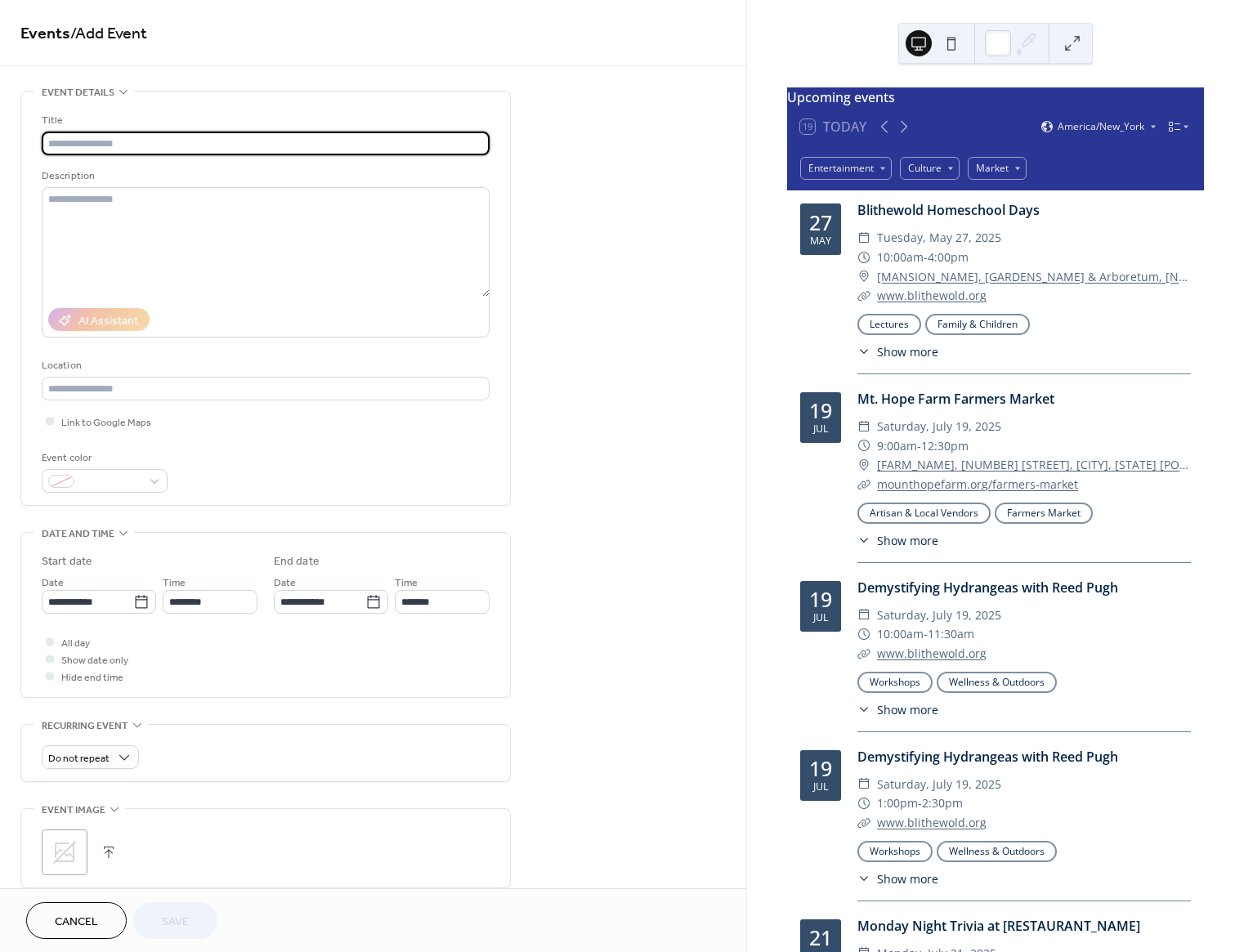 paste on "**********" 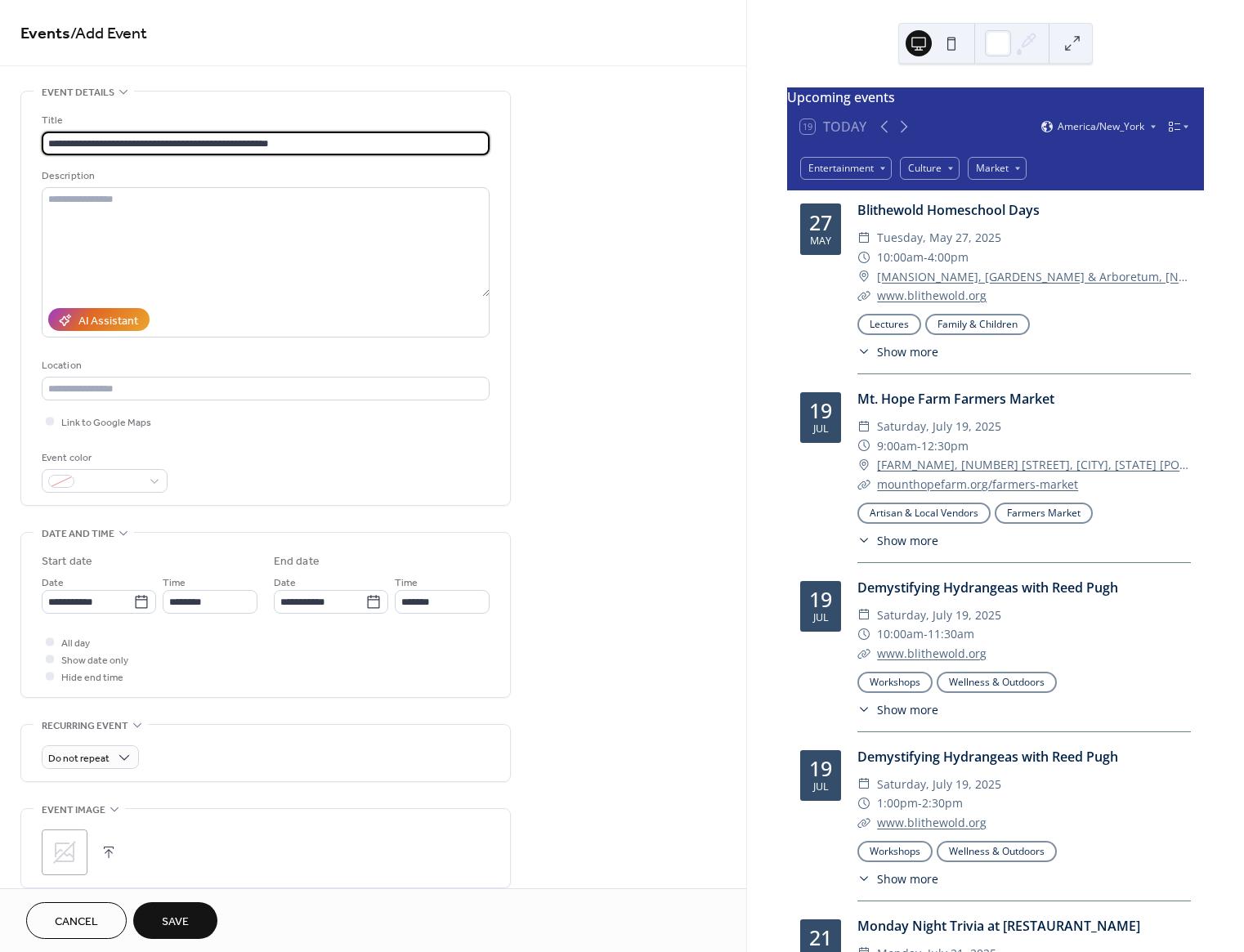 type on "**********" 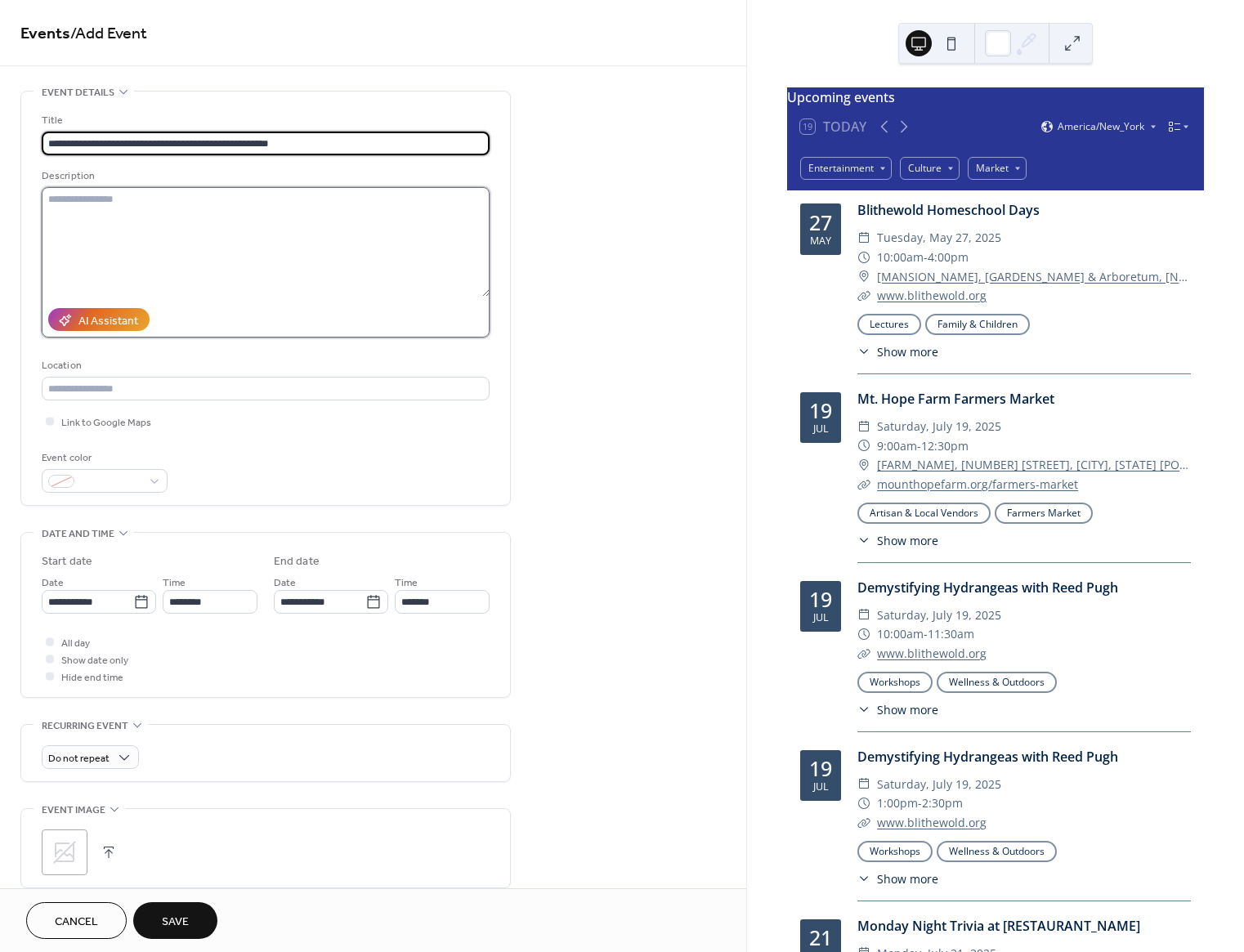 click at bounding box center [266, 242] 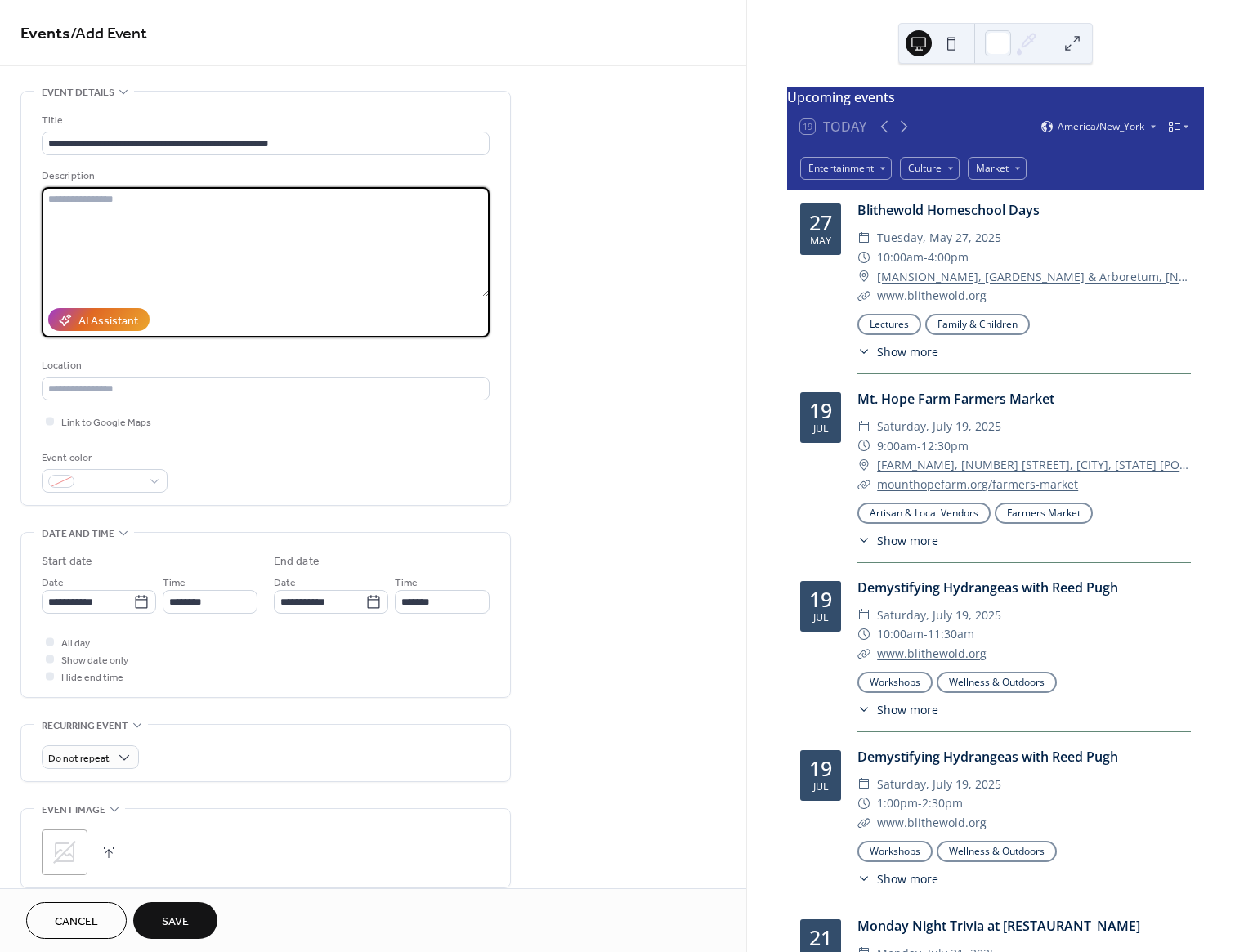 paste on "**********" 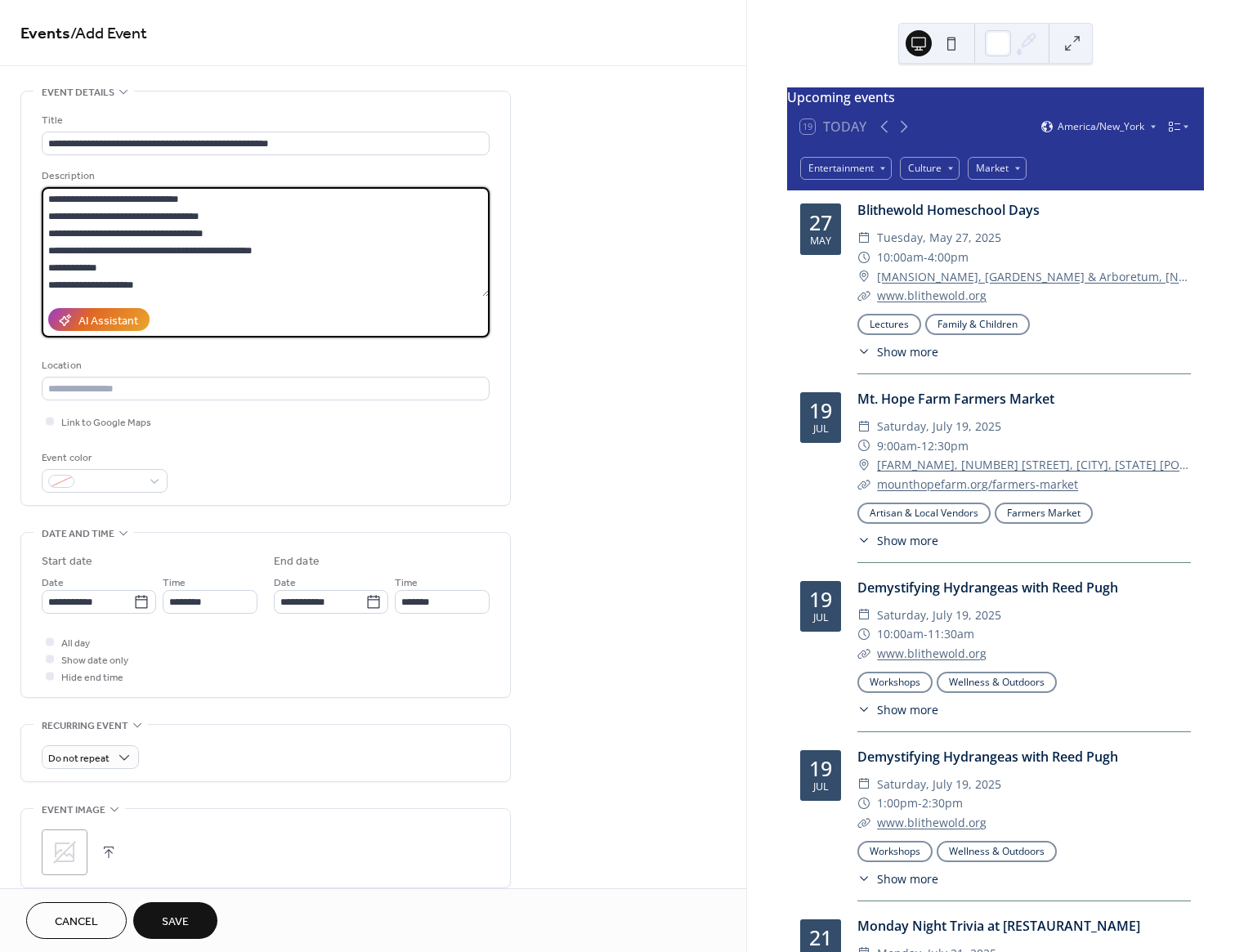 scroll, scrollTop: 306, scrollLeft: 0, axis: vertical 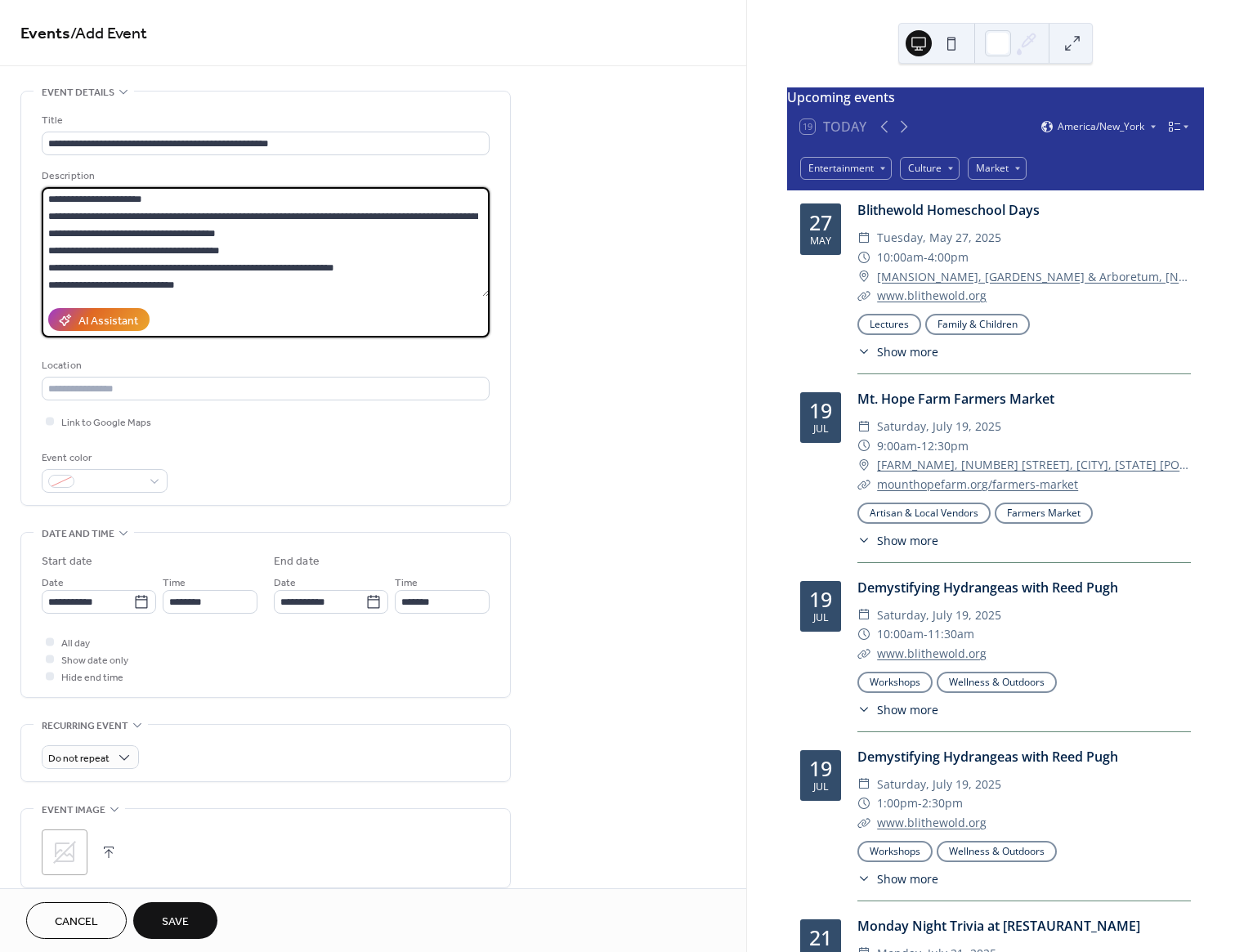 paste on "**********" 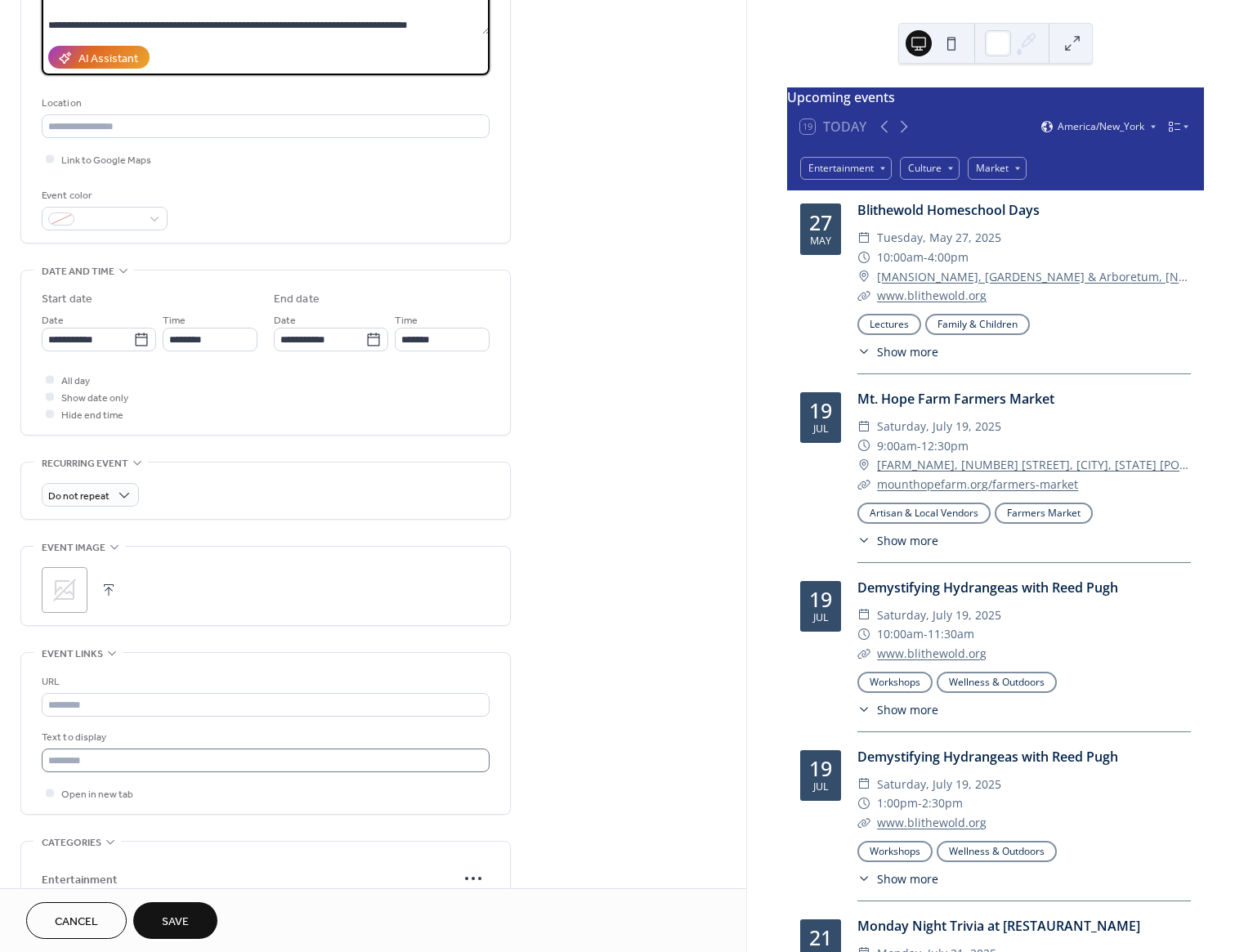 scroll, scrollTop: 288, scrollLeft: 0, axis: vertical 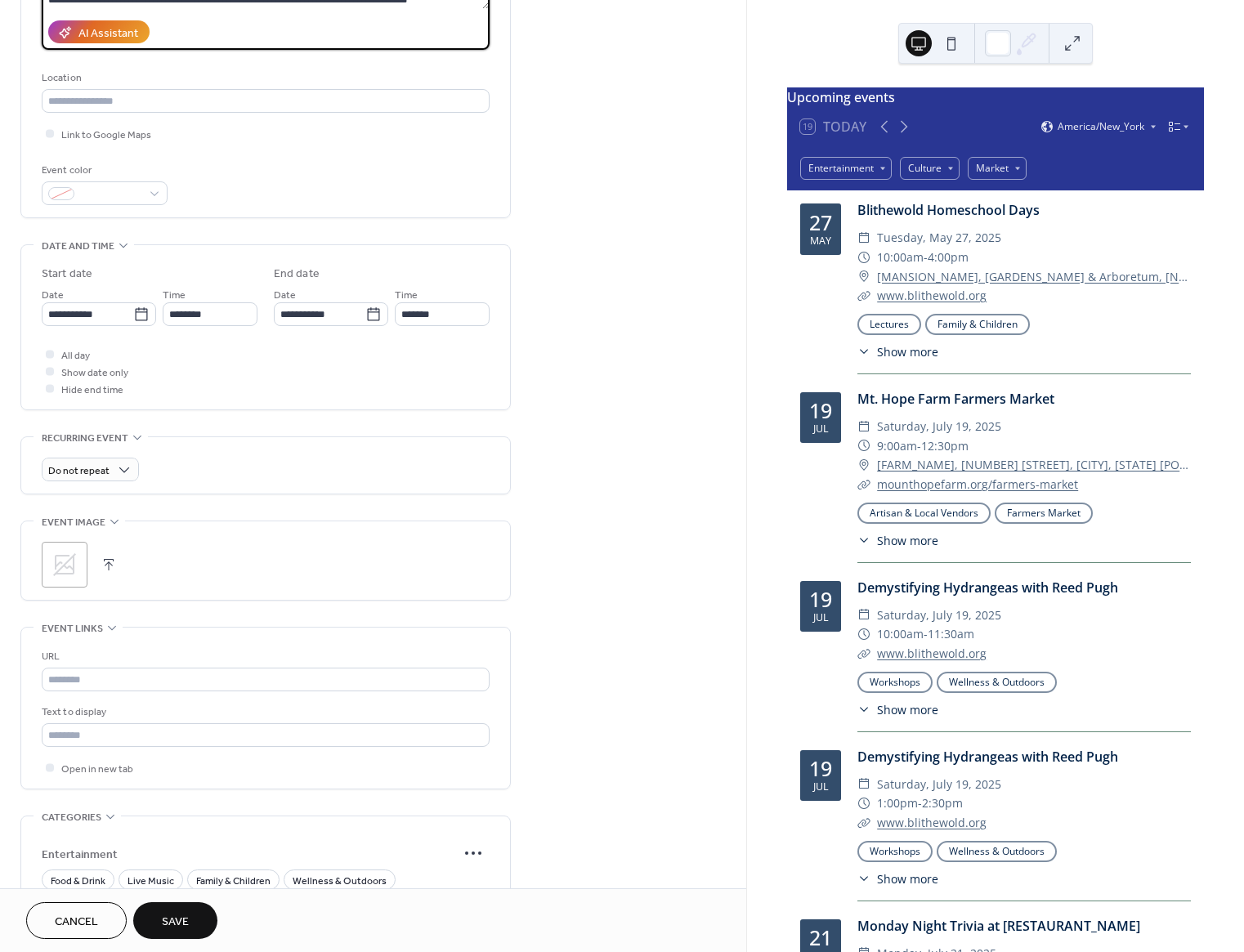 type on "**********" 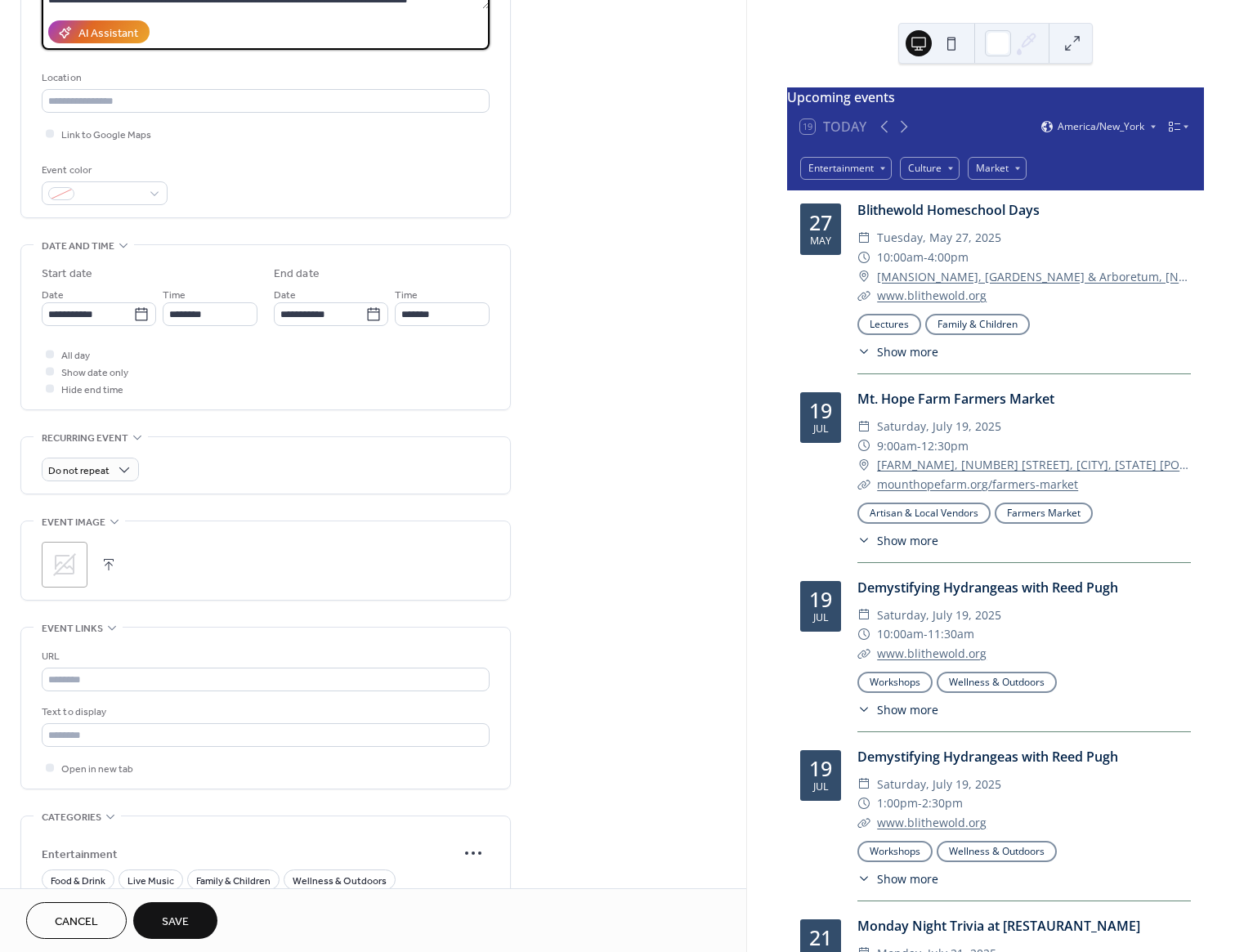 click on "URL Text to display Open in new tab" at bounding box center [266, 712] 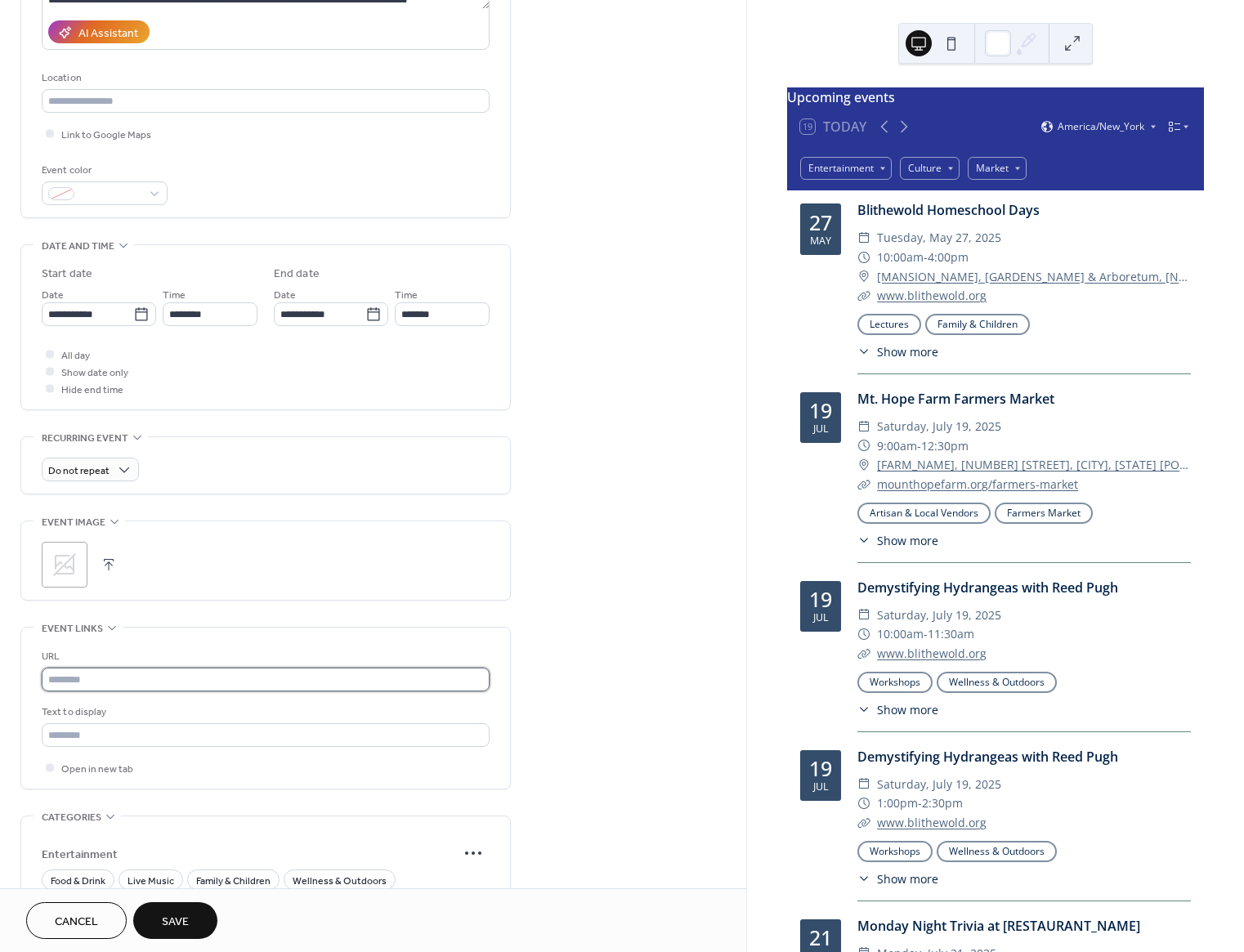 click at bounding box center (266, 679) 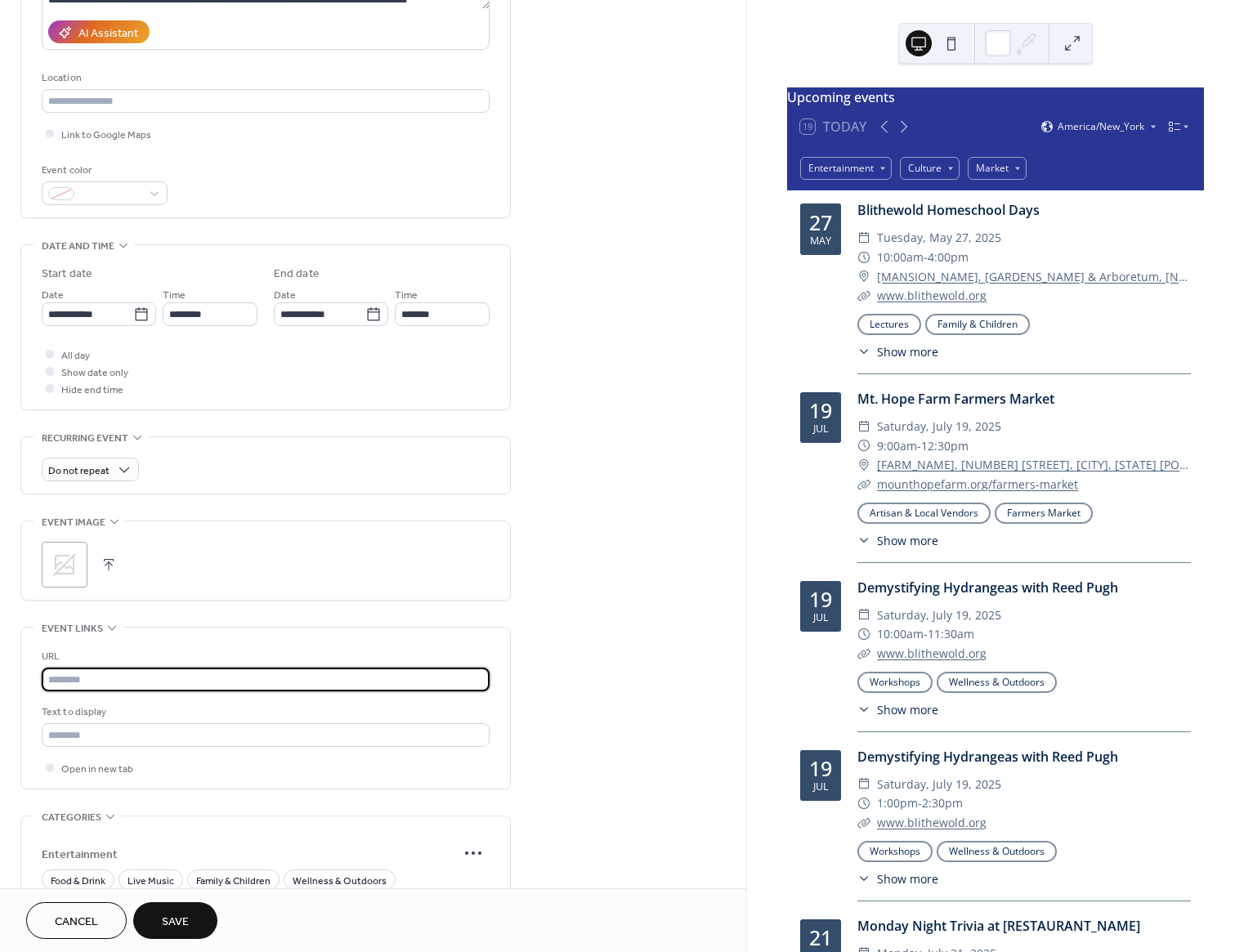 paste on "**********" 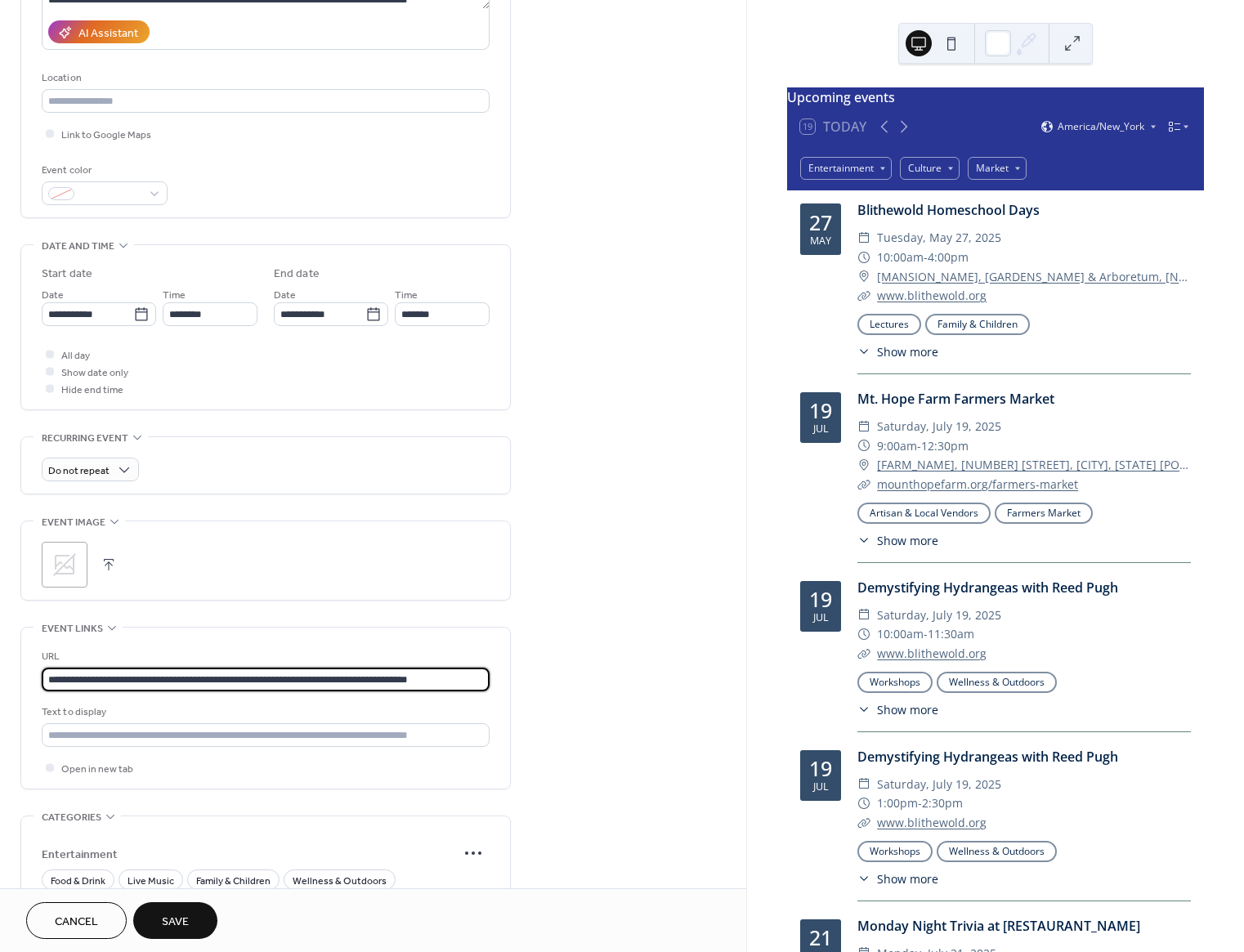 scroll, scrollTop: 0, scrollLeft: 0, axis: both 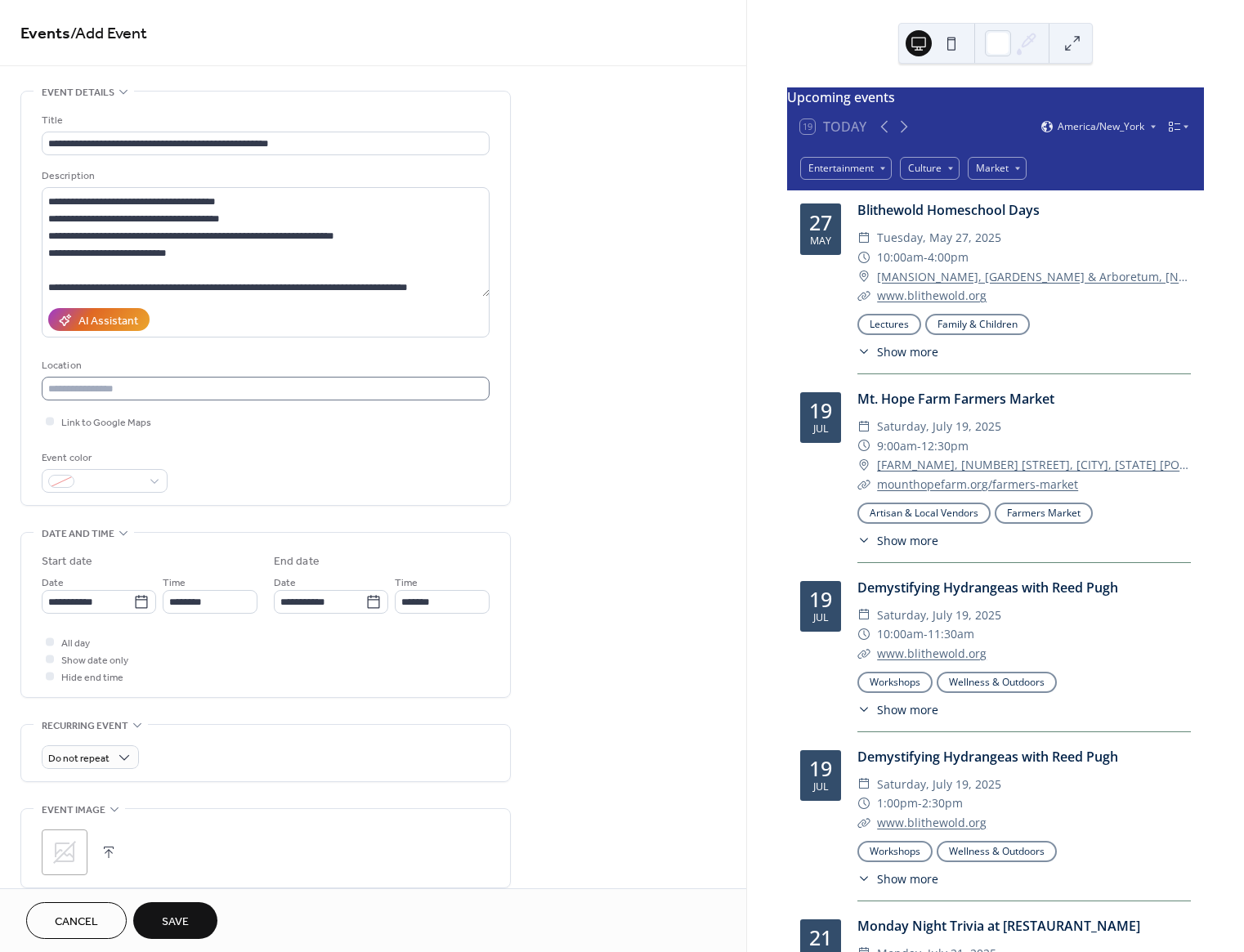 type on "**********" 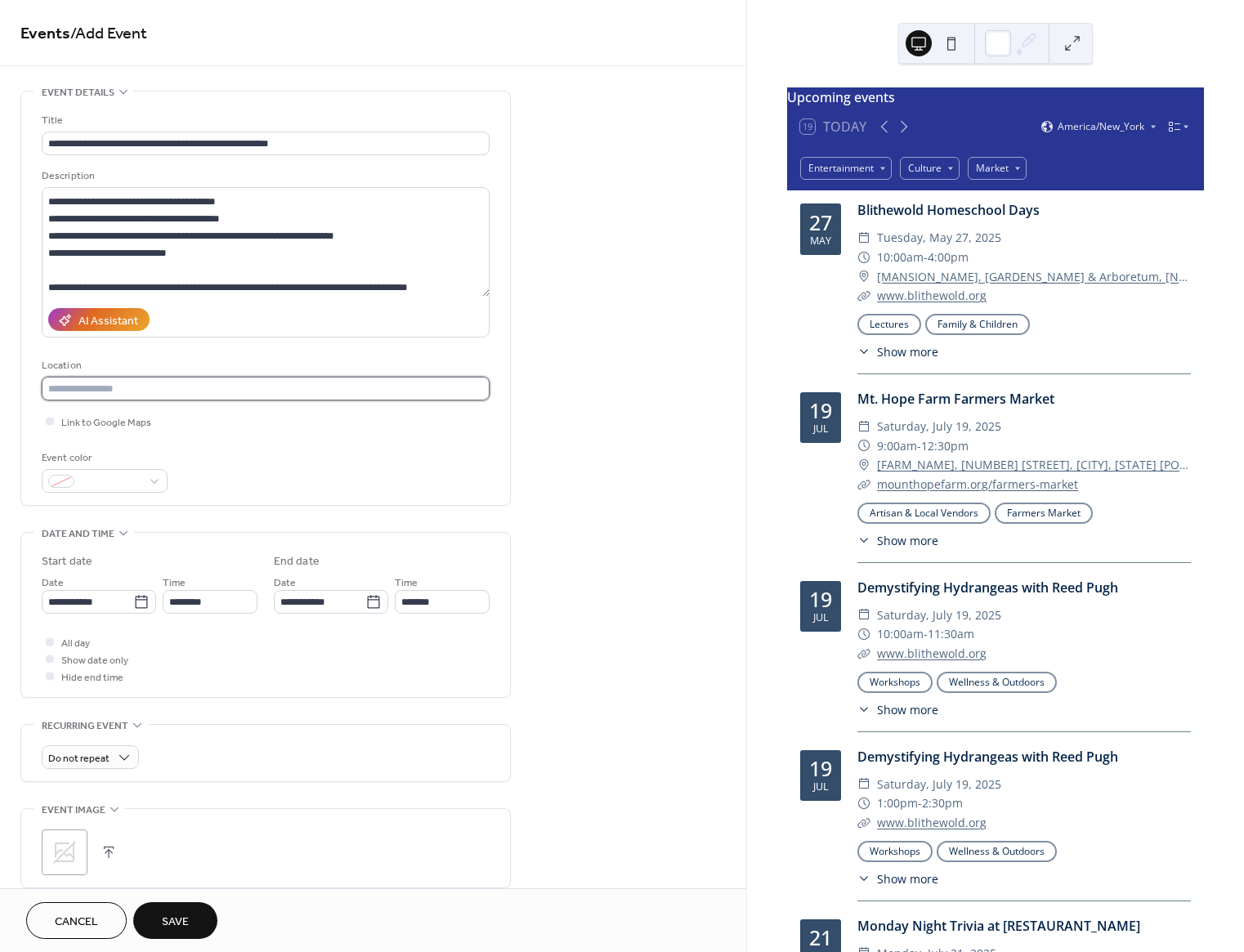 click at bounding box center [266, 388] 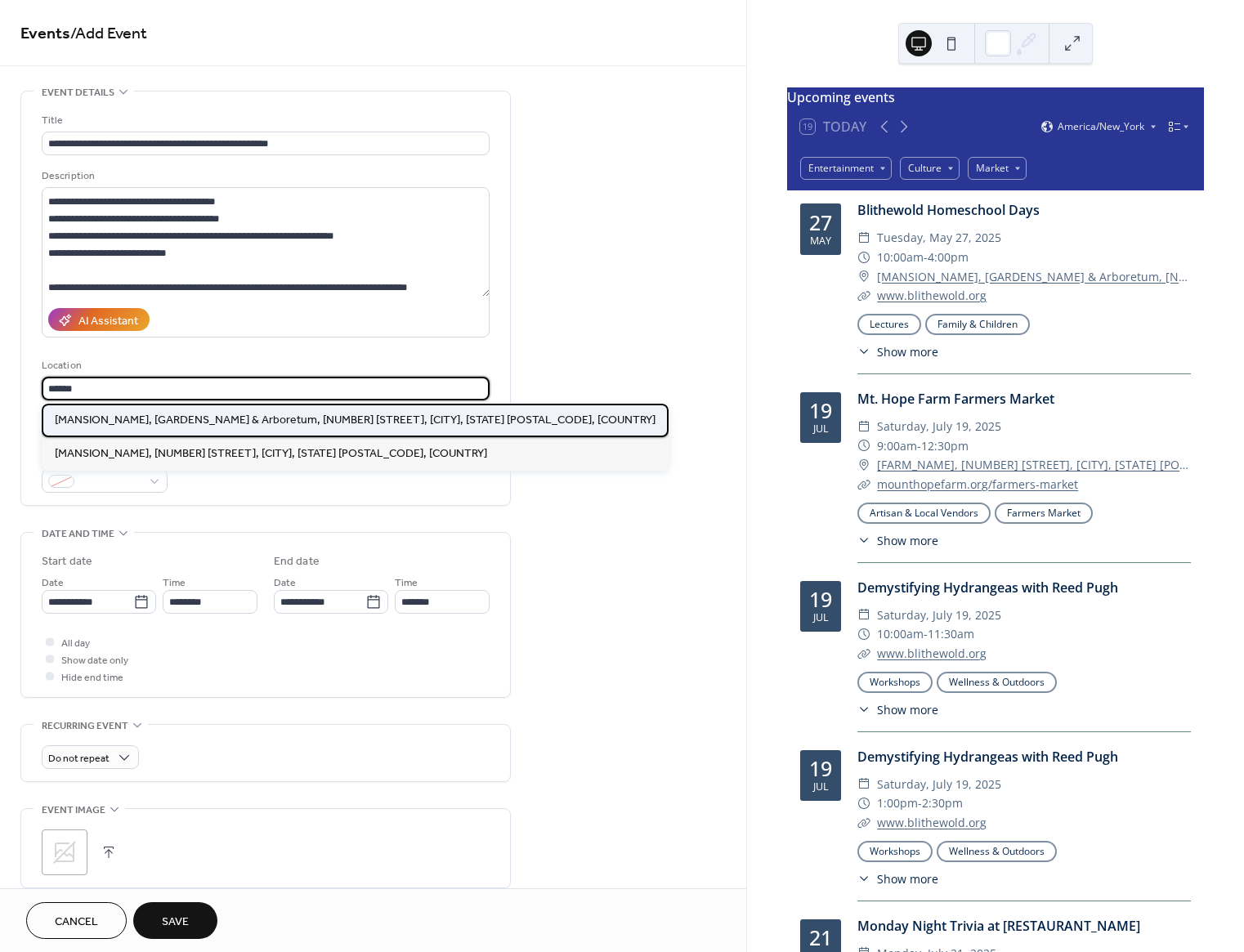 click on "[MANSION_NAME], [GARDENS_NAME] & Arboretum, [NUMBER] [STREET], [CITY], [STATE] [POSTAL_CODE], [COUNTRY]" at bounding box center [355, 420] 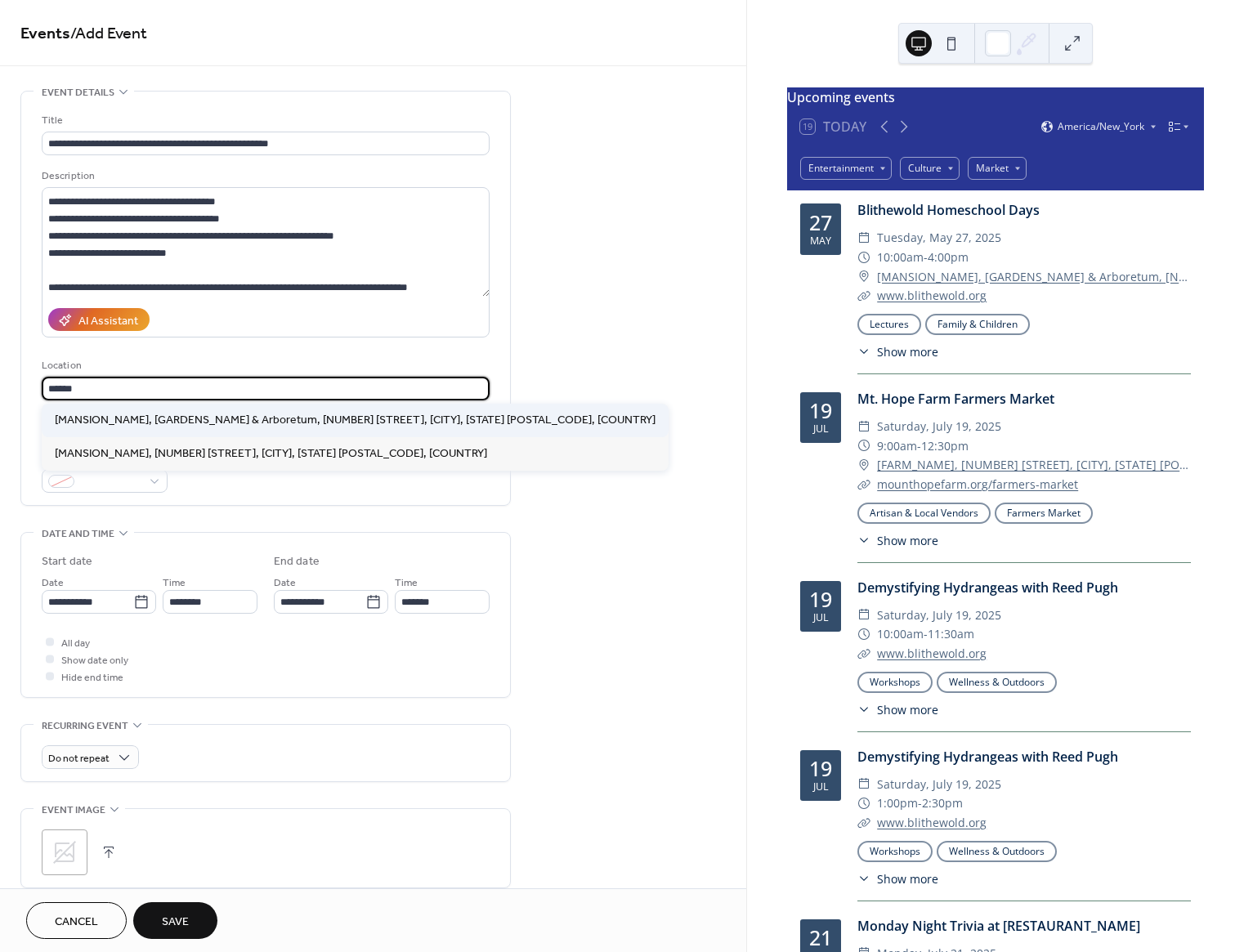 type on "**********" 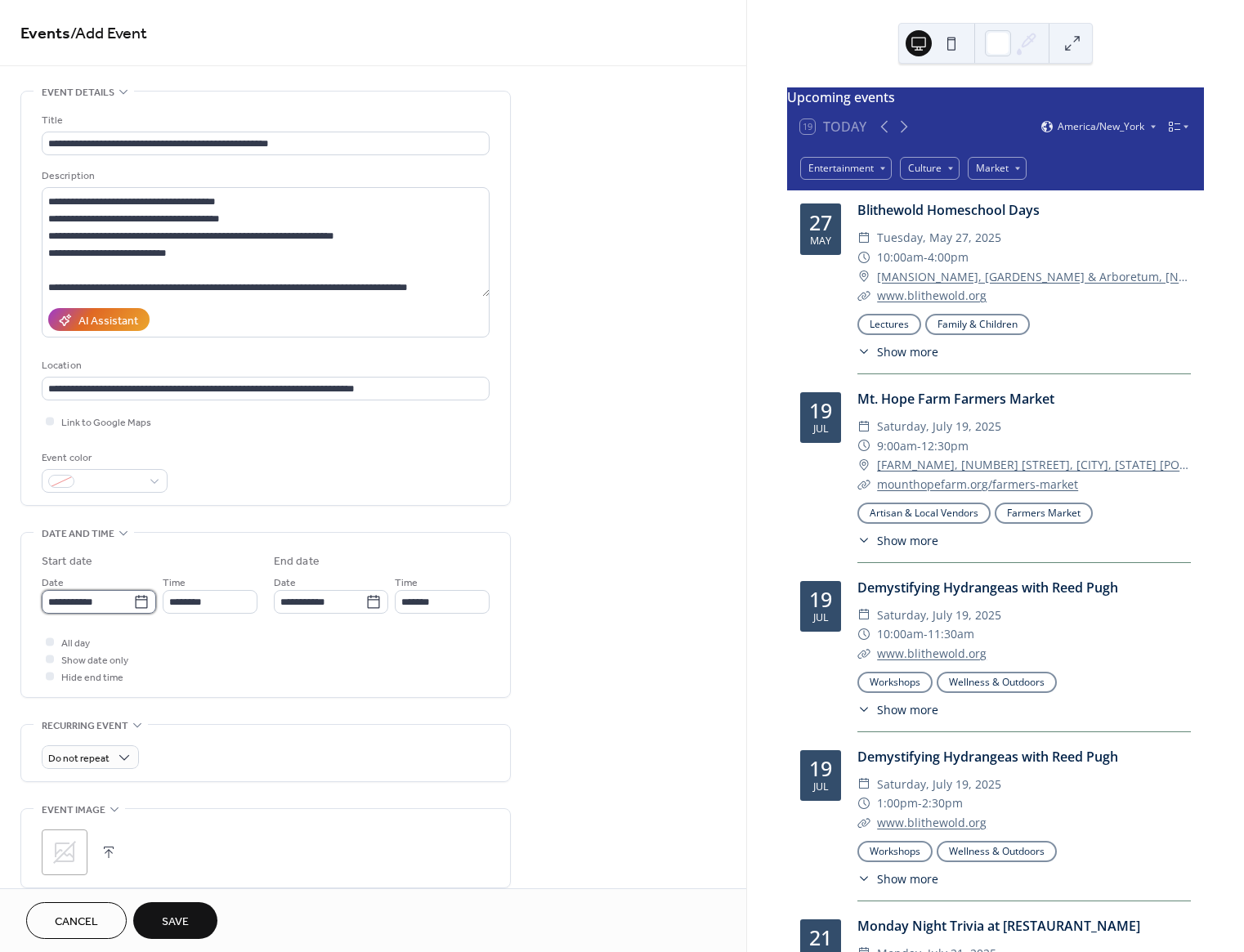 click on "**********" at bounding box center (87, 601) 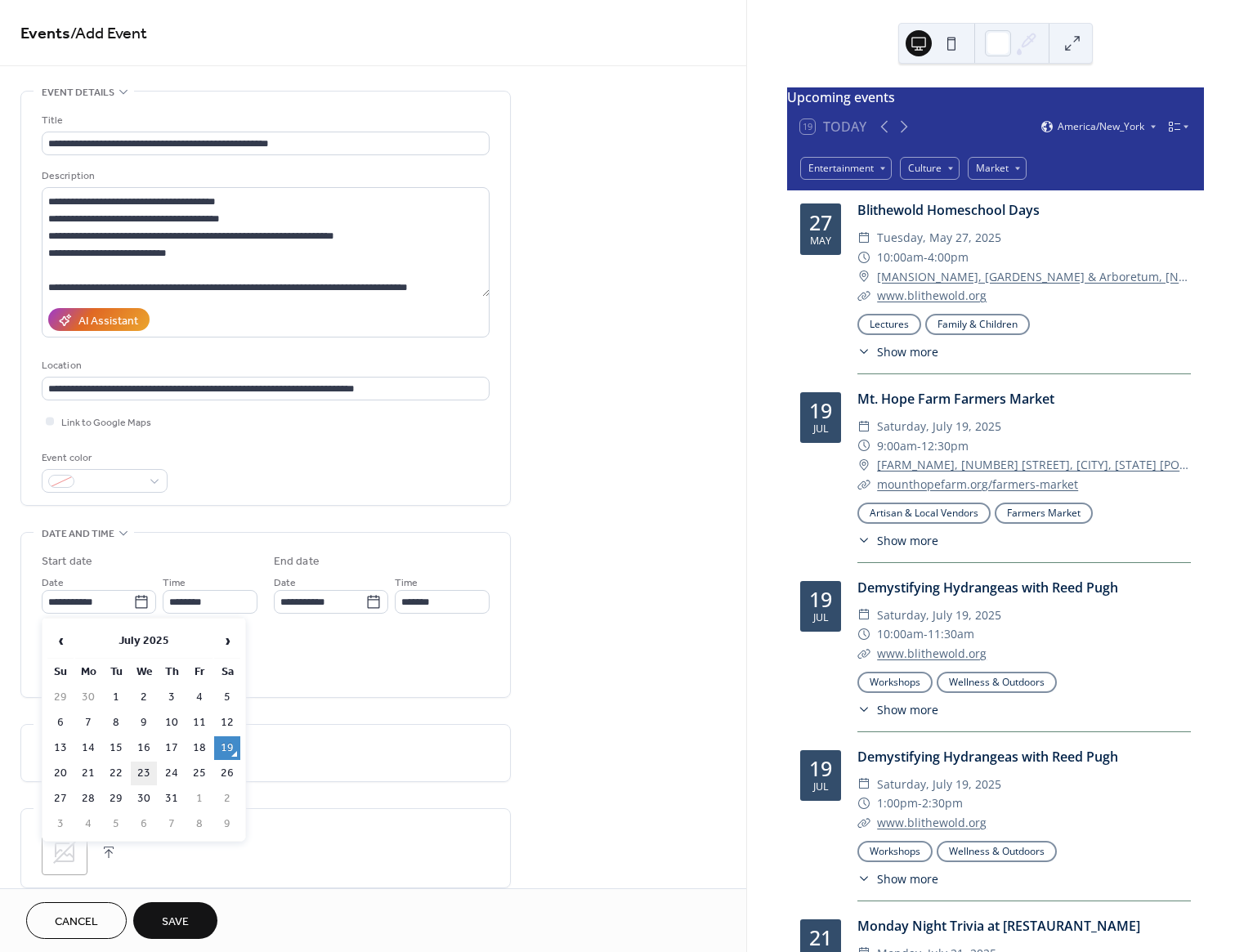 click on "23" at bounding box center (144, 773) 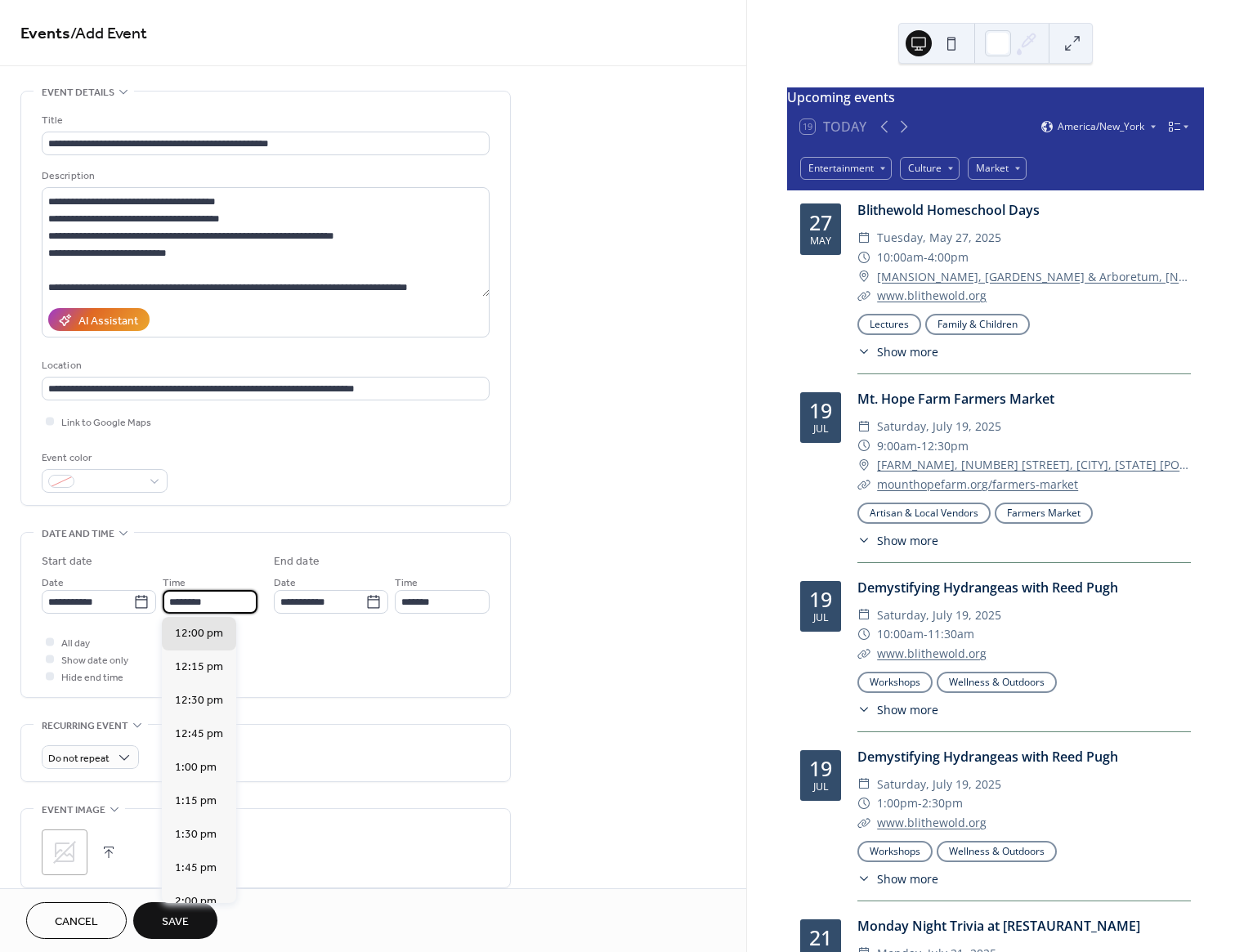 click on "********" at bounding box center (210, 601) 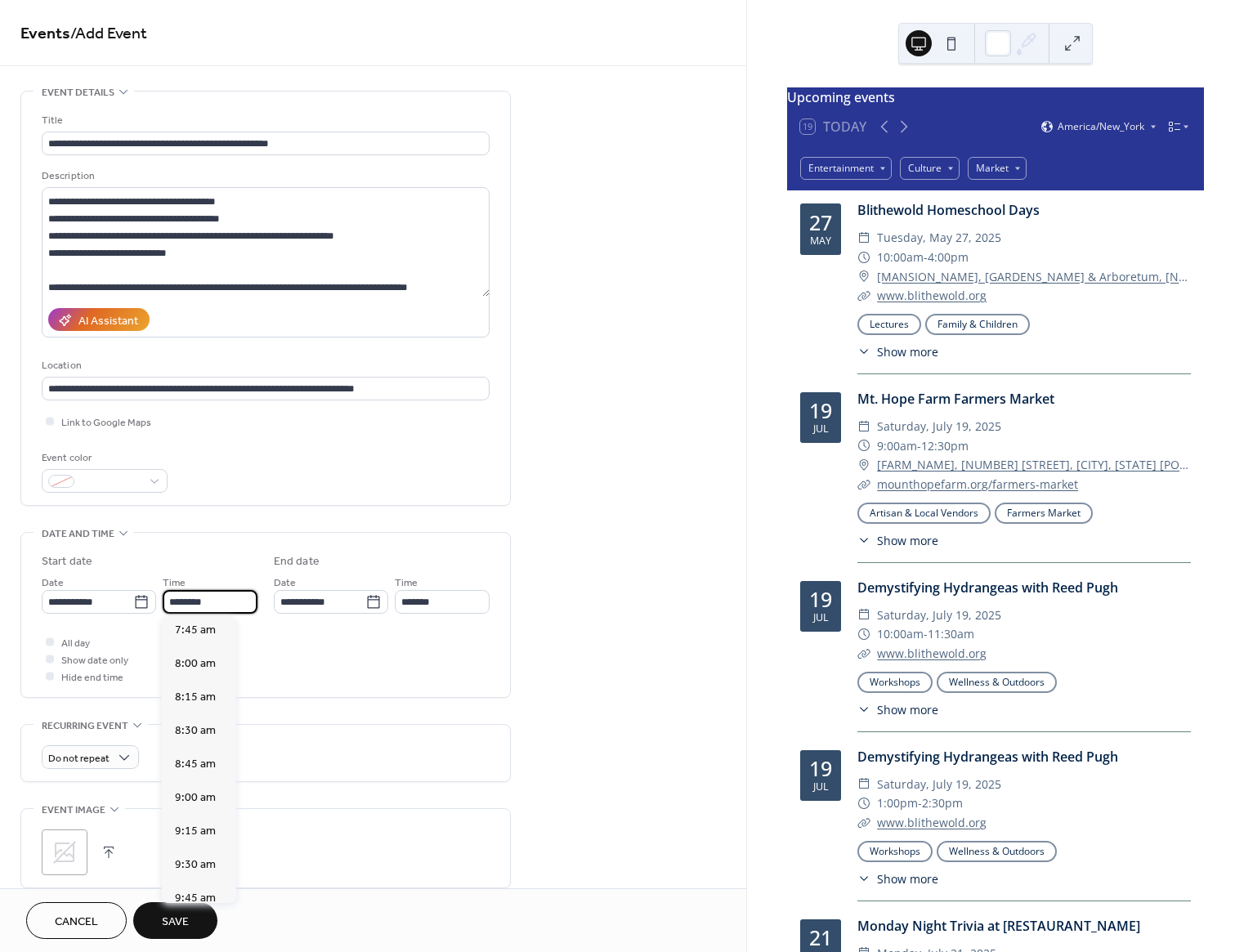 scroll, scrollTop: 1070, scrollLeft: 0, axis: vertical 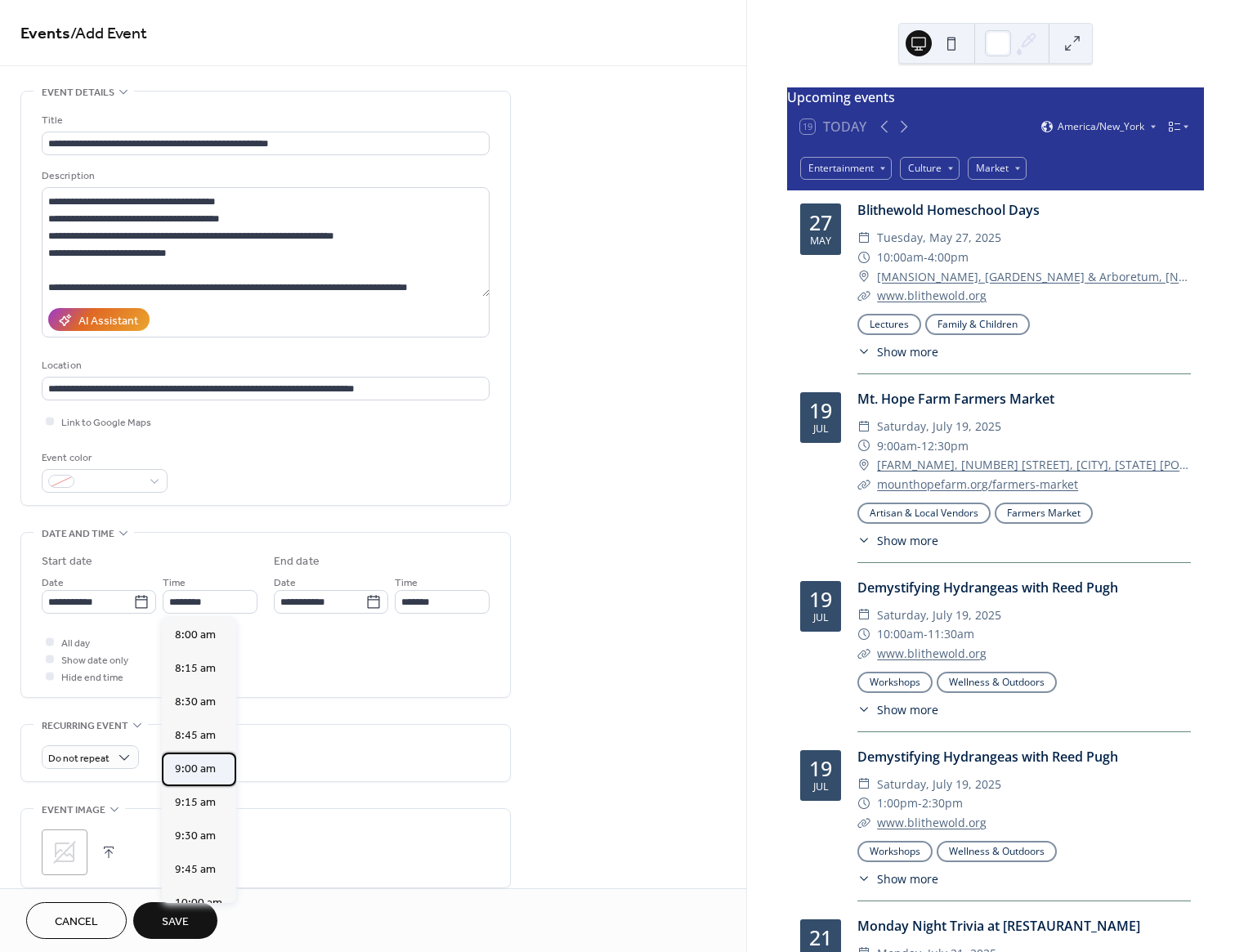 click on "9:00 am" at bounding box center (199, 769) 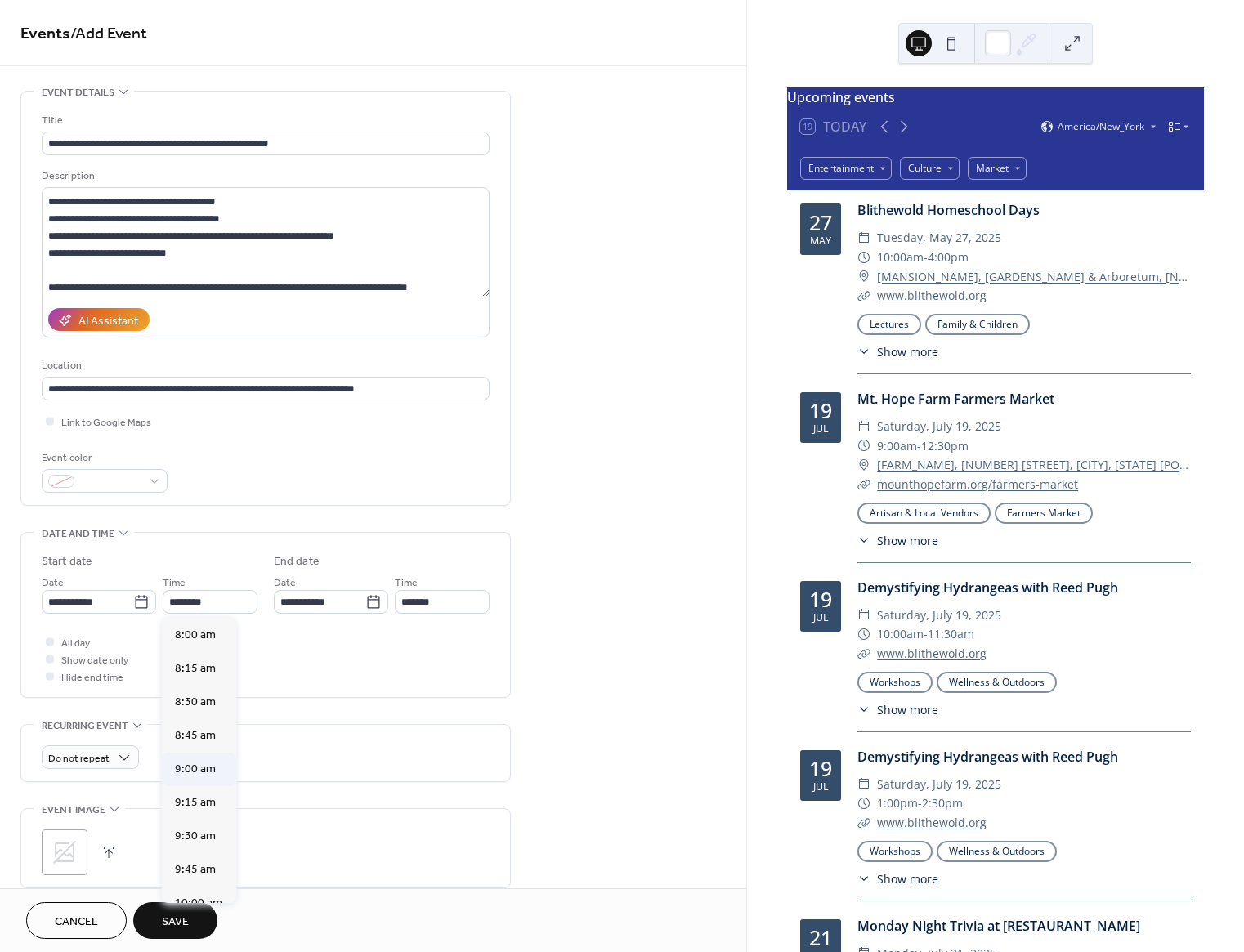 type on "*******" 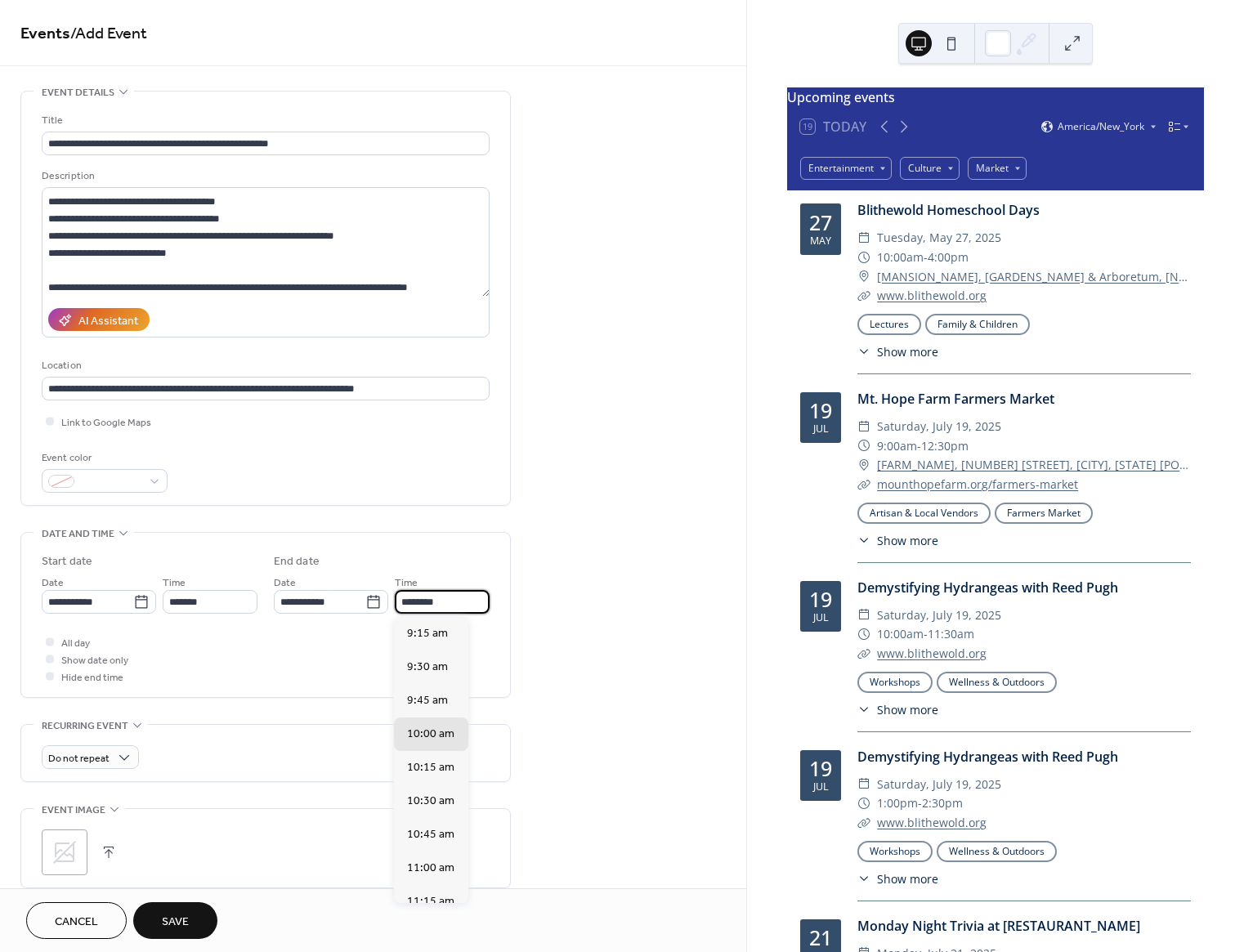 click on "********" at bounding box center (442, 601) 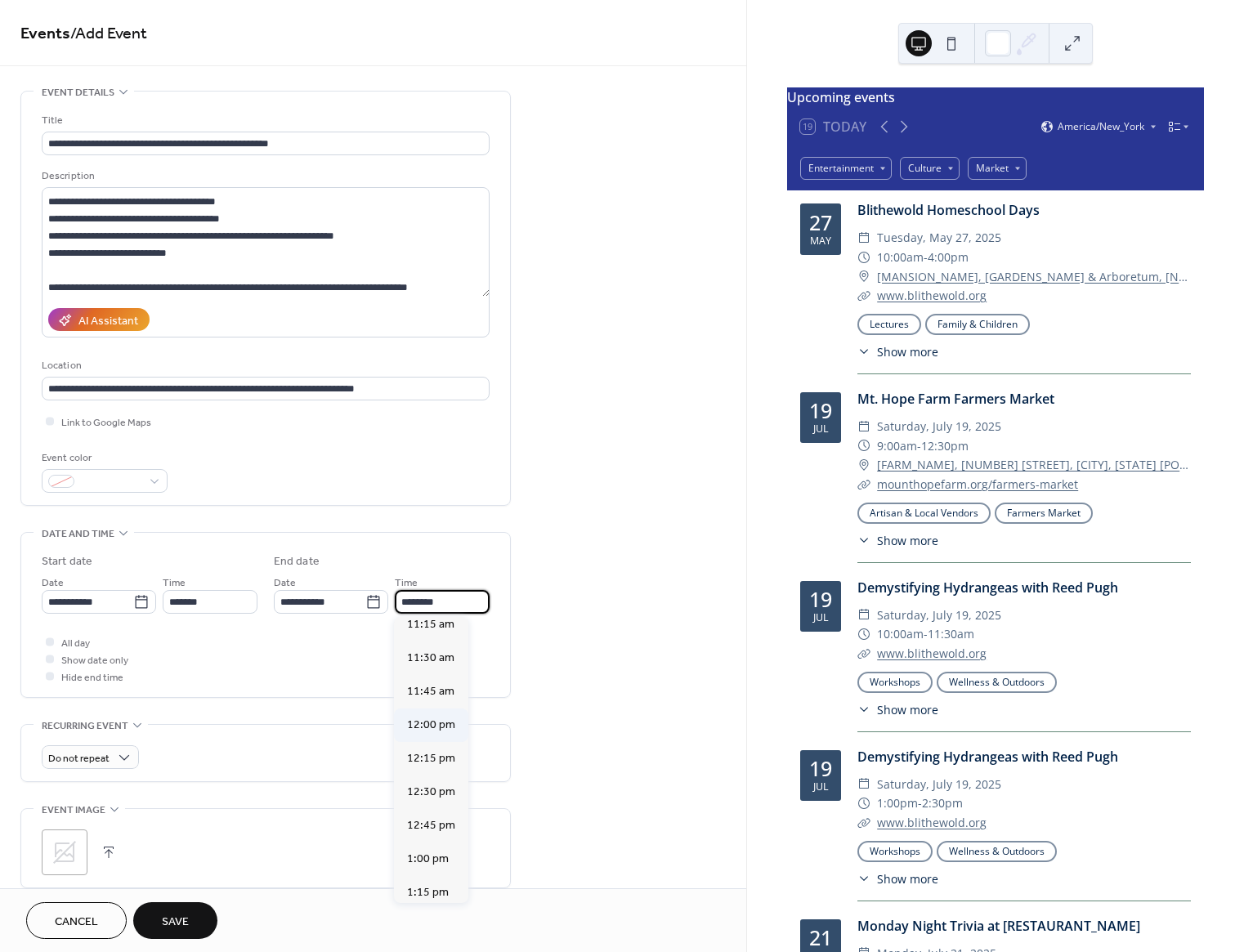 scroll, scrollTop: 279, scrollLeft: 0, axis: vertical 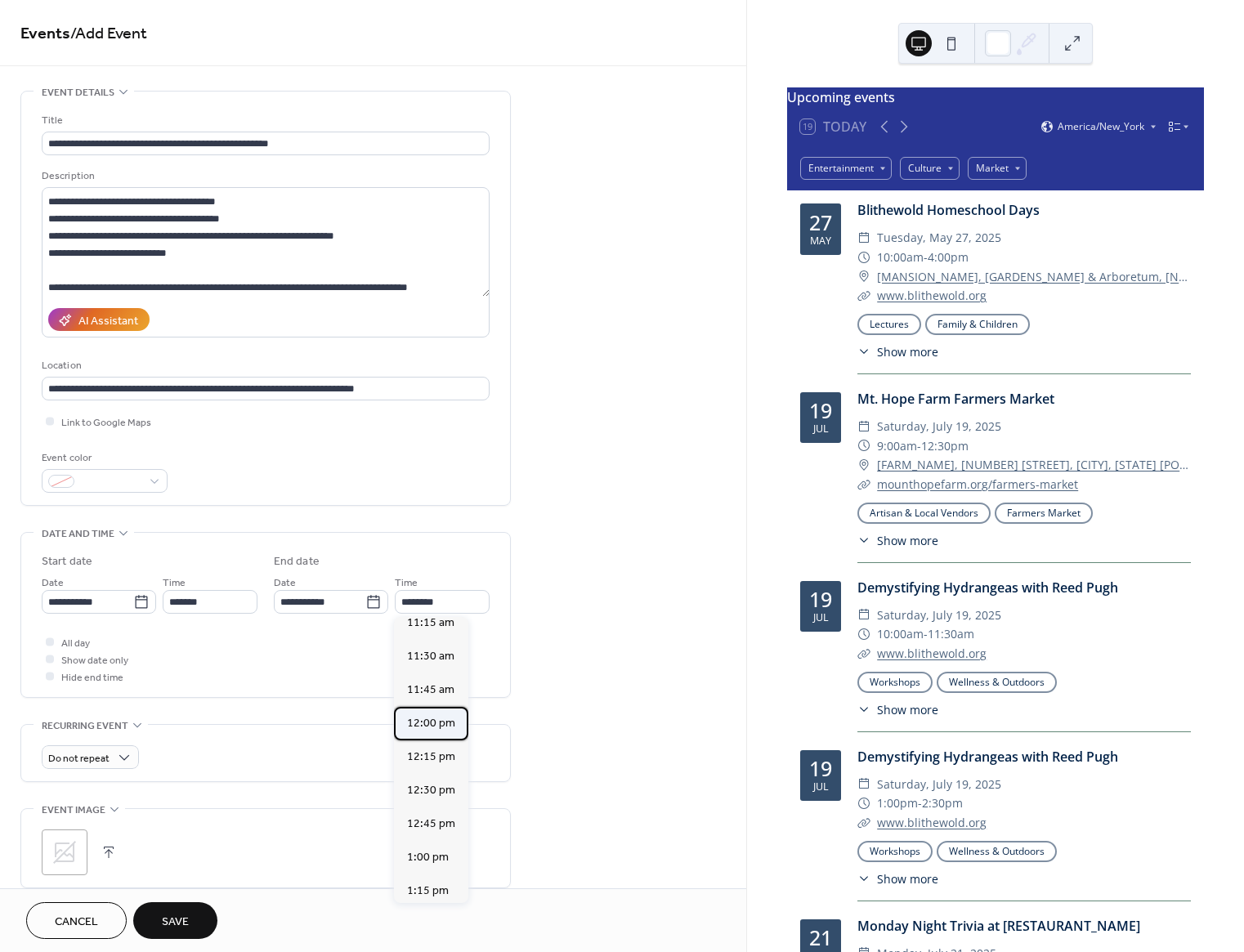 click on "12:00 pm" at bounding box center [431, 723] 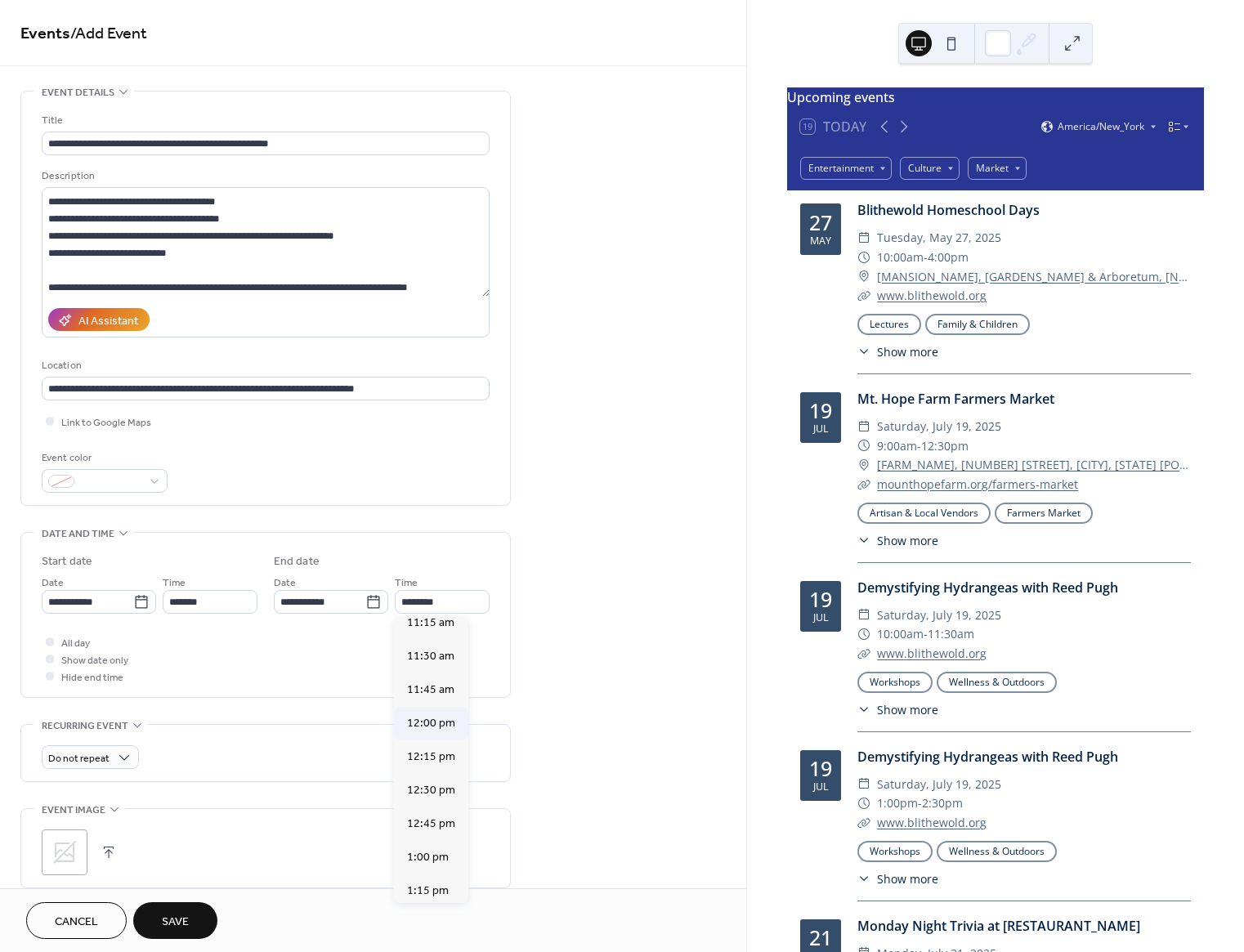 type on "********" 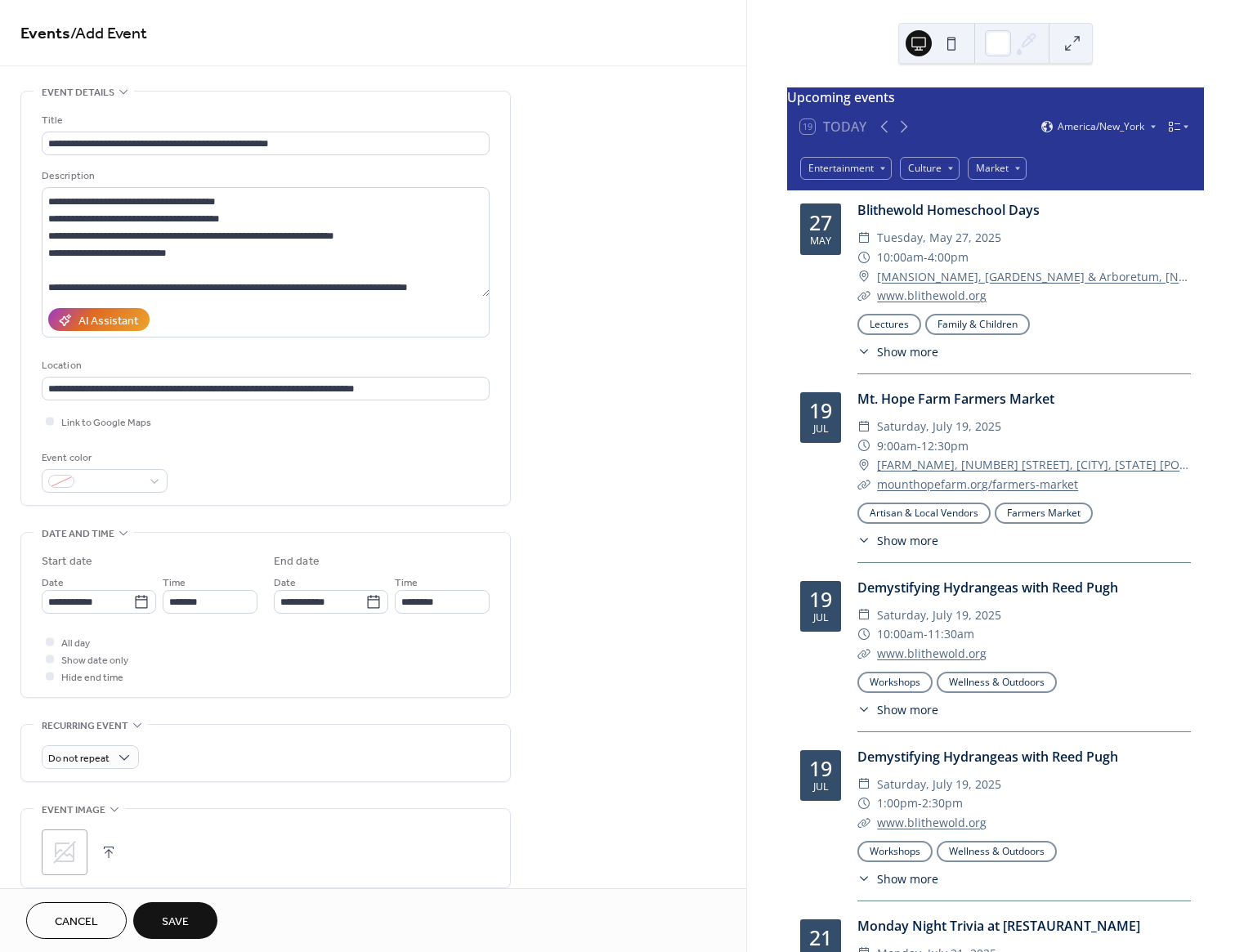 drag, startPoint x: 197, startPoint y: 924, endPoint x: 284, endPoint y: 711, distance: 230.08259 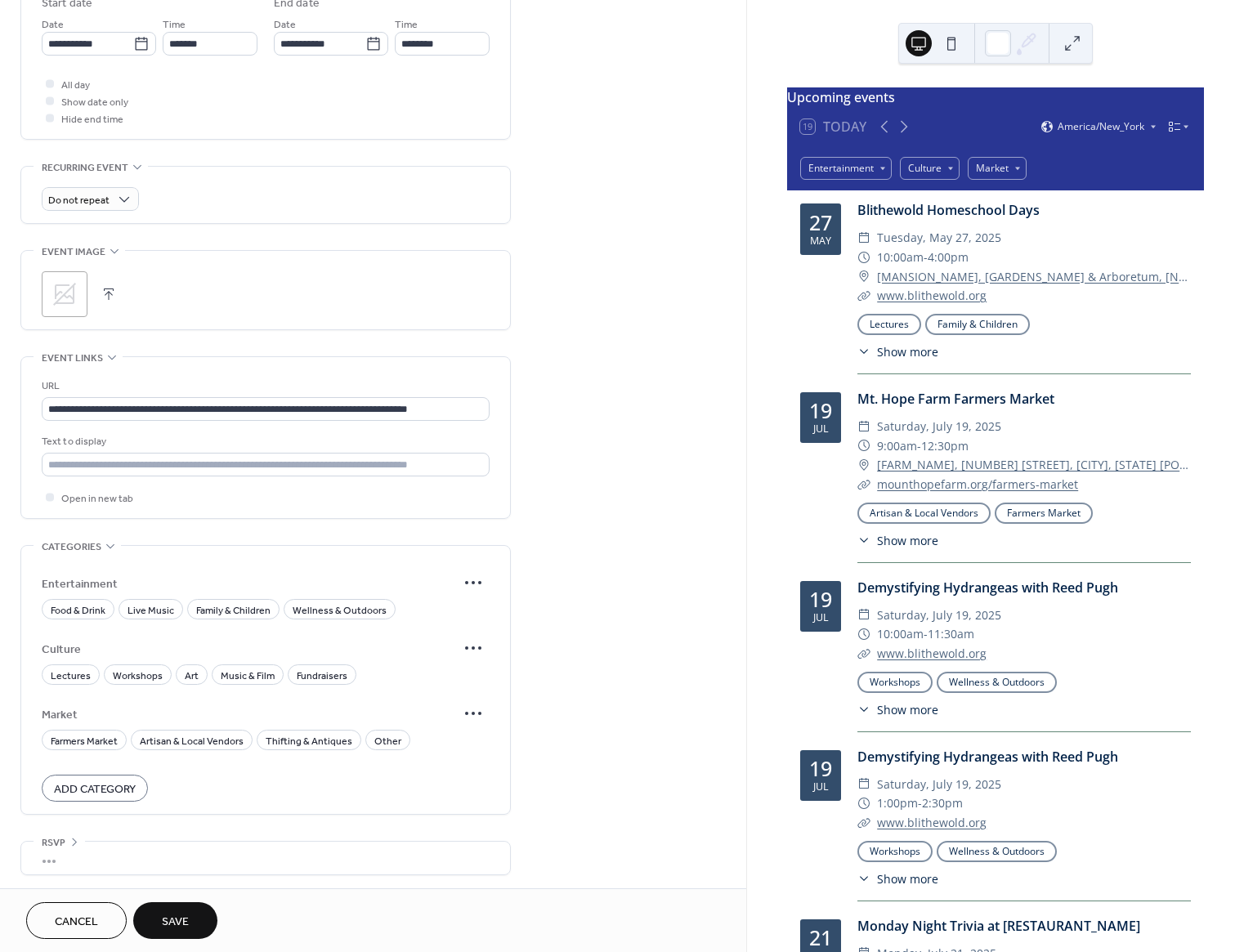 scroll, scrollTop: 561, scrollLeft: 0, axis: vertical 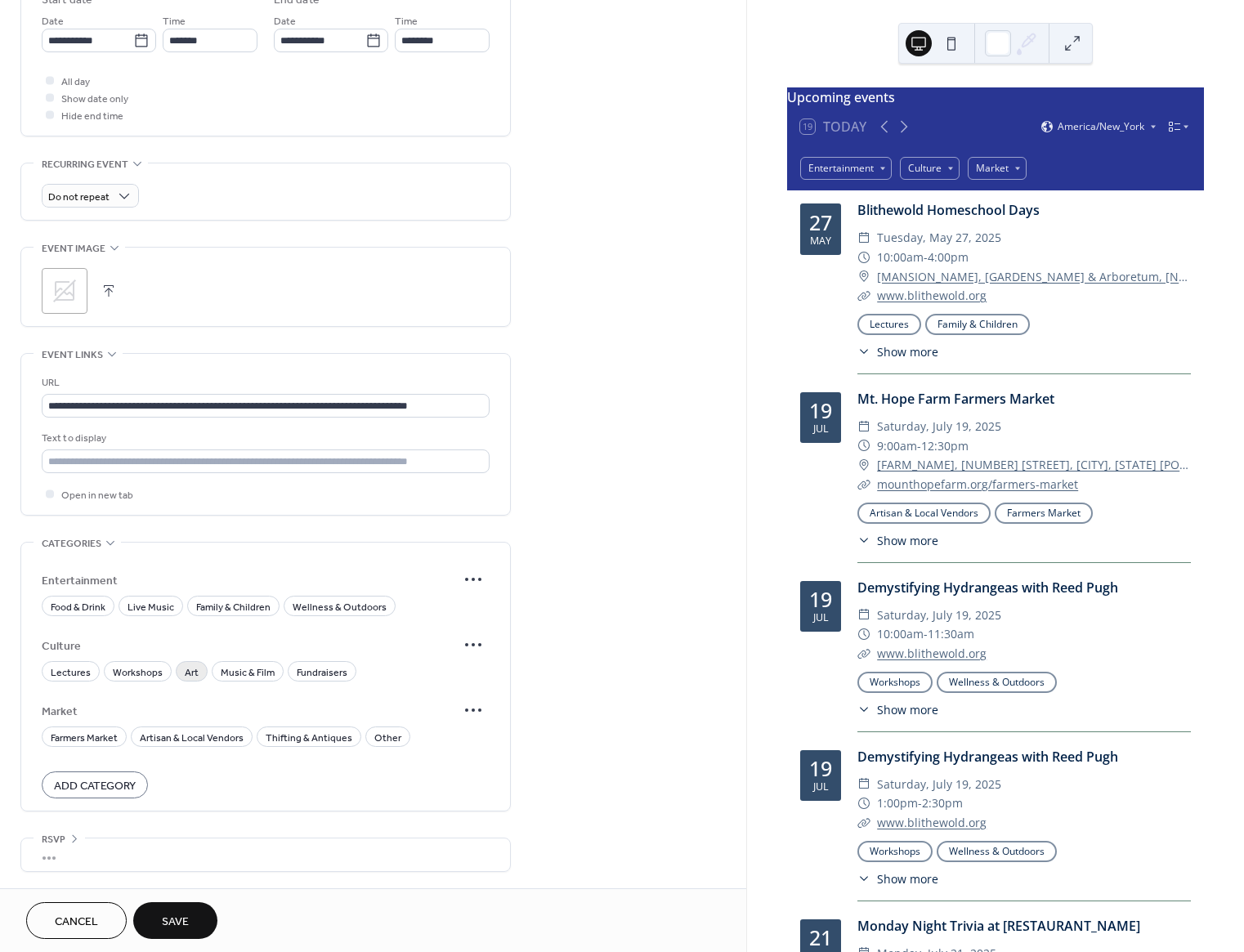 click on "Art" at bounding box center [191, 671] 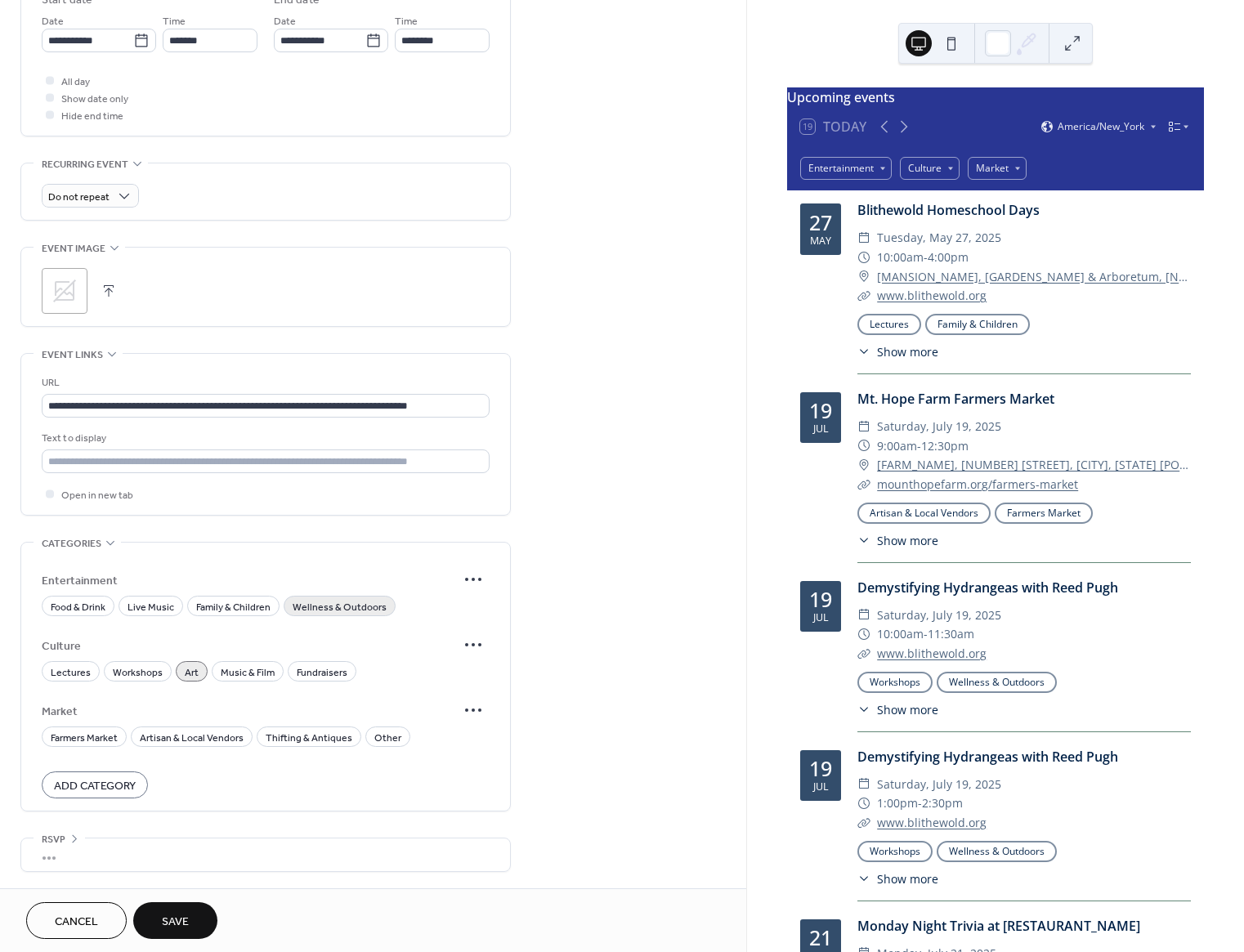click on "Wellness & Outdoors" at bounding box center (339, 607) 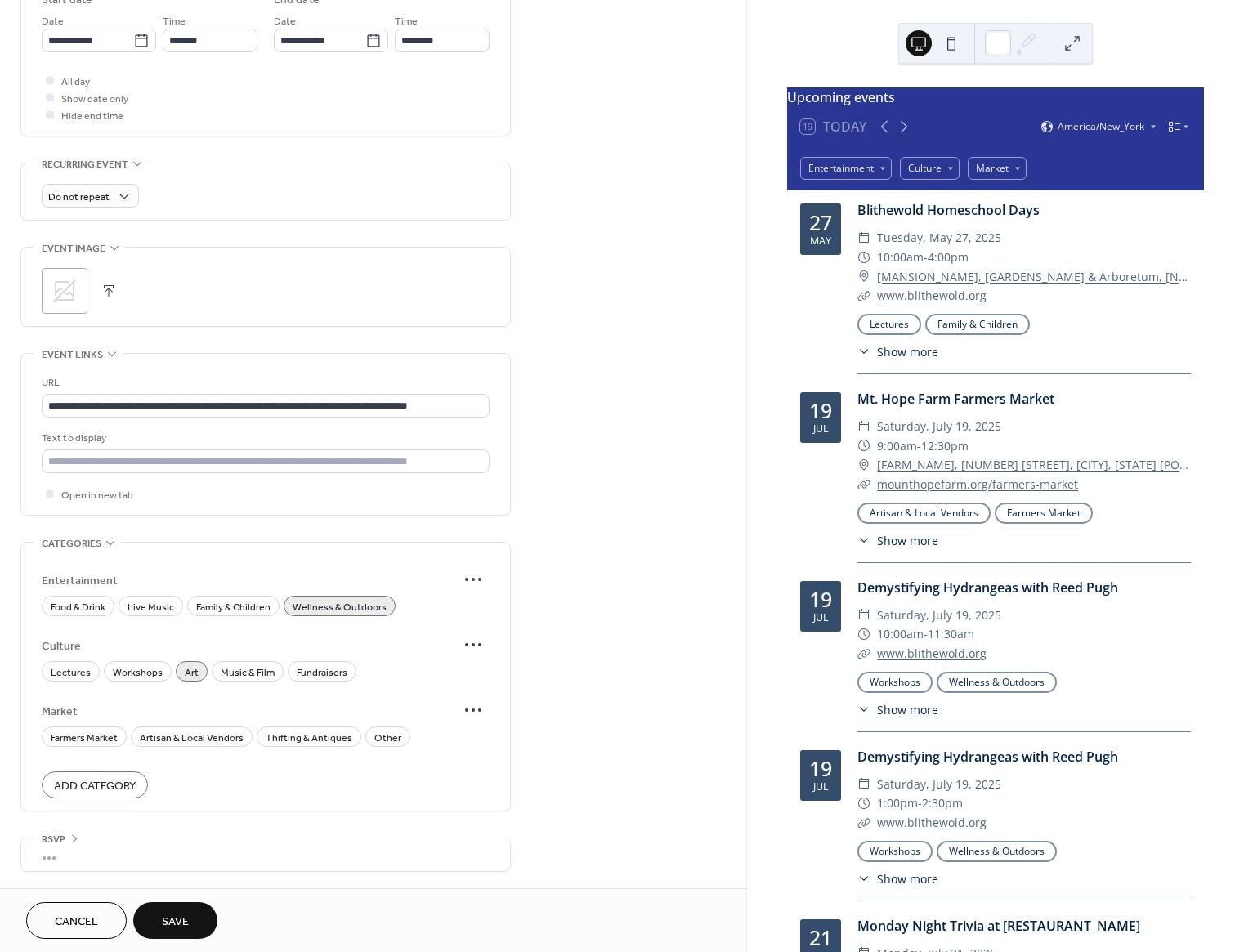 click on "Save" at bounding box center (175, 920) 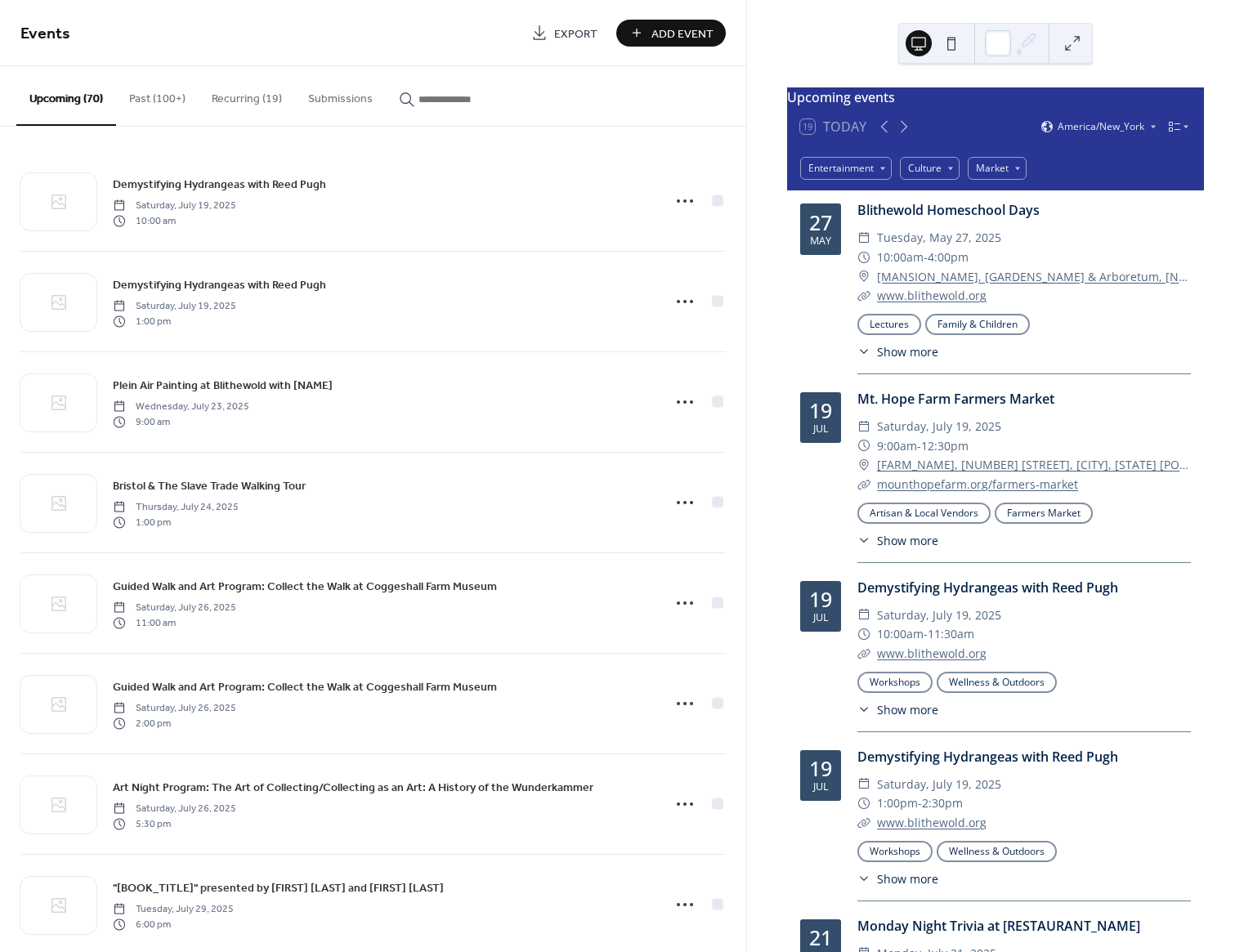 click on "Add Event" at bounding box center [682, 34] 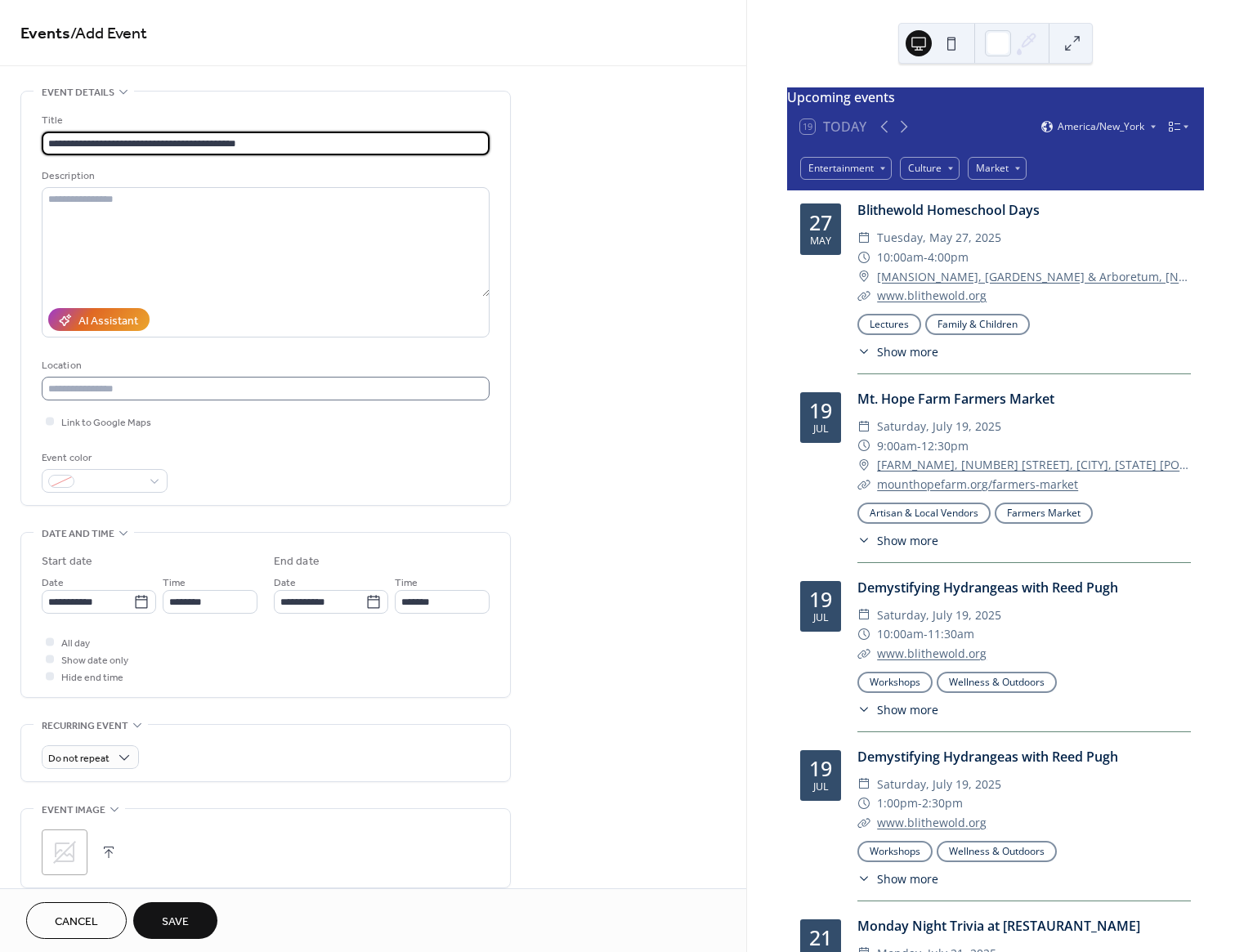 type on "**********" 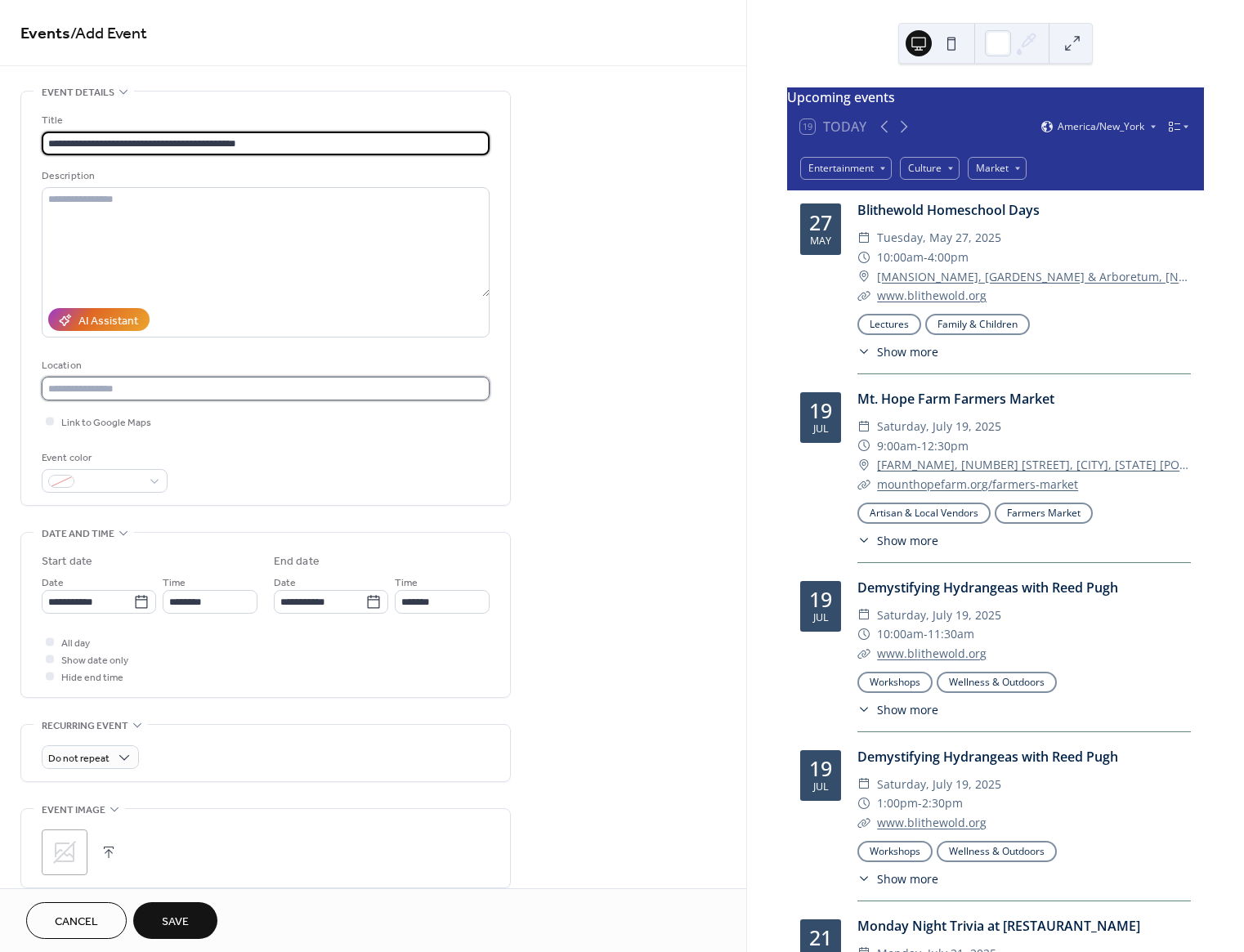 click at bounding box center (266, 388) 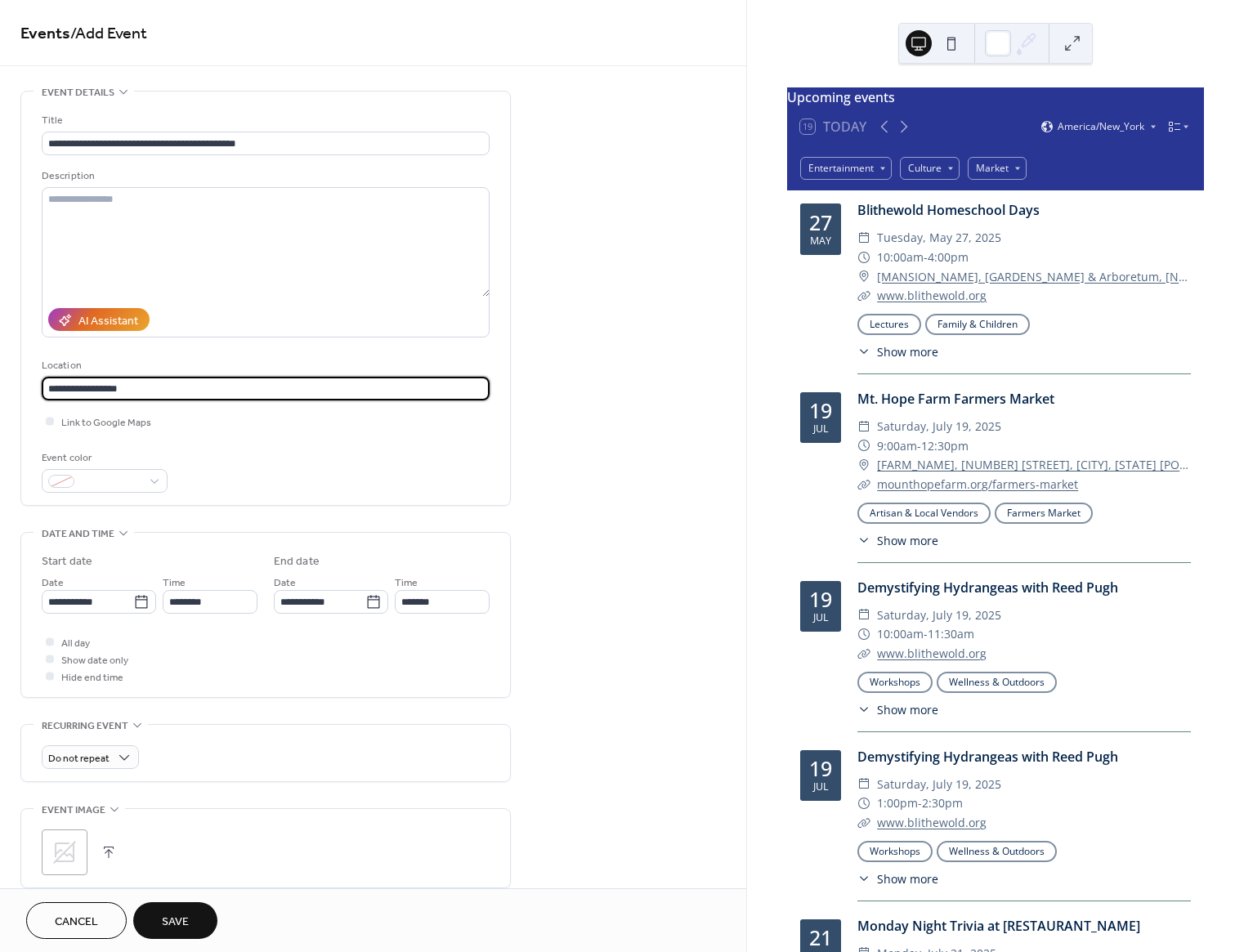 paste on "**********" 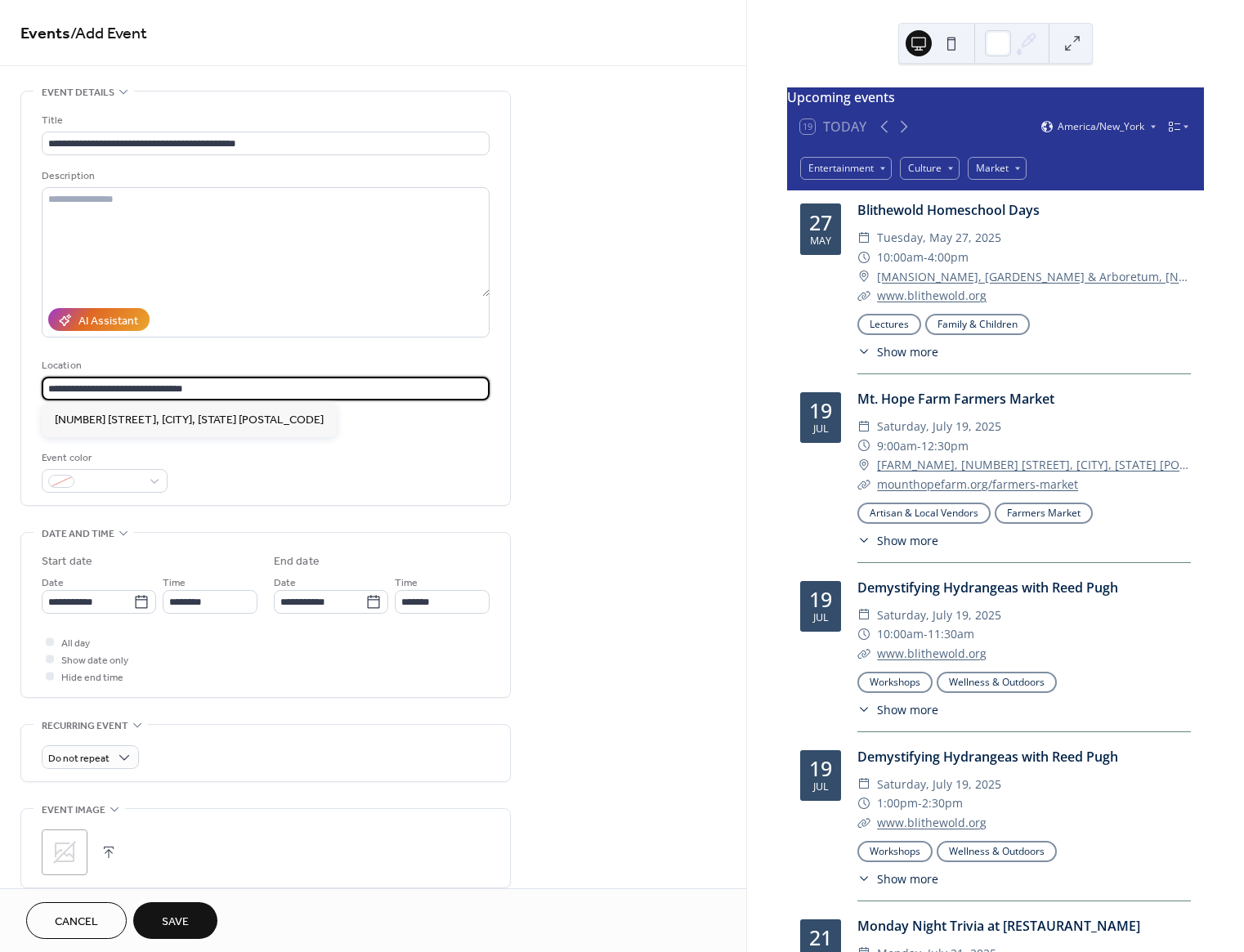 type on "**********" 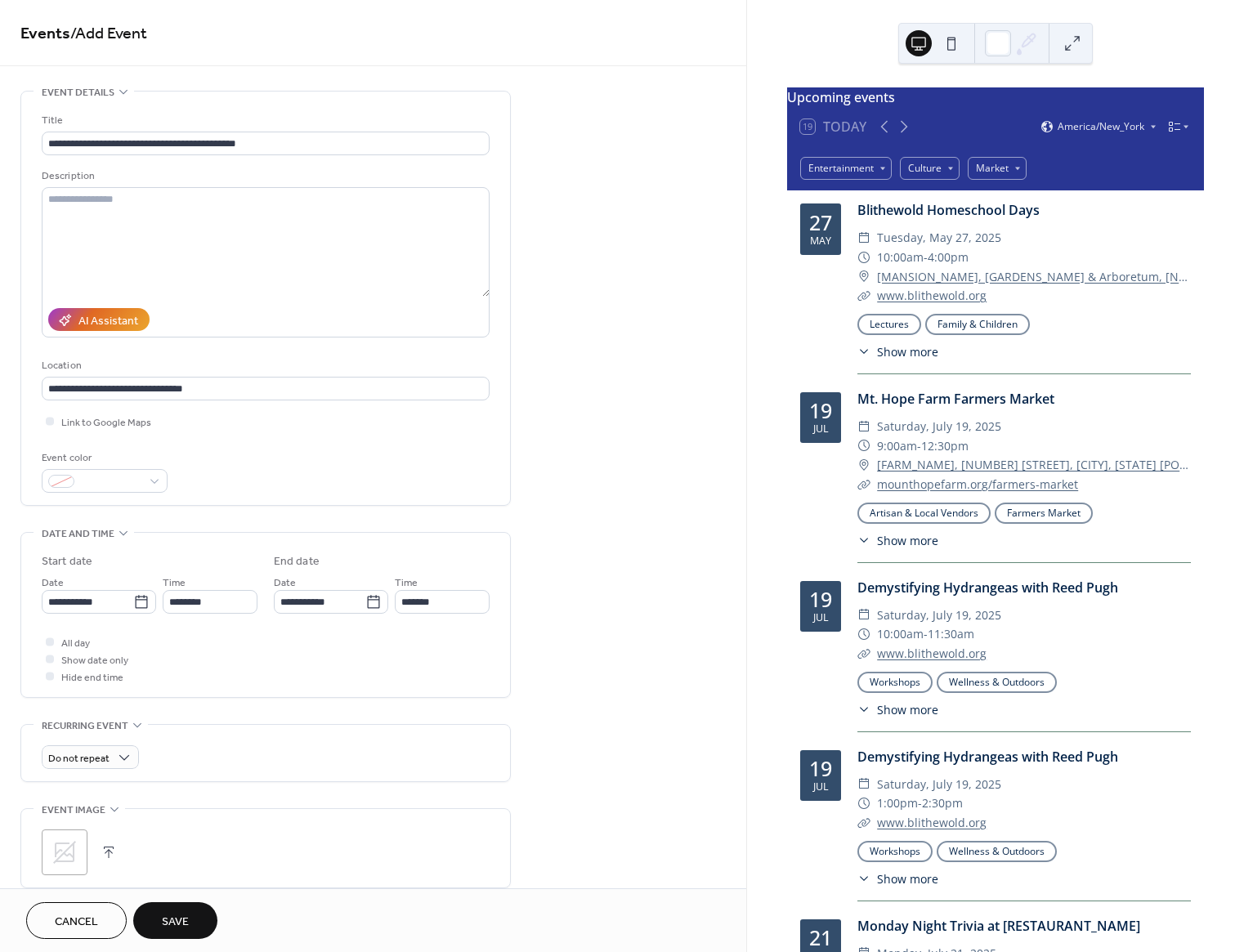 click on "**********" at bounding box center (266, 302) 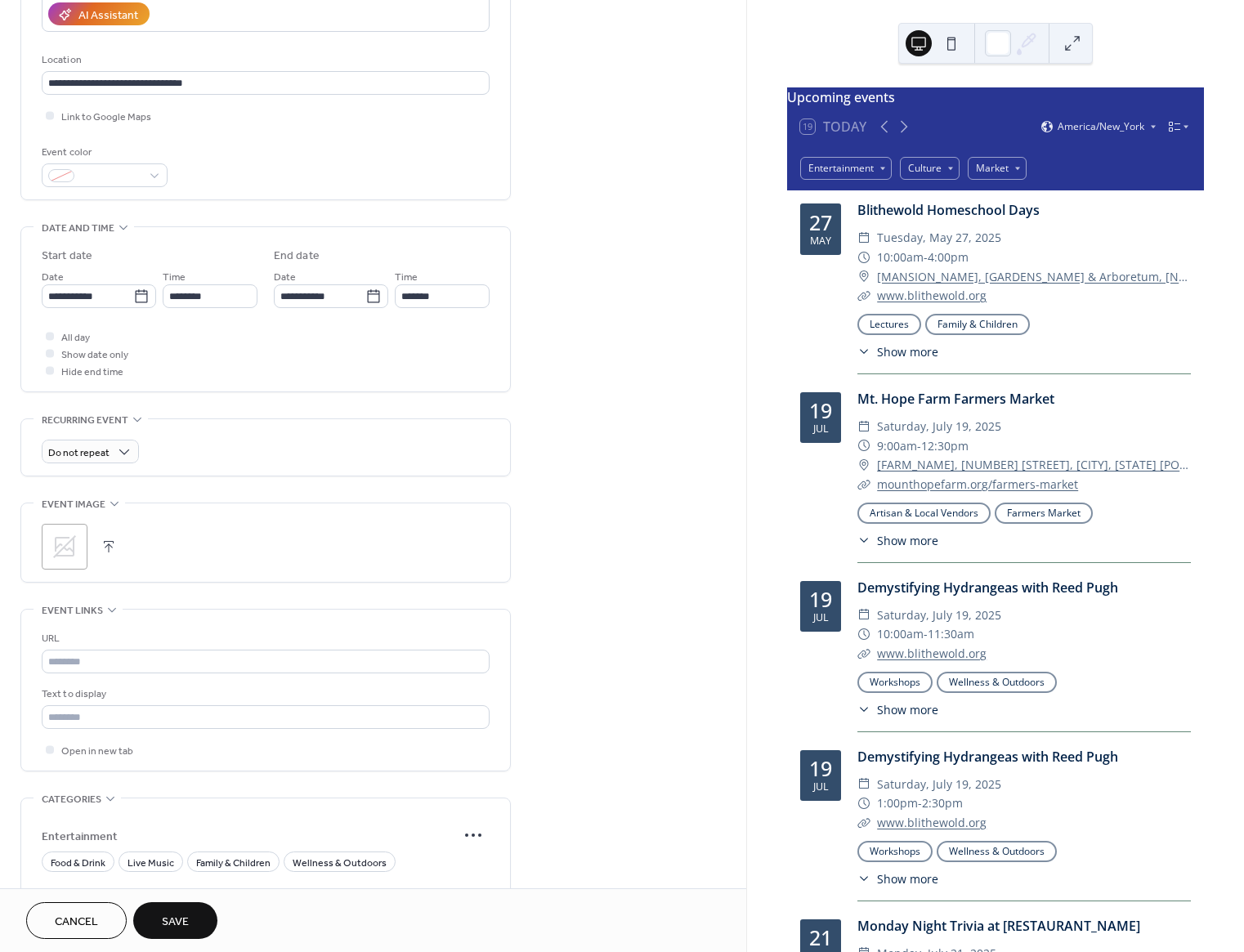scroll, scrollTop: 342, scrollLeft: 0, axis: vertical 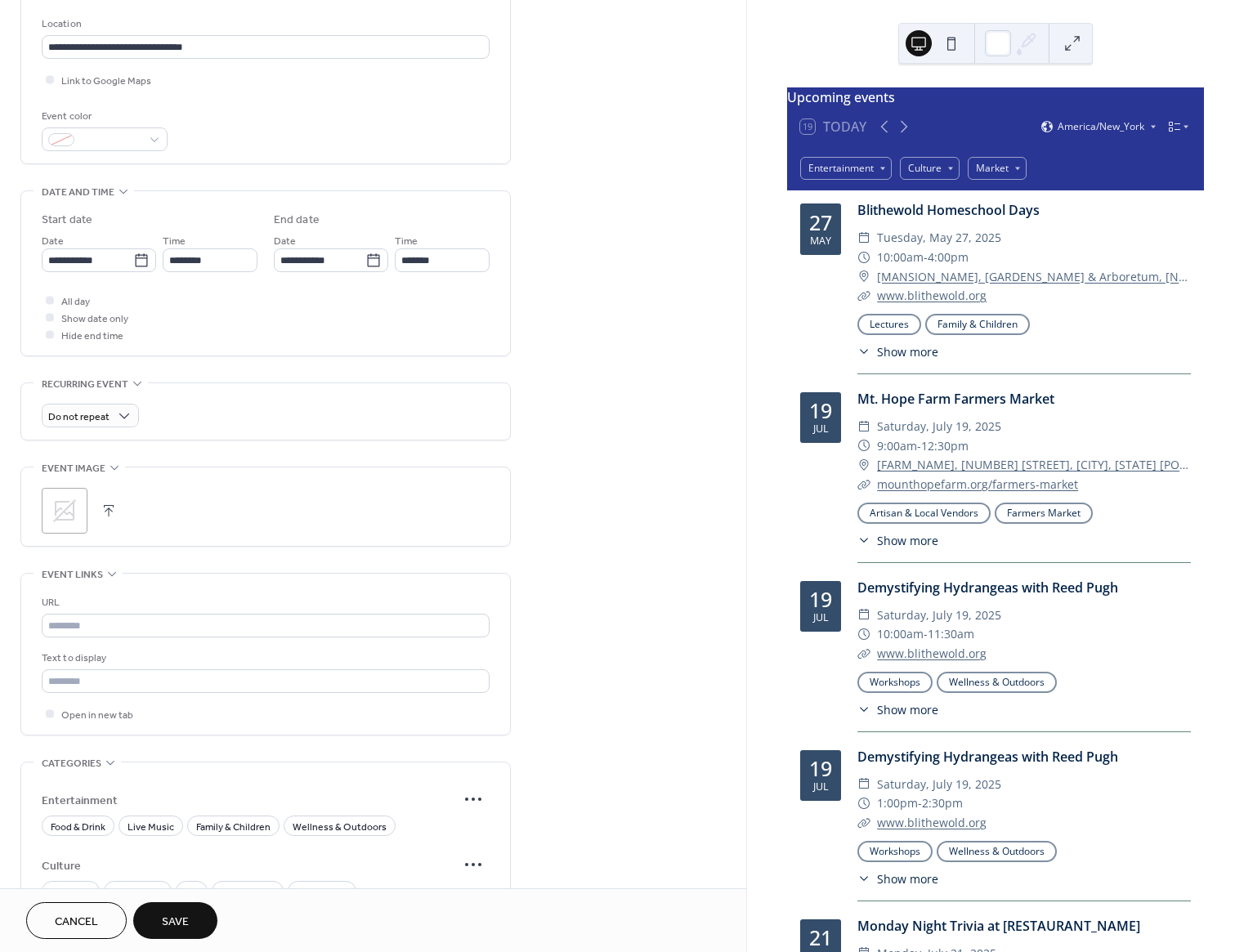 click 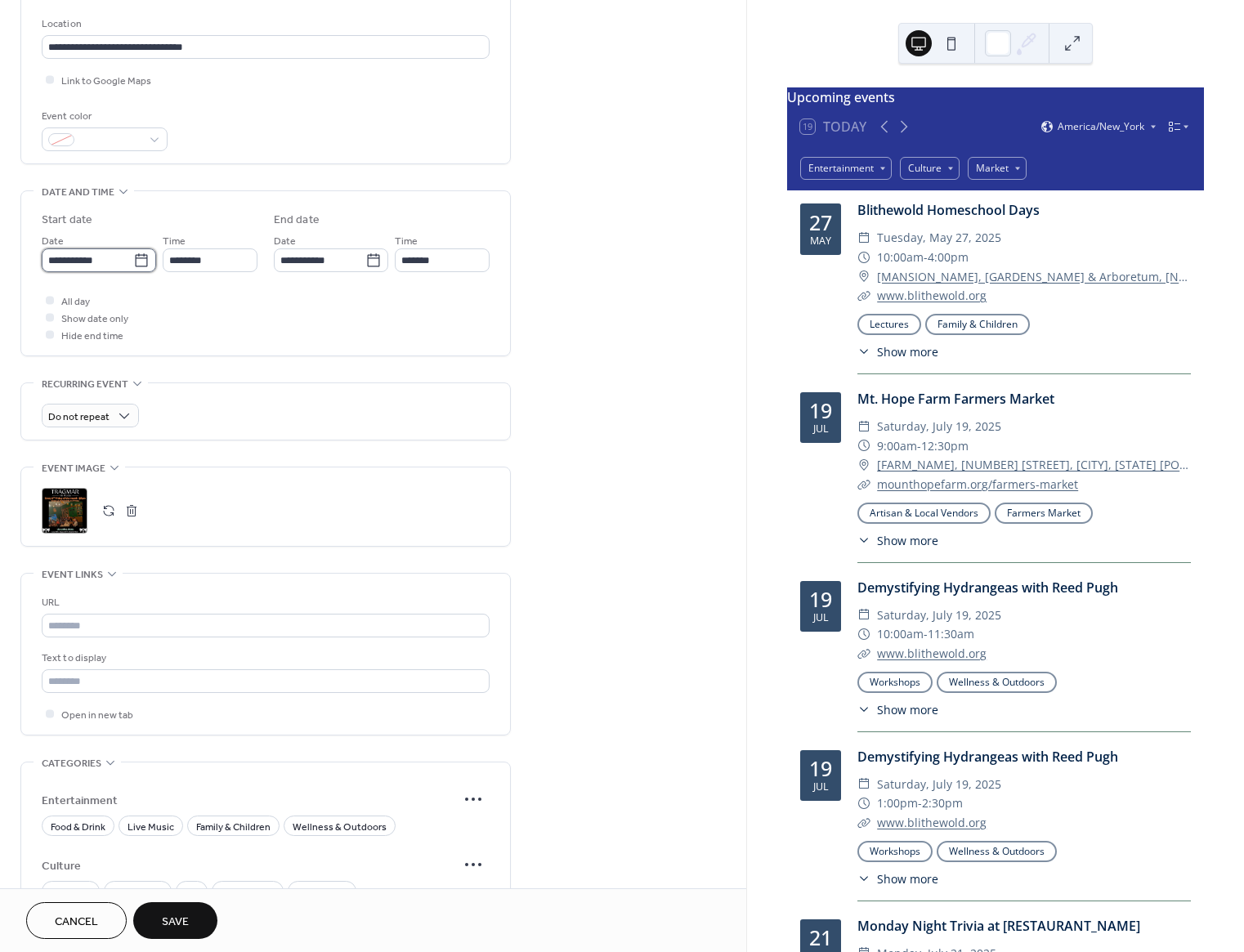 click on "**********" at bounding box center [87, 260] 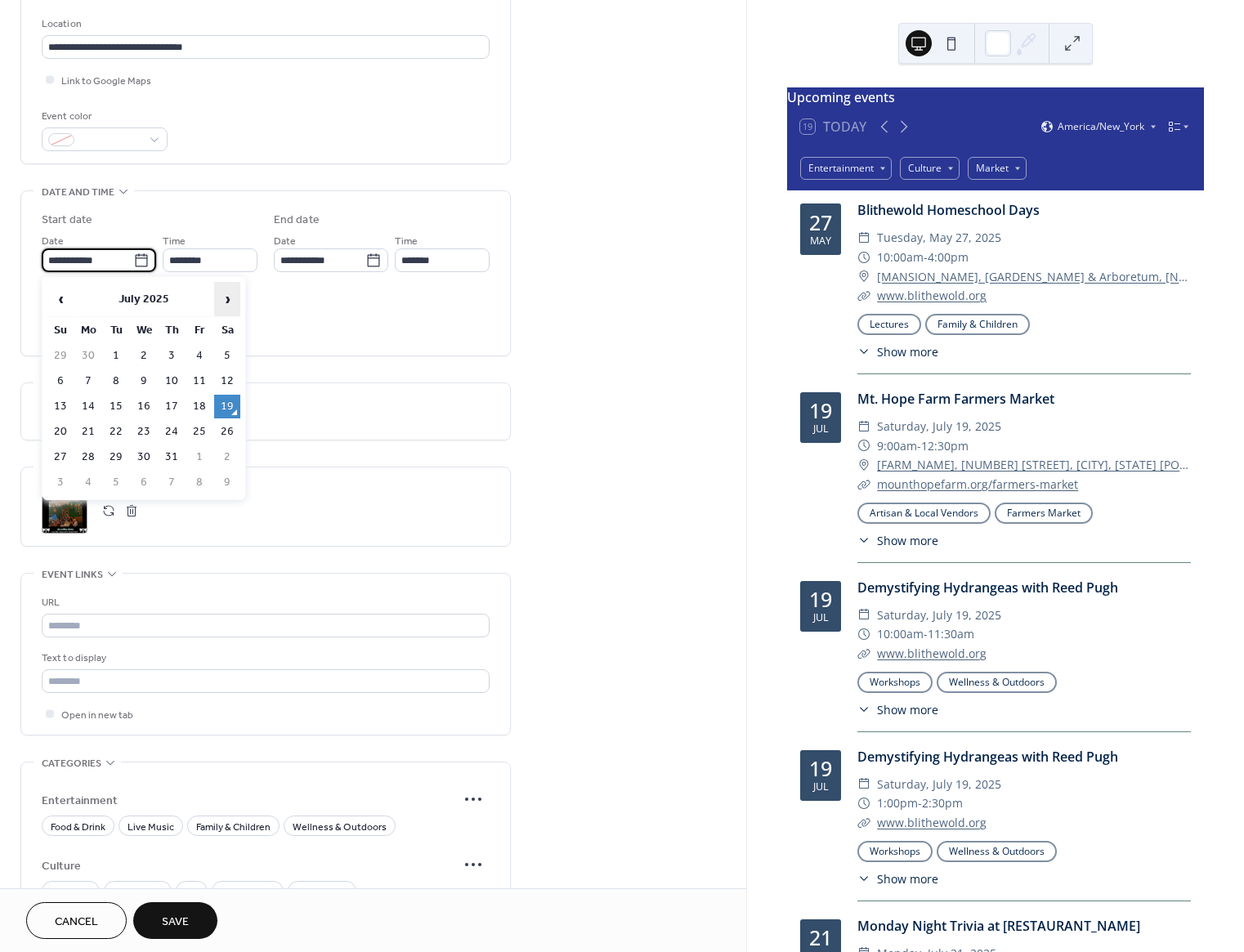 click on "›" at bounding box center [227, 299] 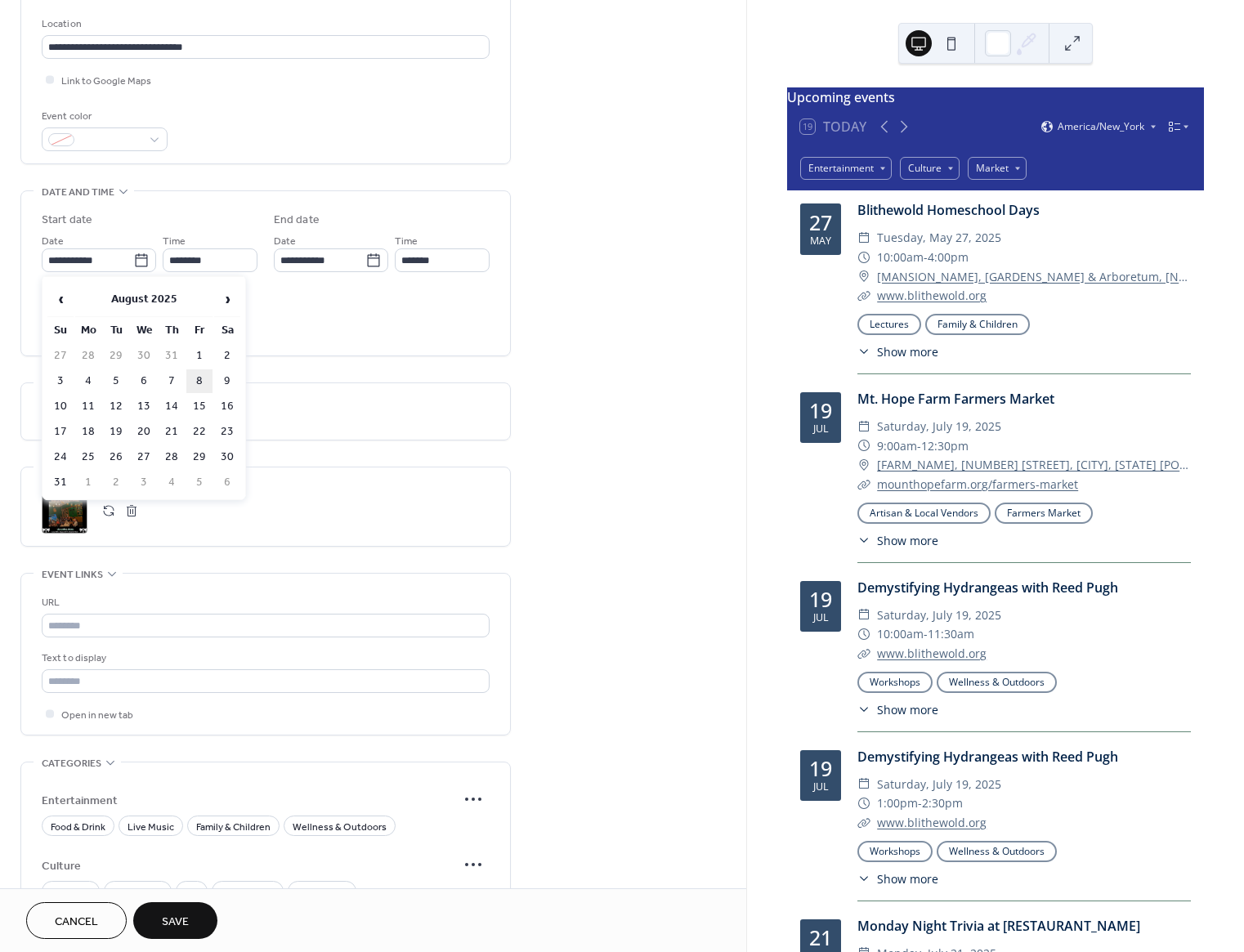click on "8" at bounding box center (199, 381) 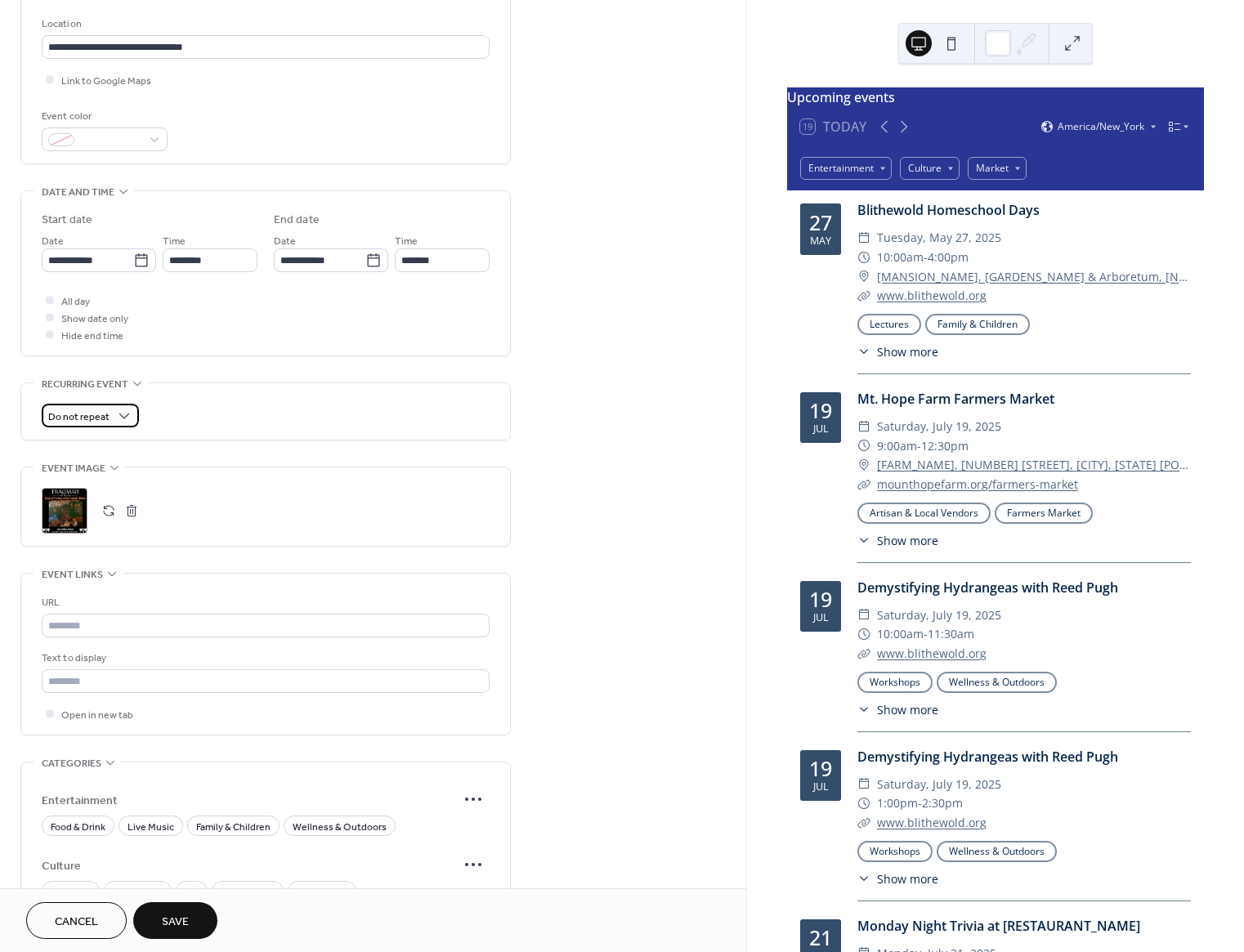 click on "Do not repeat" at bounding box center [78, 417] 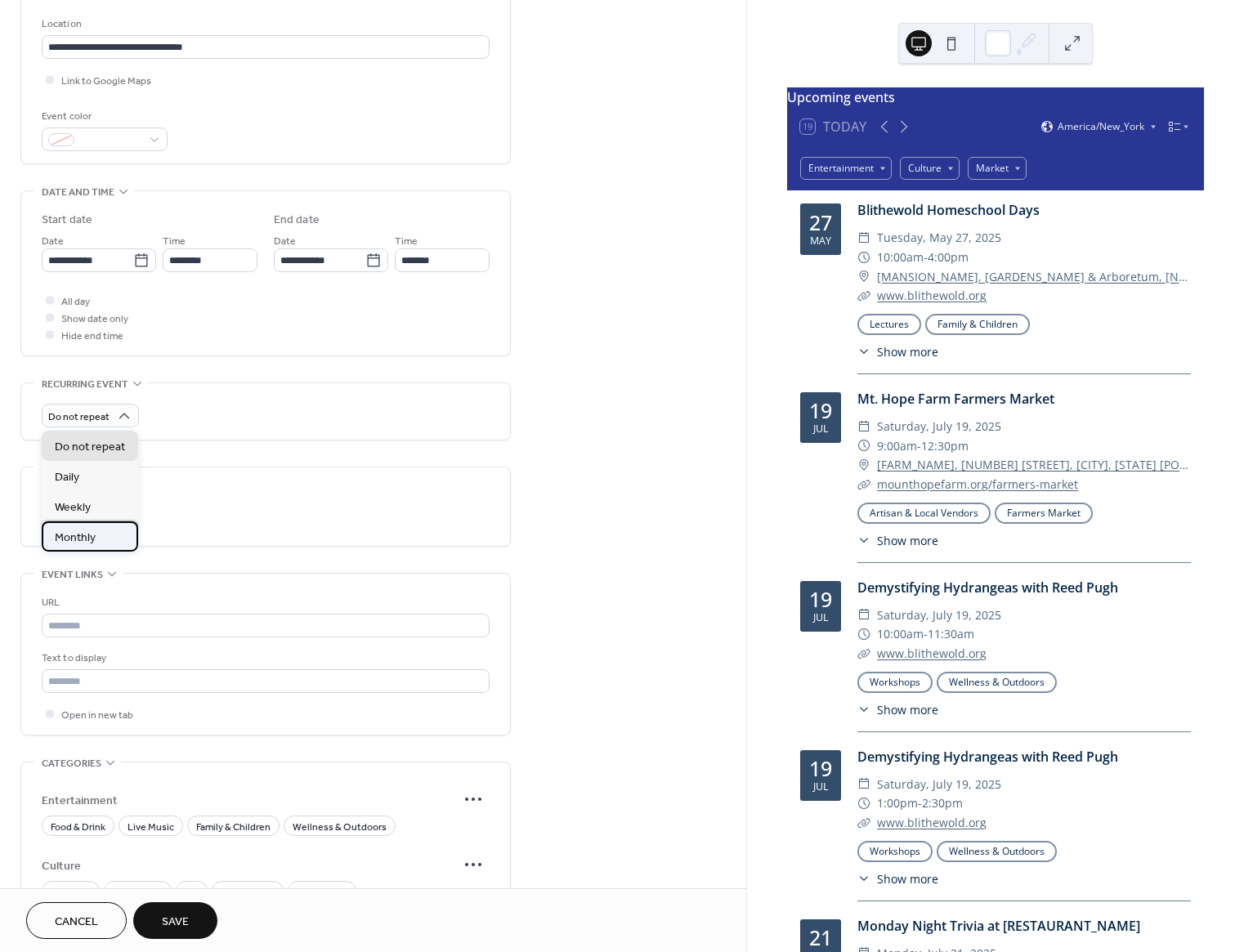 click on "Monthly" at bounding box center [90, 536] 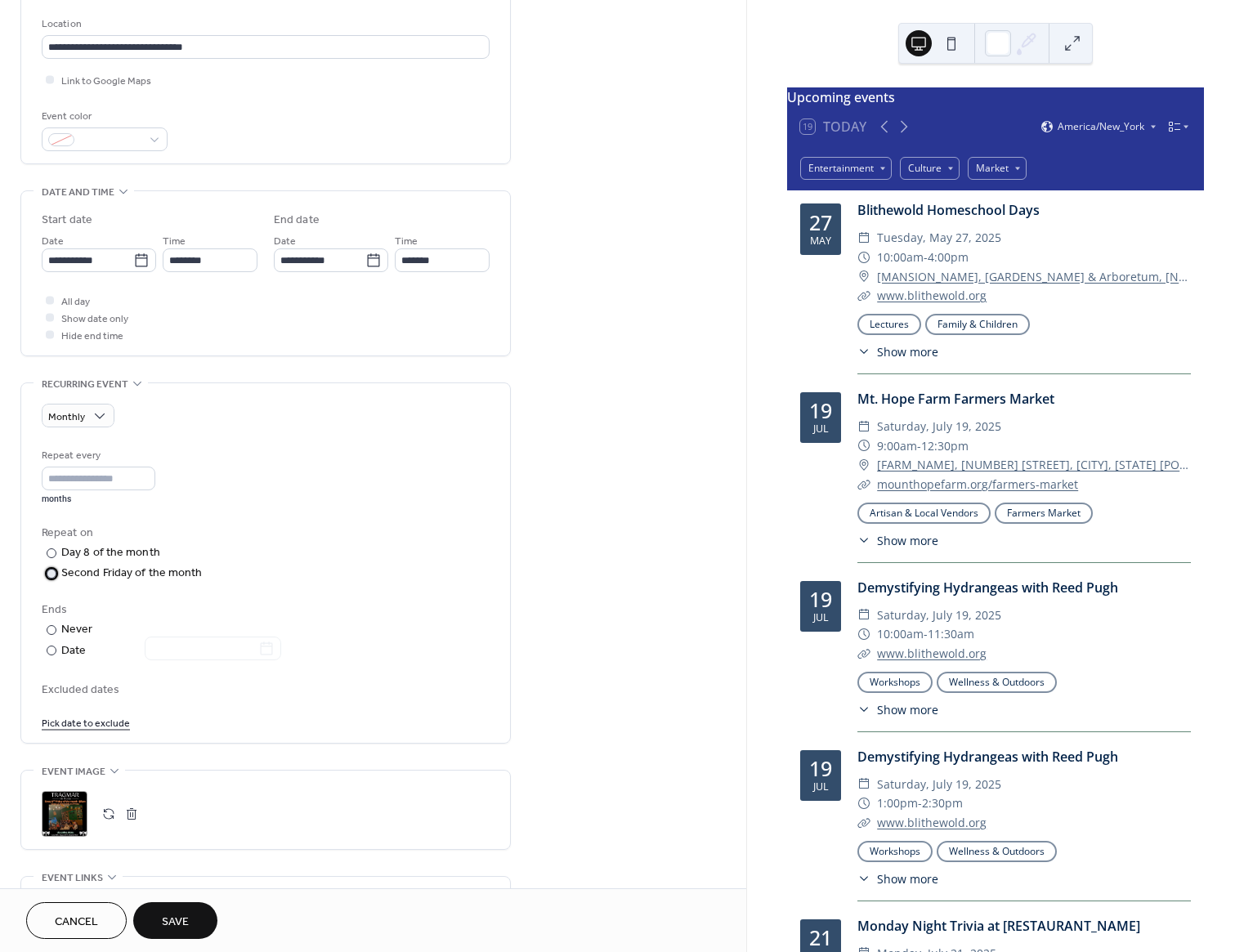 click on "Second Friday of the month" at bounding box center (132, 573) 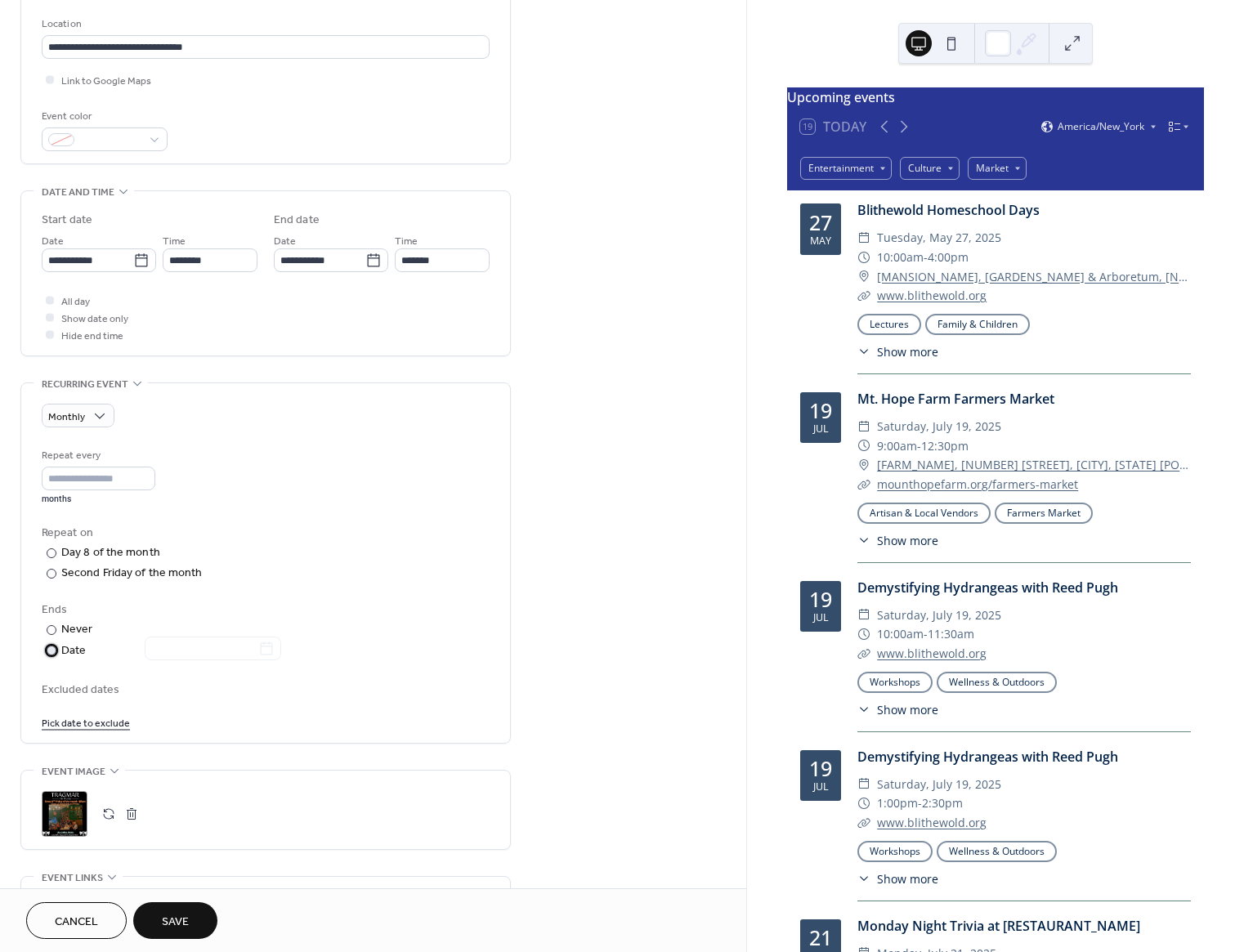 click on "Date" at bounding box center [171, 650] 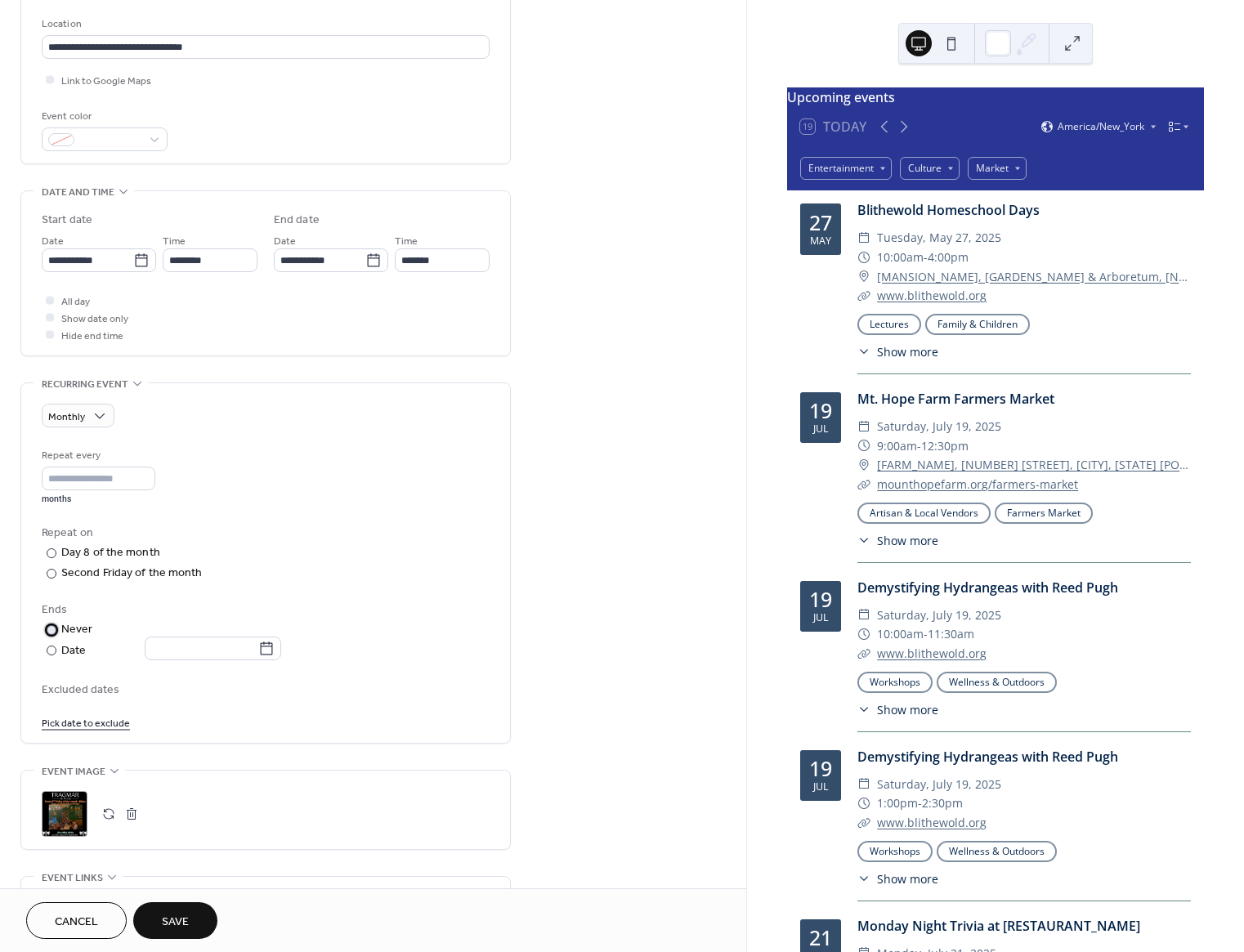 click on "​ Never" at bounding box center [163, 629] 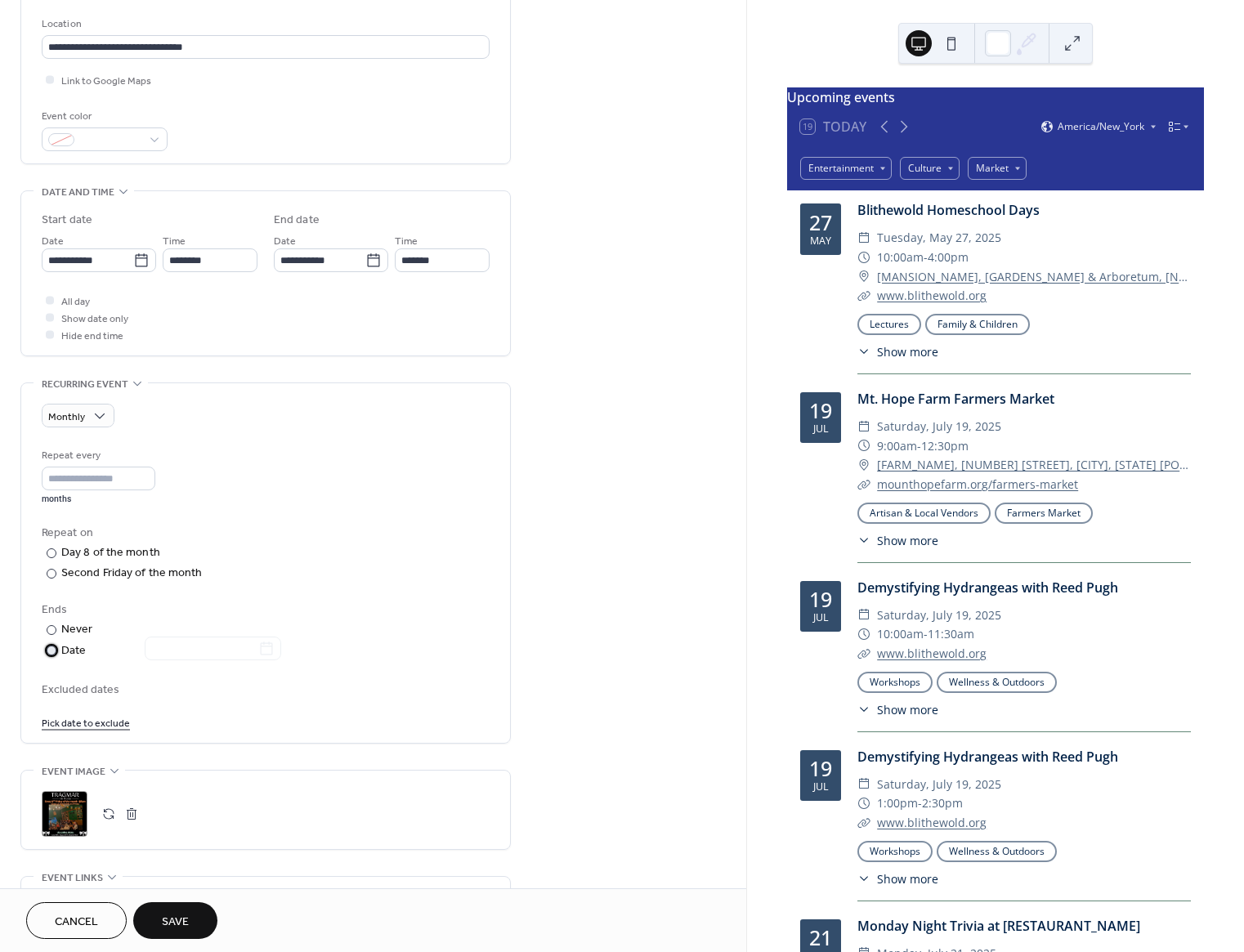 click at bounding box center (203, 650) 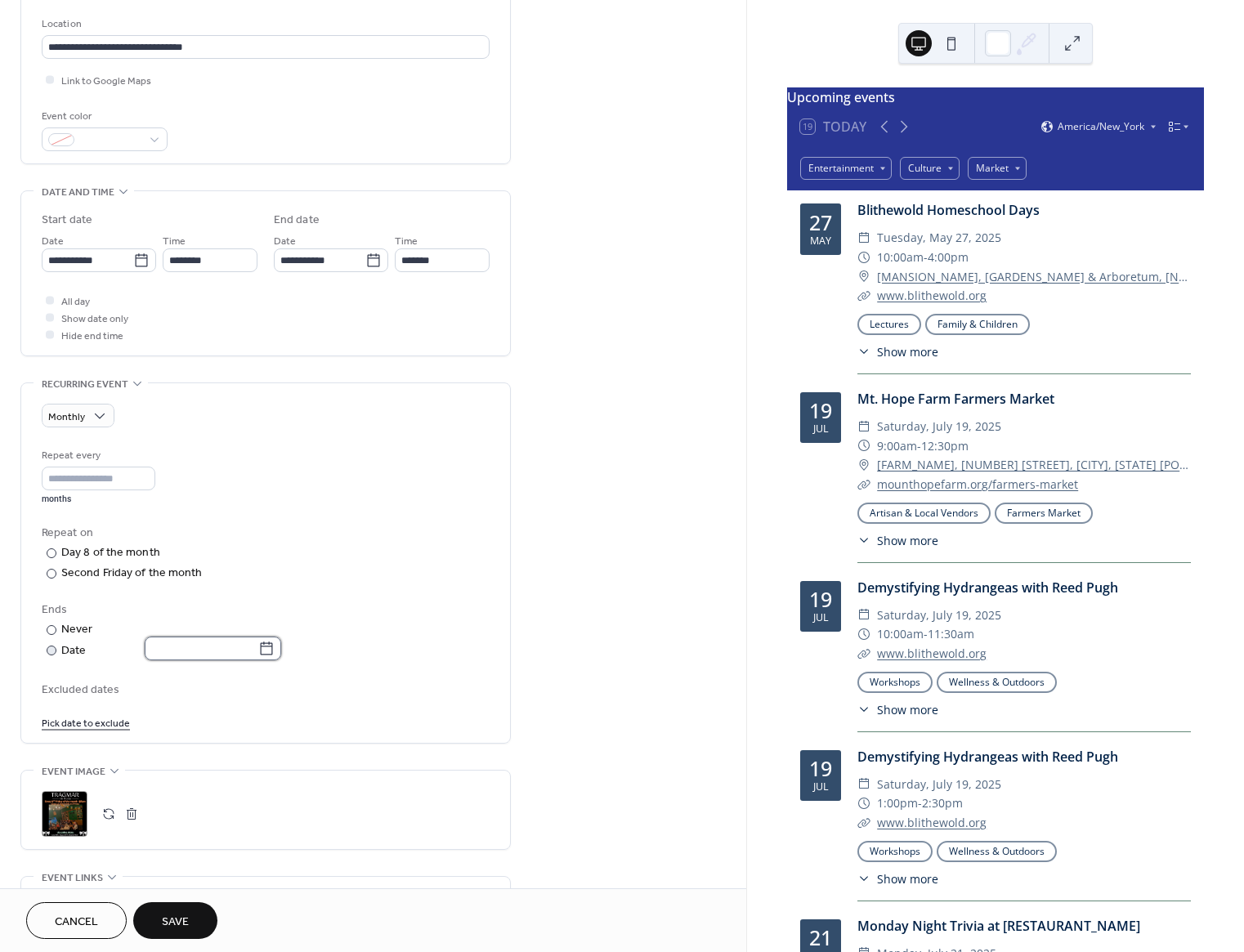 click at bounding box center [201, 648] 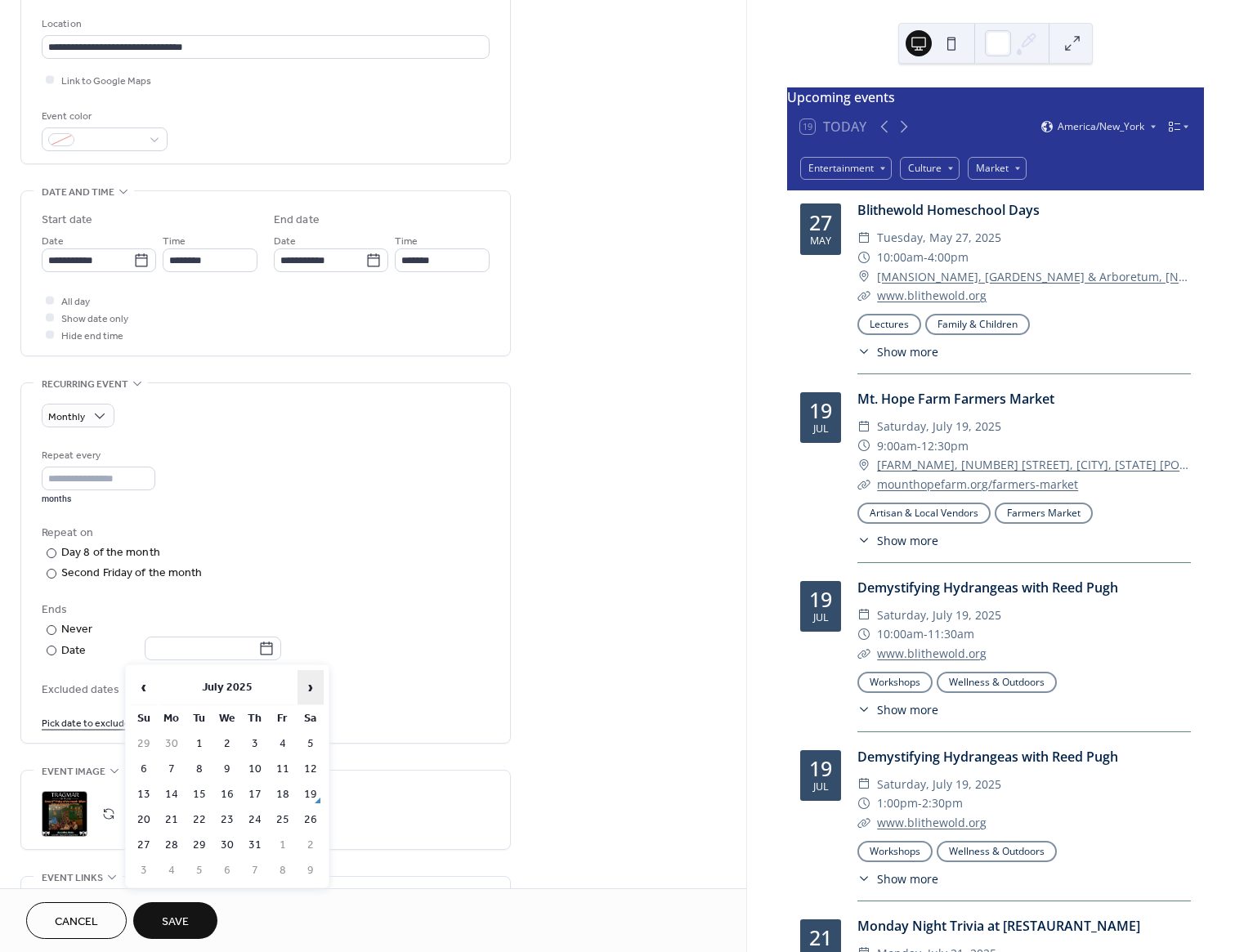 click on "›" at bounding box center (311, 687) 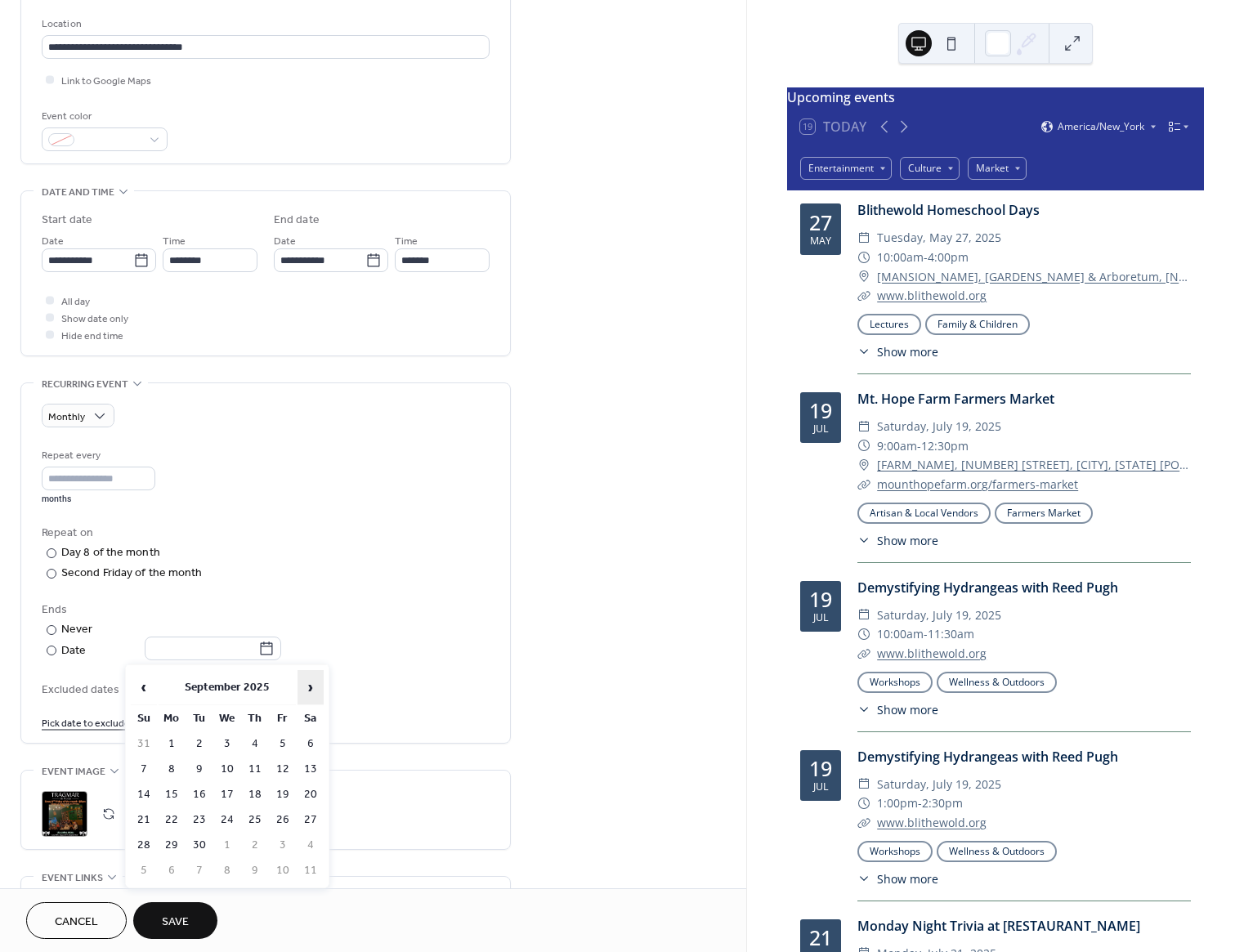 click on "›" at bounding box center [311, 687] 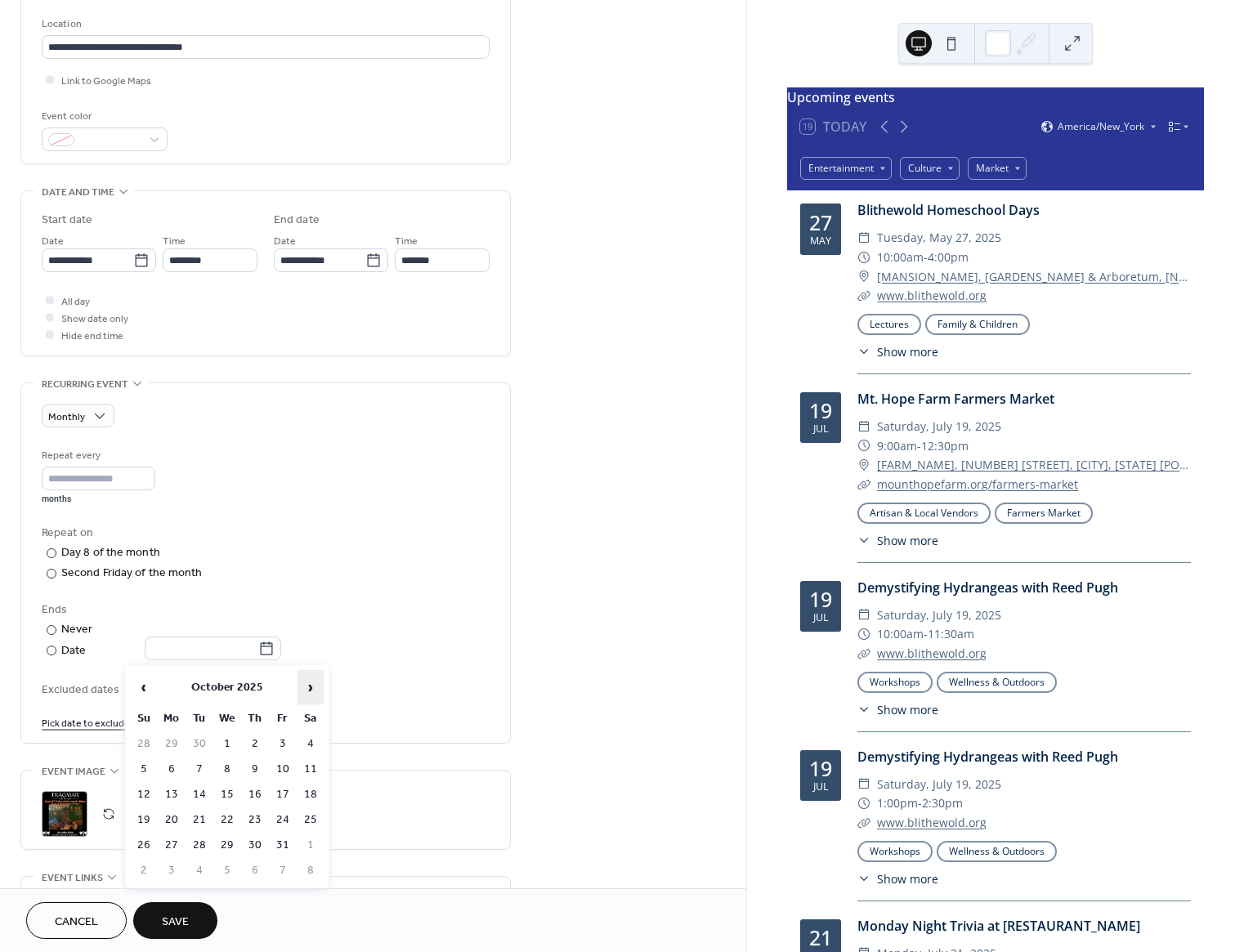 click on "›" at bounding box center (311, 687) 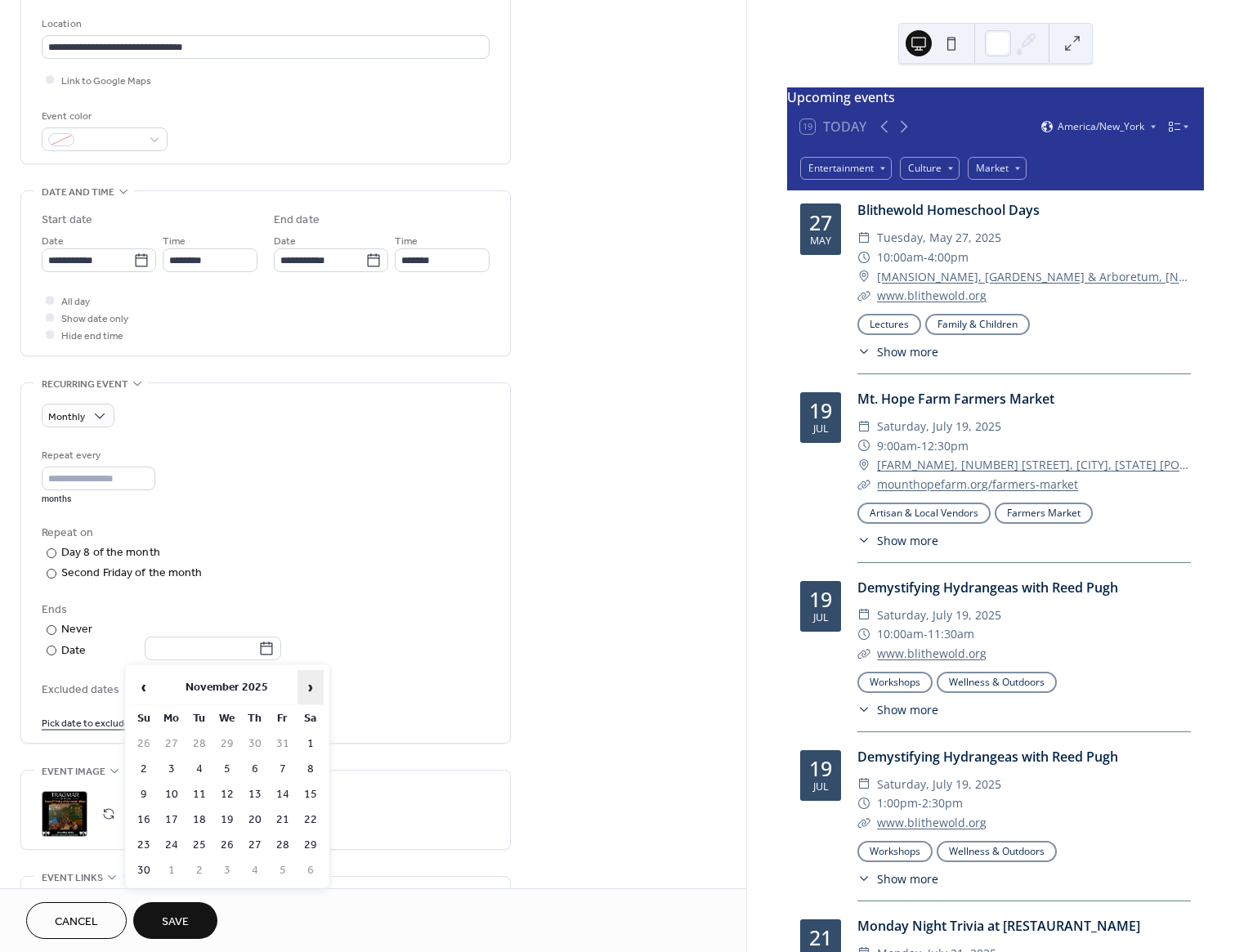 click on "›" at bounding box center [311, 687] 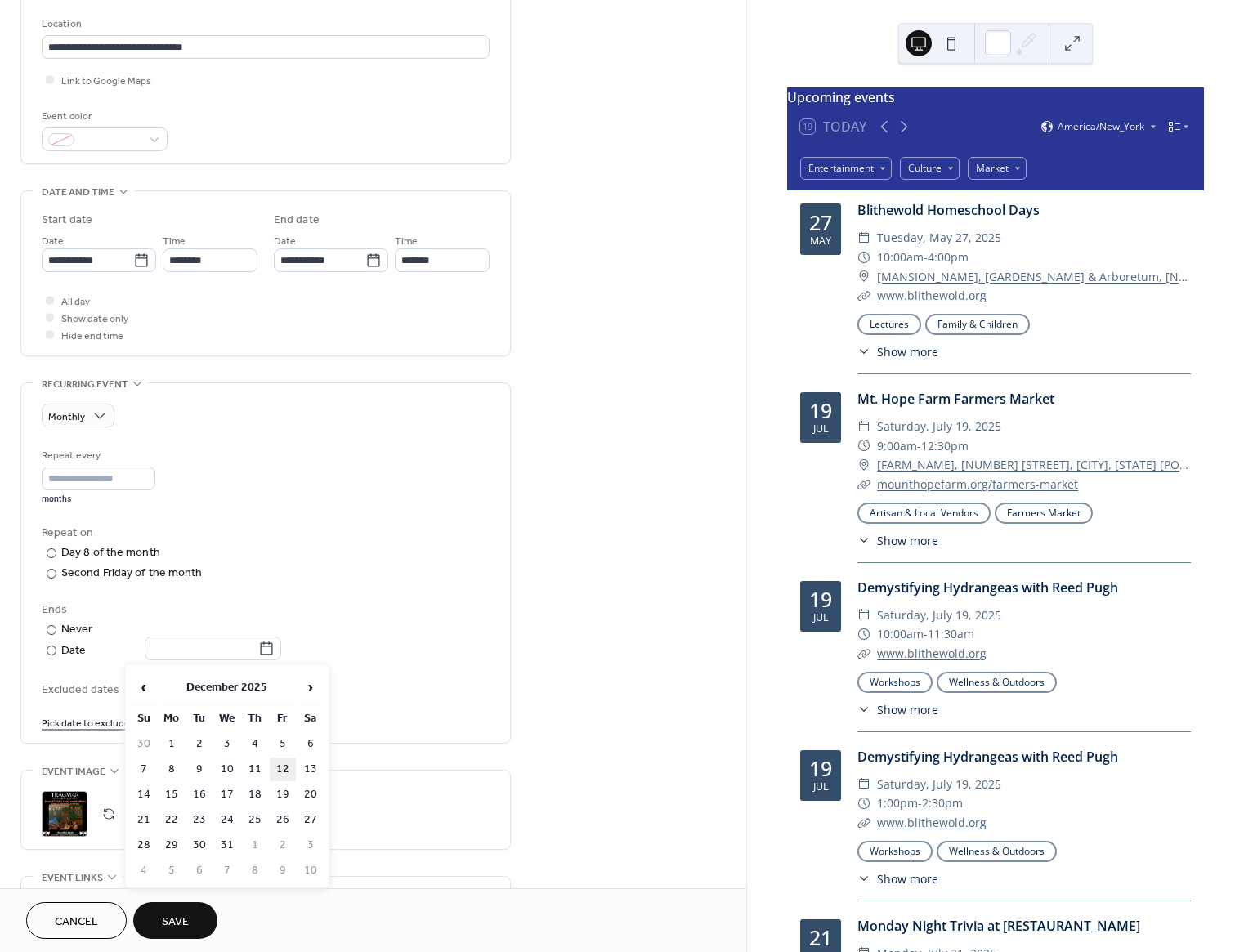 click on "12" at bounding box center (283, 769) 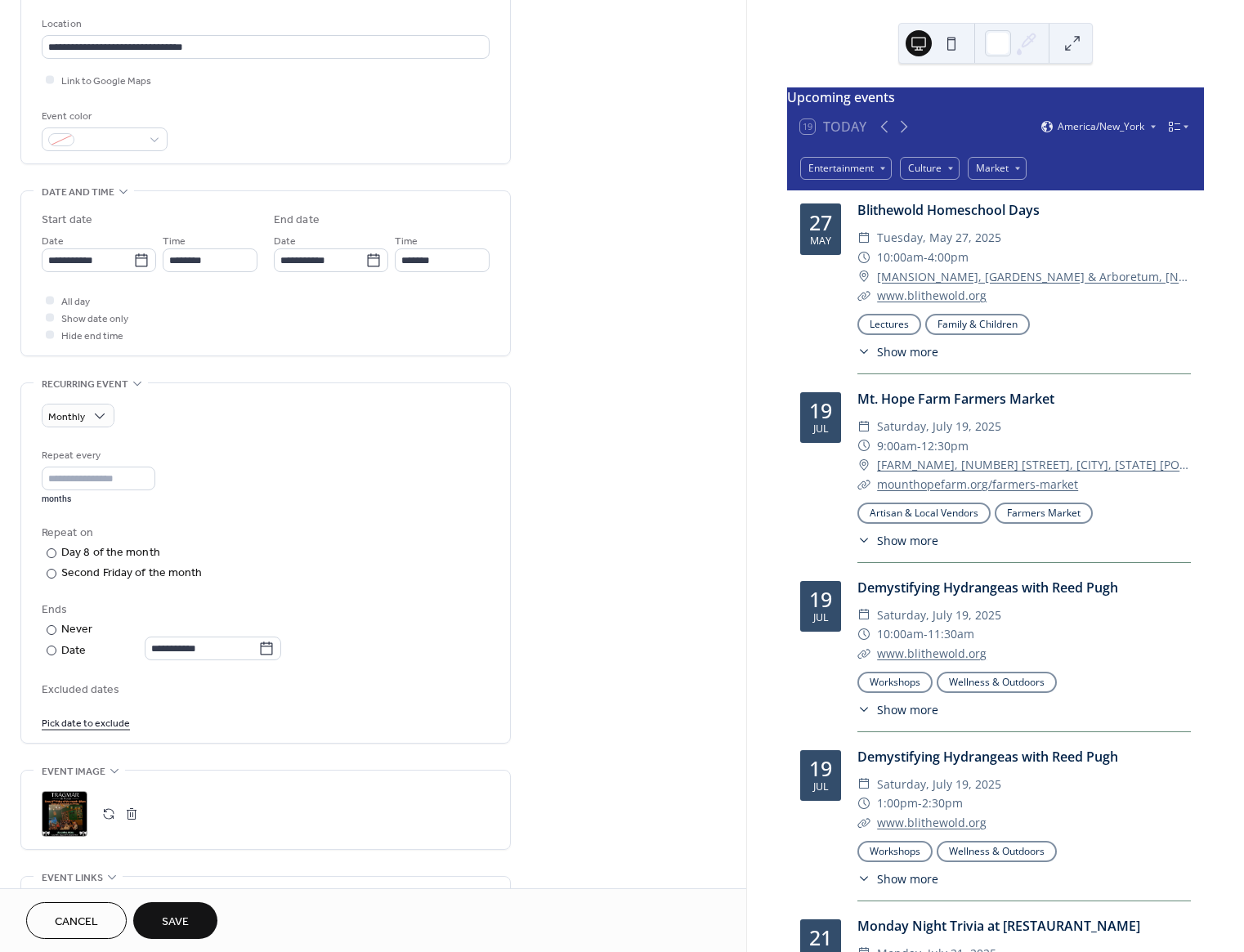 click on "Repeat on ​ Day 8 of the month ​ Second Friday of the month ​ Last Friday of the month" at bounding box center (266, 553) 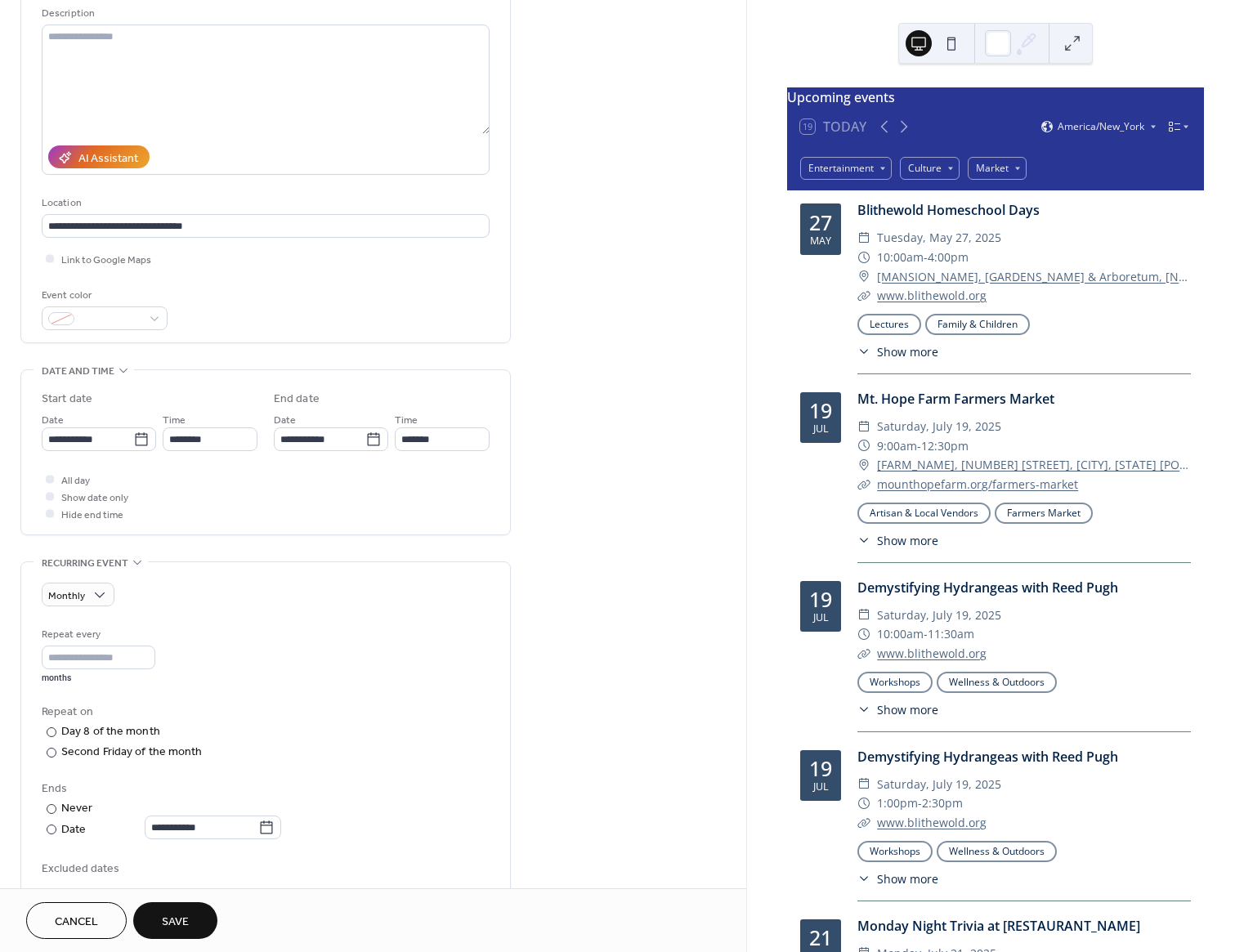 scroll, scrollTop: 0, scrollLeft: 0, axis: both 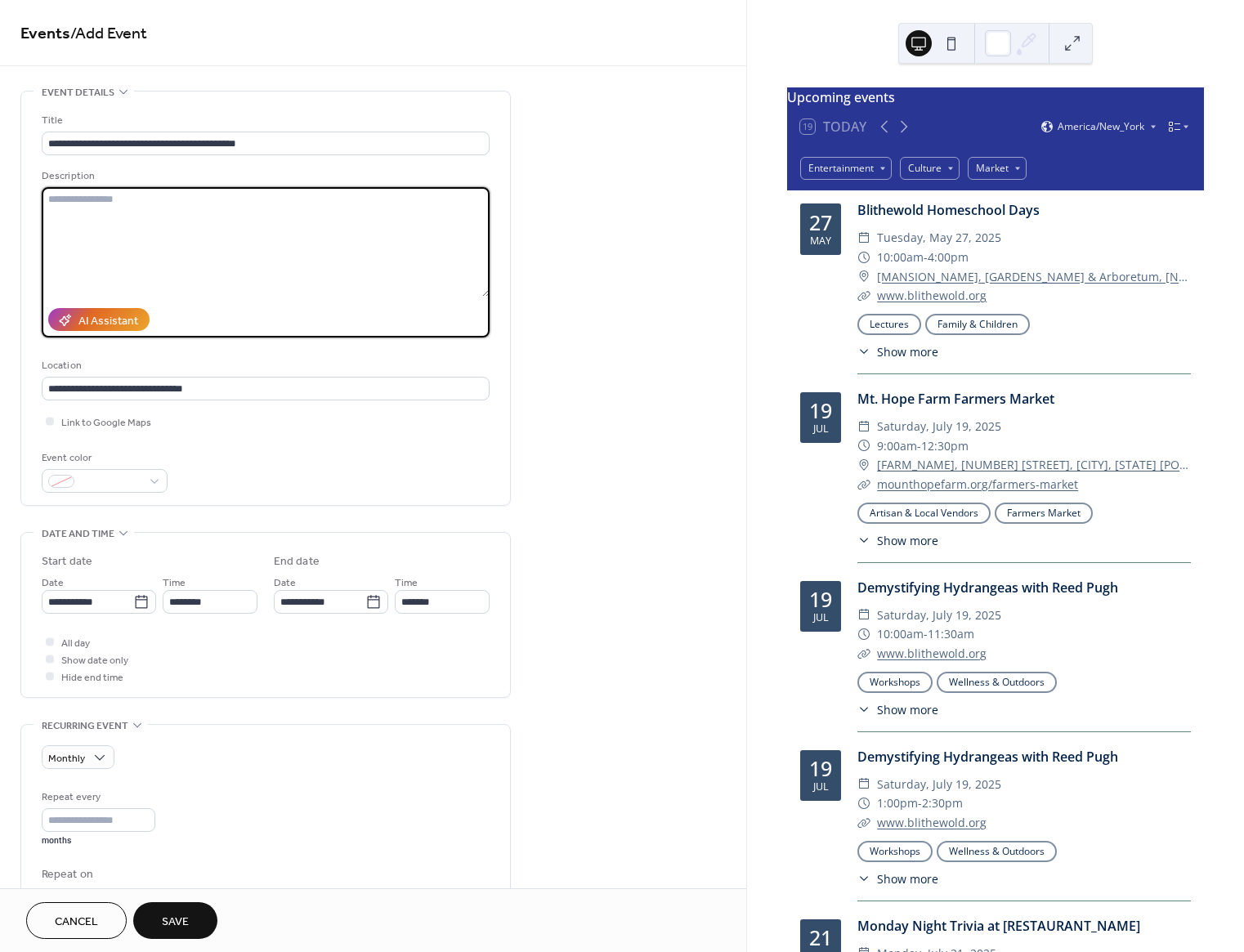 click at bounding box center [266, 242] 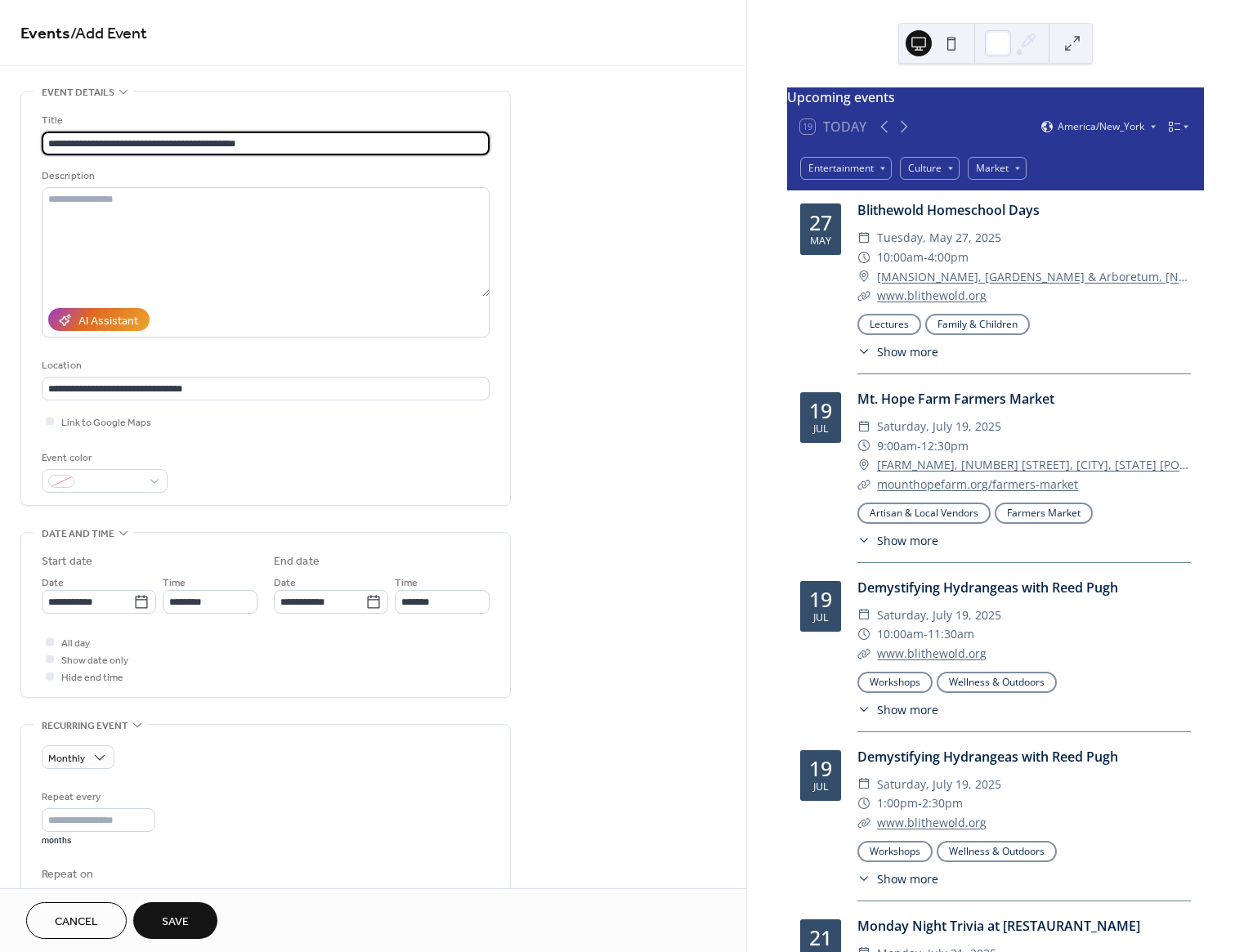 click on "**********" at bounding box center (266, 143) 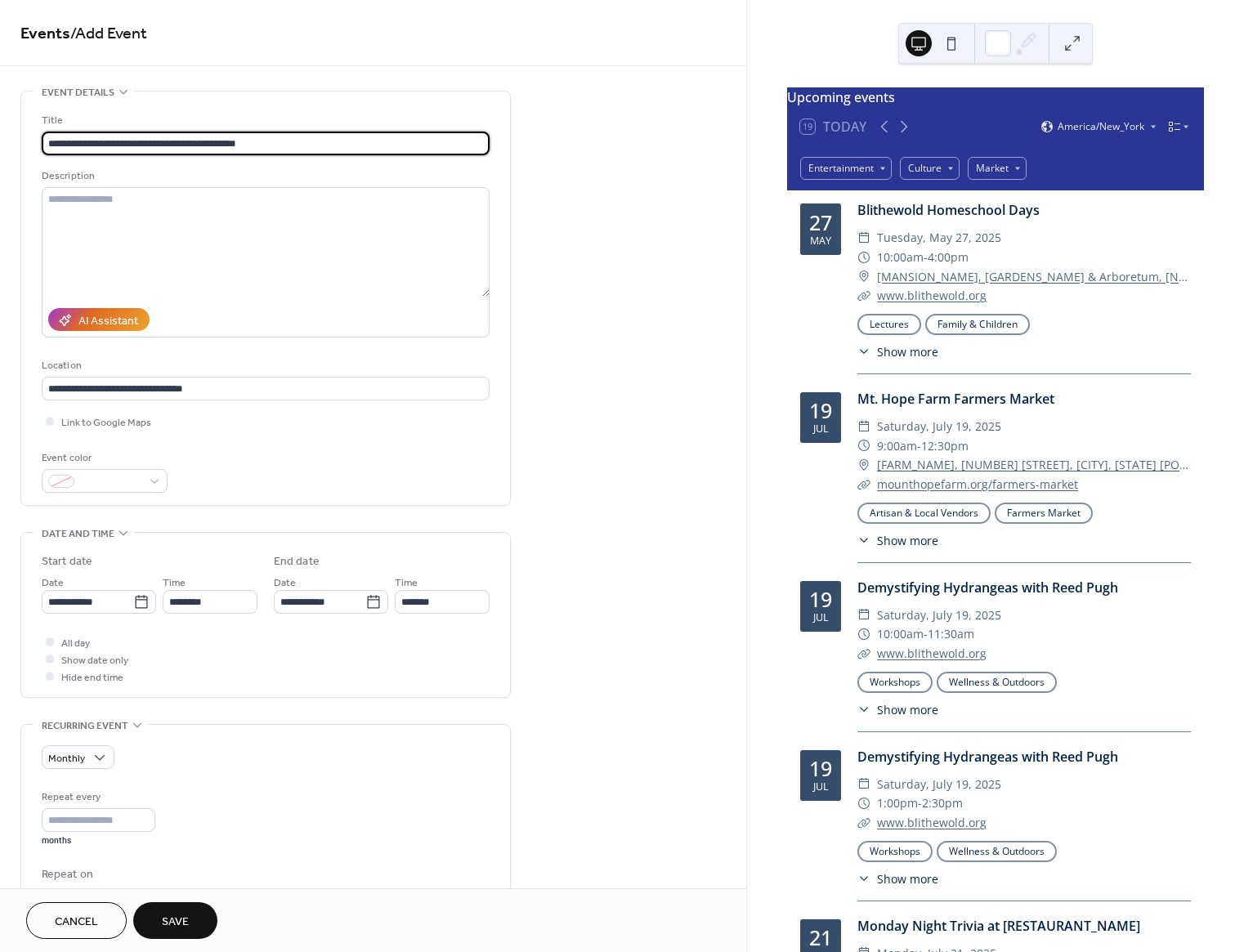click on "**********" at bounding box center [266, 143] 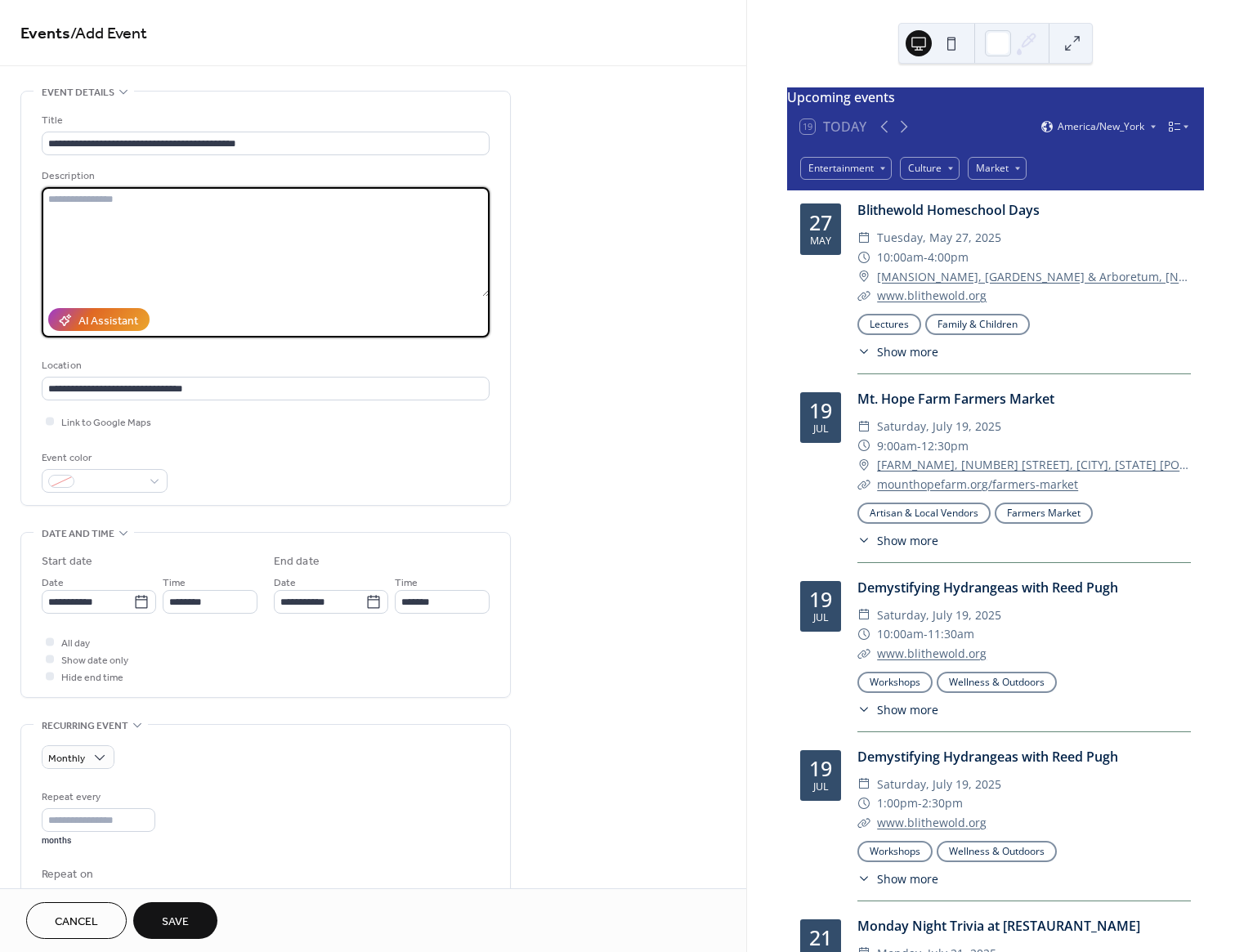 click at bounding box center [266, 242] 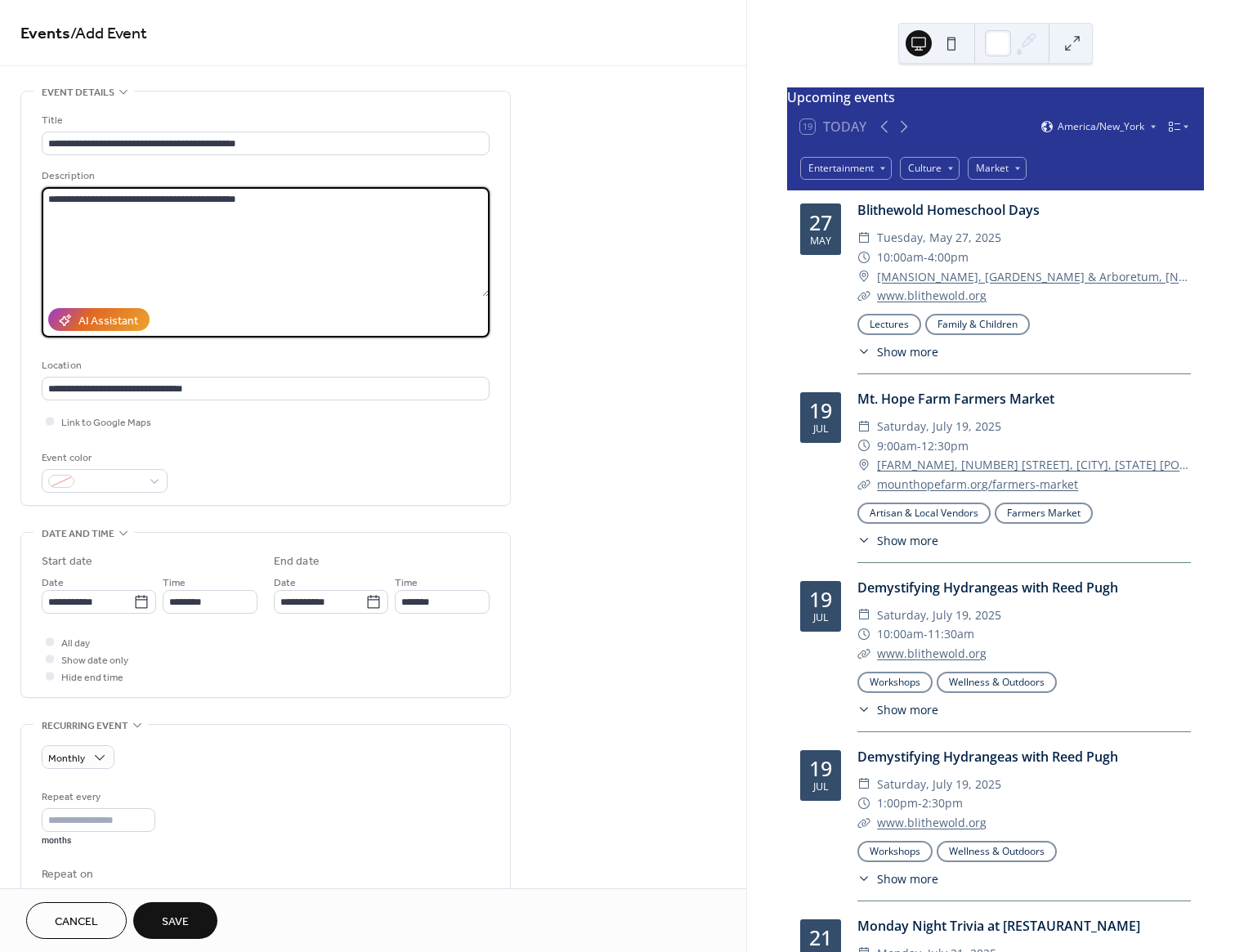 click on "**********" at bounding box center [266, 242] 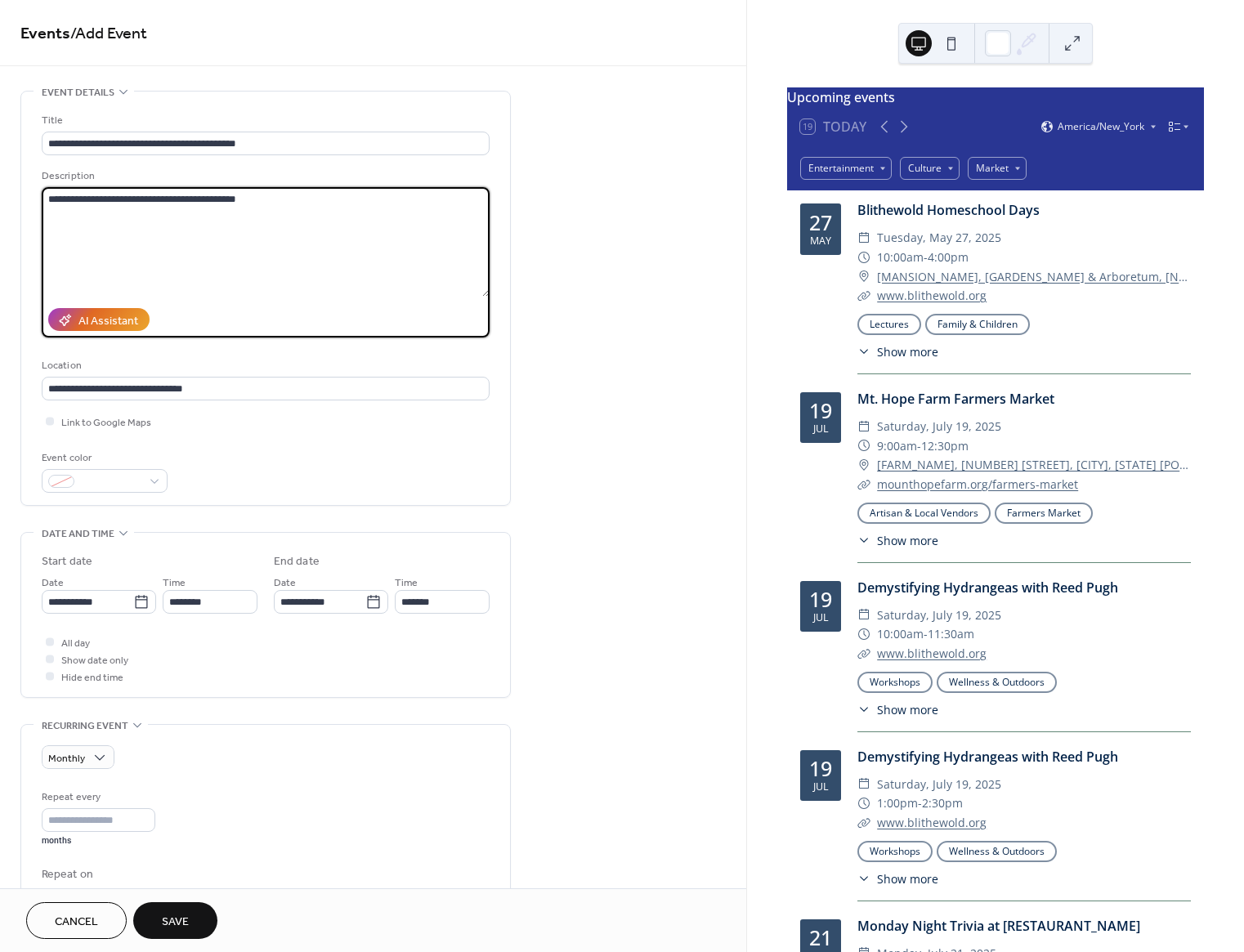 drag, startPoint x: 176, startPoint y: 201, endPoint x: 257, endPoint y: 201, distance: 81 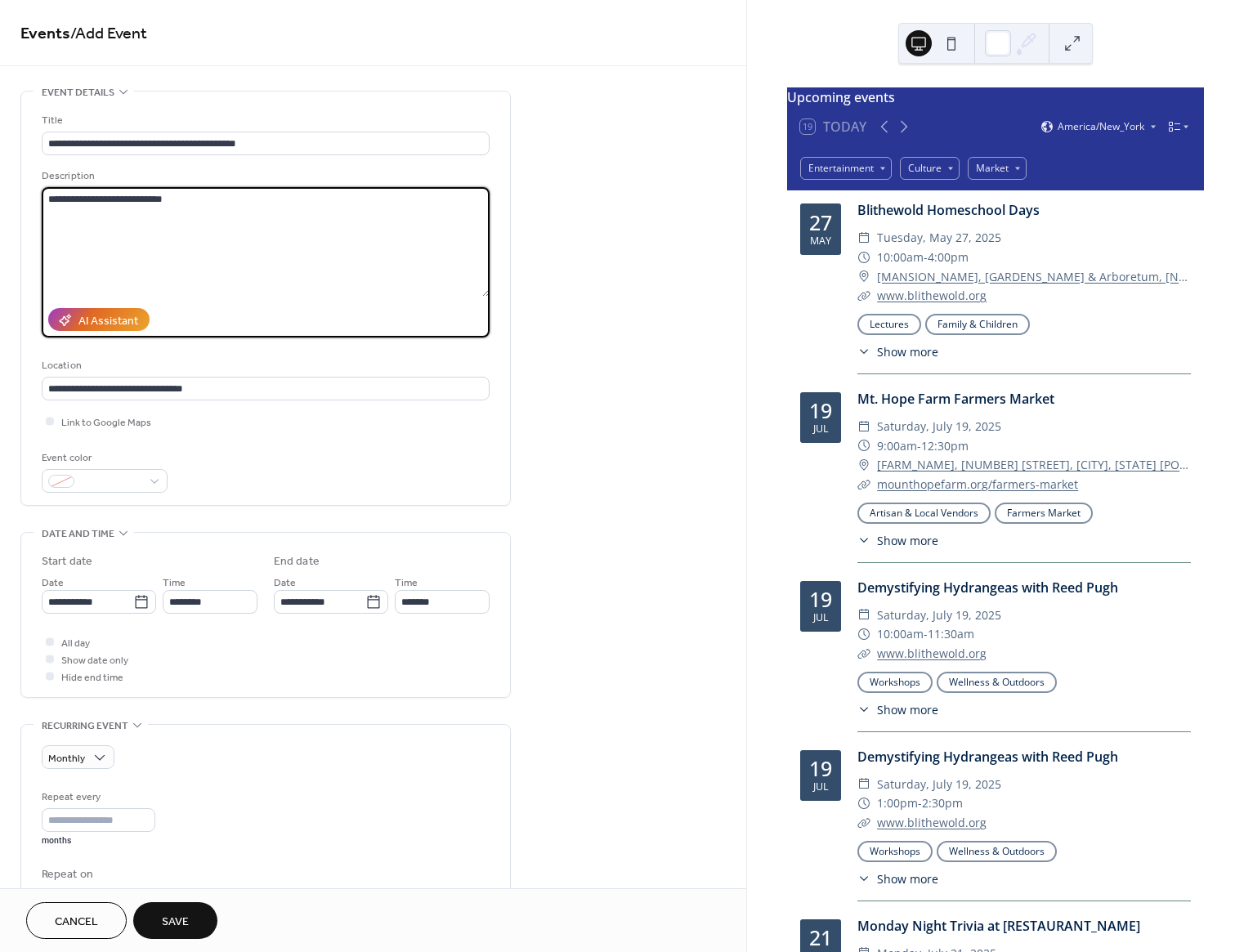 paste on "**********" 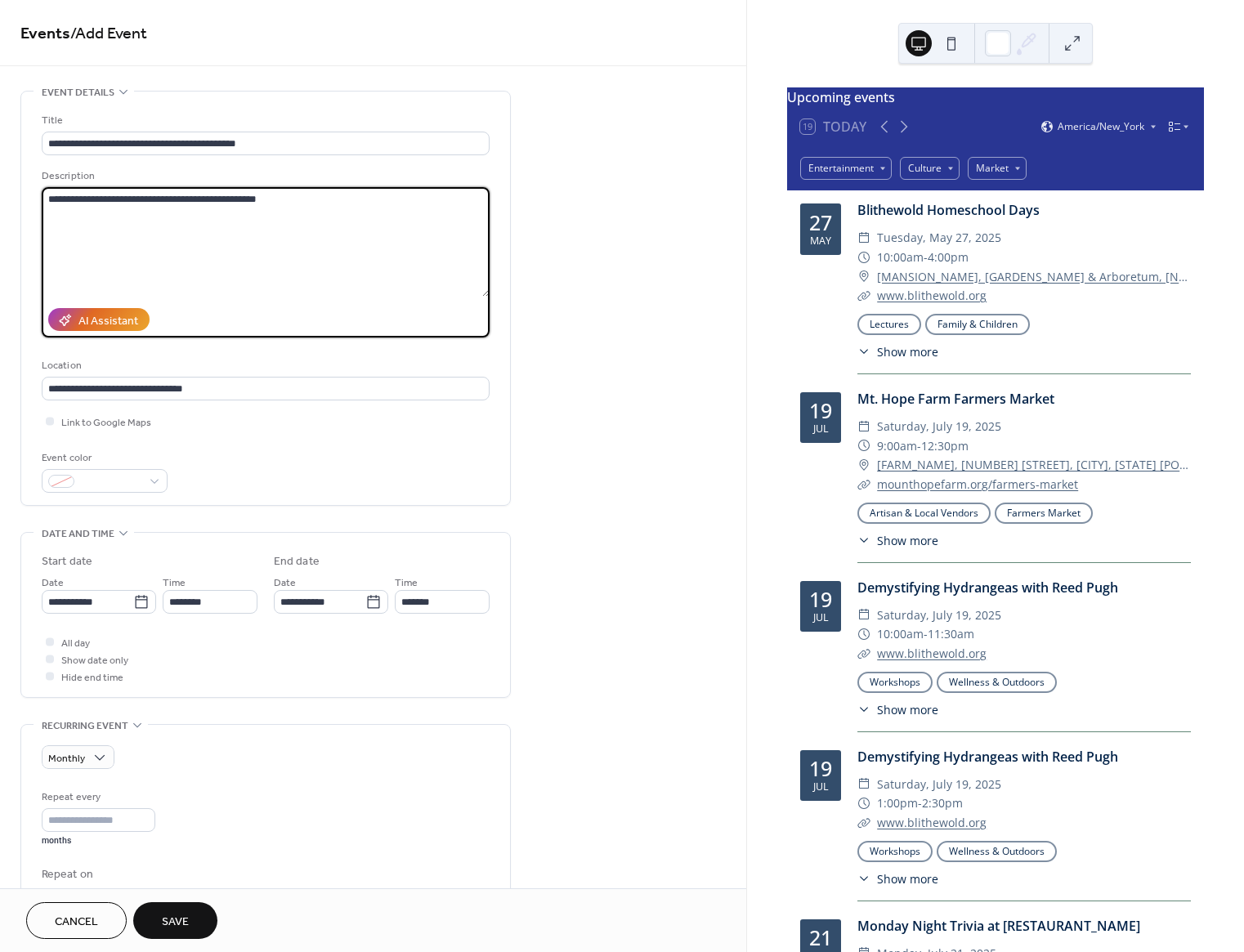 click on "**********" at bounding box center [266, 242] 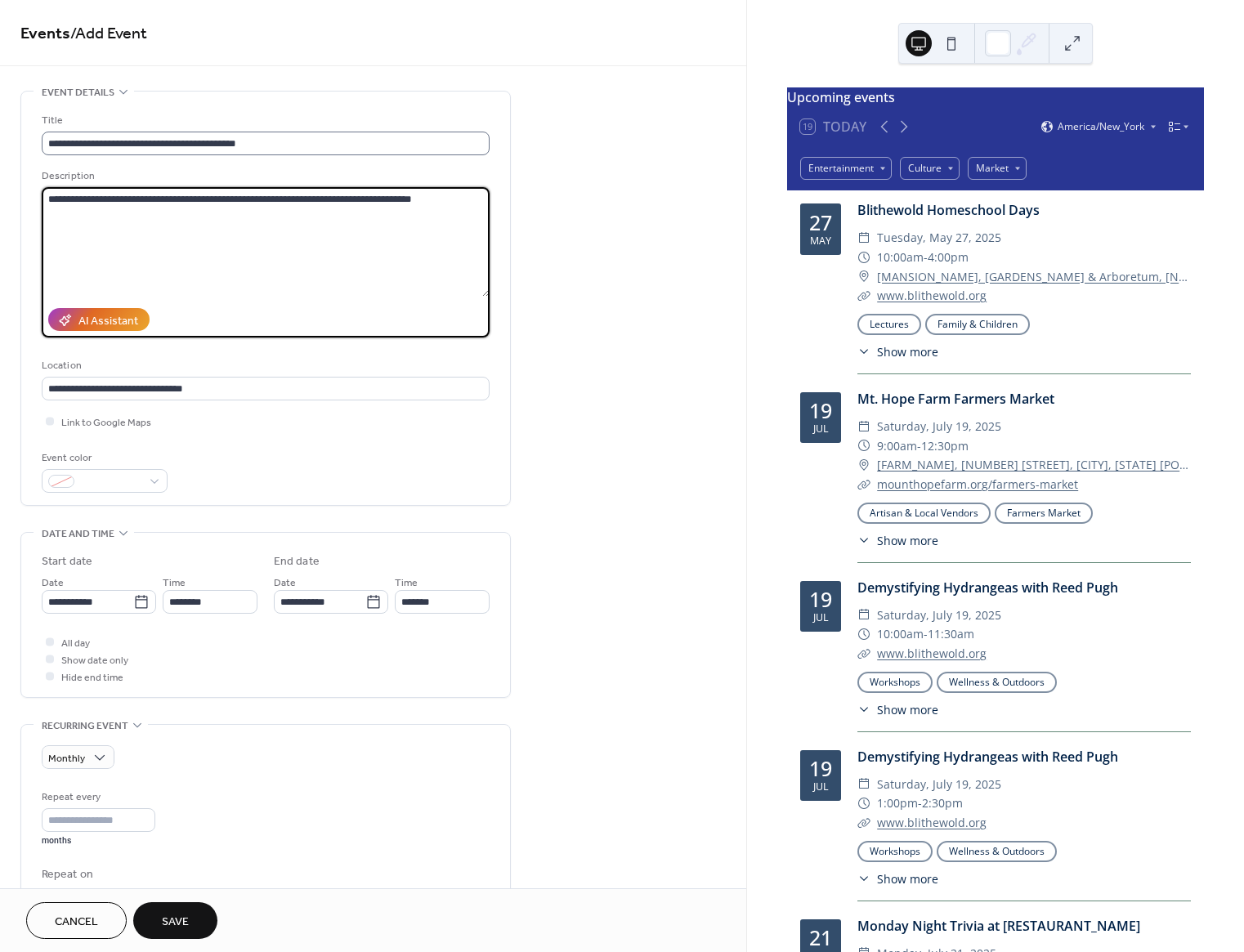 scroll, scrollTop: 1, scrollLeft: 0, axis: vertical 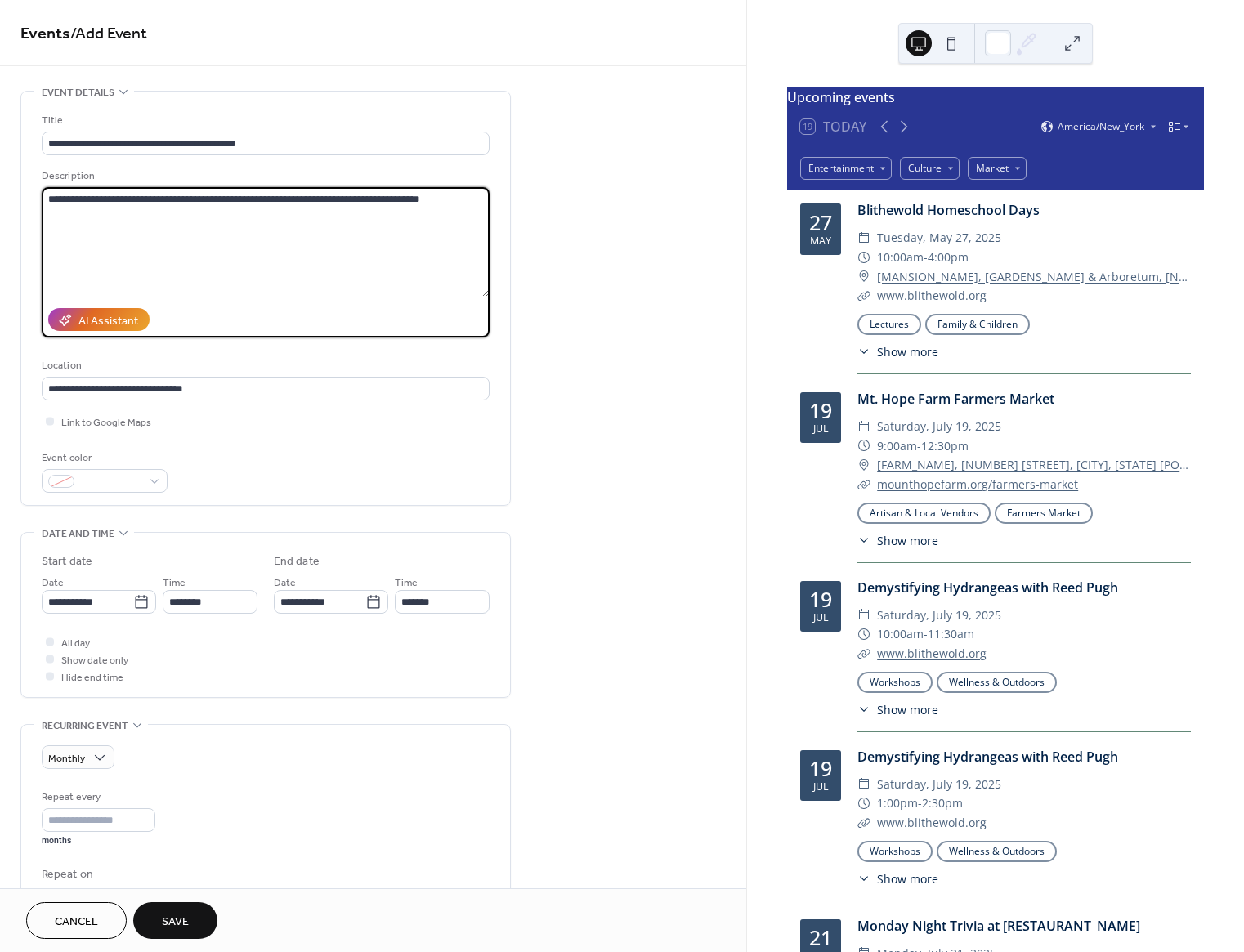paste on "**********" 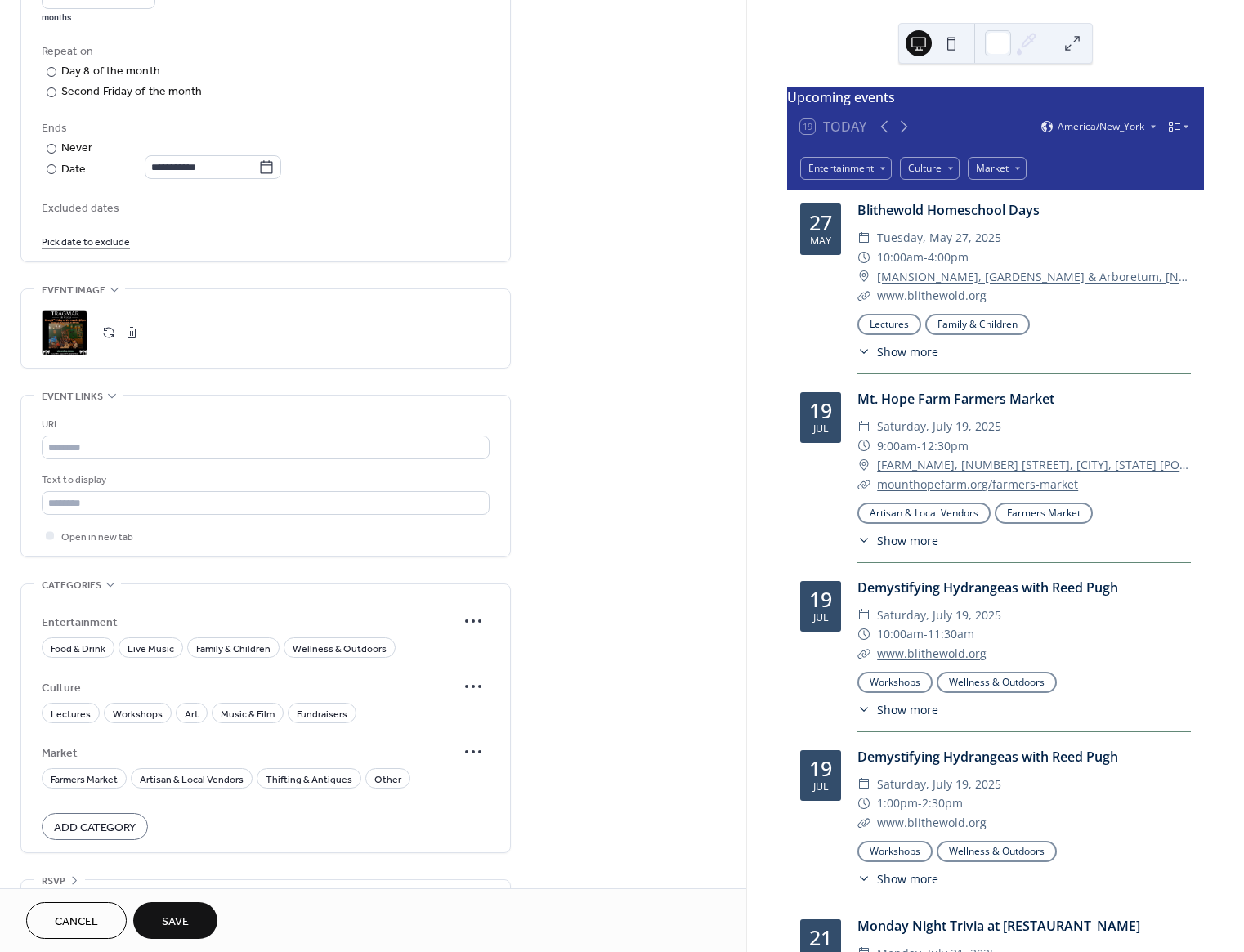 scroll, scrollTop: 865, scrollLeft: 0, axis: vertical 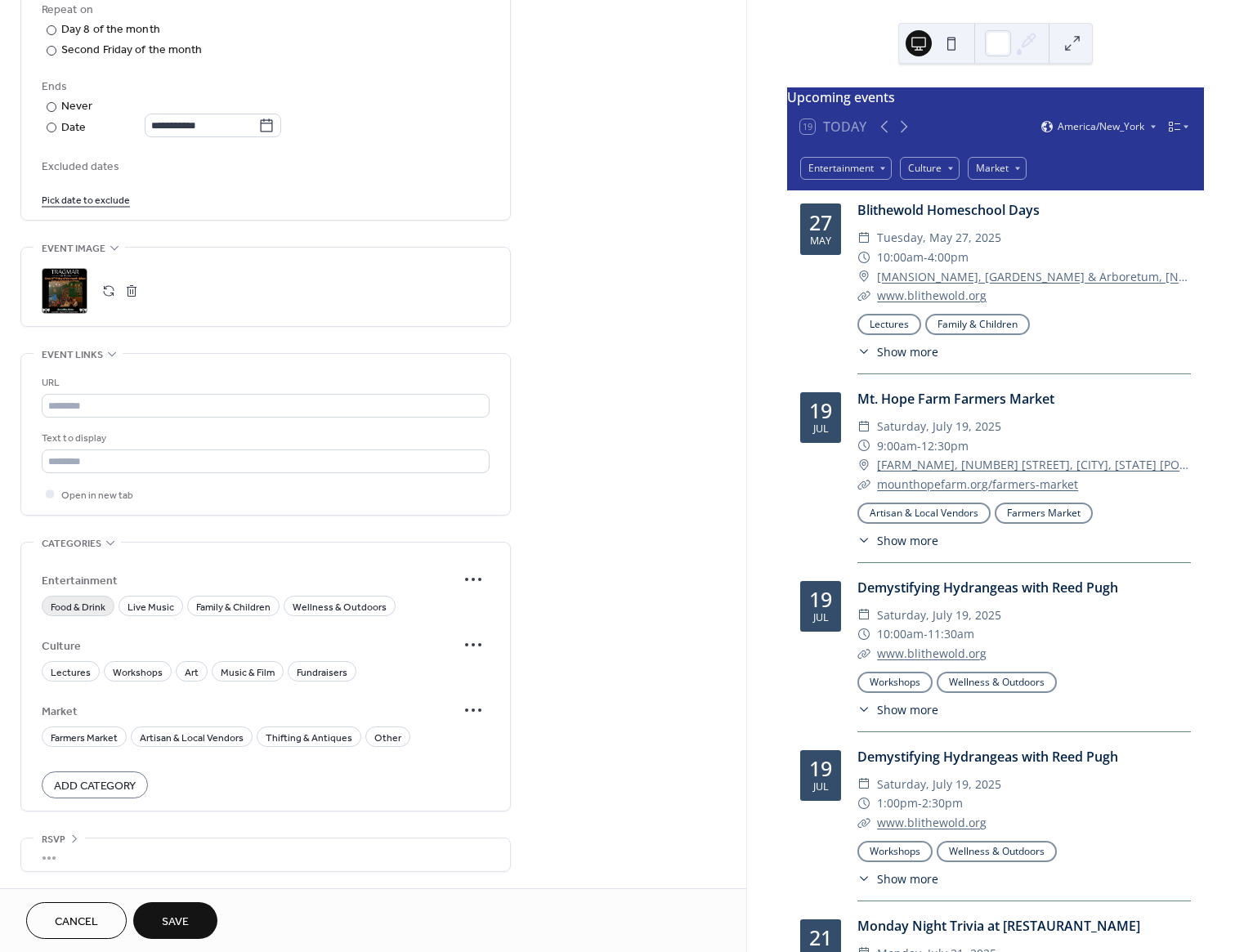 type on "**********" 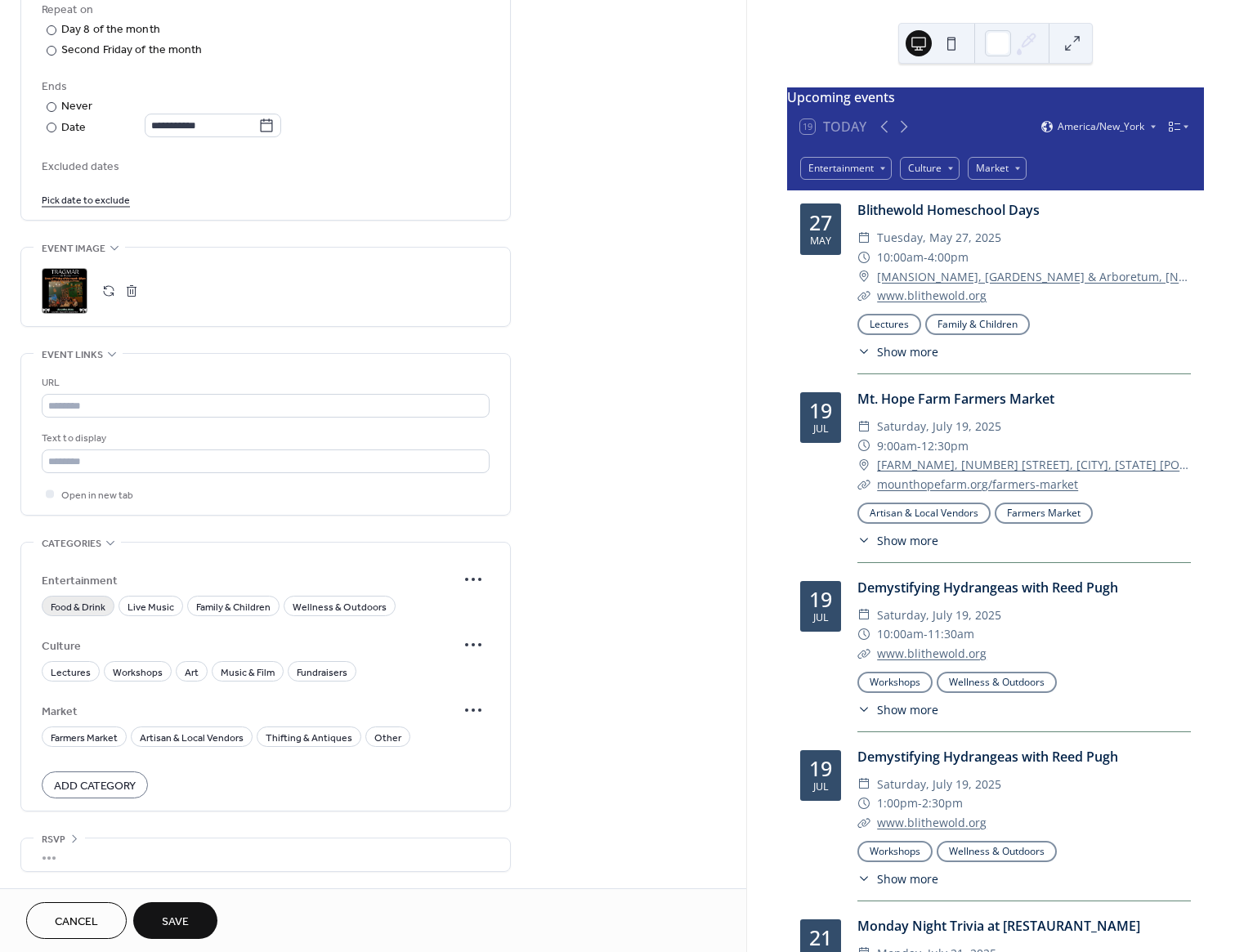 click on "Food & Drink" at bounding box center [78, 607] 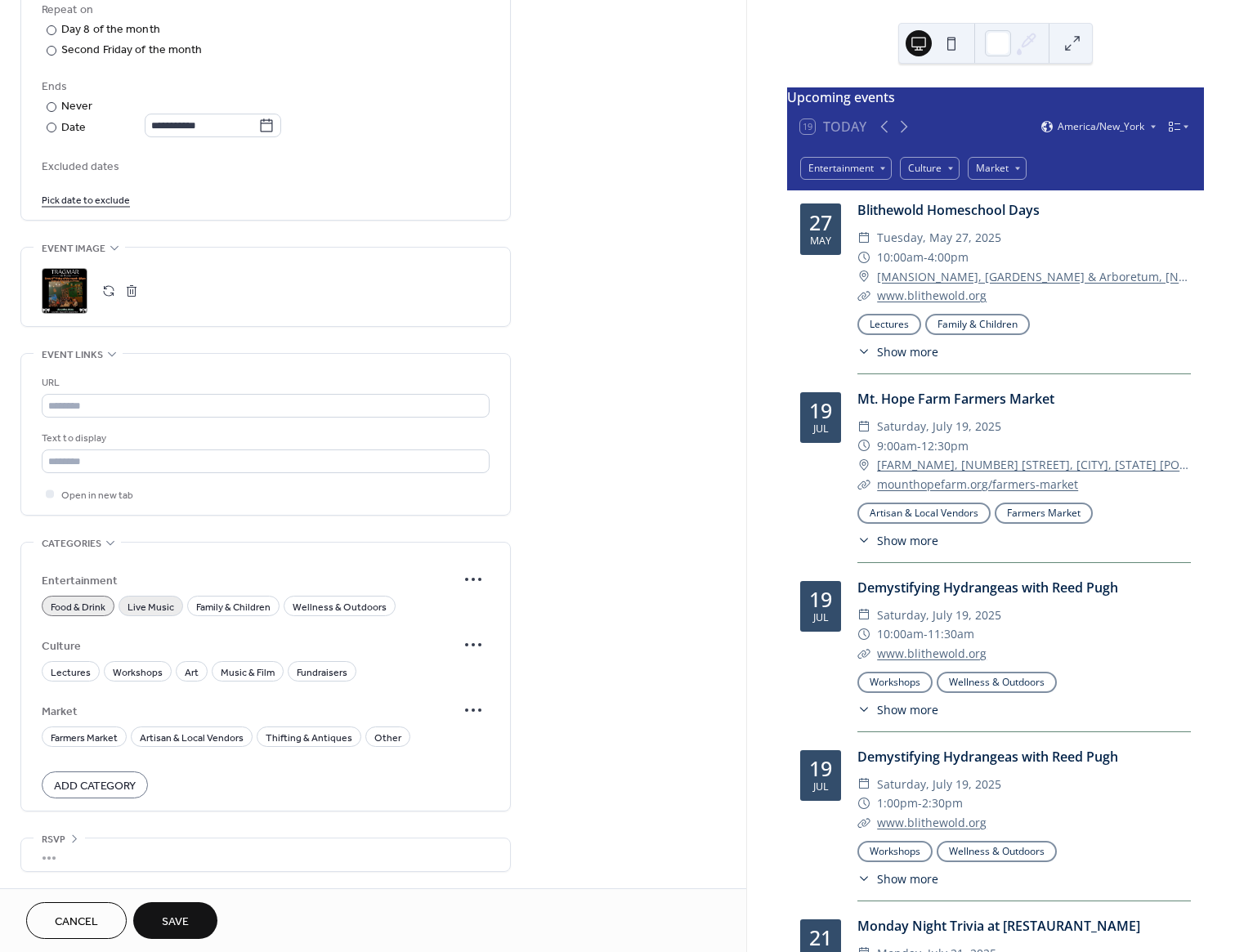 click on "Live Music" at bounding box center [150, 607] 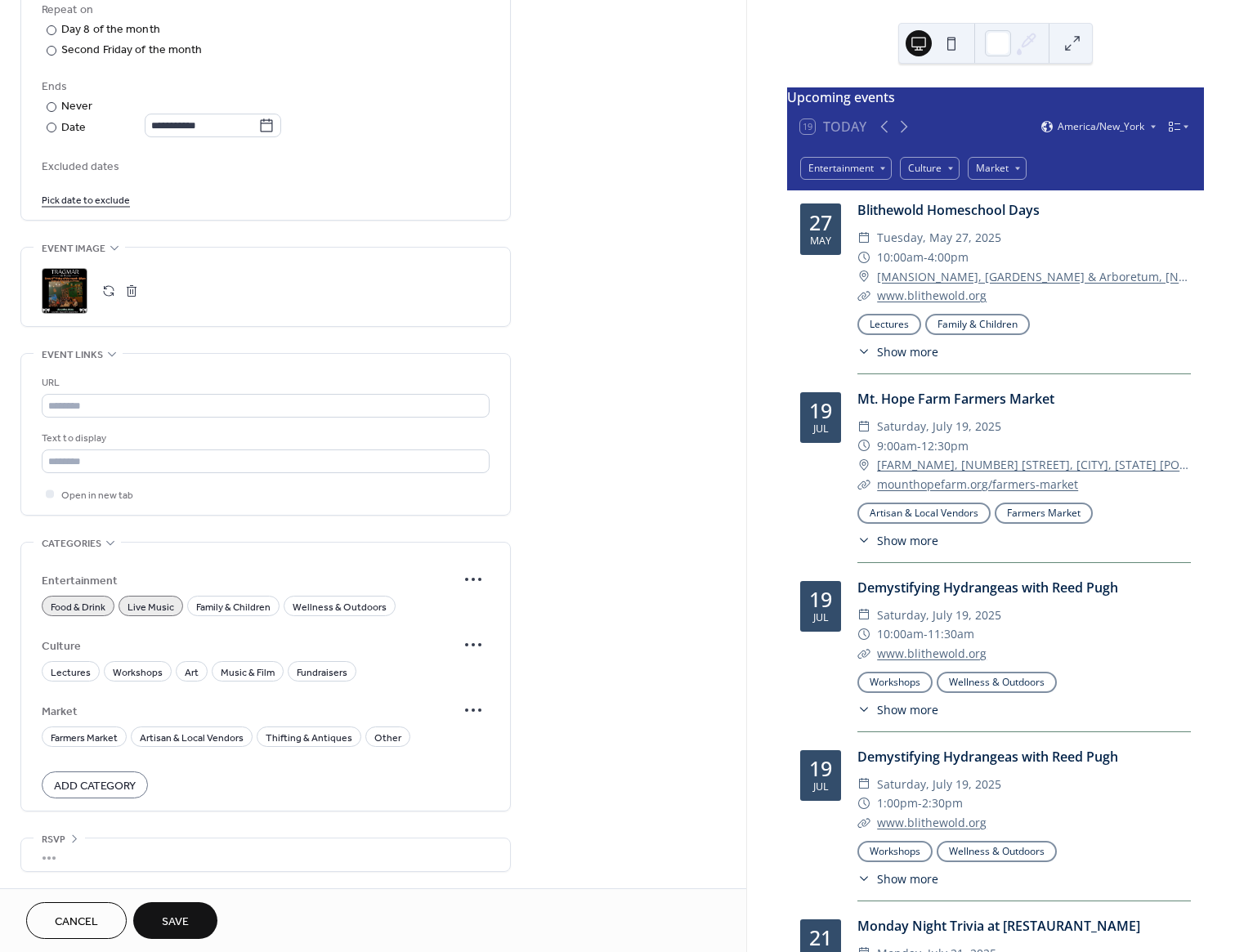 click on "Save" at bounding box center (175, 920) 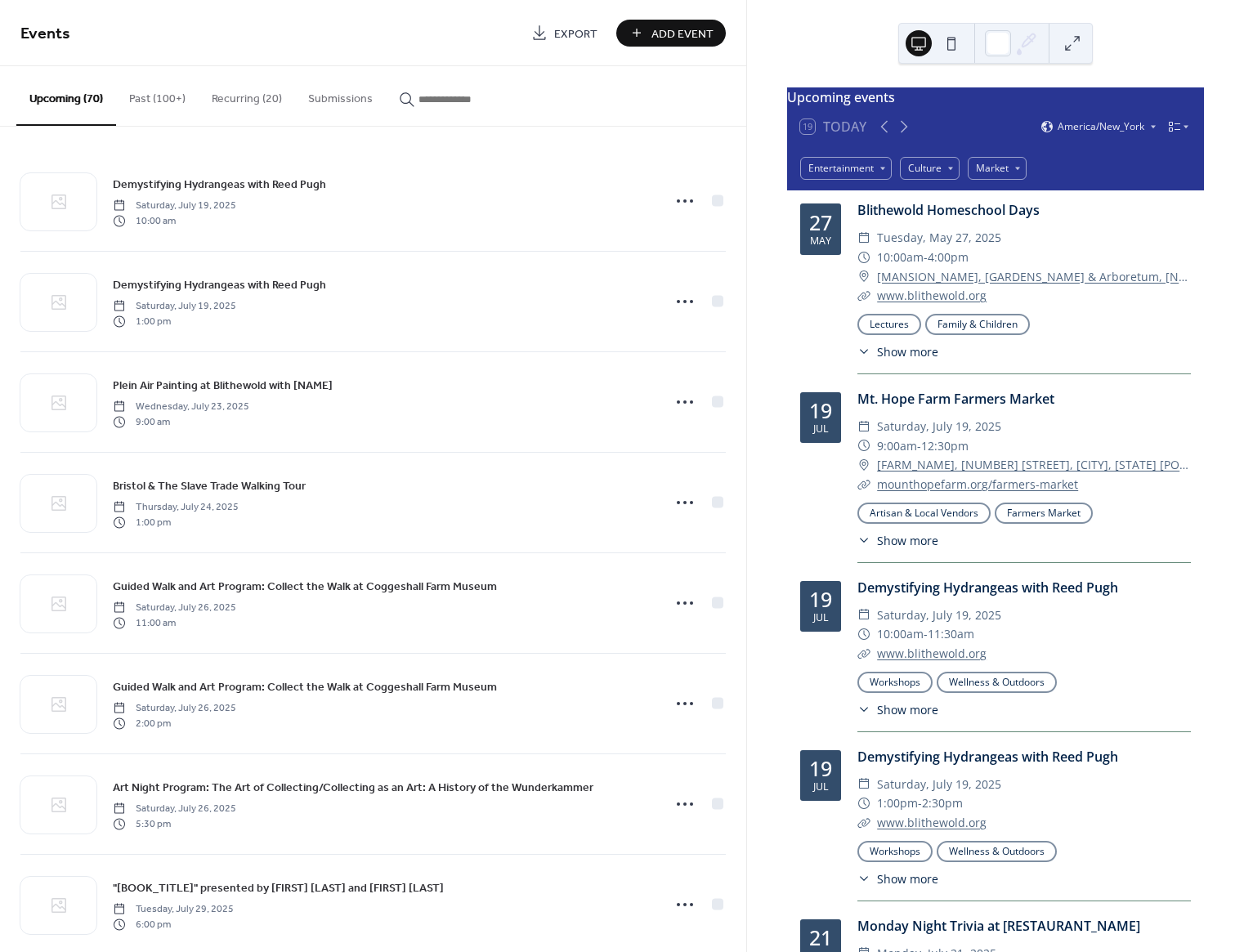 click on "Add Event" at bounding box center (682, 34) 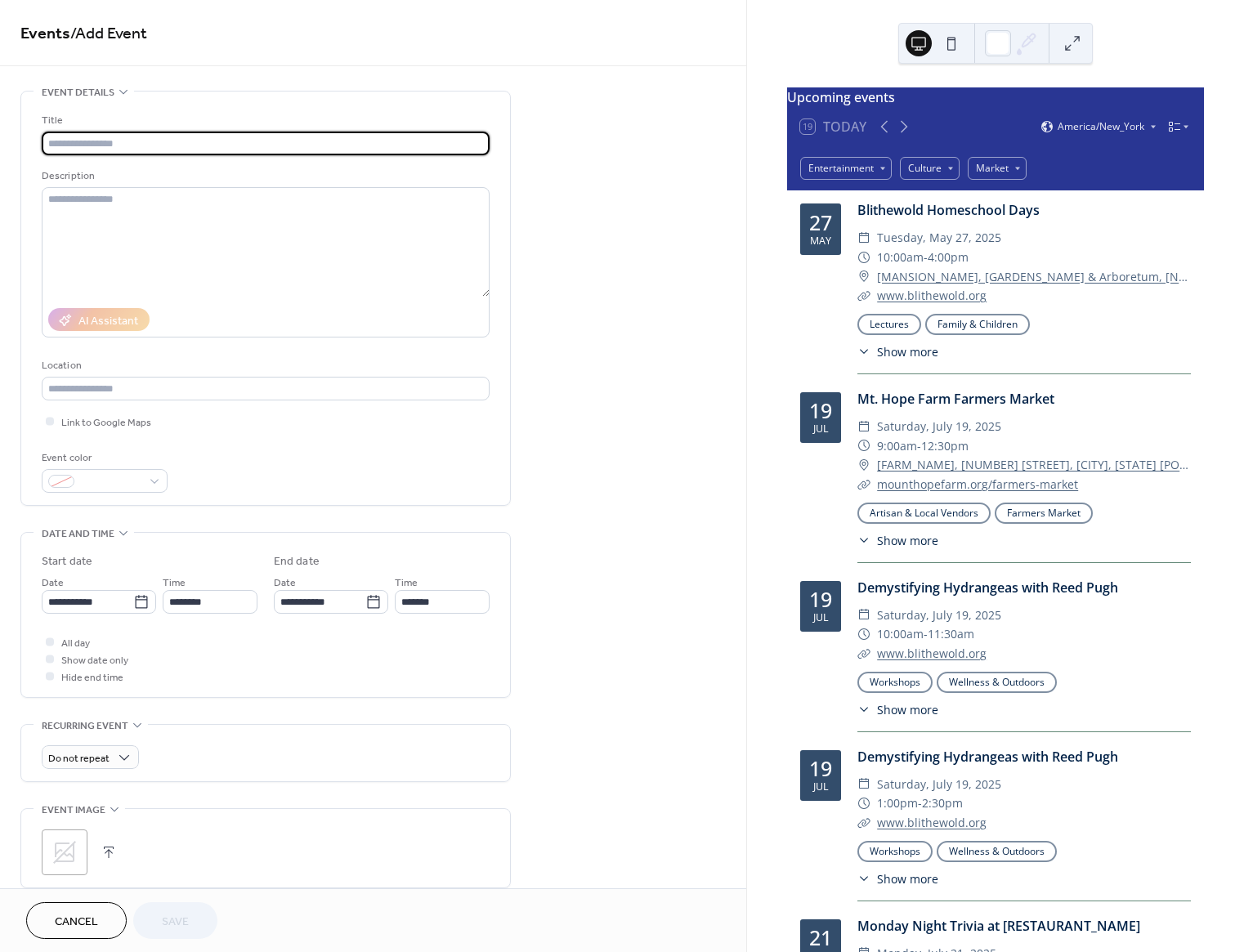 click at bounding box center [266, 143] 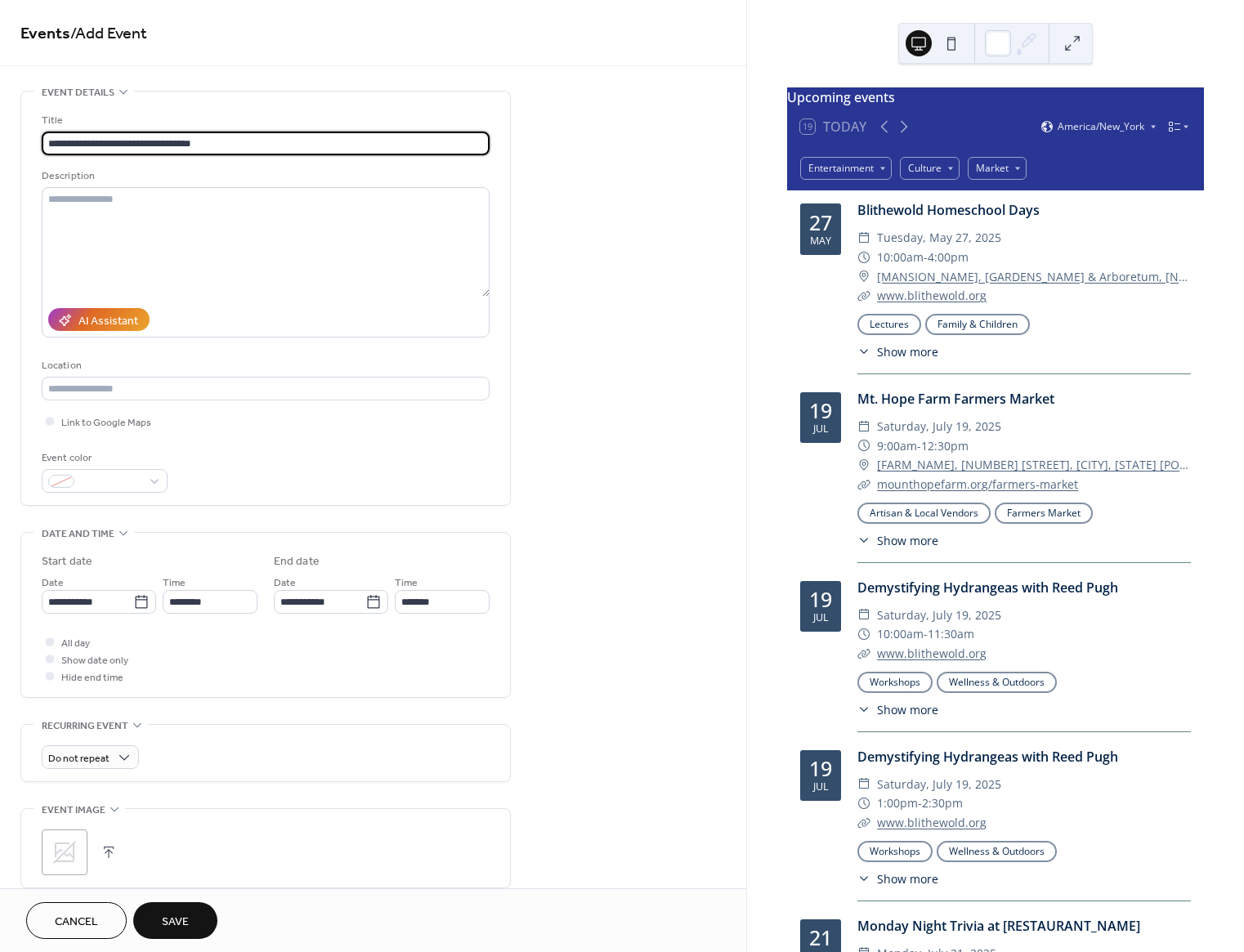 type on "**********" 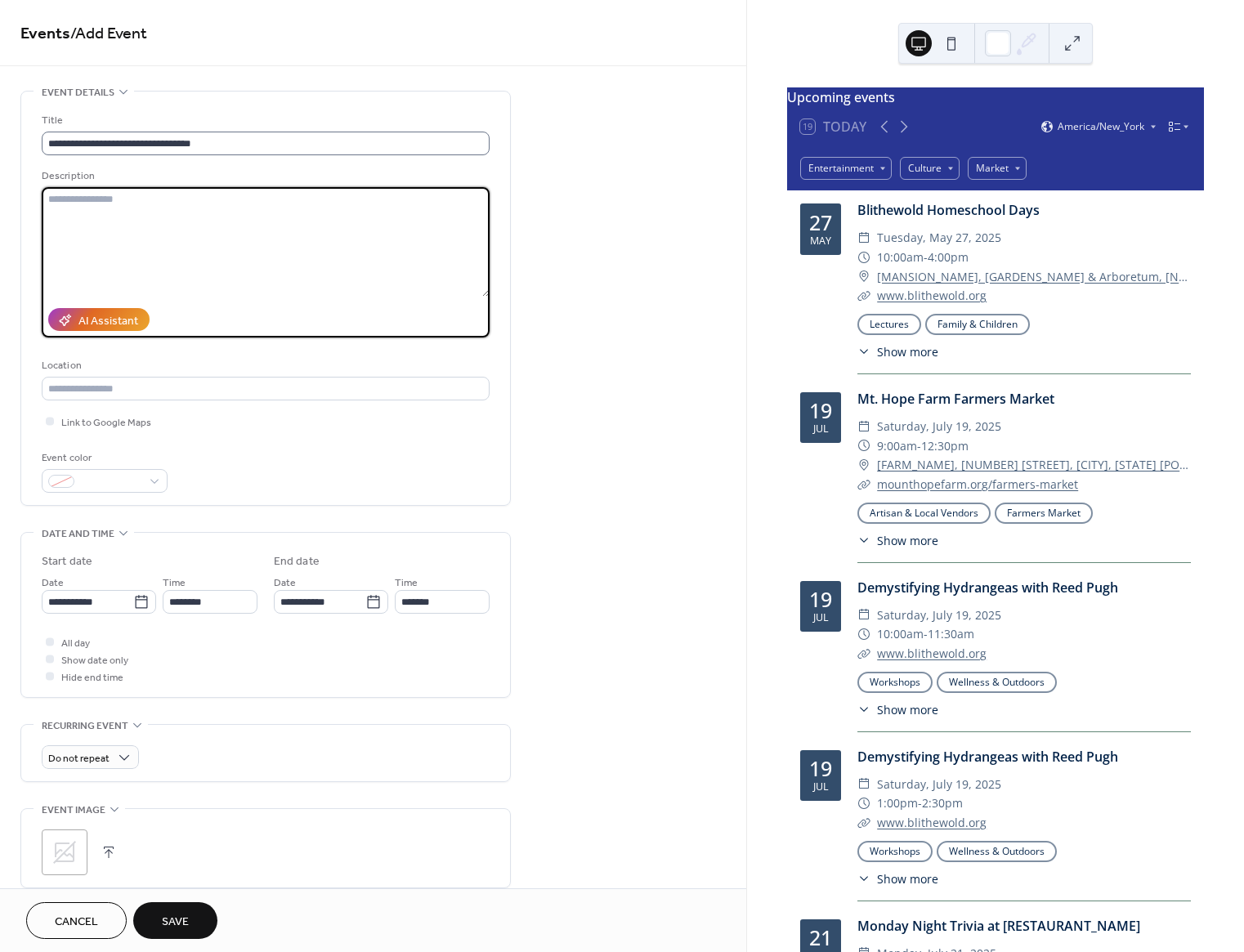 type on "*" 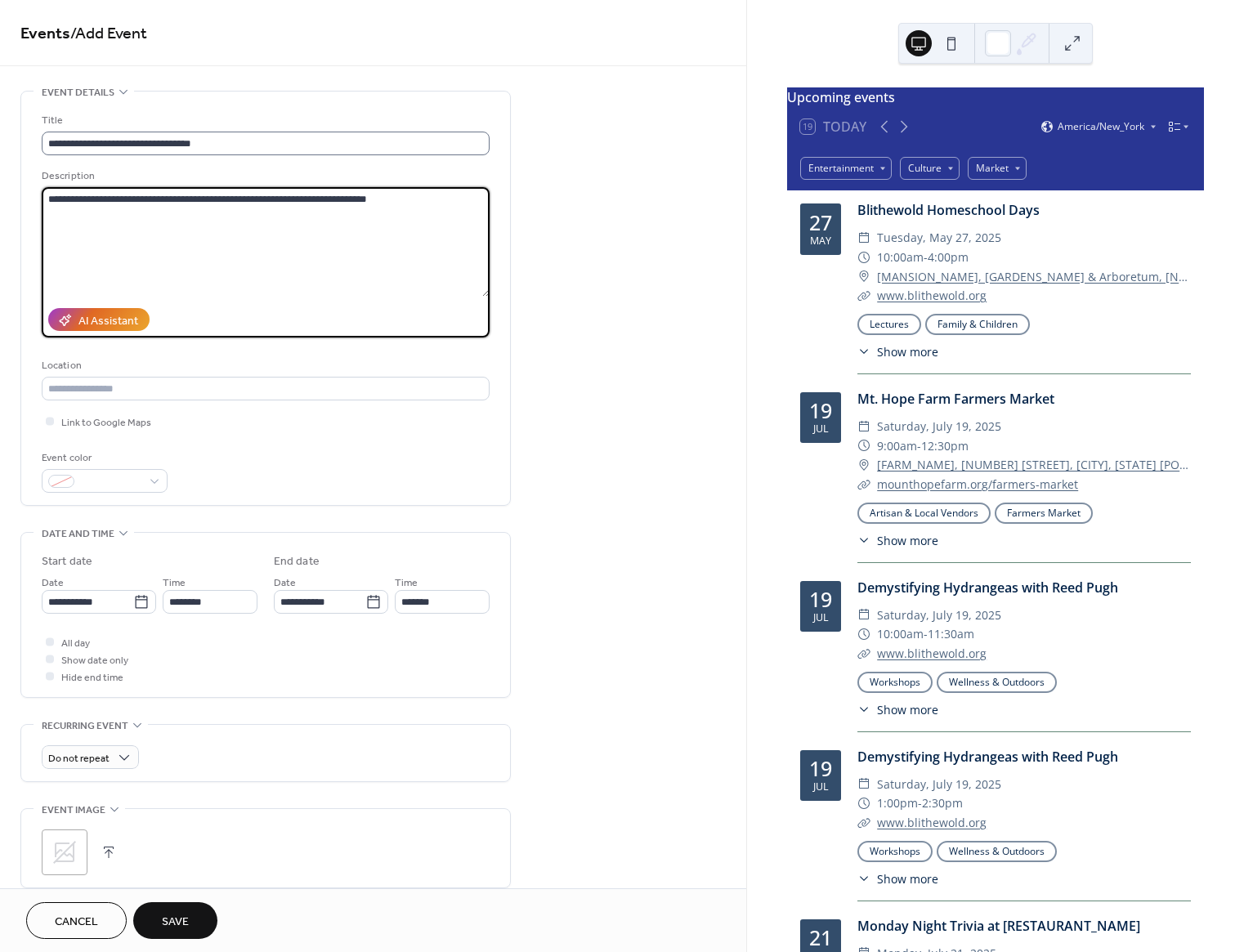 type on "**********" 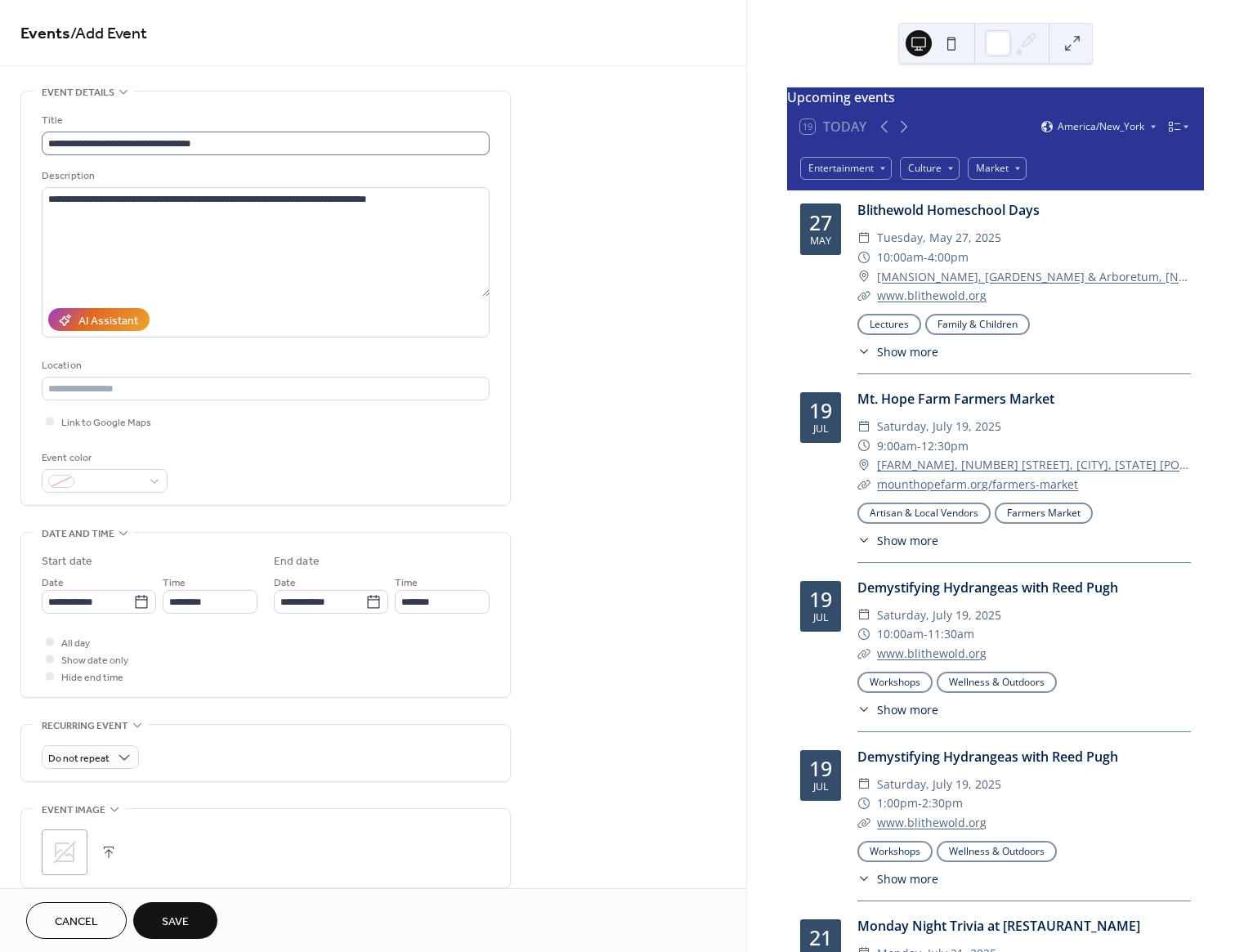 type 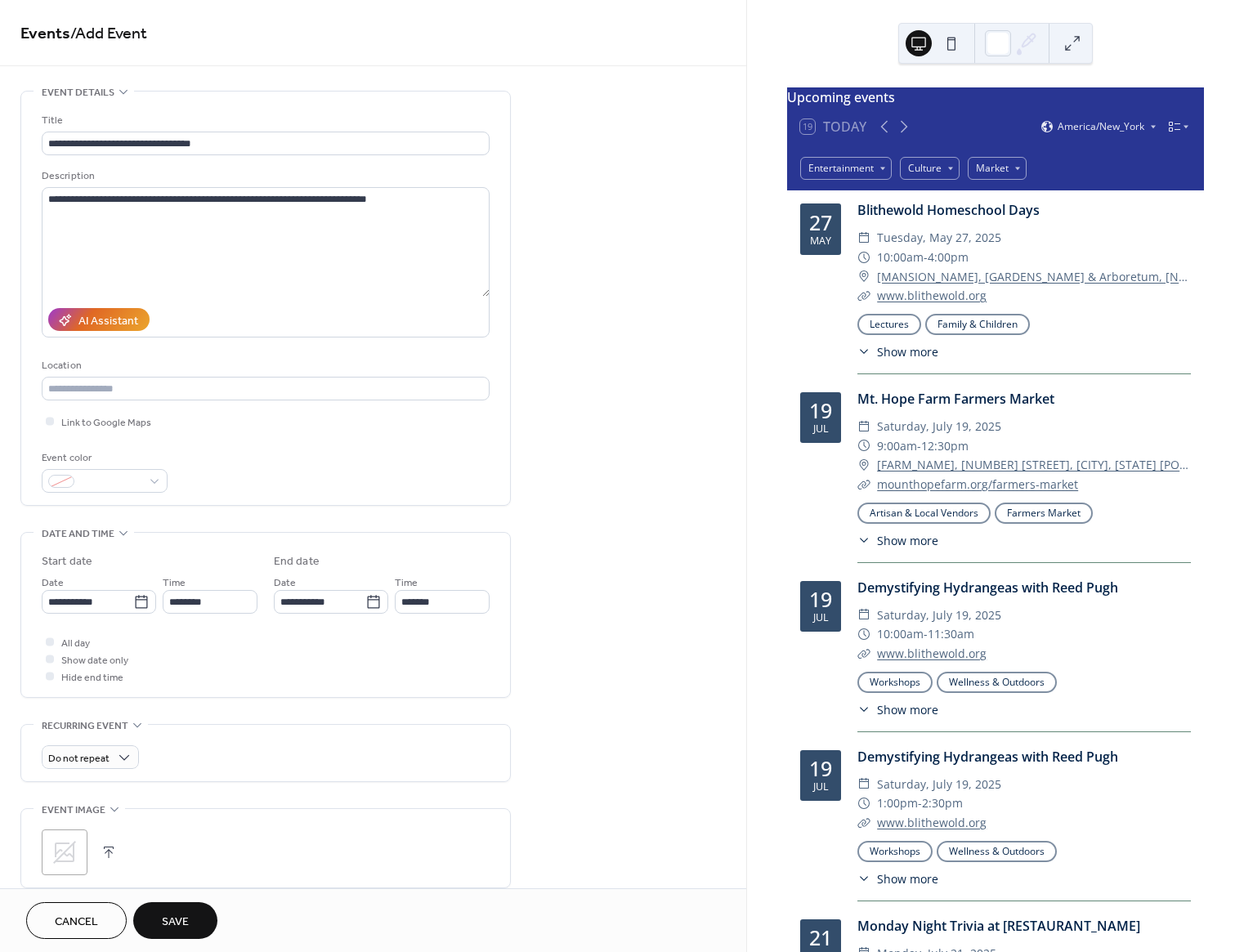 click on "Location" at bounding box center (264, 365) 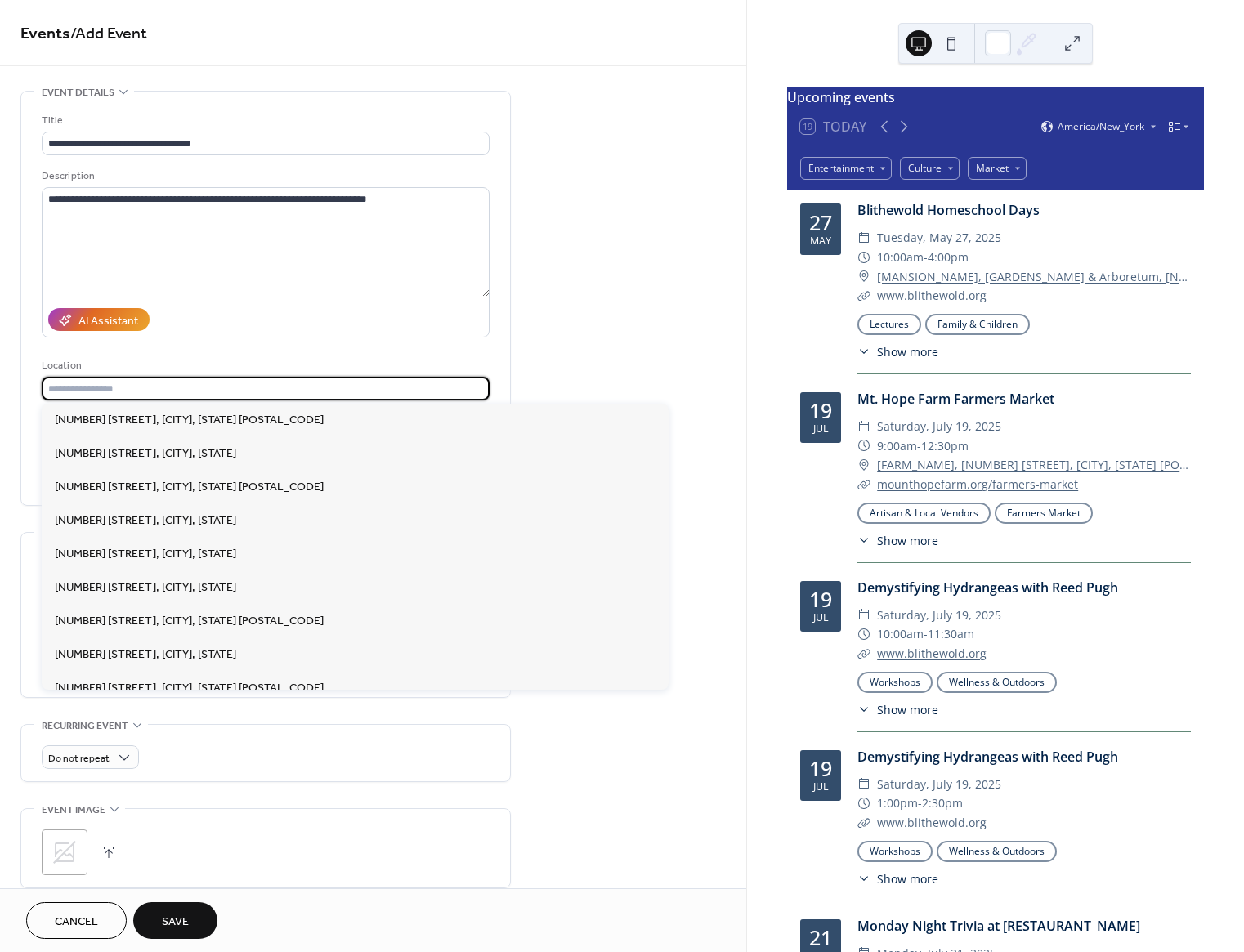 click at bounding box center [266, 388] 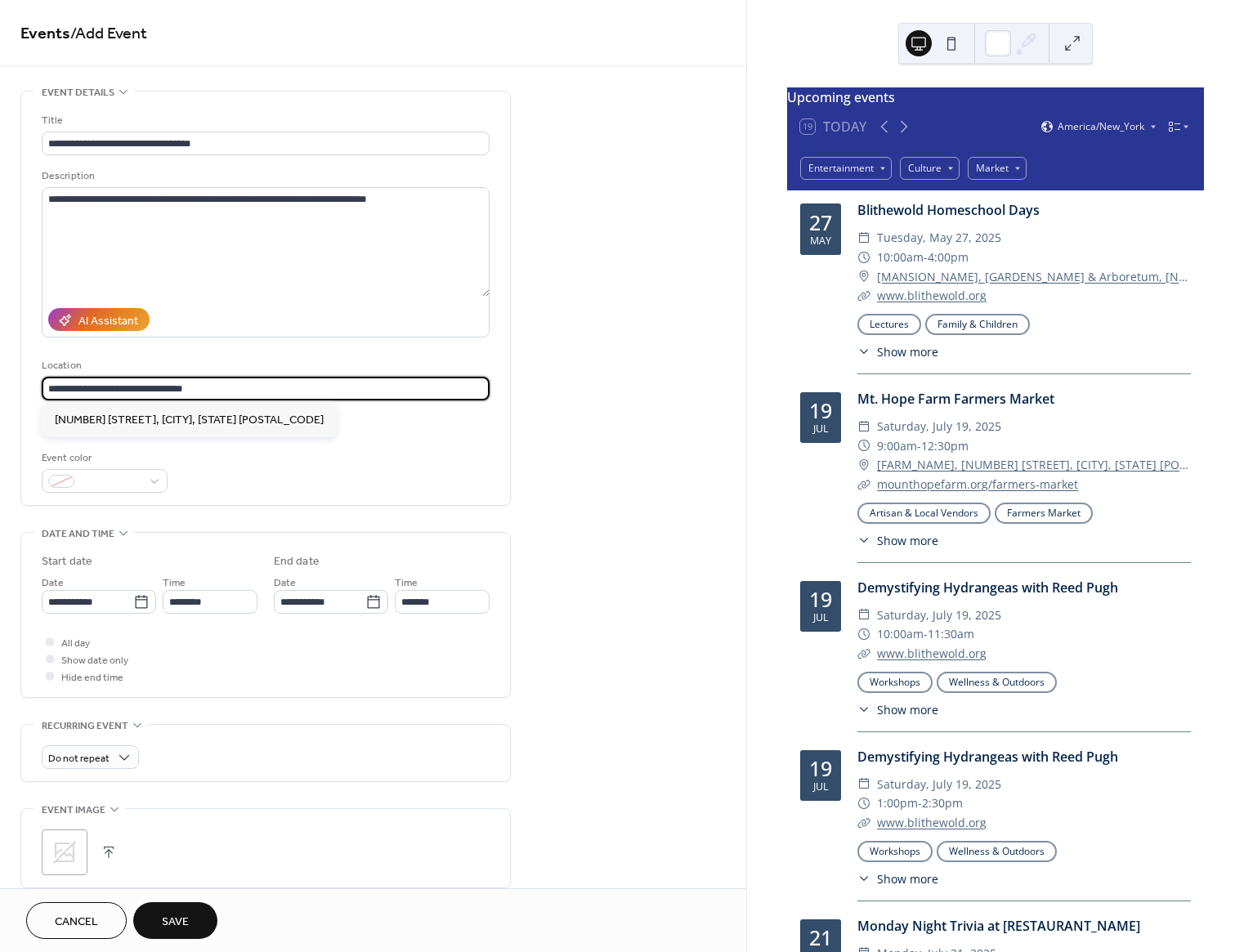 type on "**********" 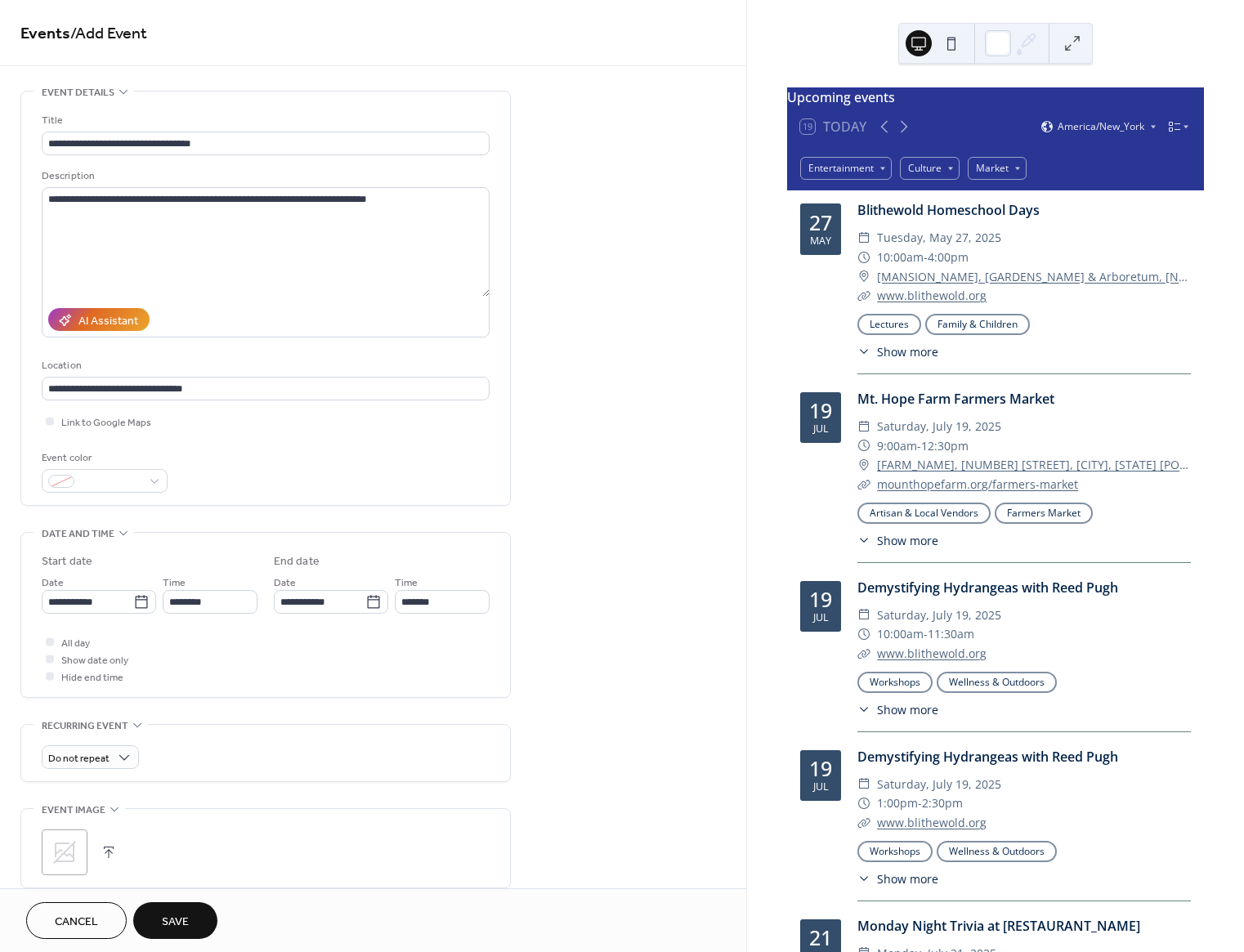 click on "**********" at bounding box center [373, 770] 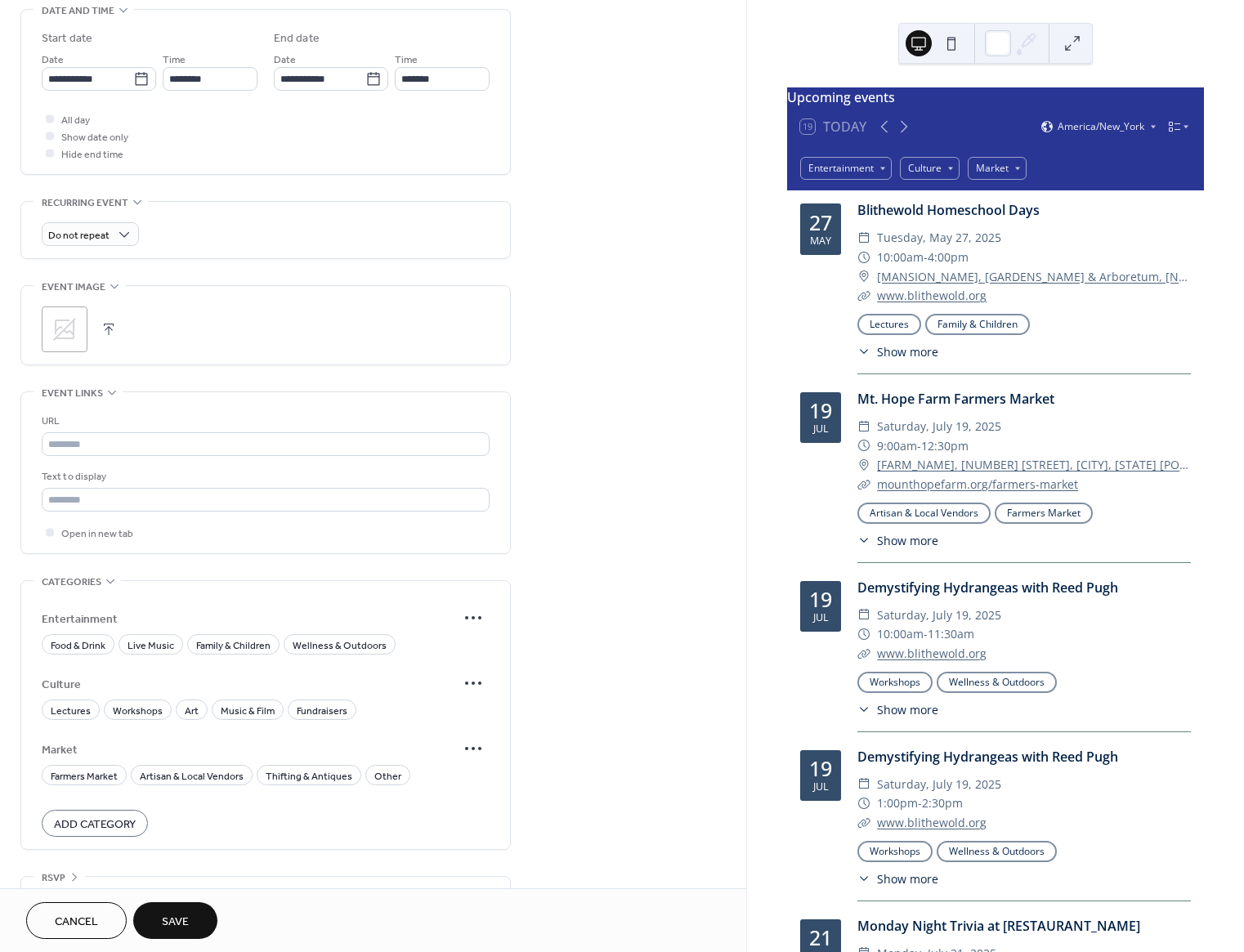scroll, scrollTop: 528, scrollLeft: 0, axis: vertical 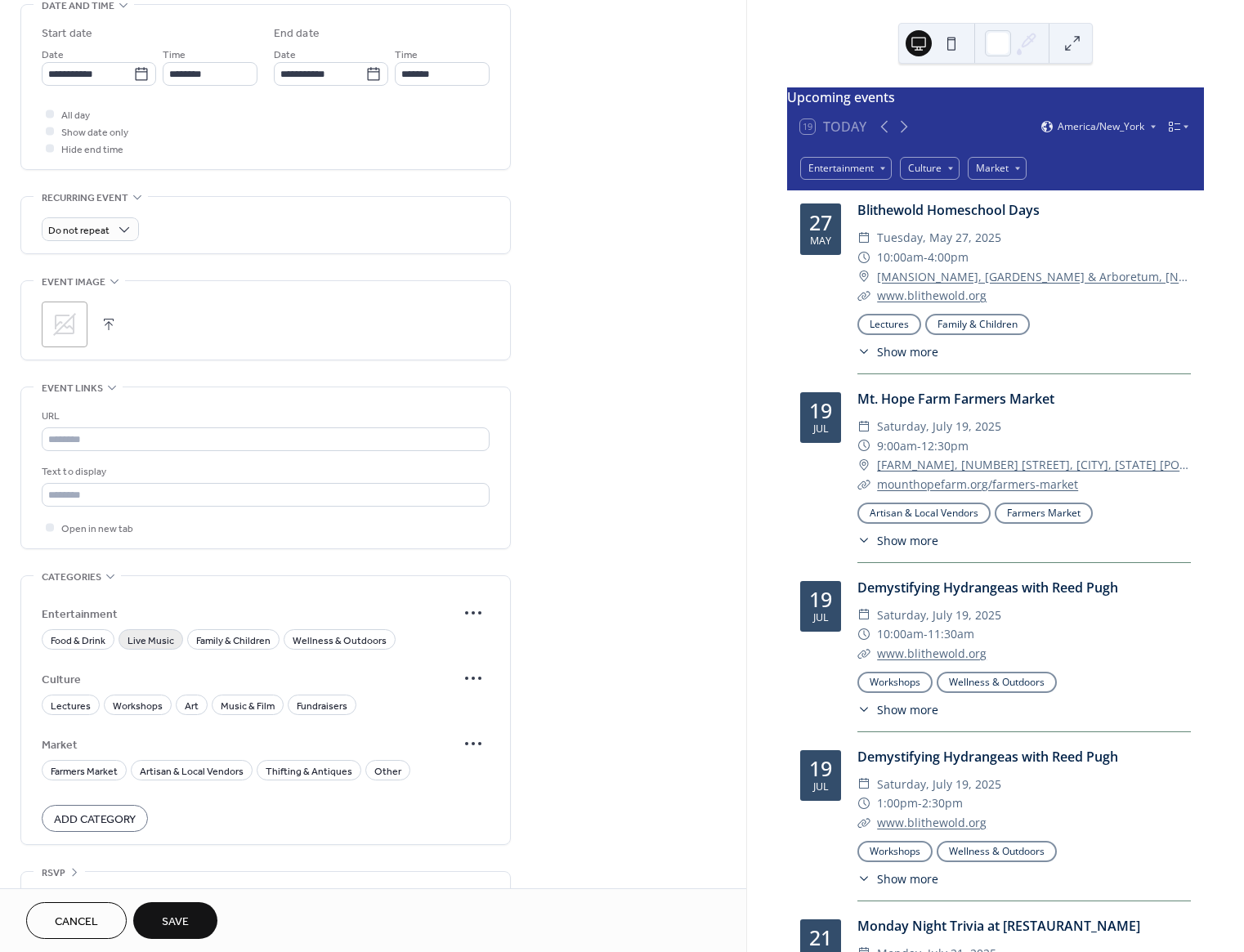click on "Live Music" at bounding box center [150, 641] 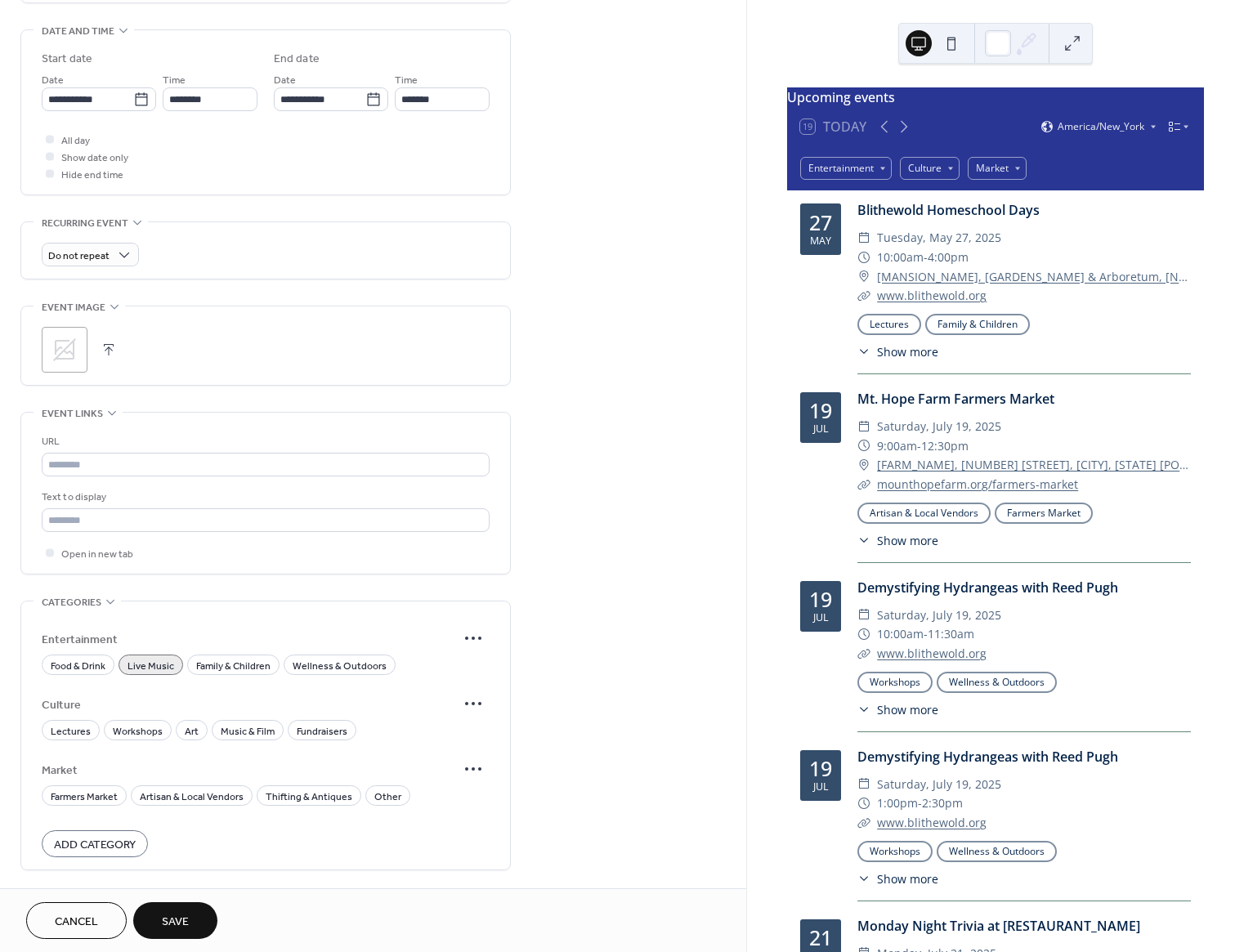 scroll, scrollTop: 502, scrollLeft: 0, axis: vertical 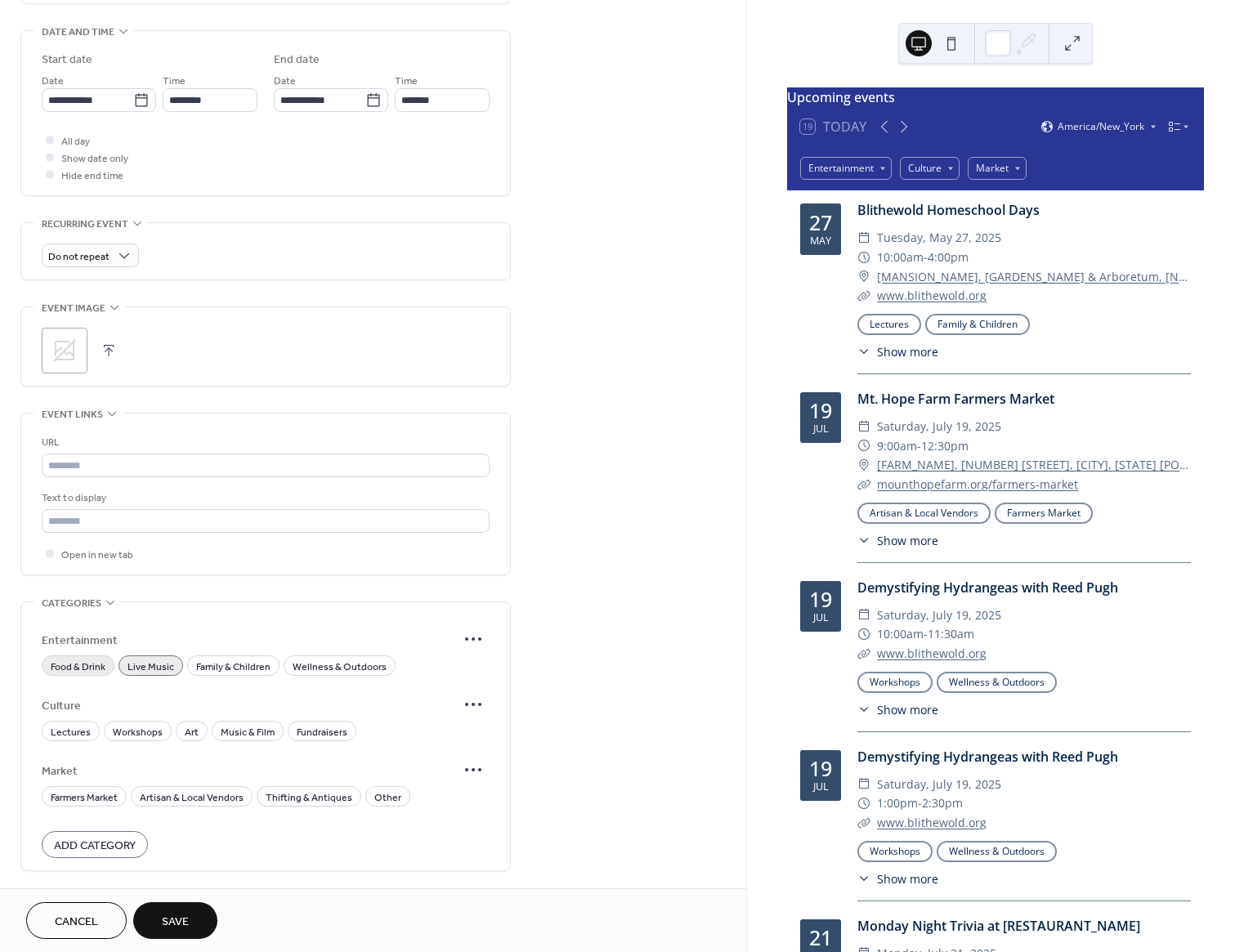 click on "Food & Drink" at bounding box center (78, 667) 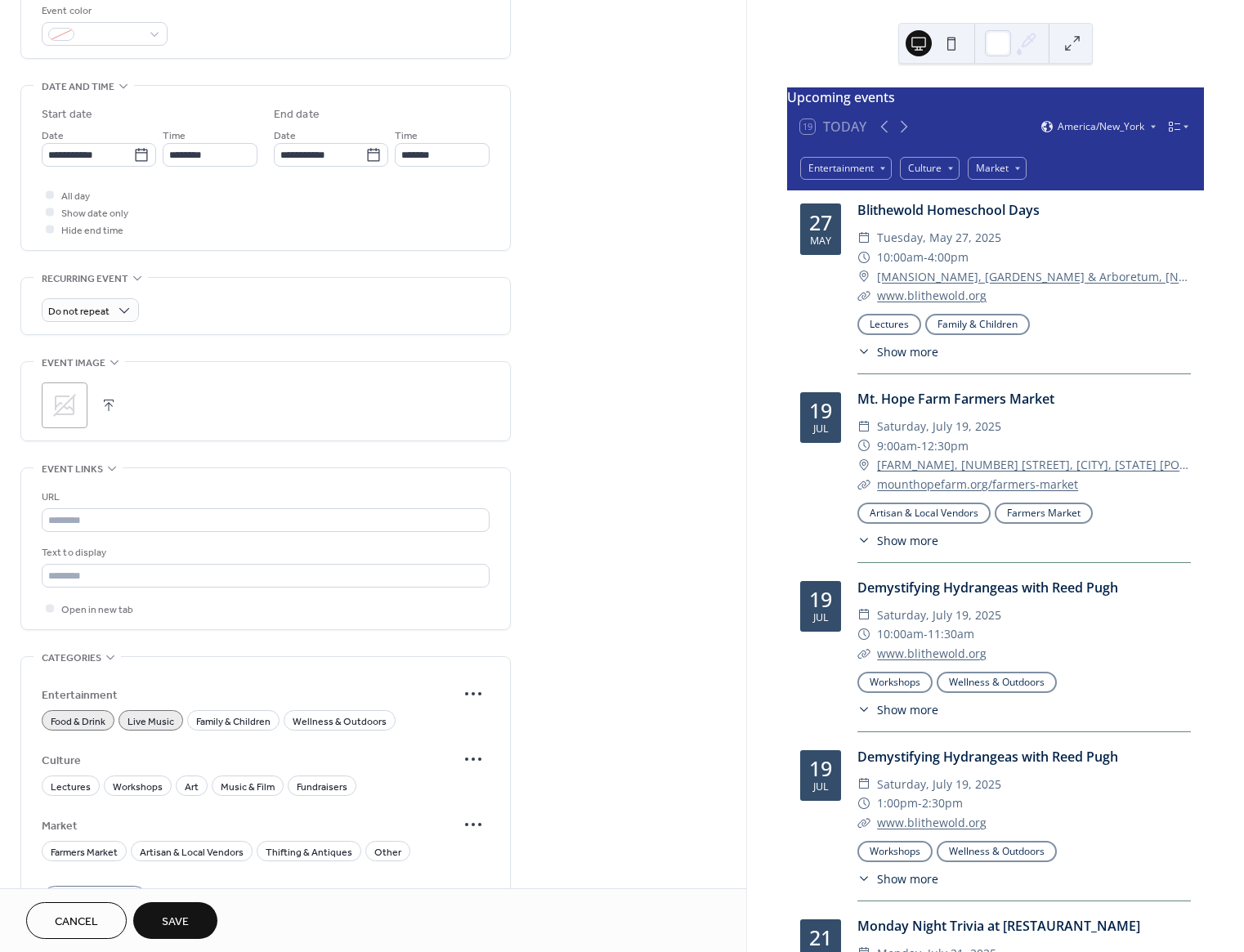 scroll, scrollTop: 446, scrollLeft: 0, axis: vertical 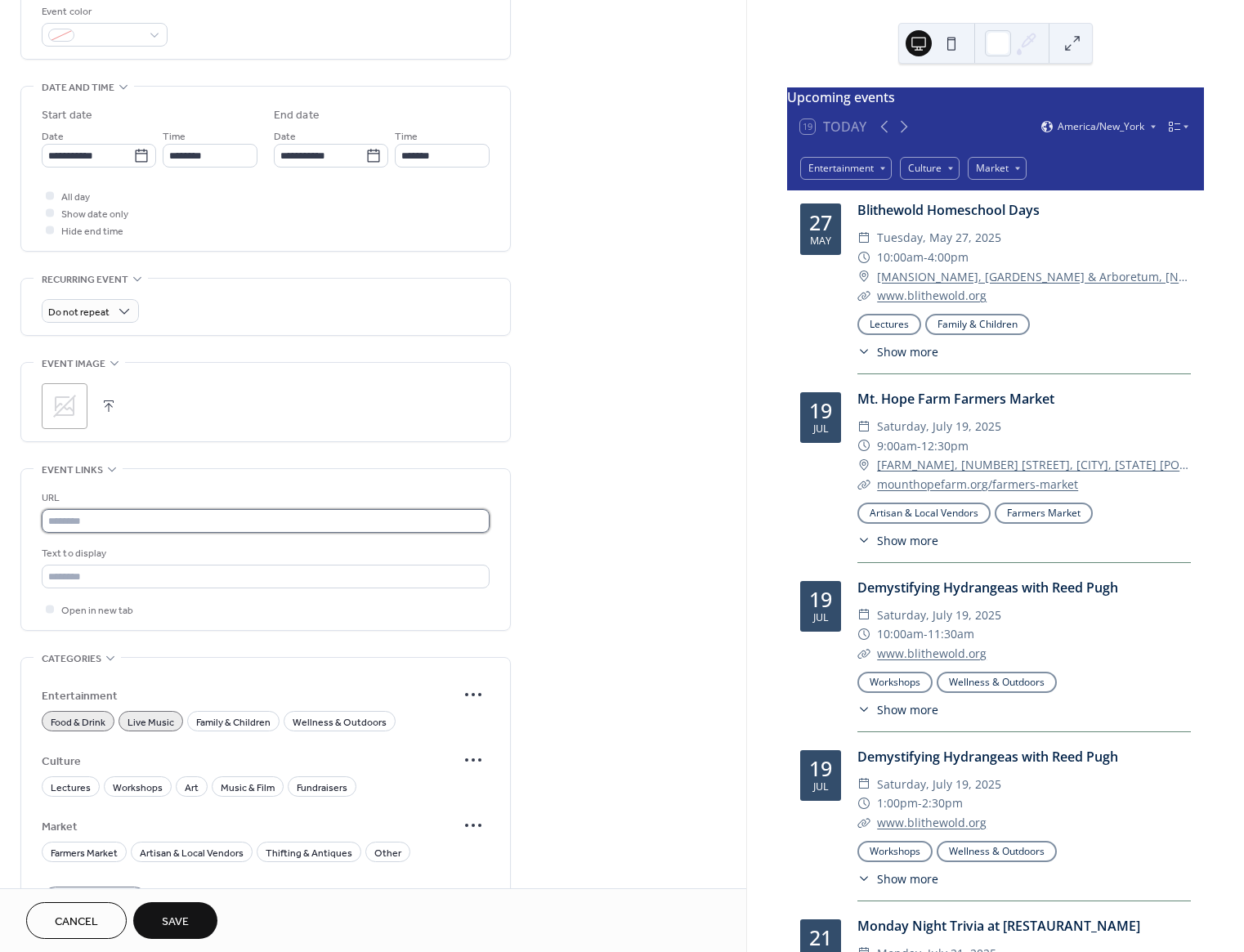 click at bounding box center (266, 521) 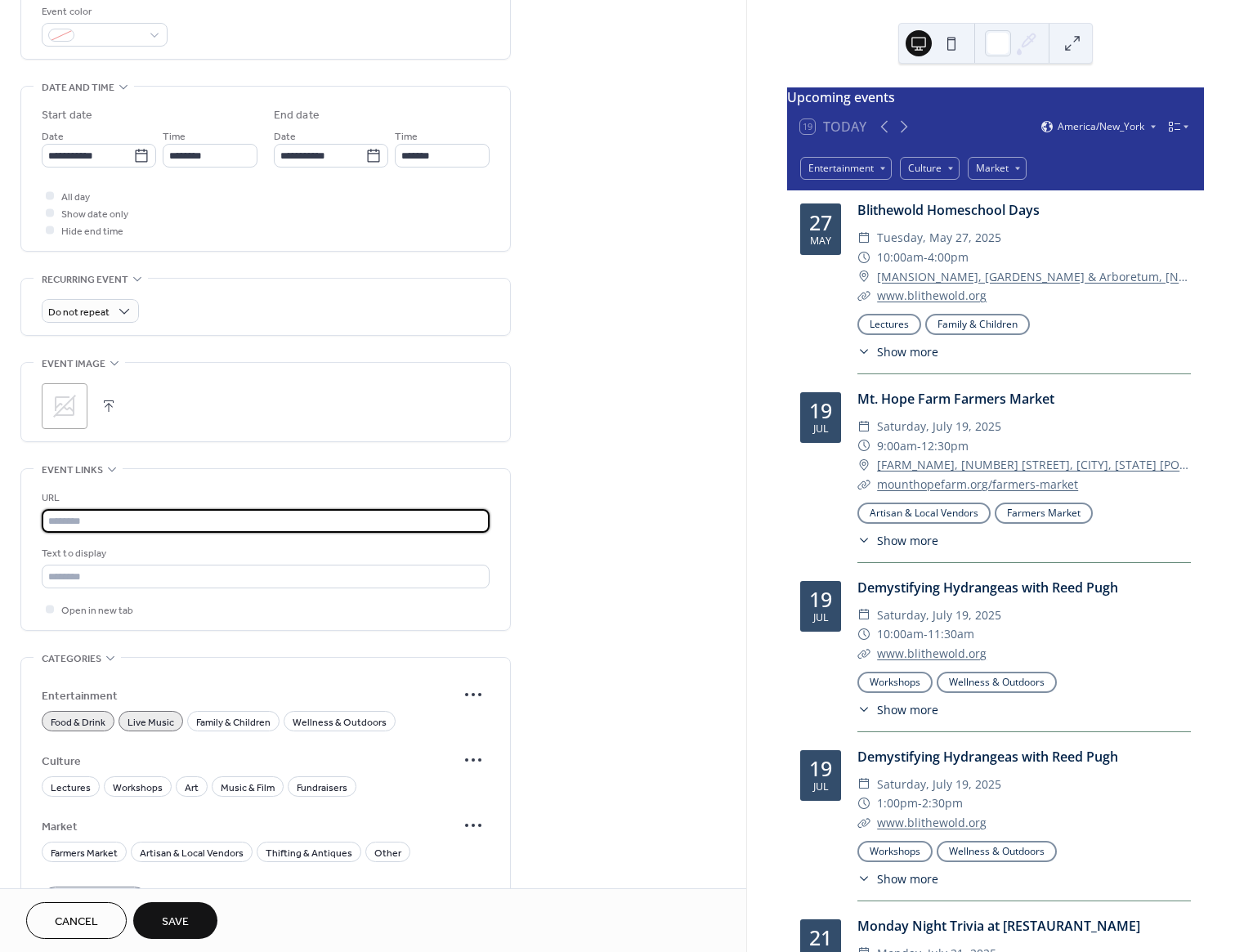 paste on "**********" 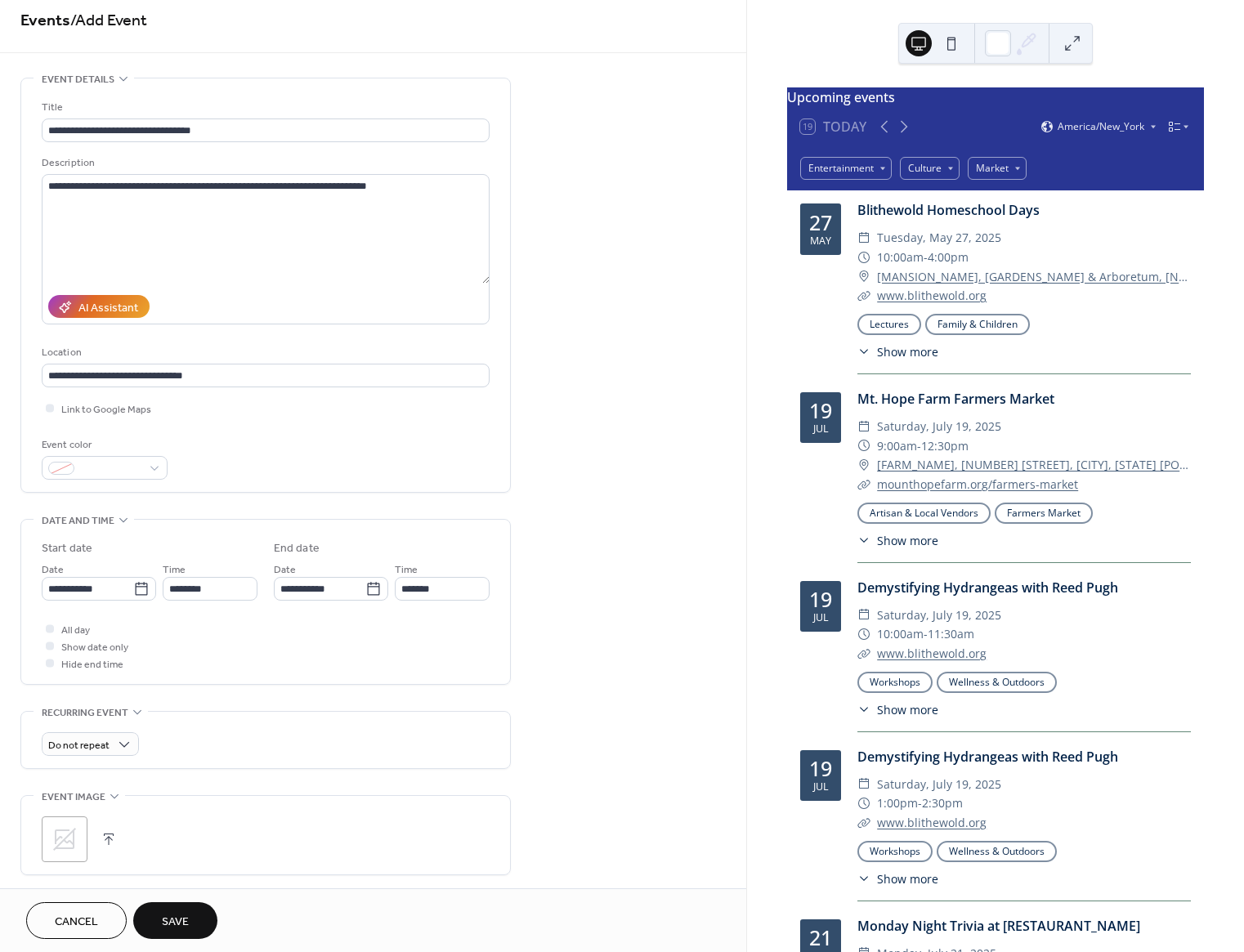 scroll, scrollTop: 0, scrollLeft: 0, axis: both 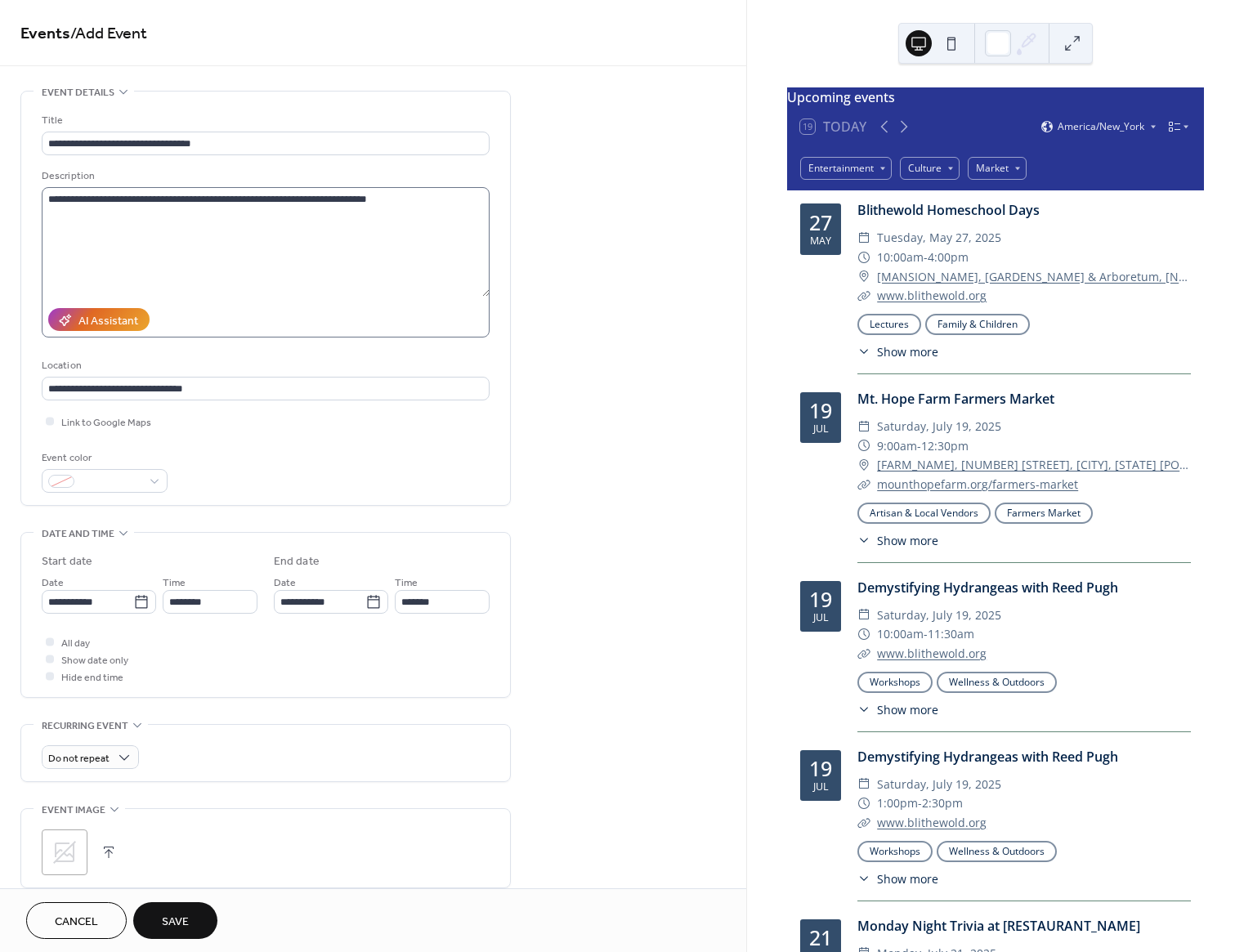 type on "**********" 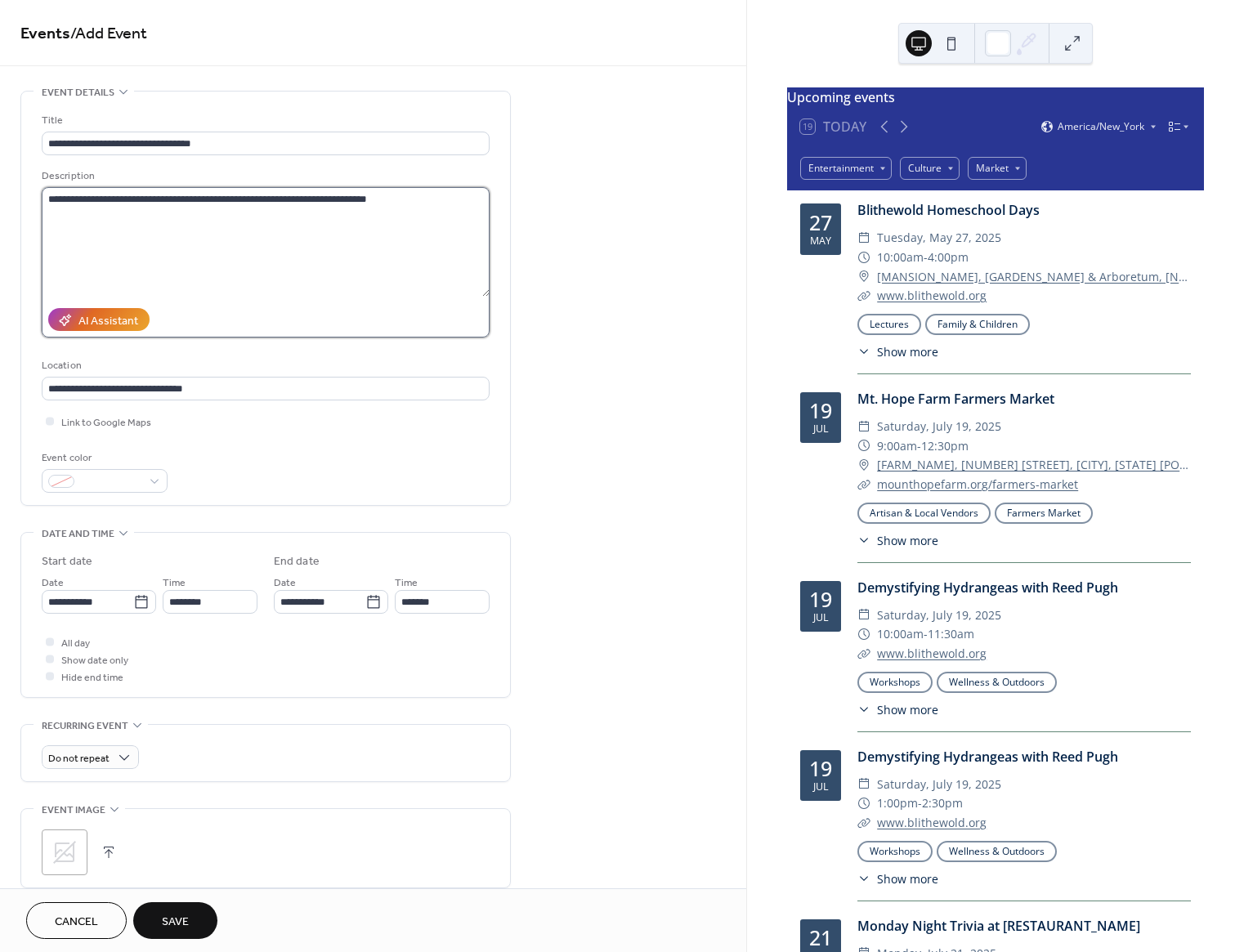 click on "**********" at bounding box center [266, 242] 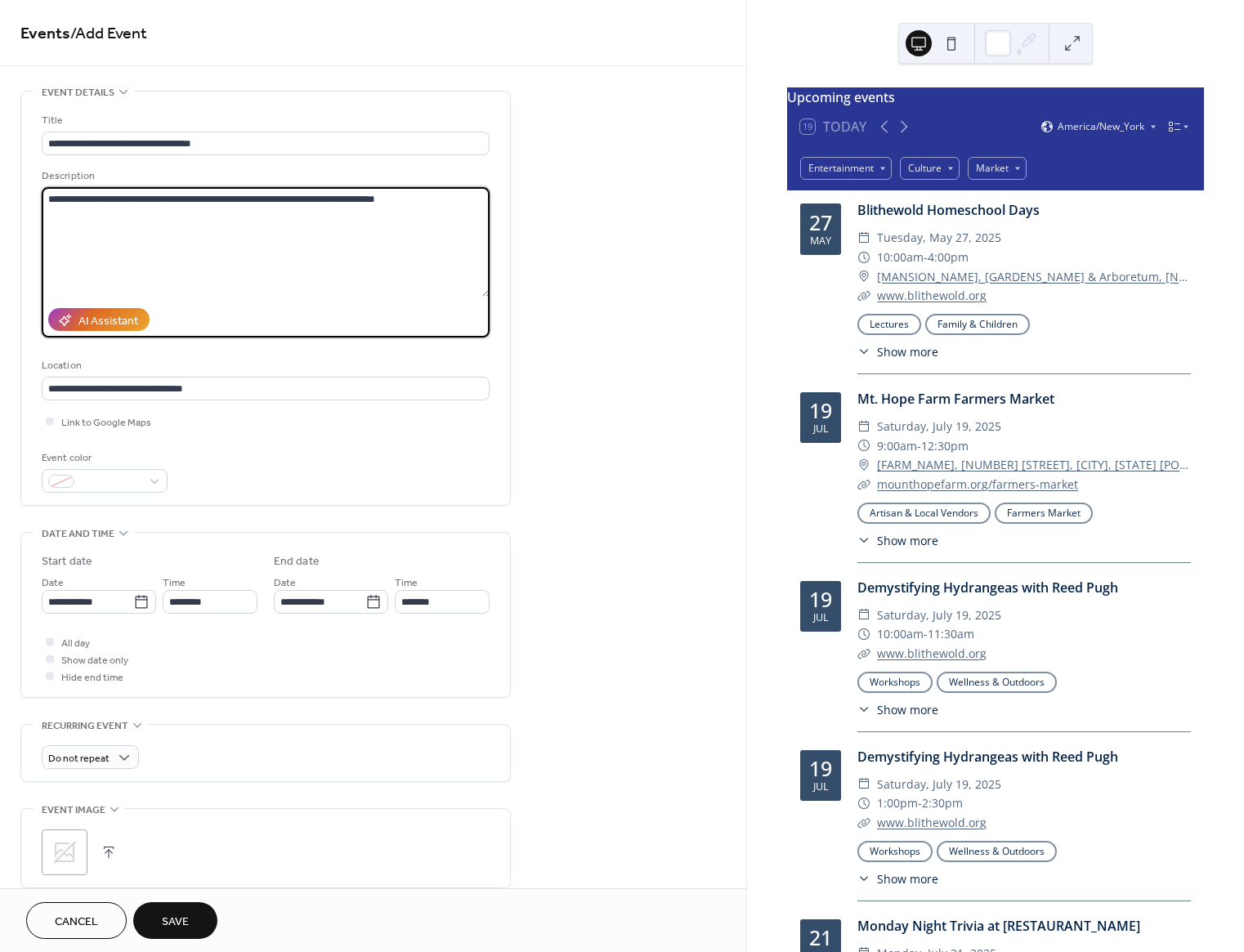paste on "**********" 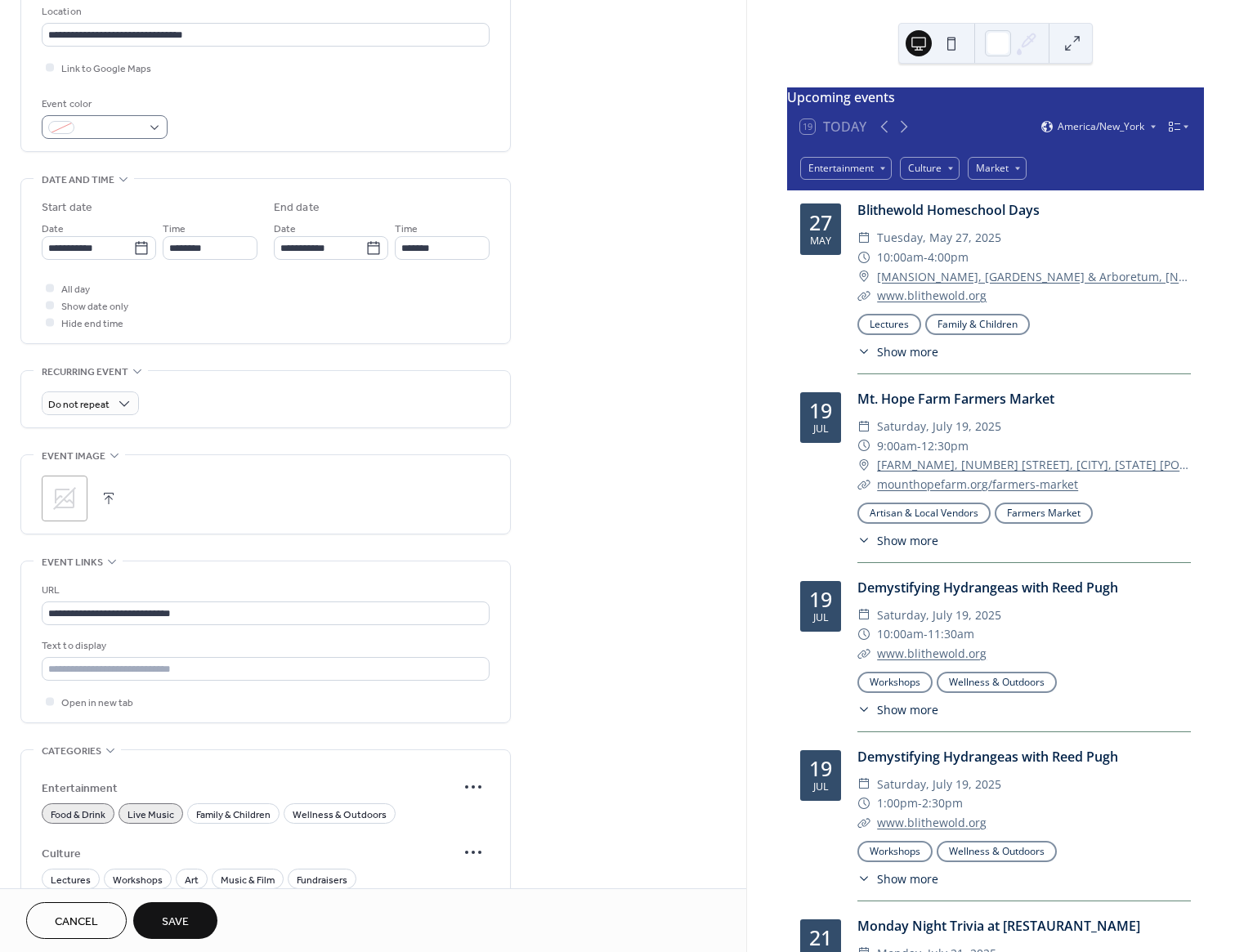 scroll, scrollTop: 368, scrollLeft: 0, axis: vertical 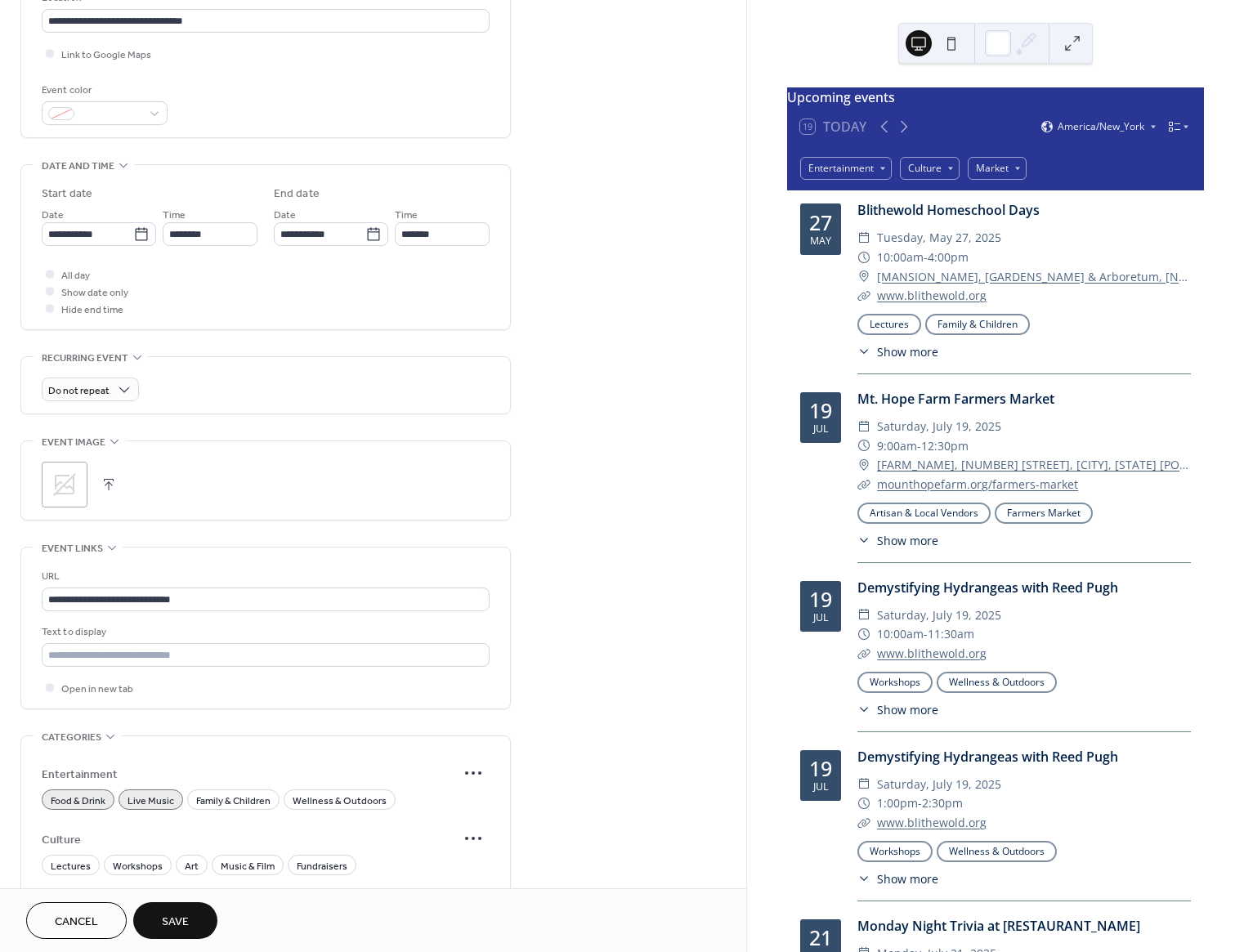type on "**********" 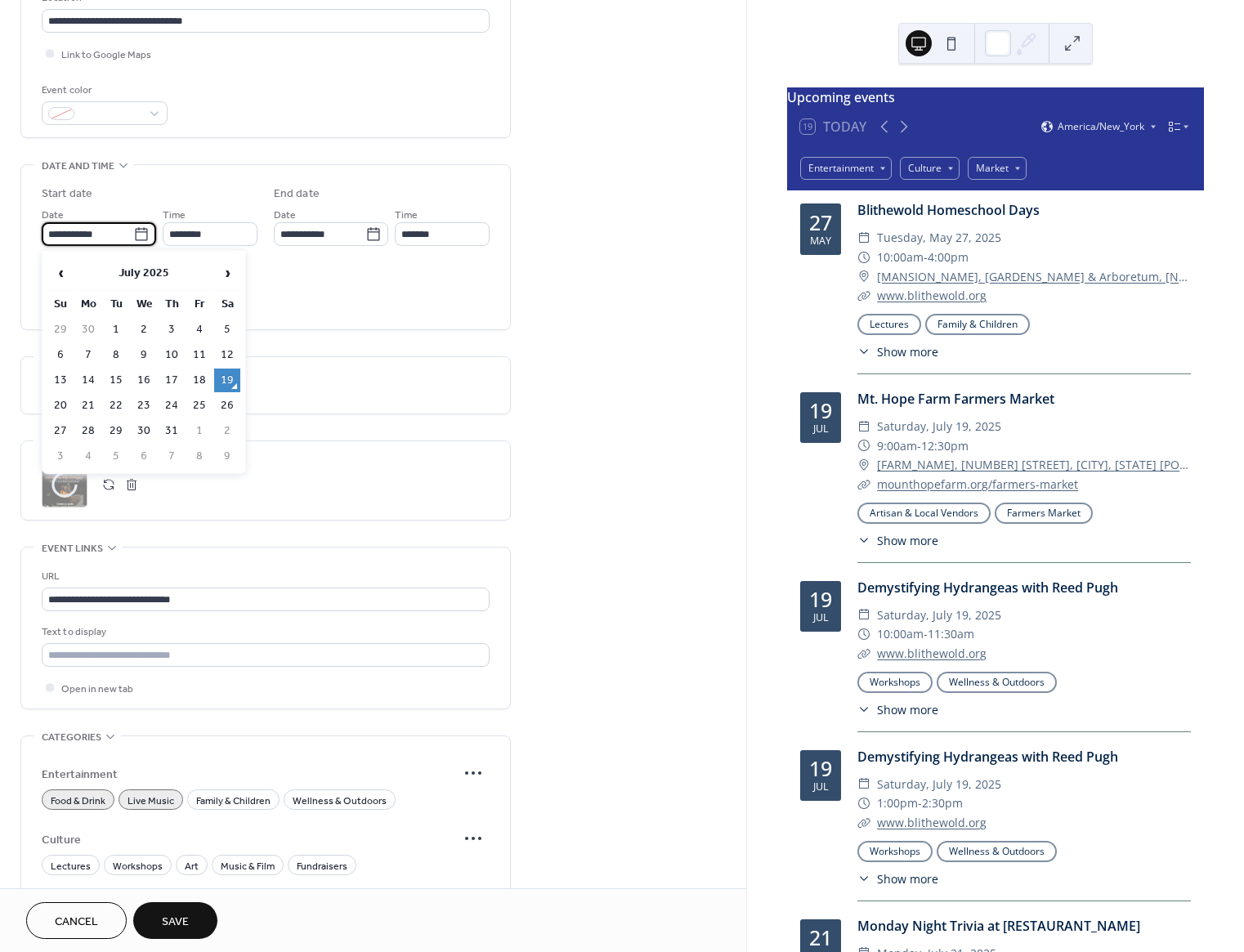 click on "**********" at bounding box center (87, 234) 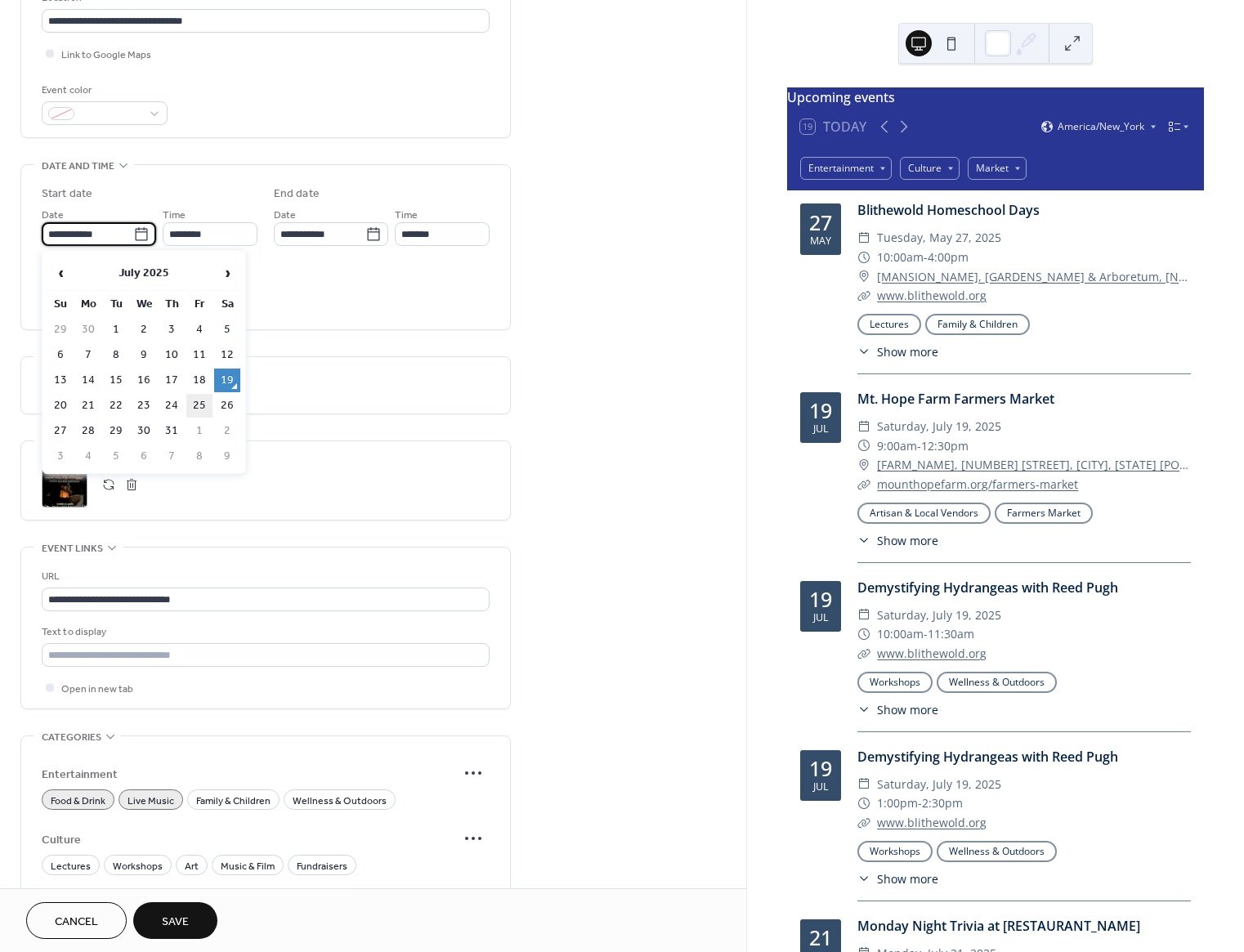 click on "25" at bounding box center (199, 405) 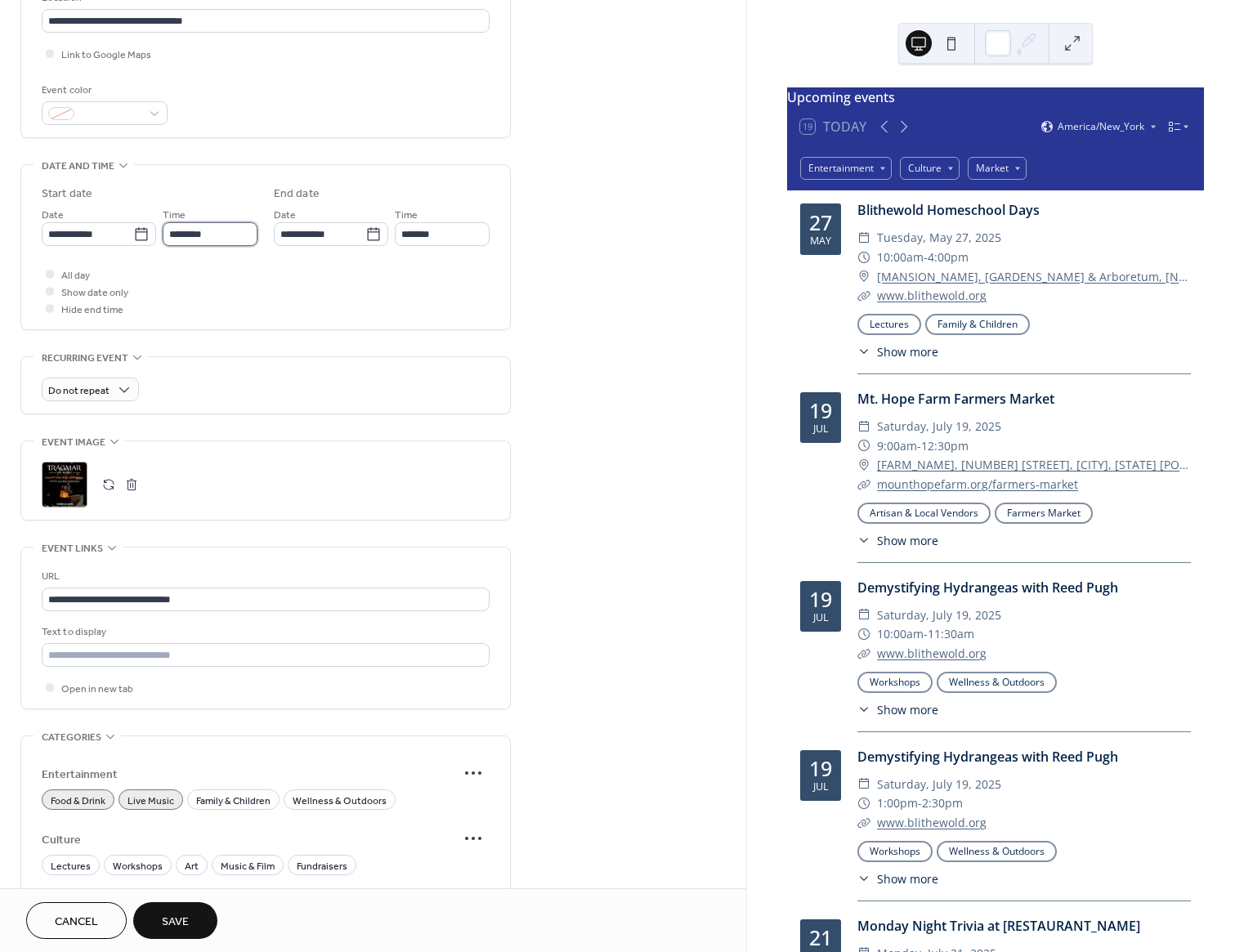 click on "********" at bounding box center (210, 234) 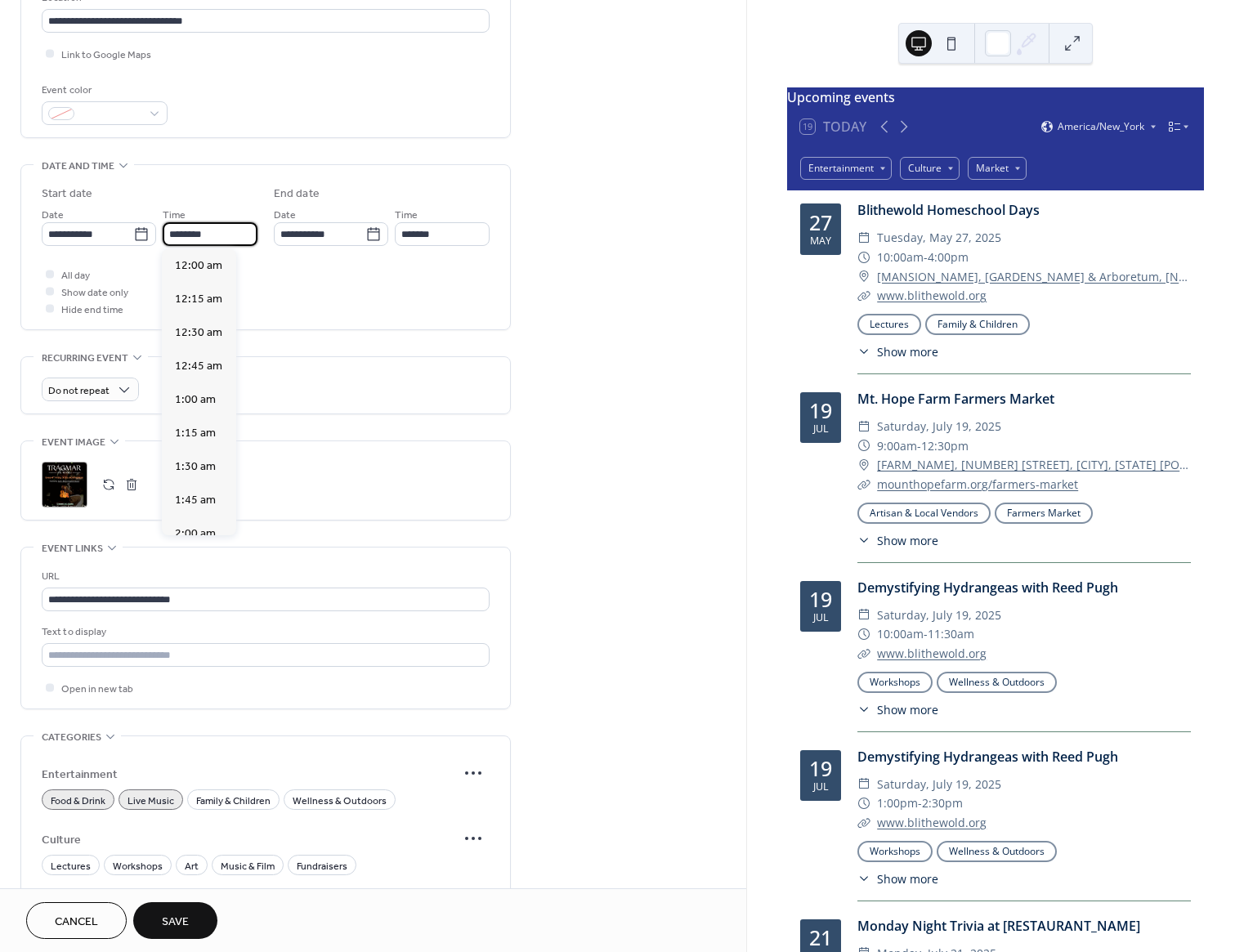click on "********" at bounding box center (210, 234) 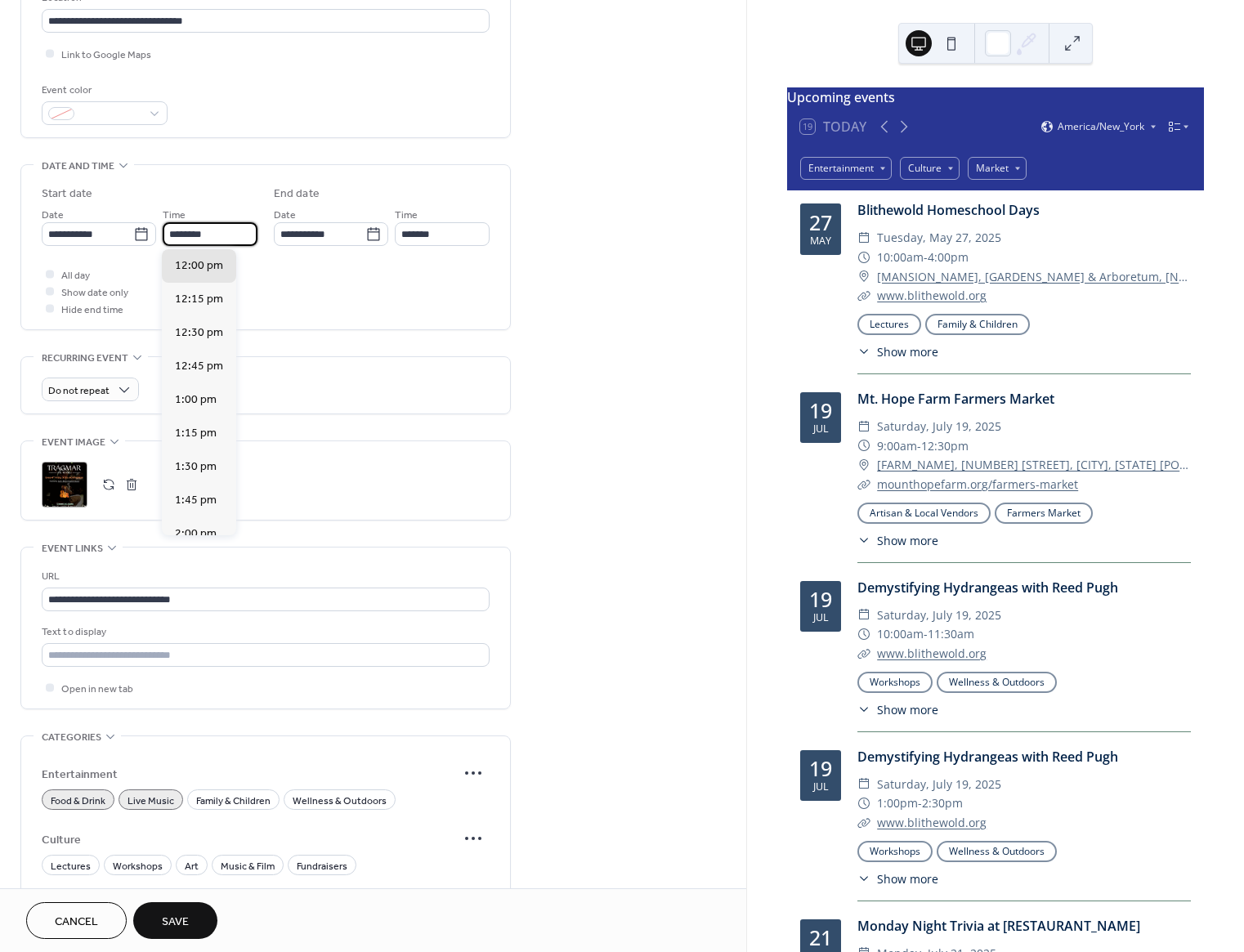 click on "********" at bounding box center (210, 234) 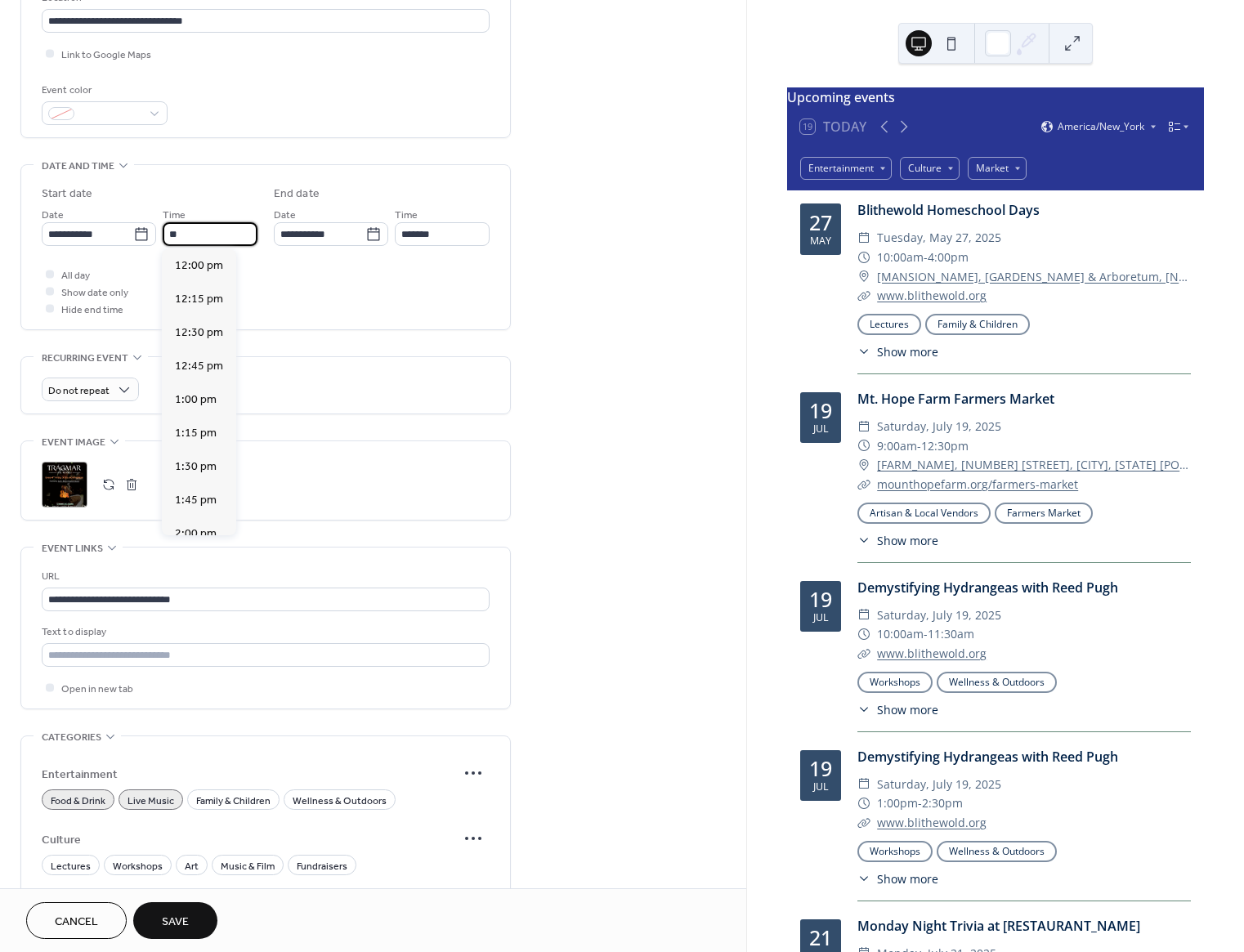 scroll, scrollTop: 804, scrollLeft: 0, axis: vertical 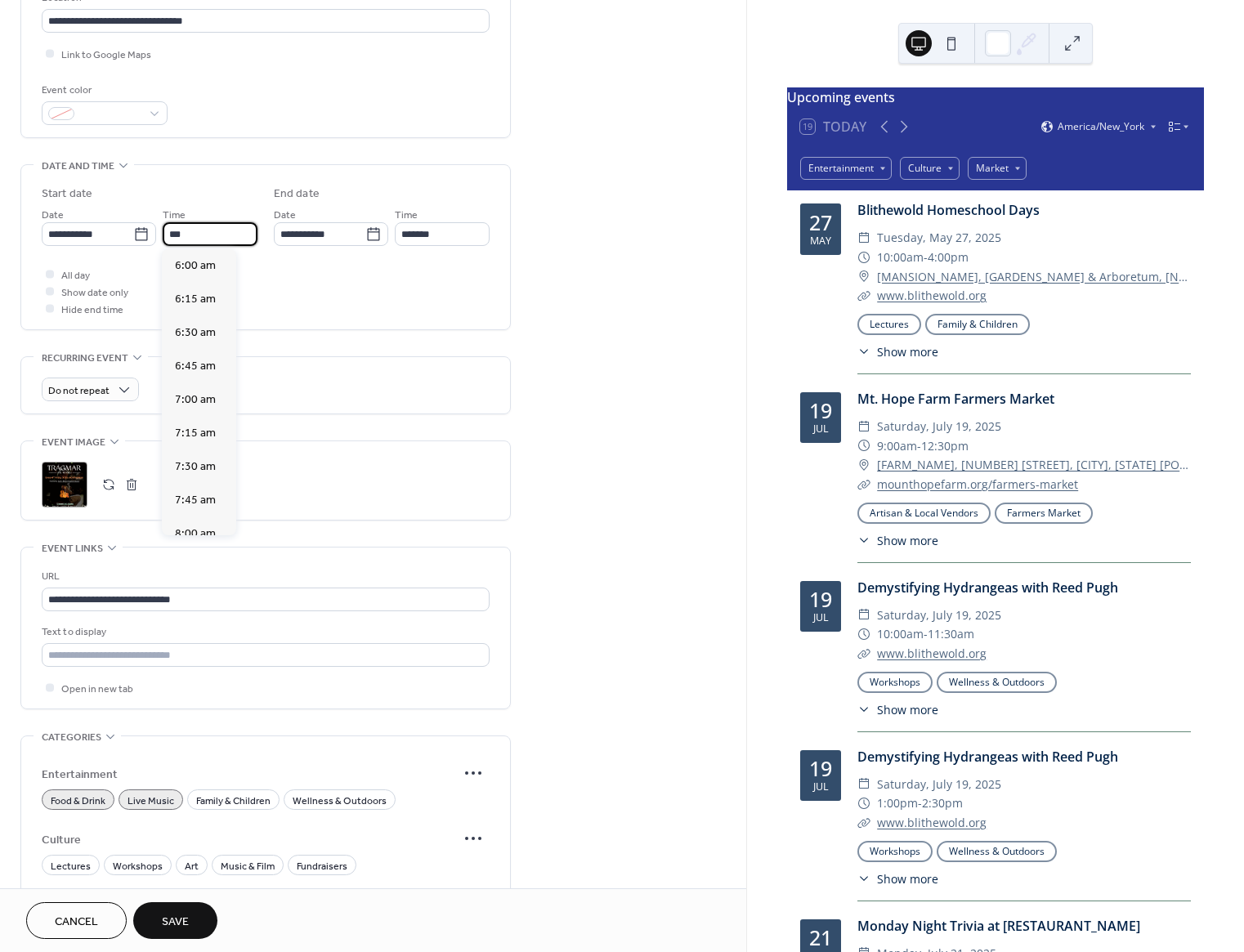 type on "*******" 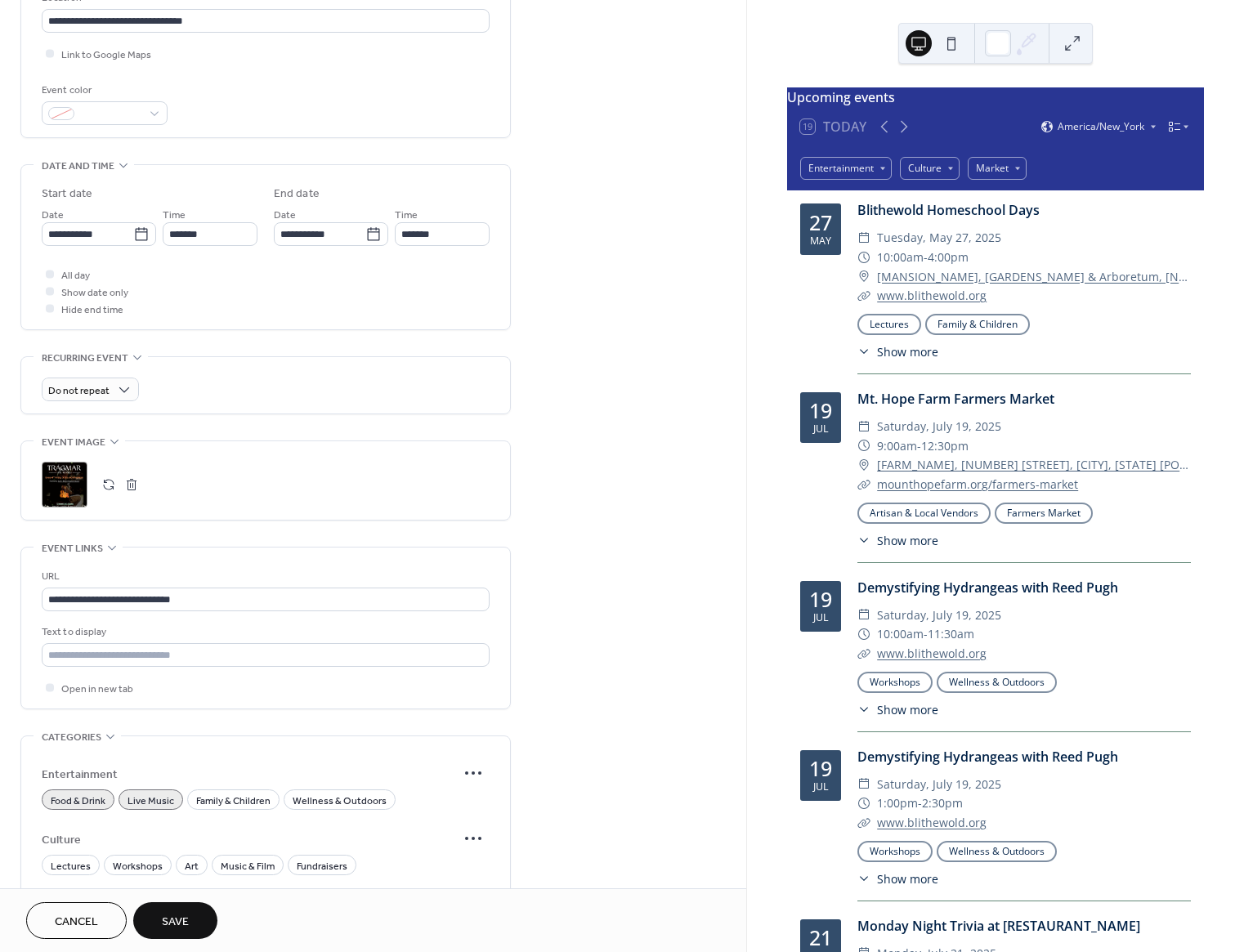 click on "**********" at bounding box center [373, 402] 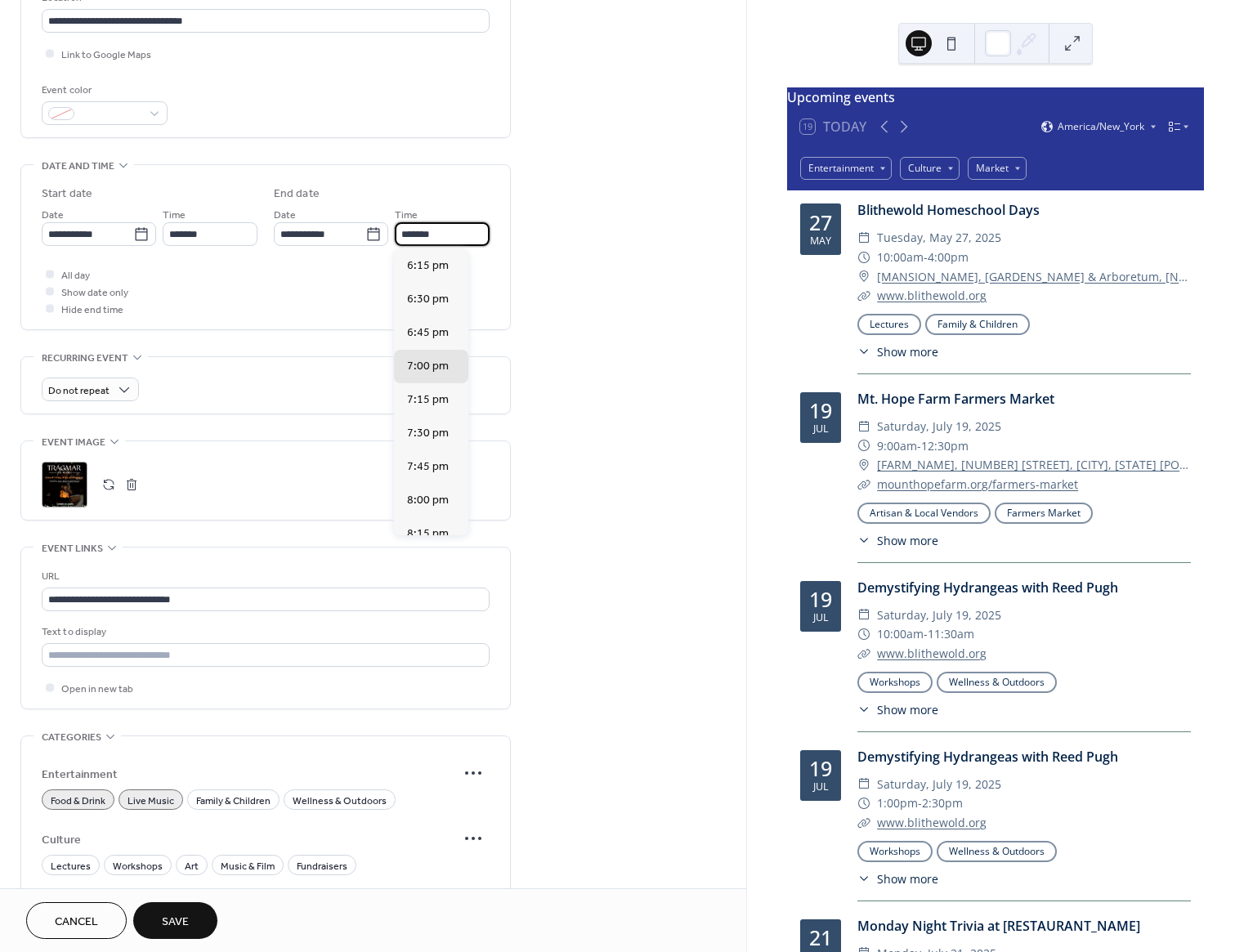 click on "*******" at bounding box center [442, 234] 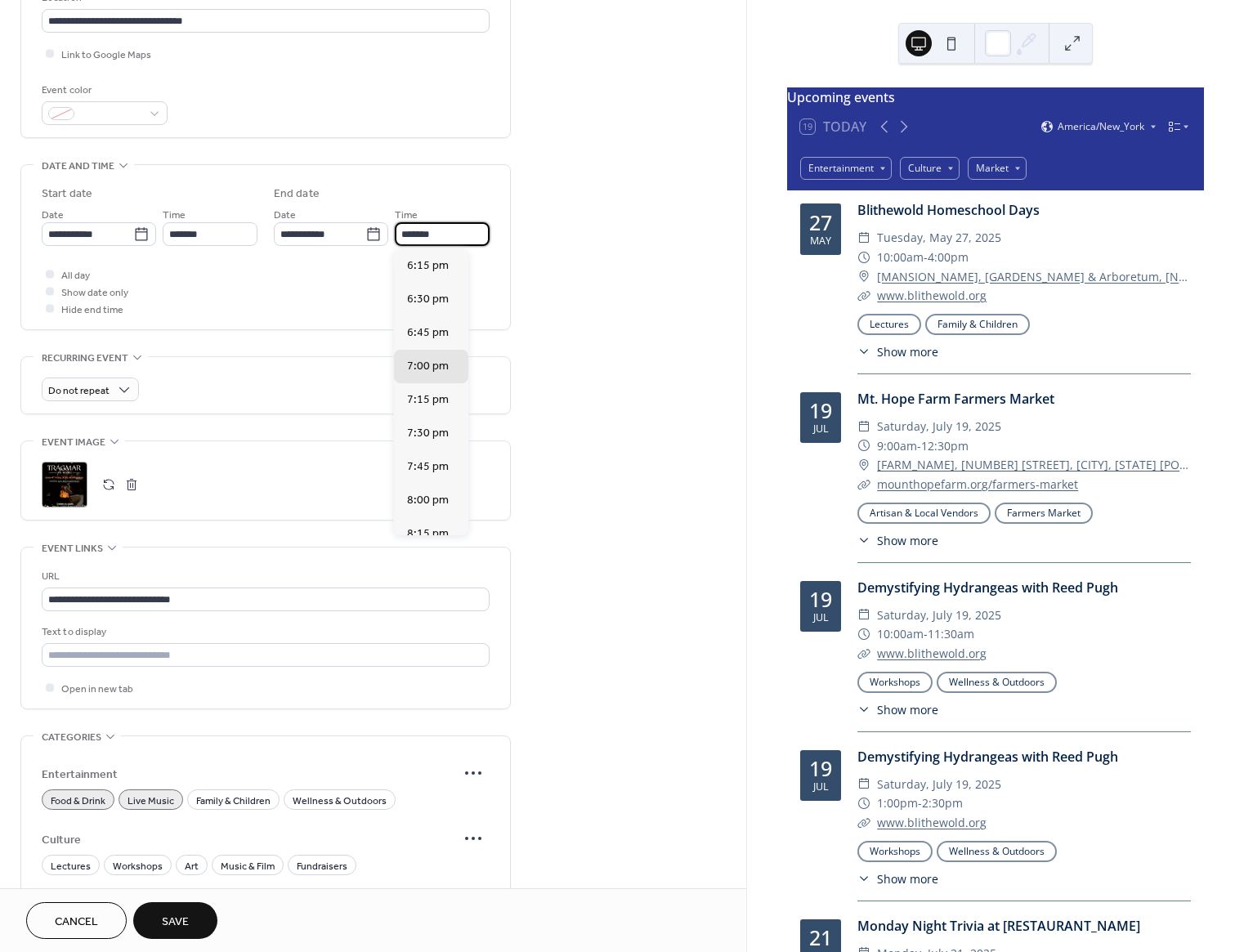 click on "*******" at bounding box center (442, 234) 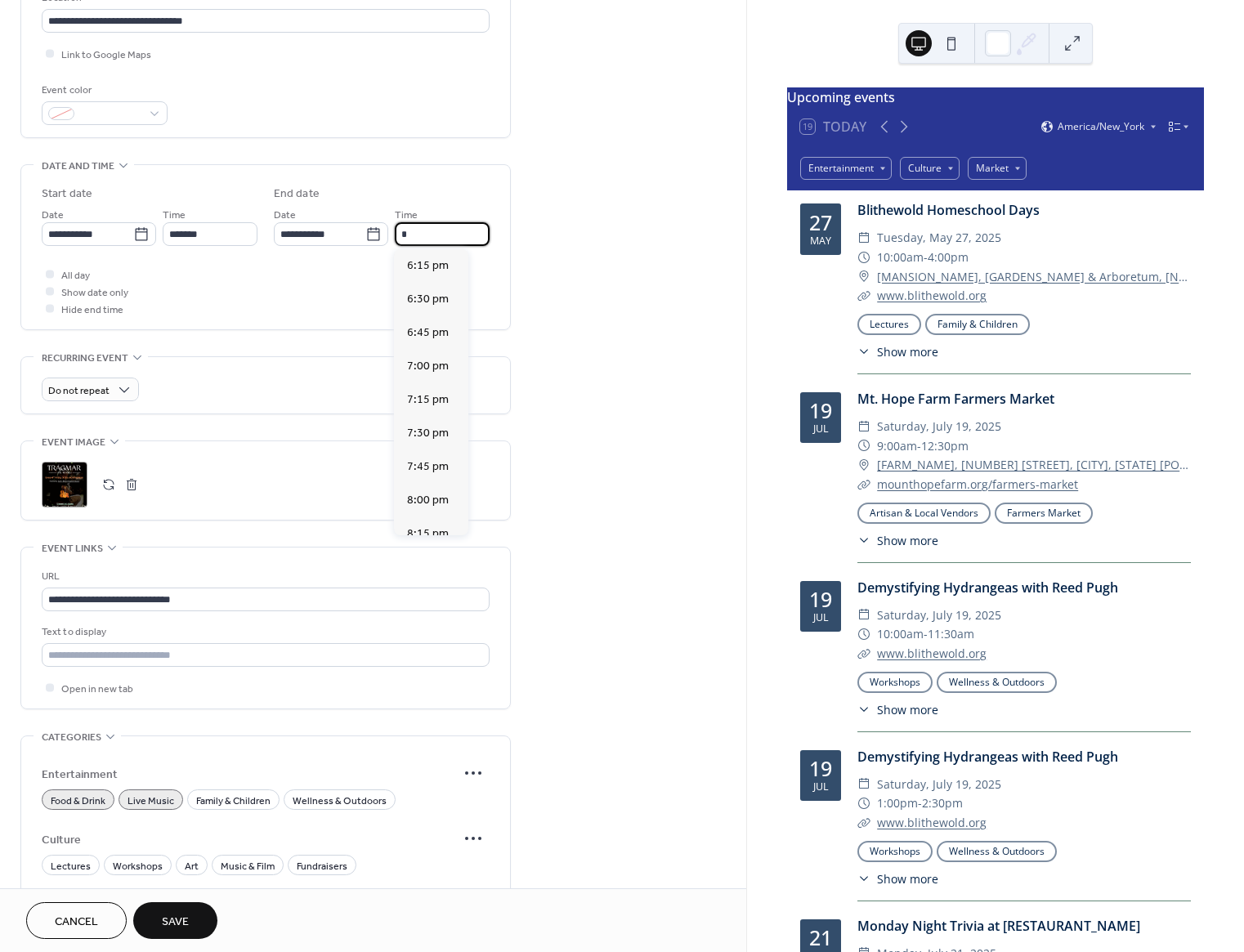 scroll, scrollTop: 485, scrollLeft: 0, axis: vertical 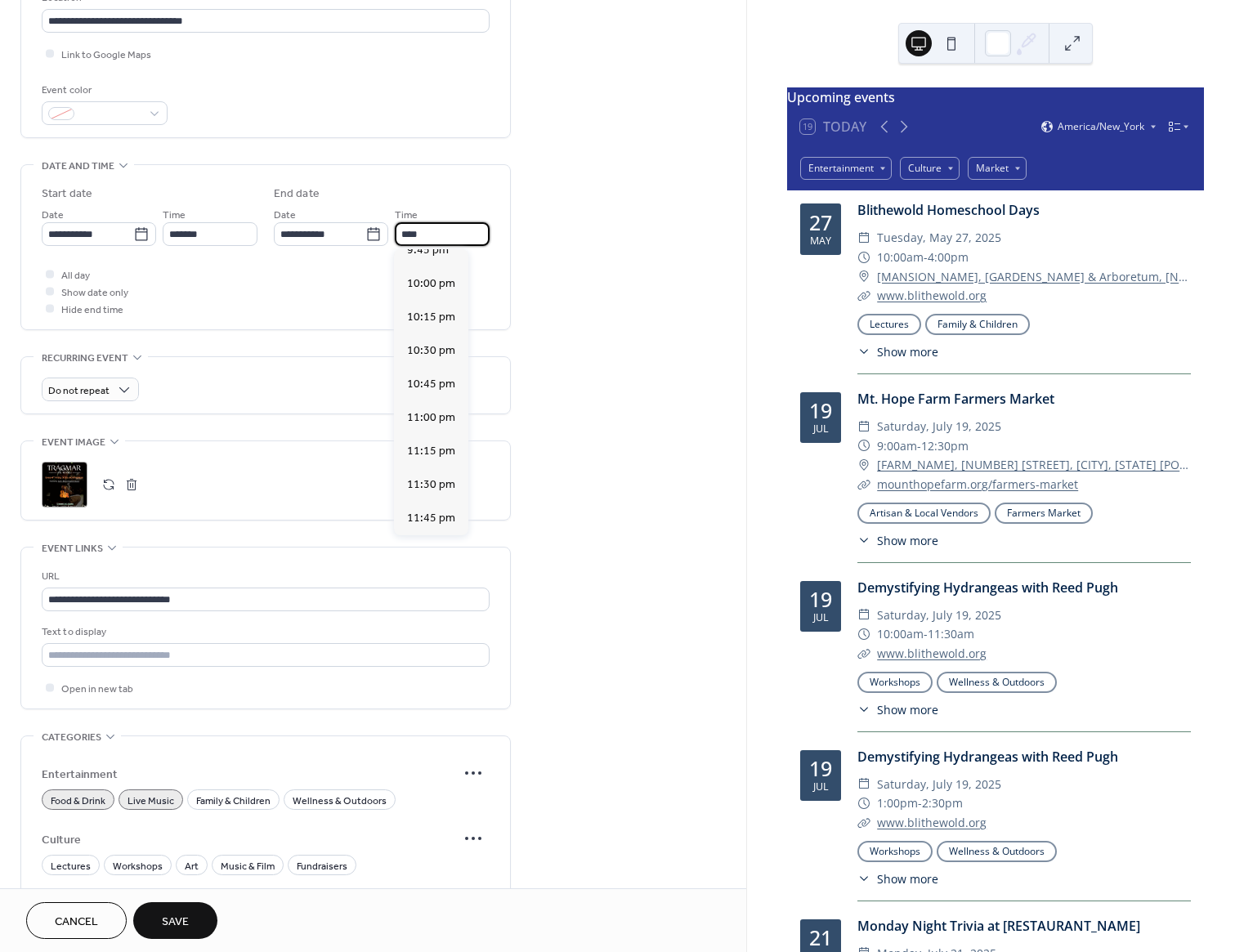 type on "********" 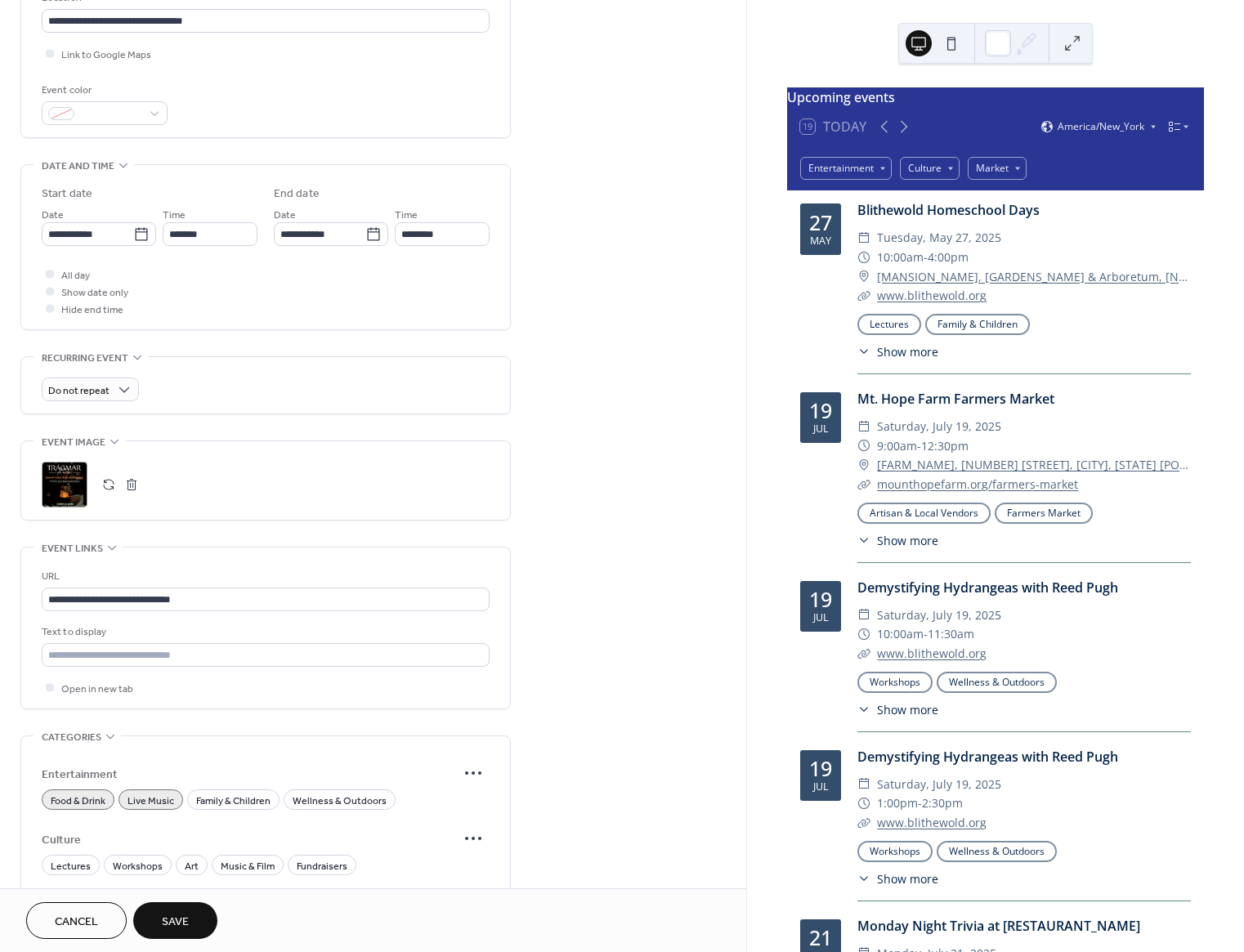 click on "**********" at bounding box center (373, 402) 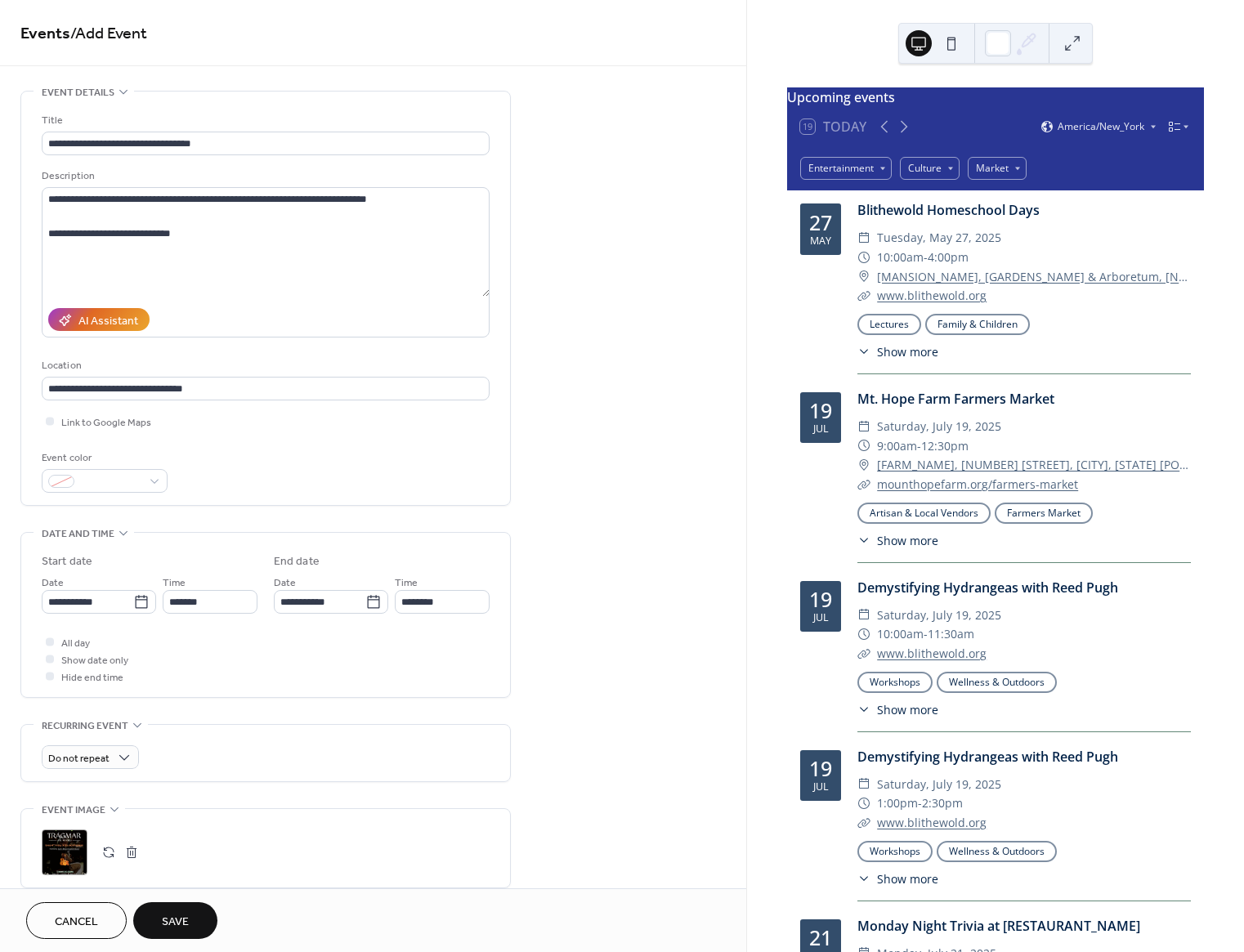 scroll, scrollTop: 561, scrollLeft: 0, axis: vertical 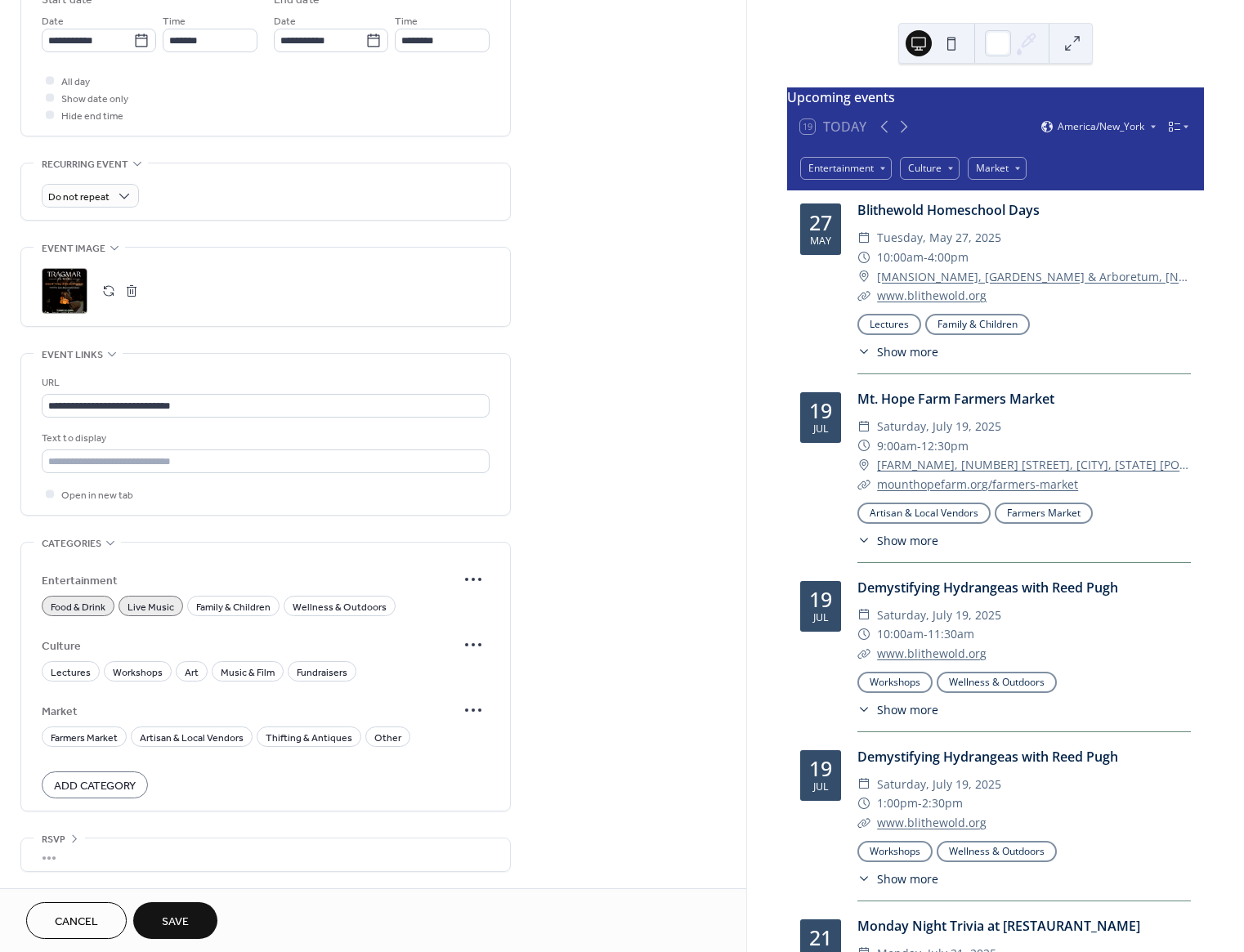 click on "Do not repeat" at bounding box center (266, 191) 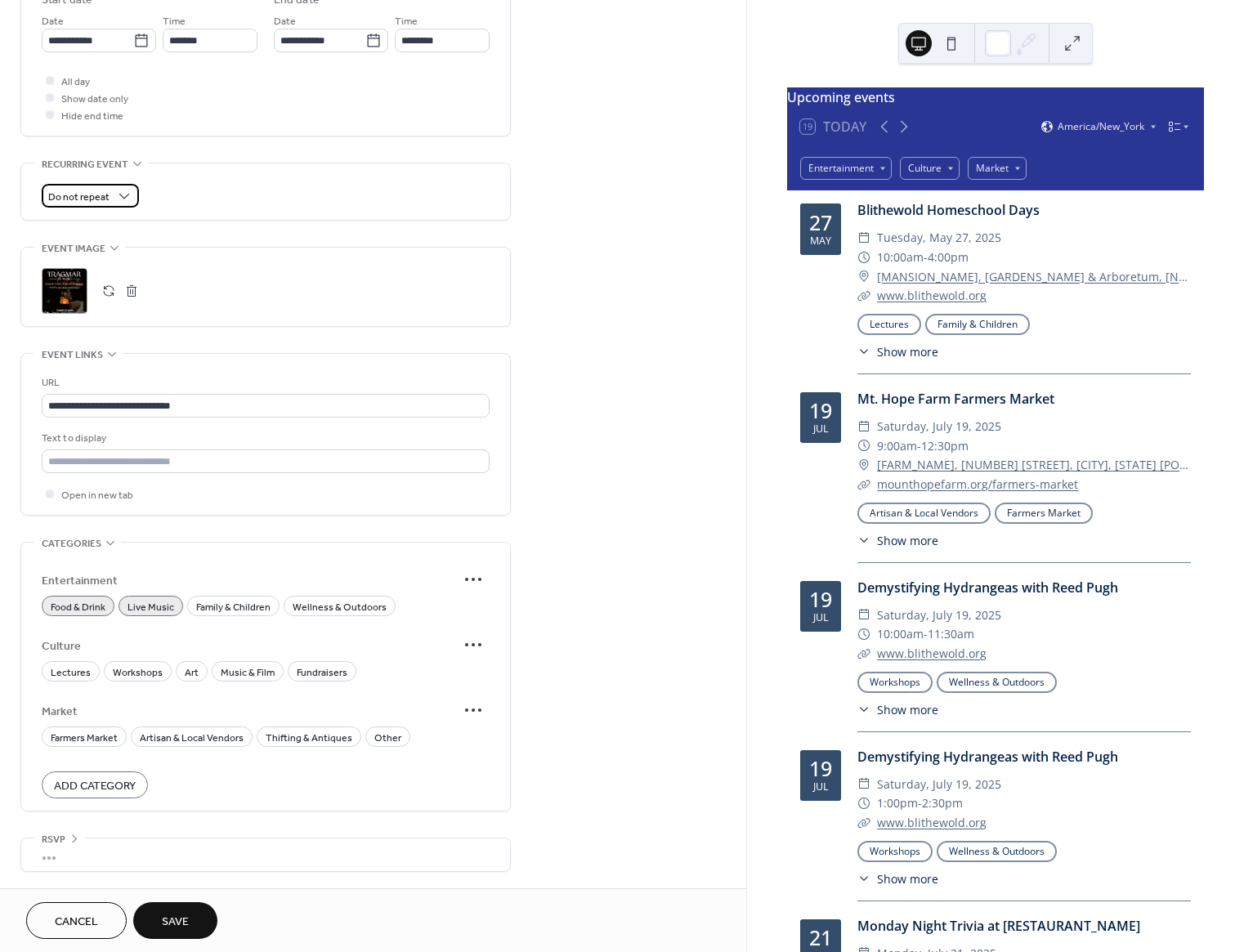 click on "Do not repeat" at bounding box center [90, 195] 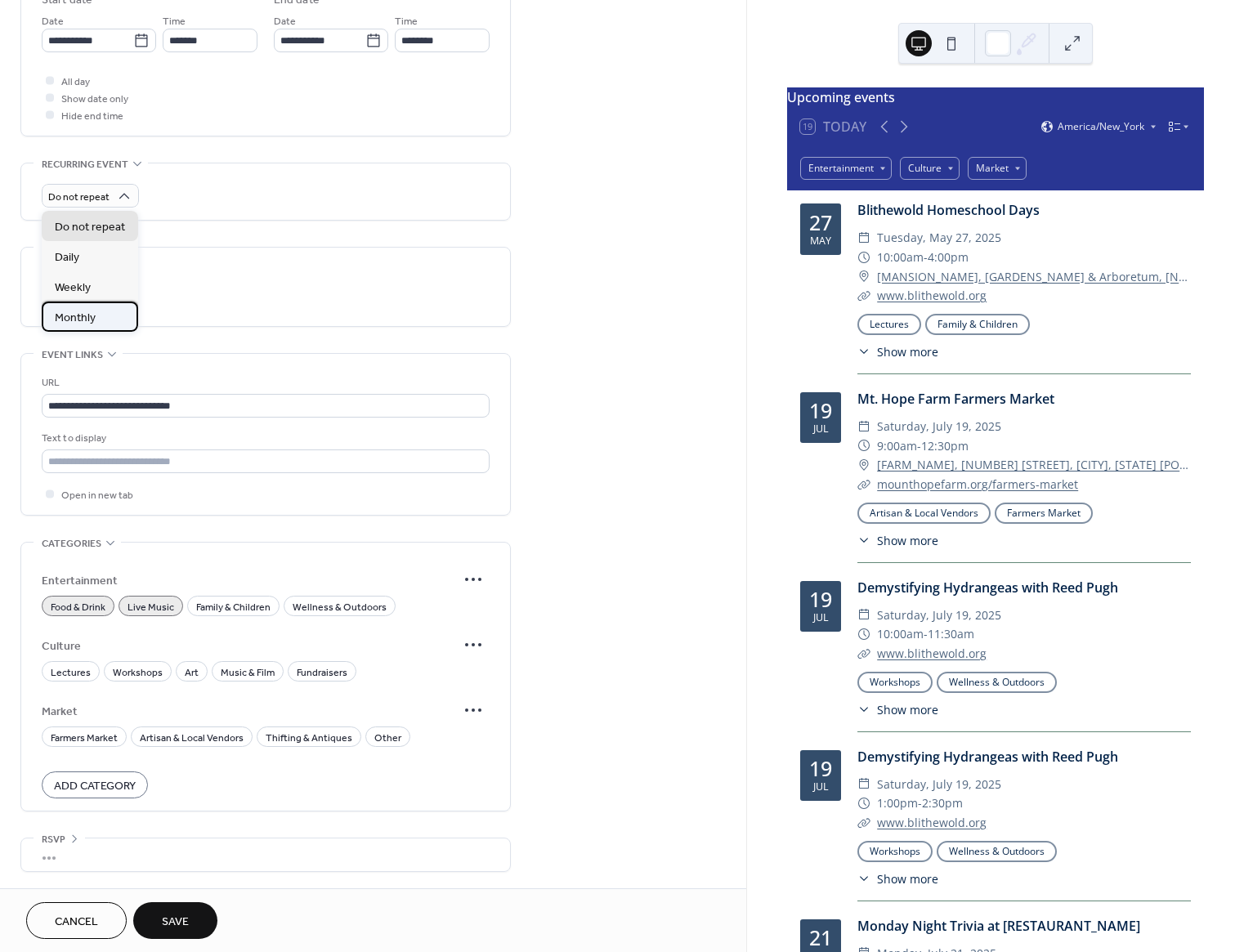 click on "Monthly" at bounding box center (75, 318) 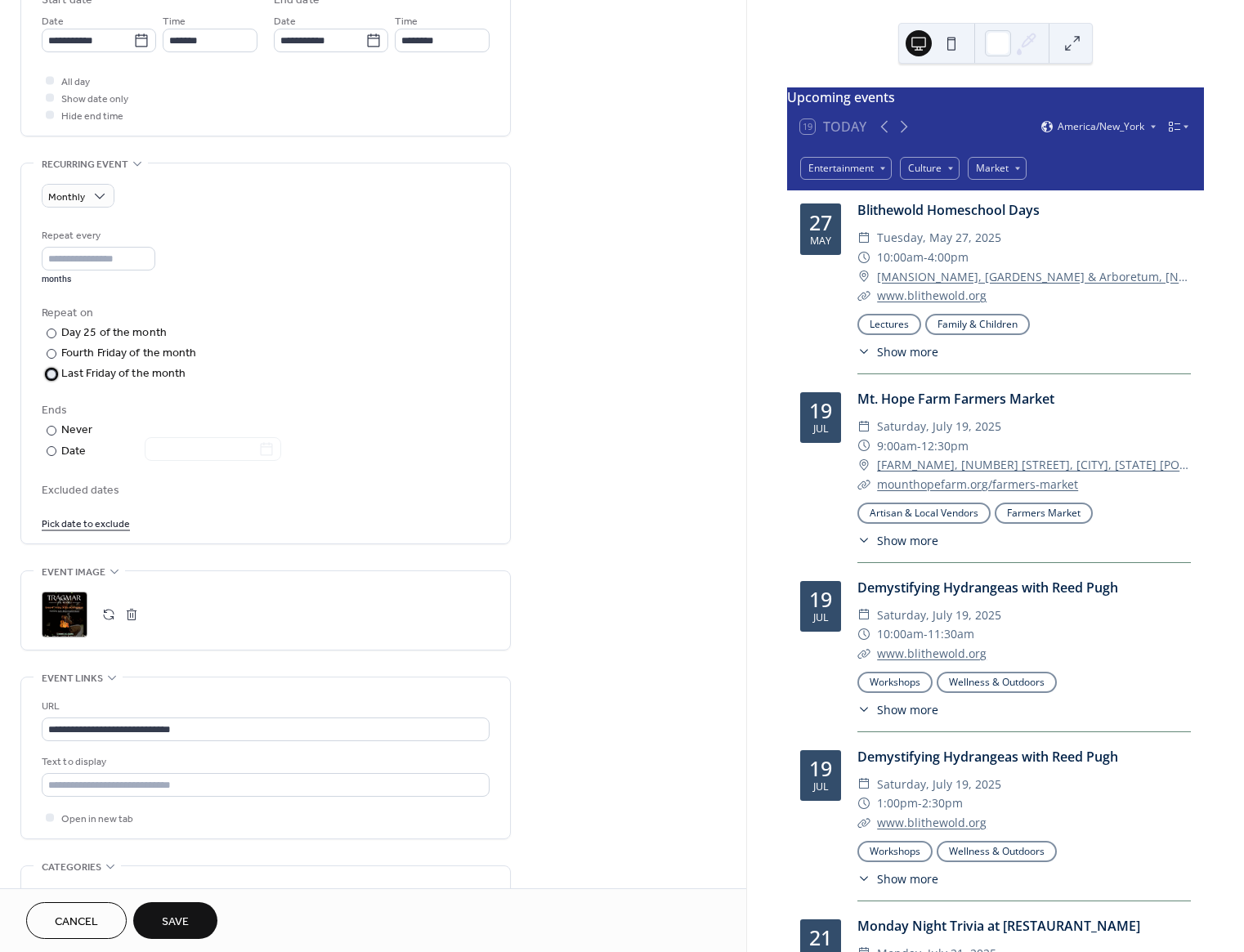 click on "Last Friday of the month" at bounding box center [123, 373] 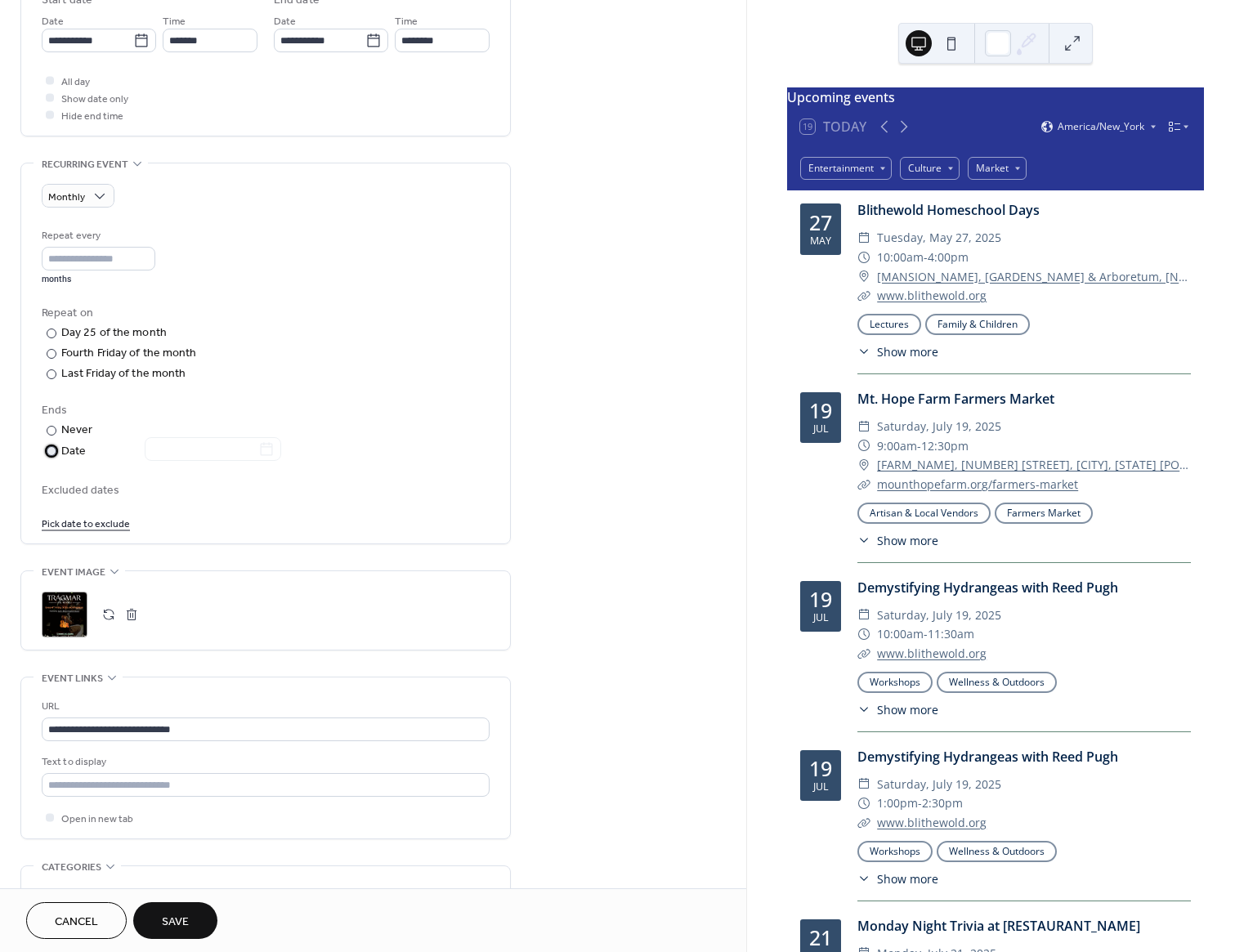 click on "Date" at bounding box center [171, 451] 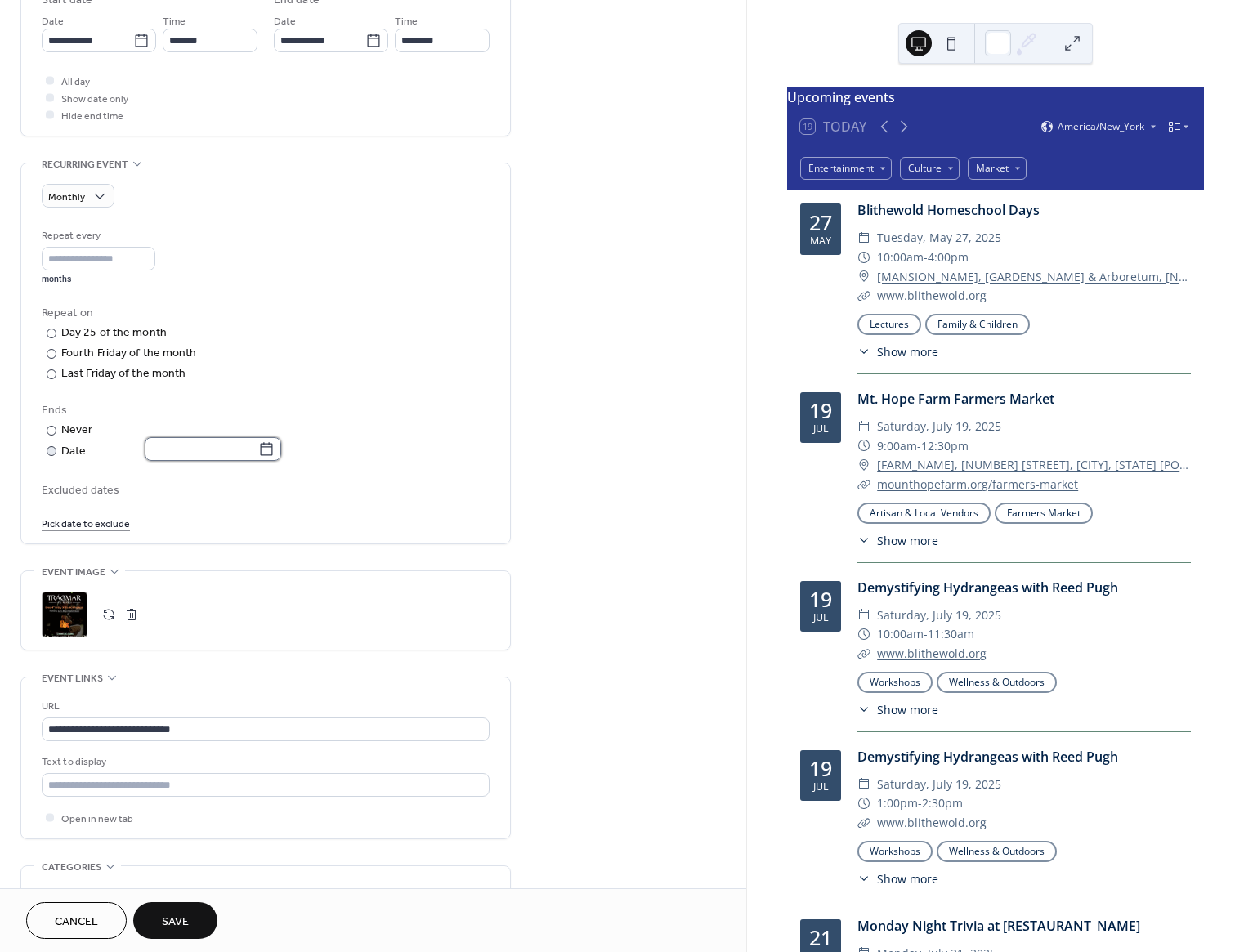 click at bounding box center [201, 449] 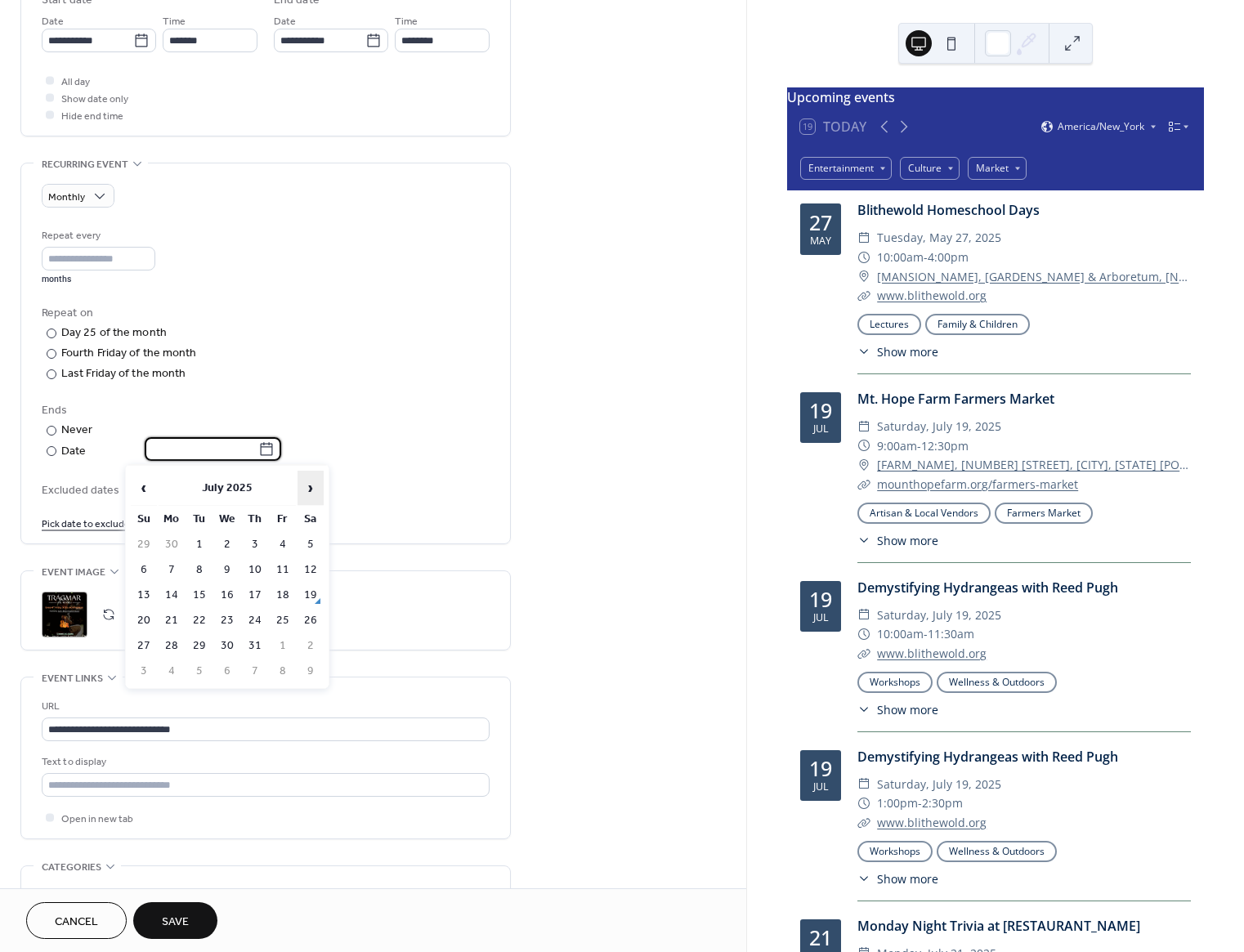 click on "›" at bounding box center [311, 488] 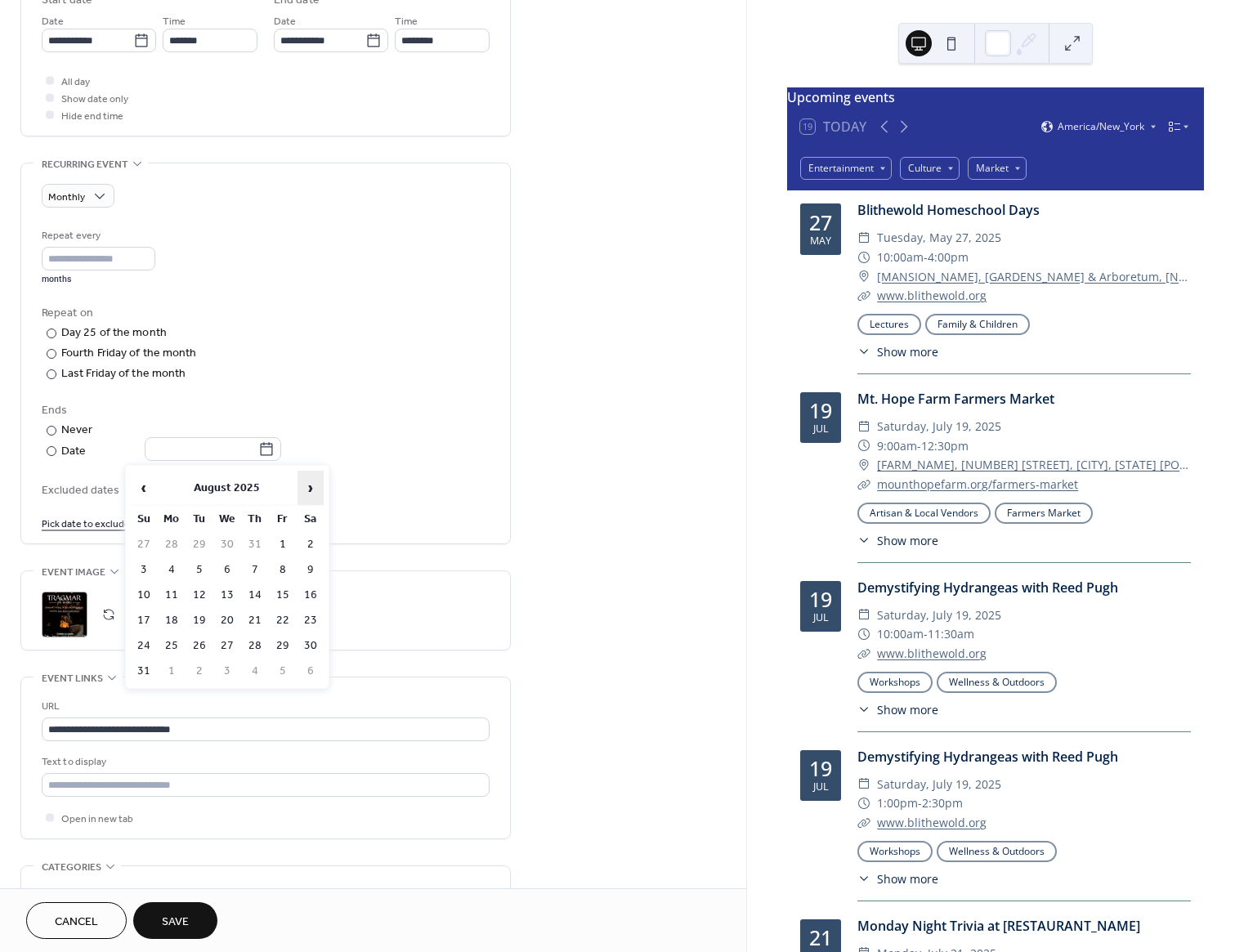 click on "›" at bounding box center (311, 488) 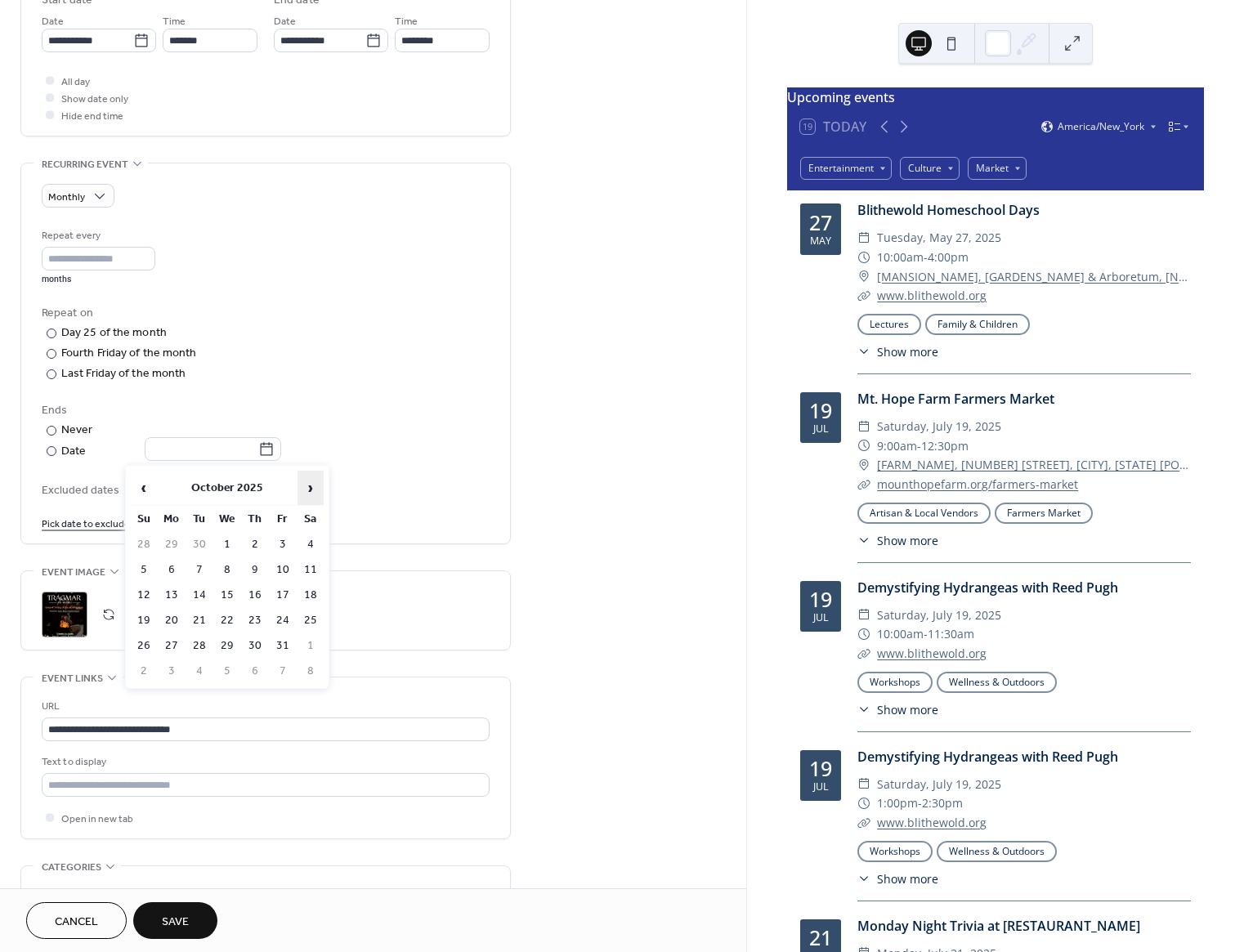 click on "›" at bounding box center (311, 488) 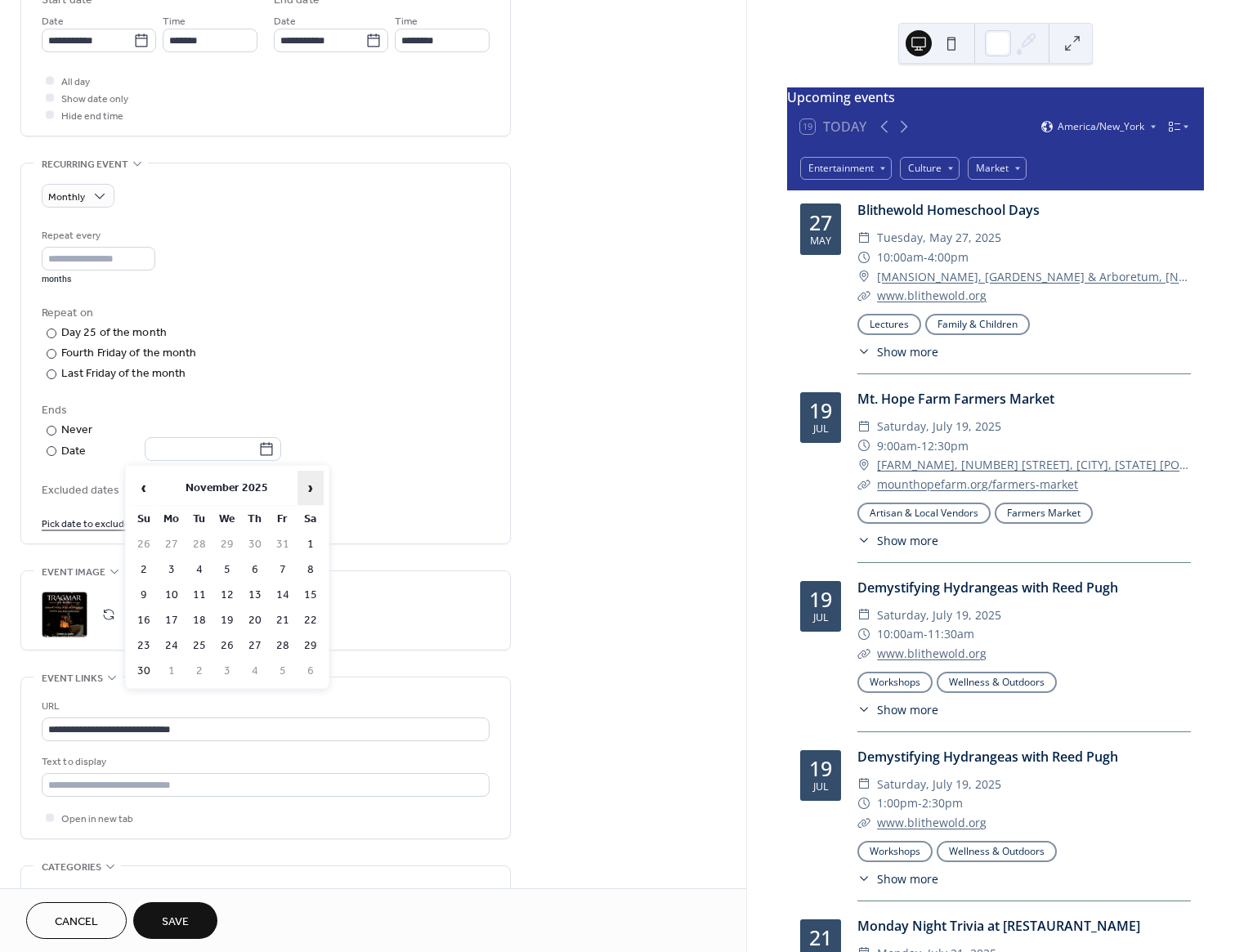 click on "›" at bounding box center [311, 488] 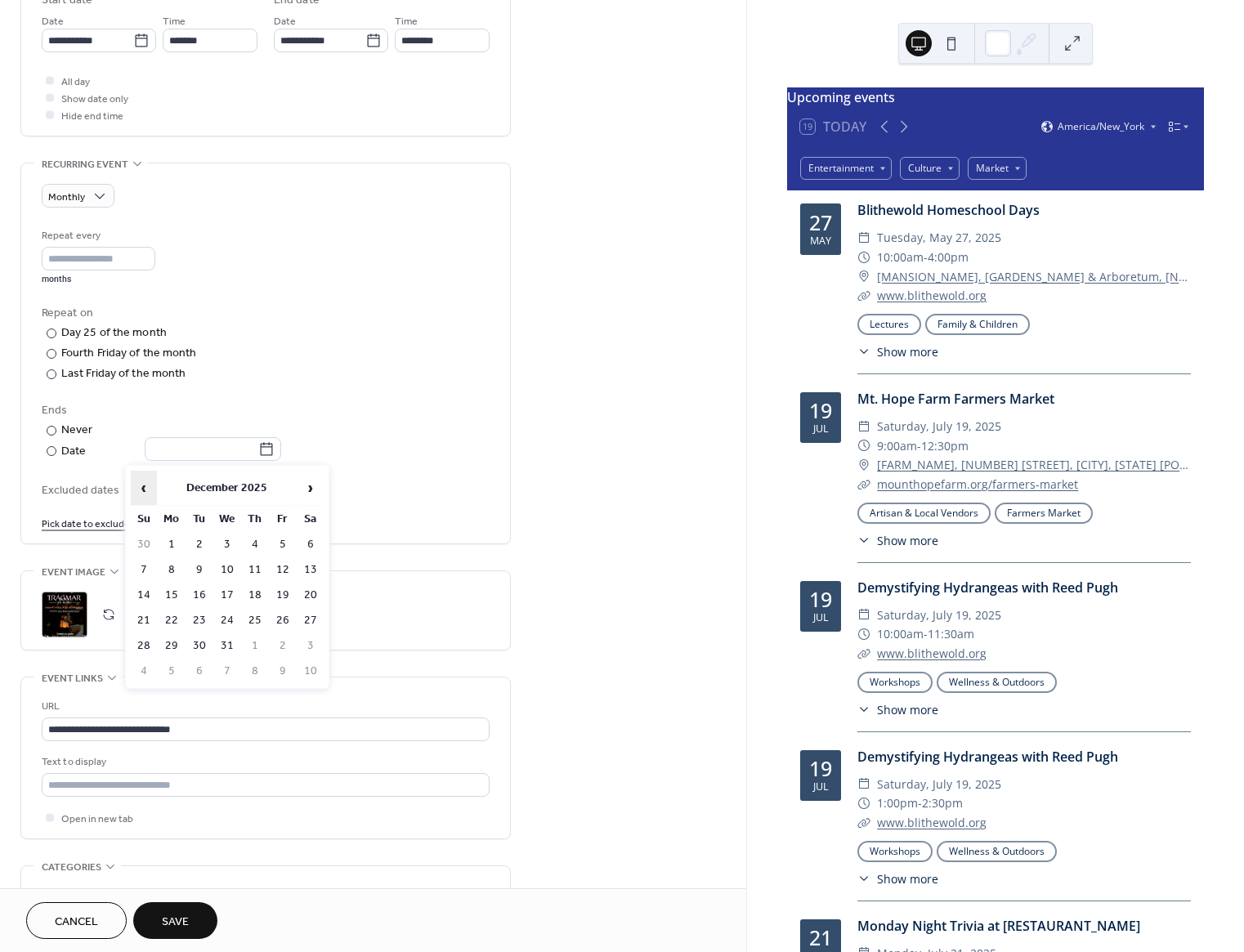 click on "‹" at bounding box center (144, 488) 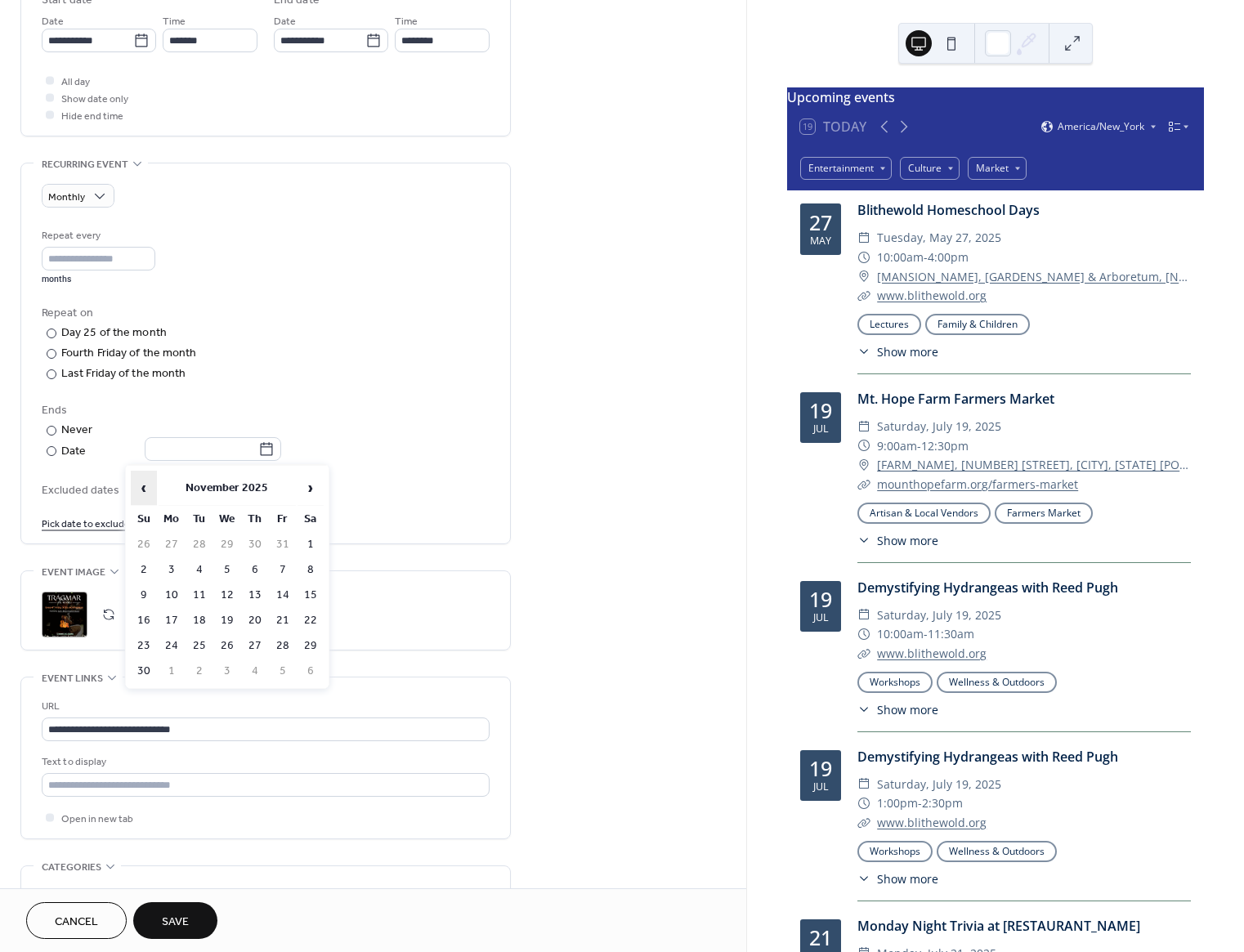 click on "‹" at bounding box center (144, 488) 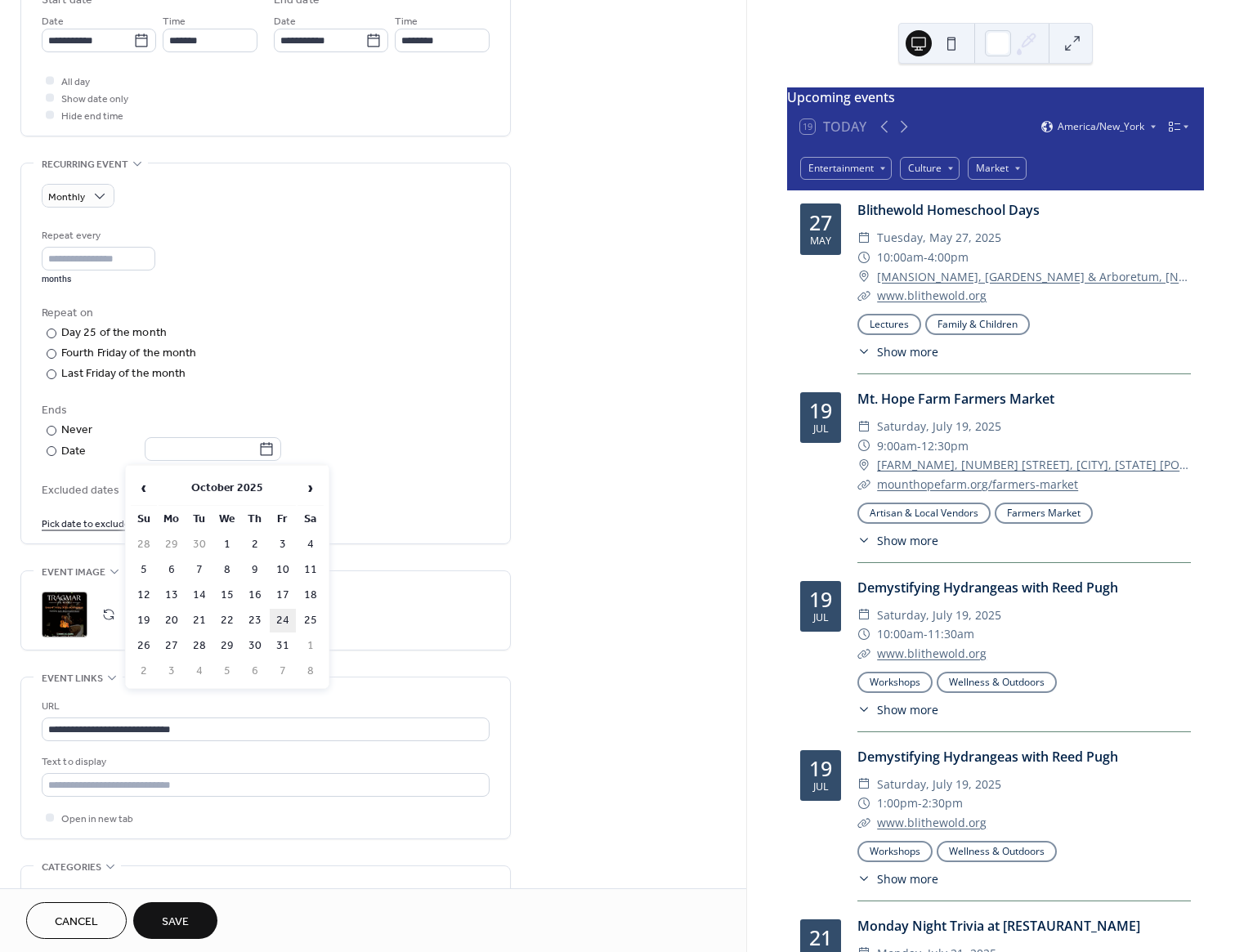 click on "24" at bounding box center [283, 620] 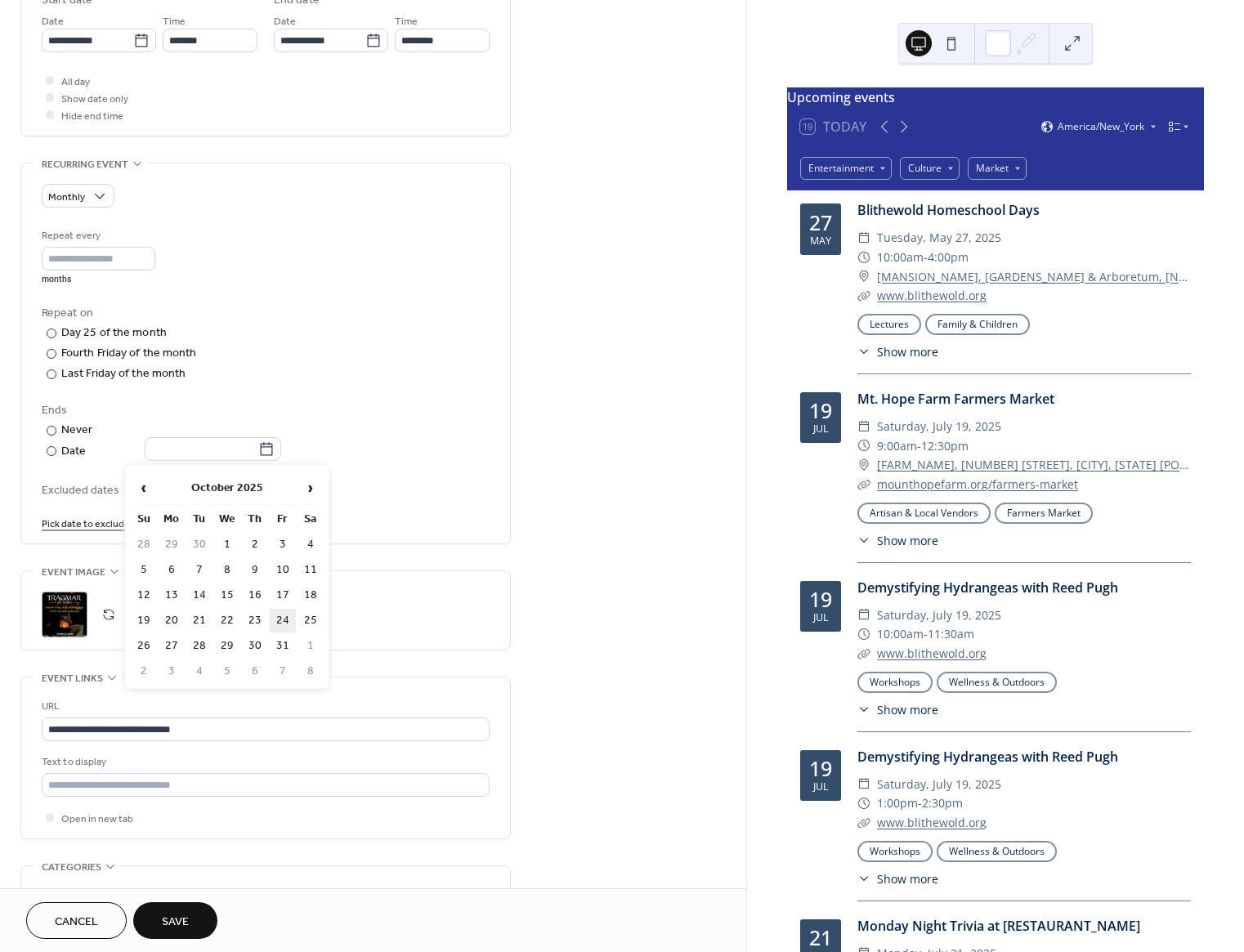 type on "**********" 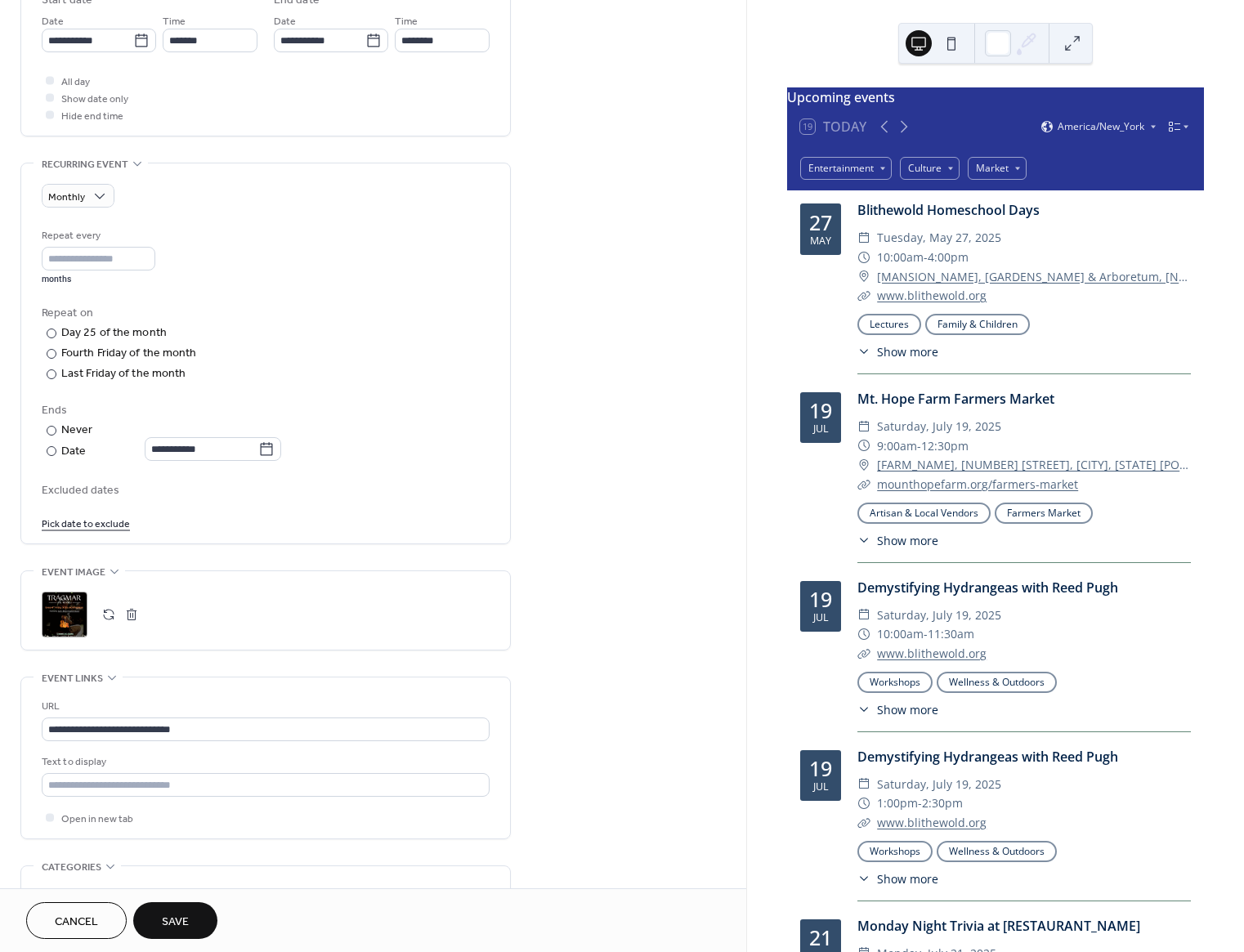 click on "Save" at bounding box center [175, 922] 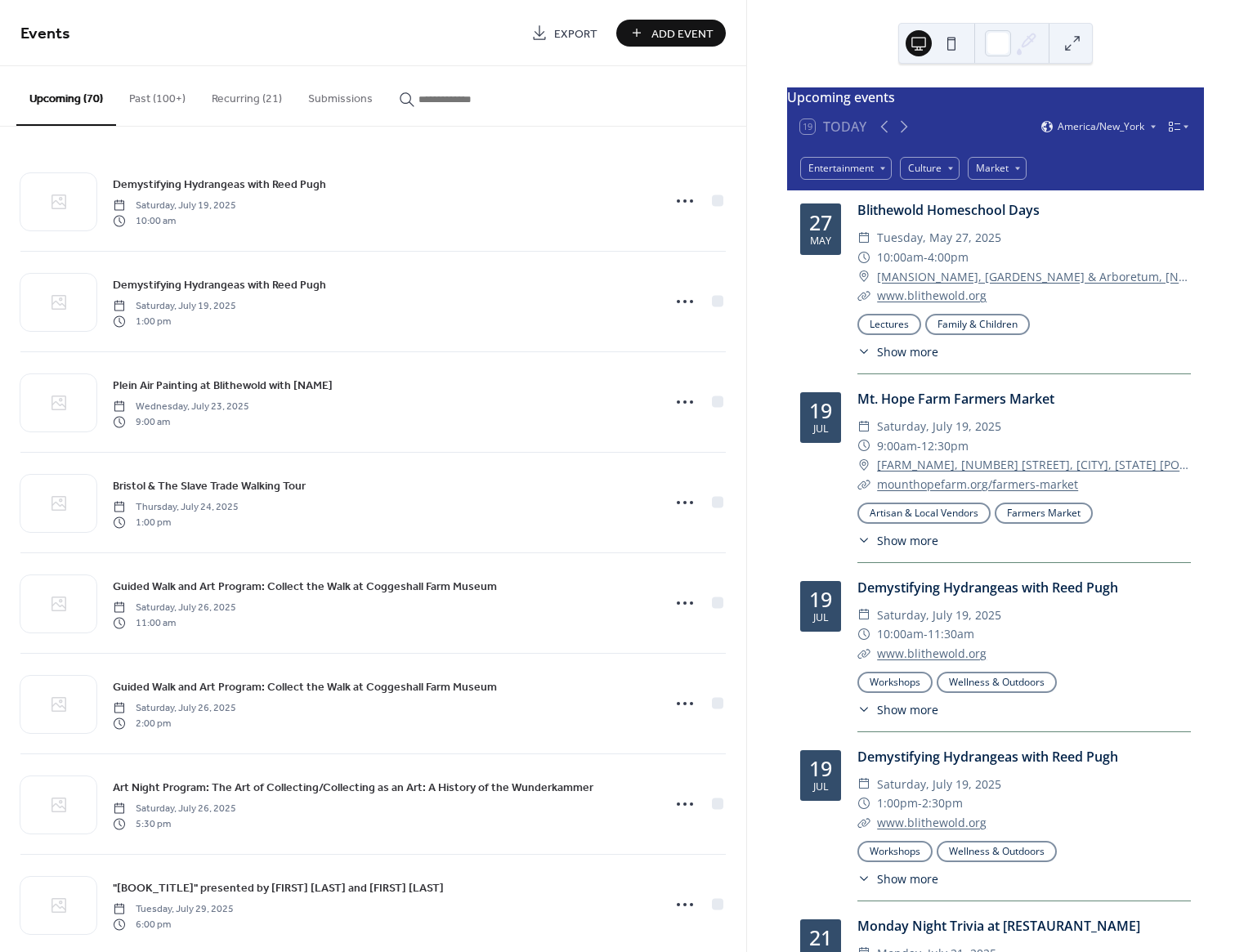 click at bounding box center [458, 95] 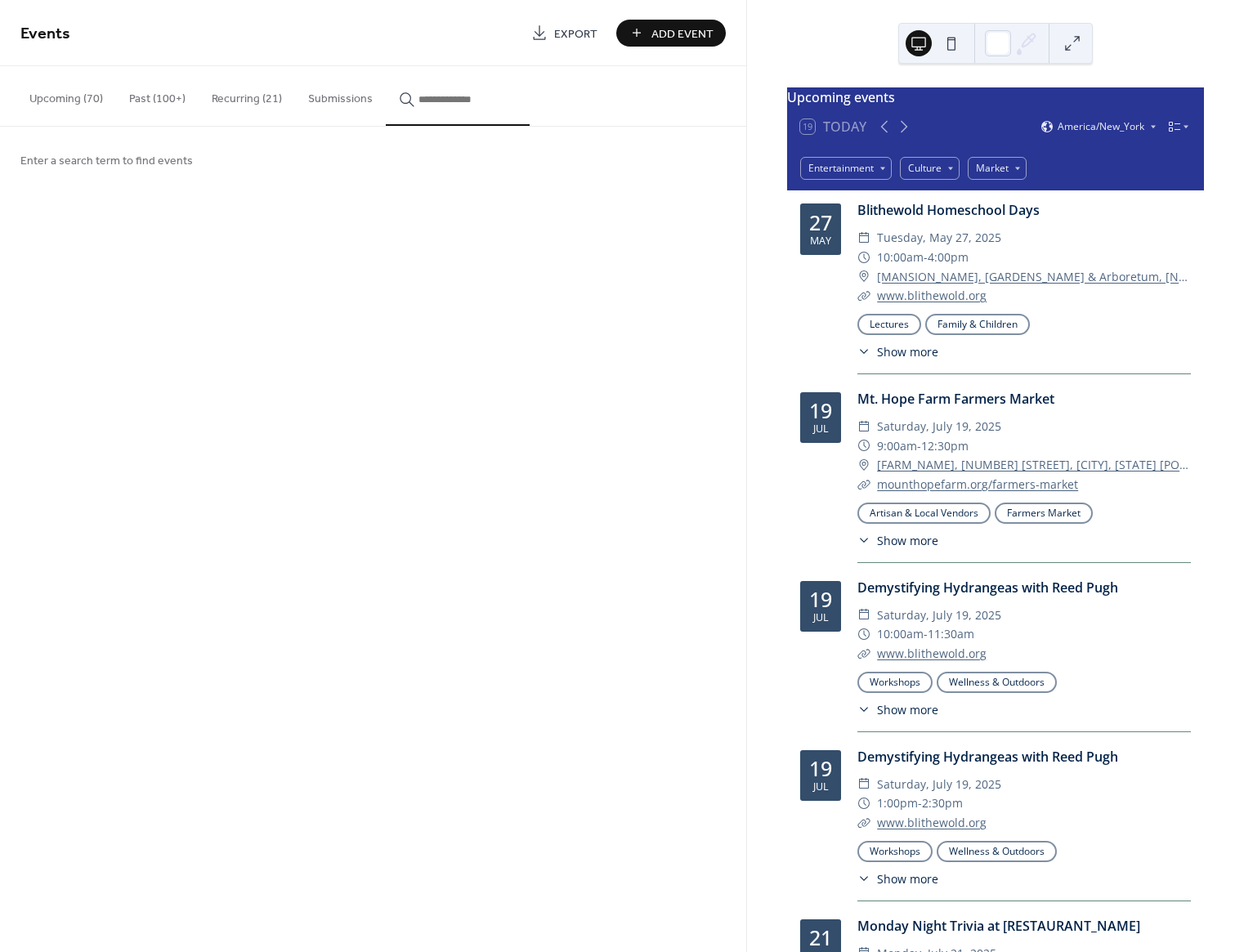 click at bounding box center (468, 99) 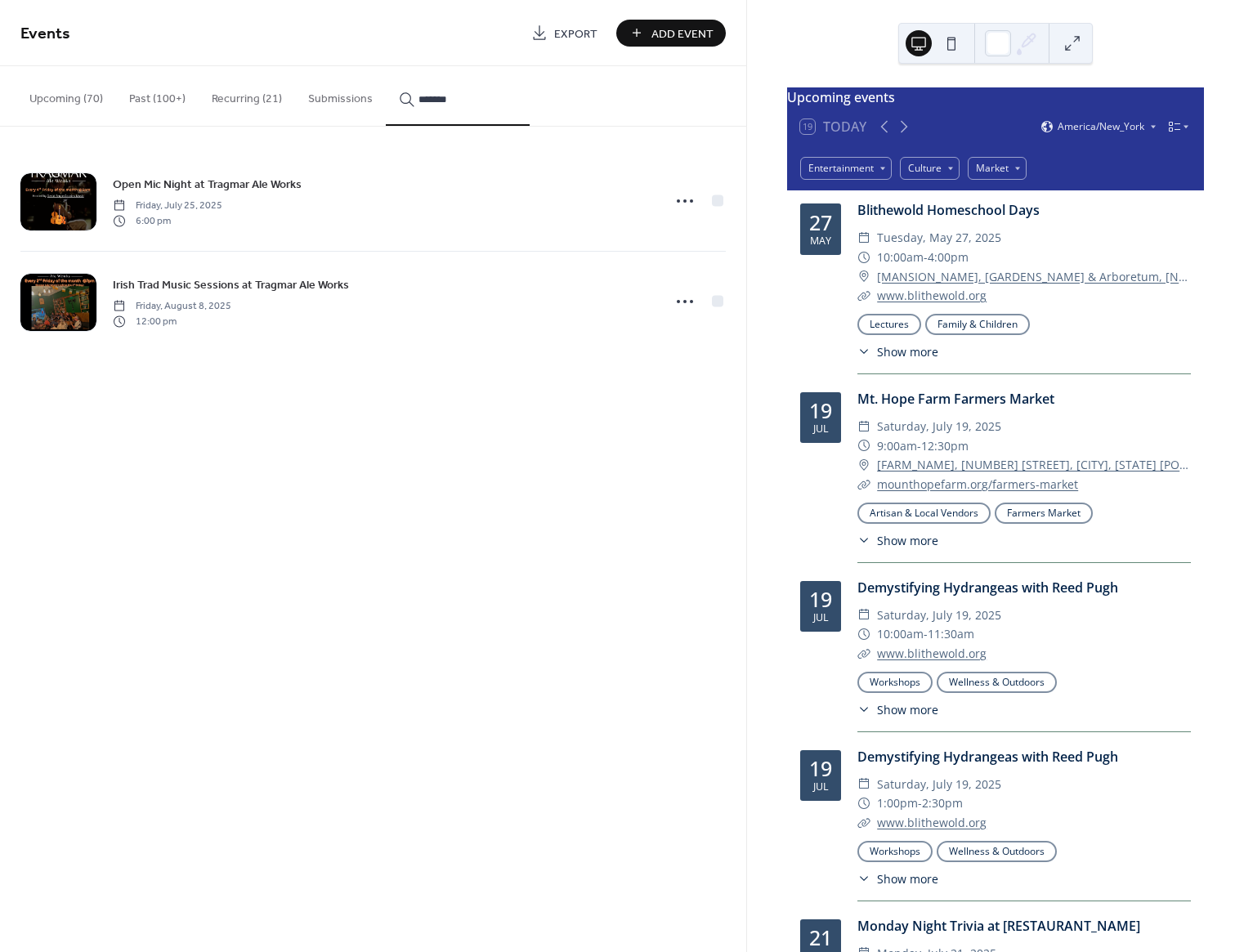 type on "*******" 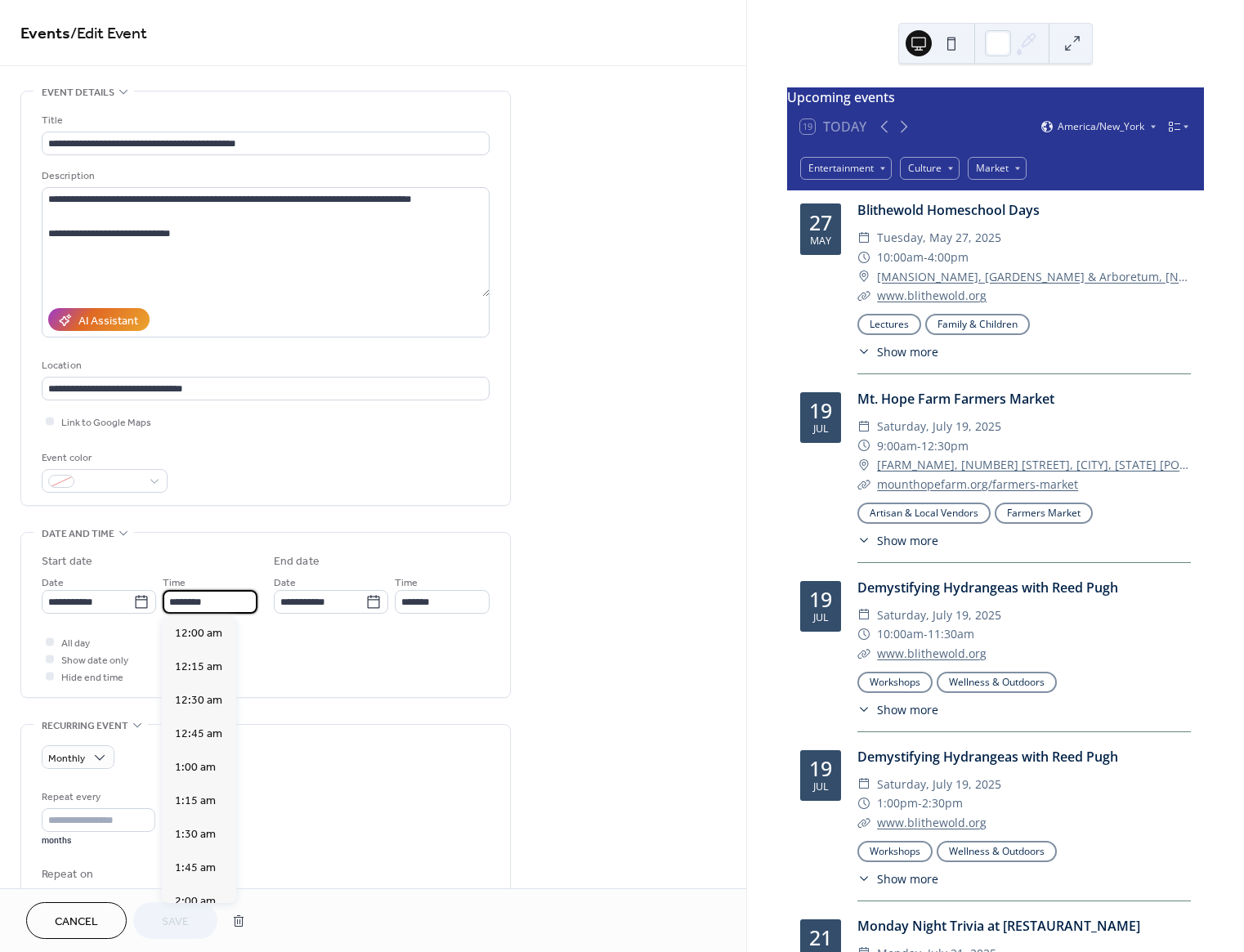 click on "********" at bounding box center (210, 601) 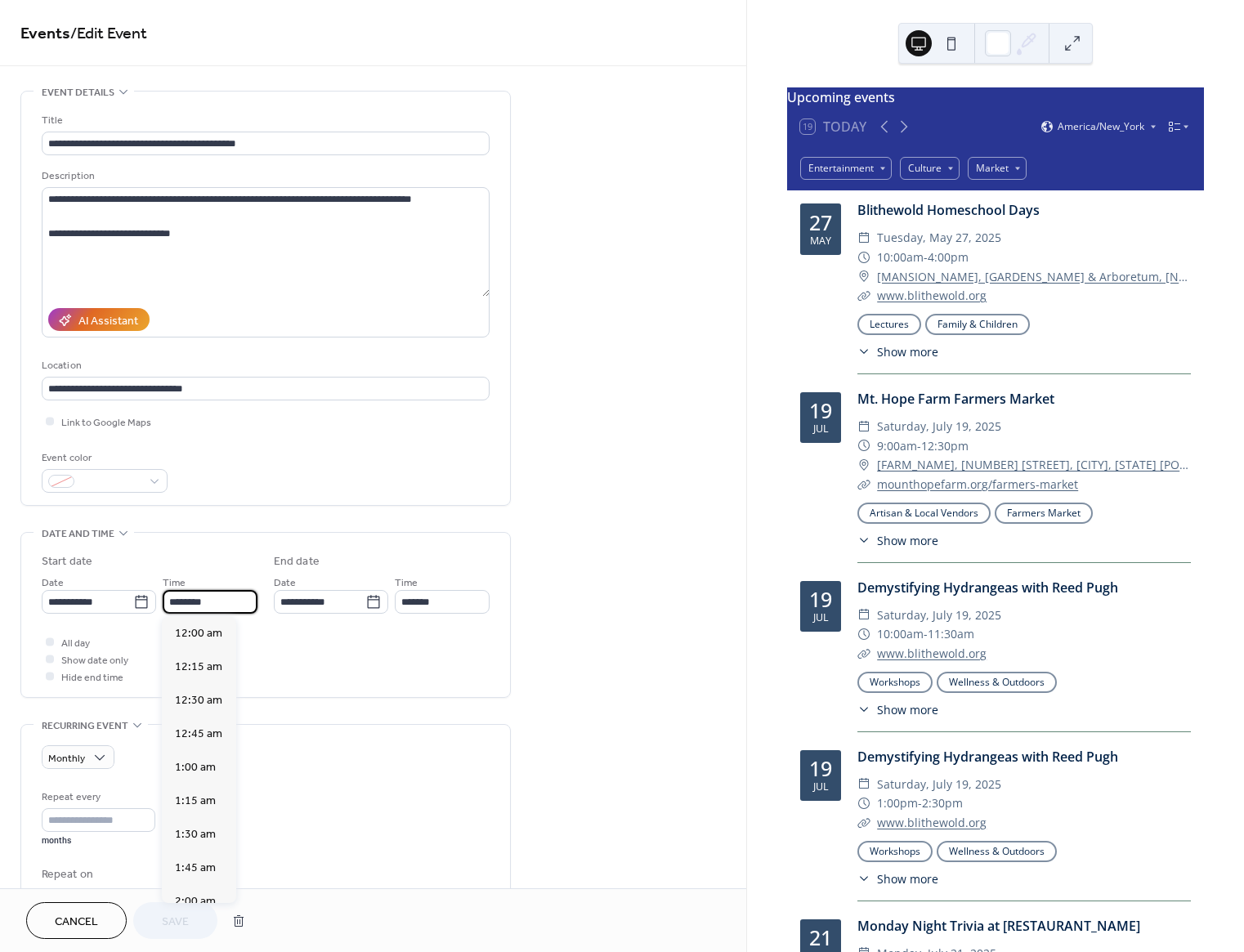 scroll, scrollTop: 1608, scrollLeft: 0, axis: vertical 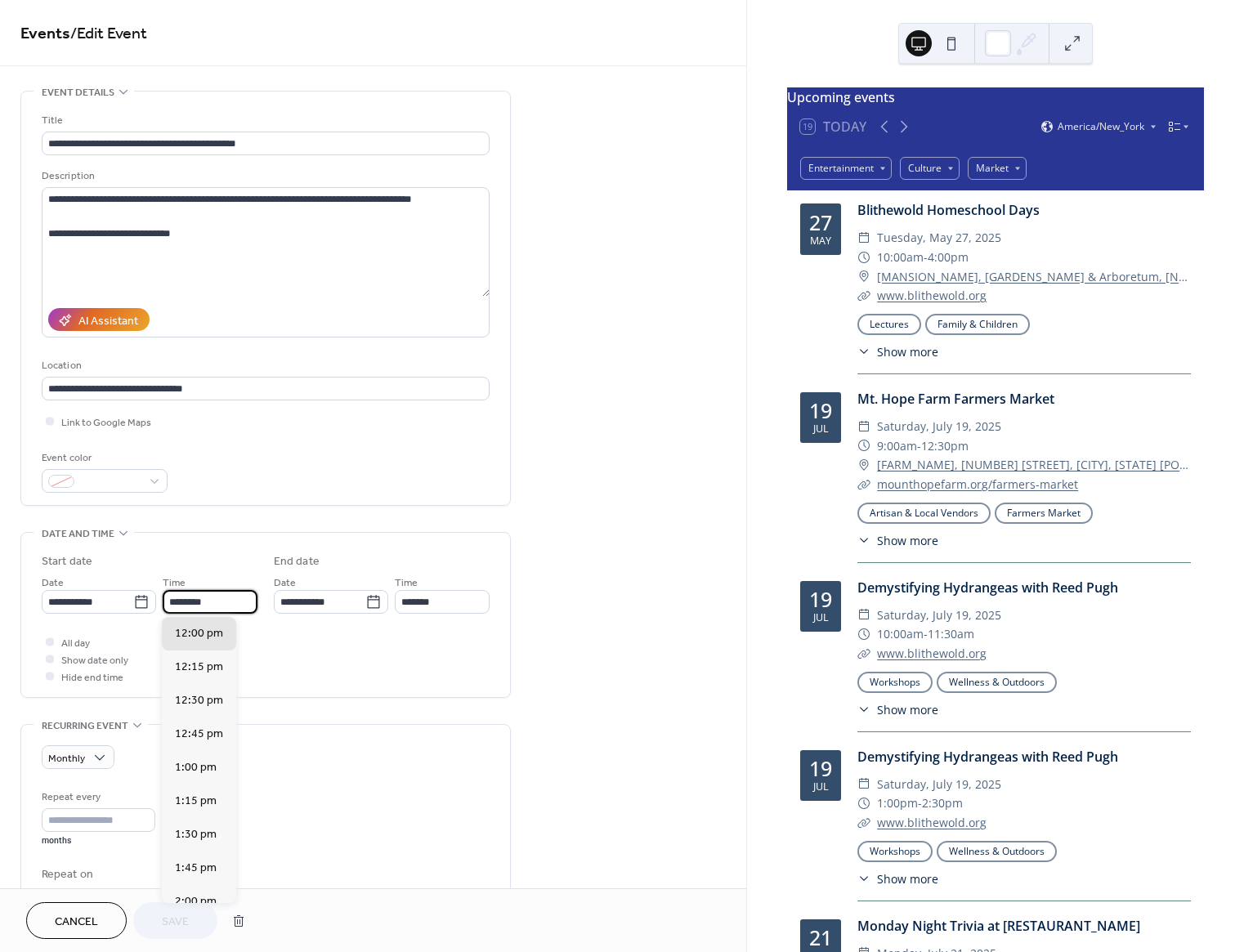 click on "********" at bounding box center [210, 601] 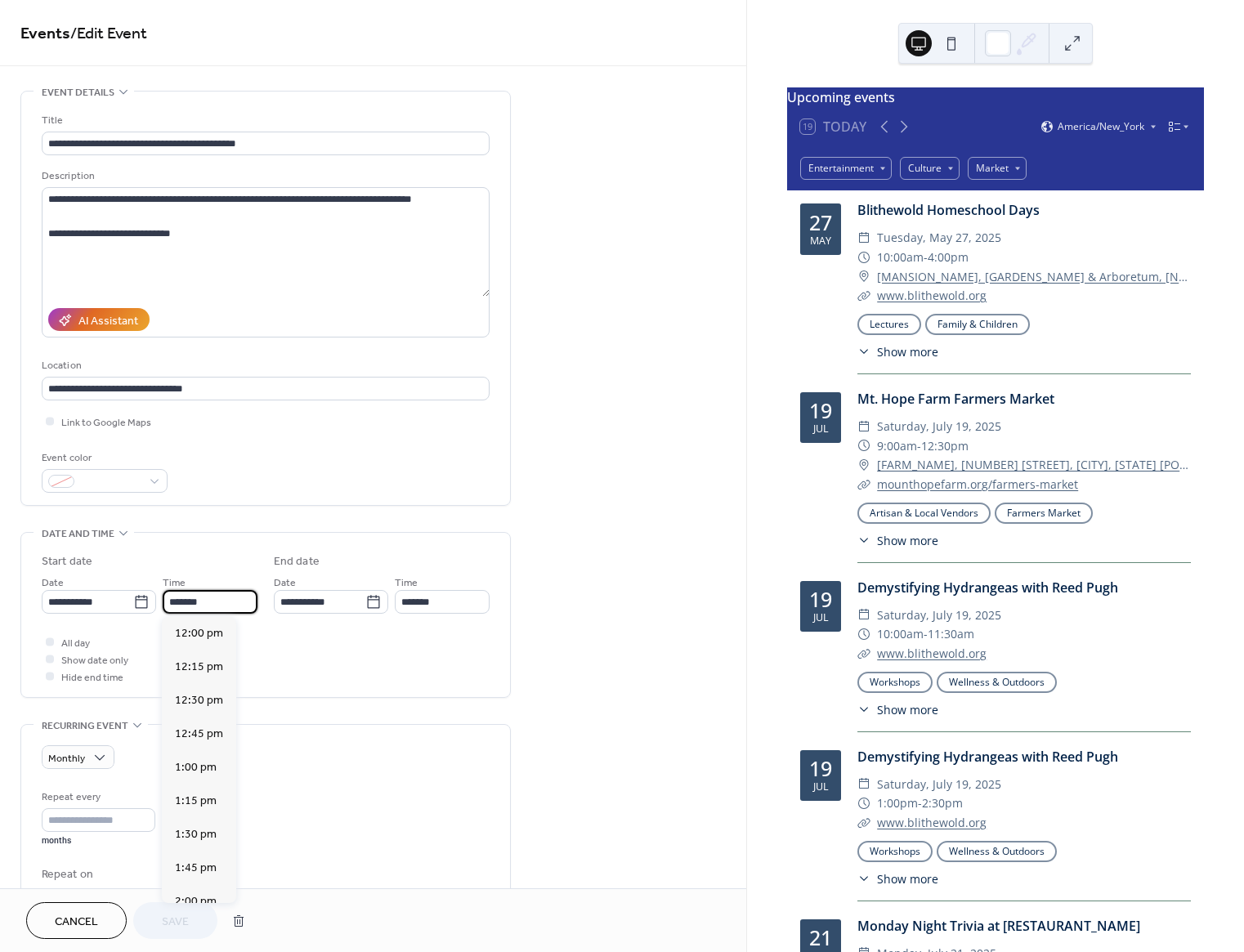 scroll, scrollTop: 2546, scrollLeft: 0, axis: vertical 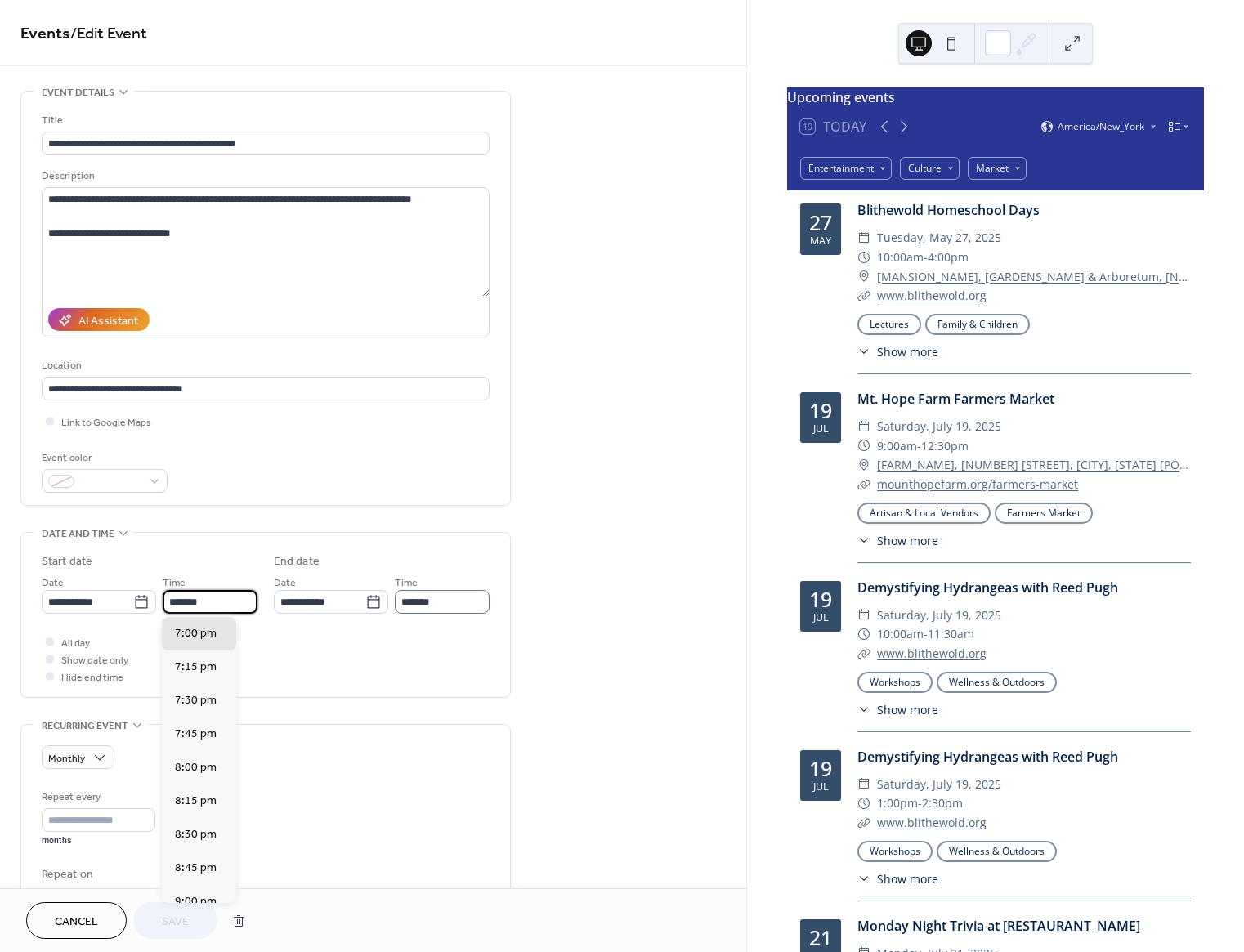 type on "*******" 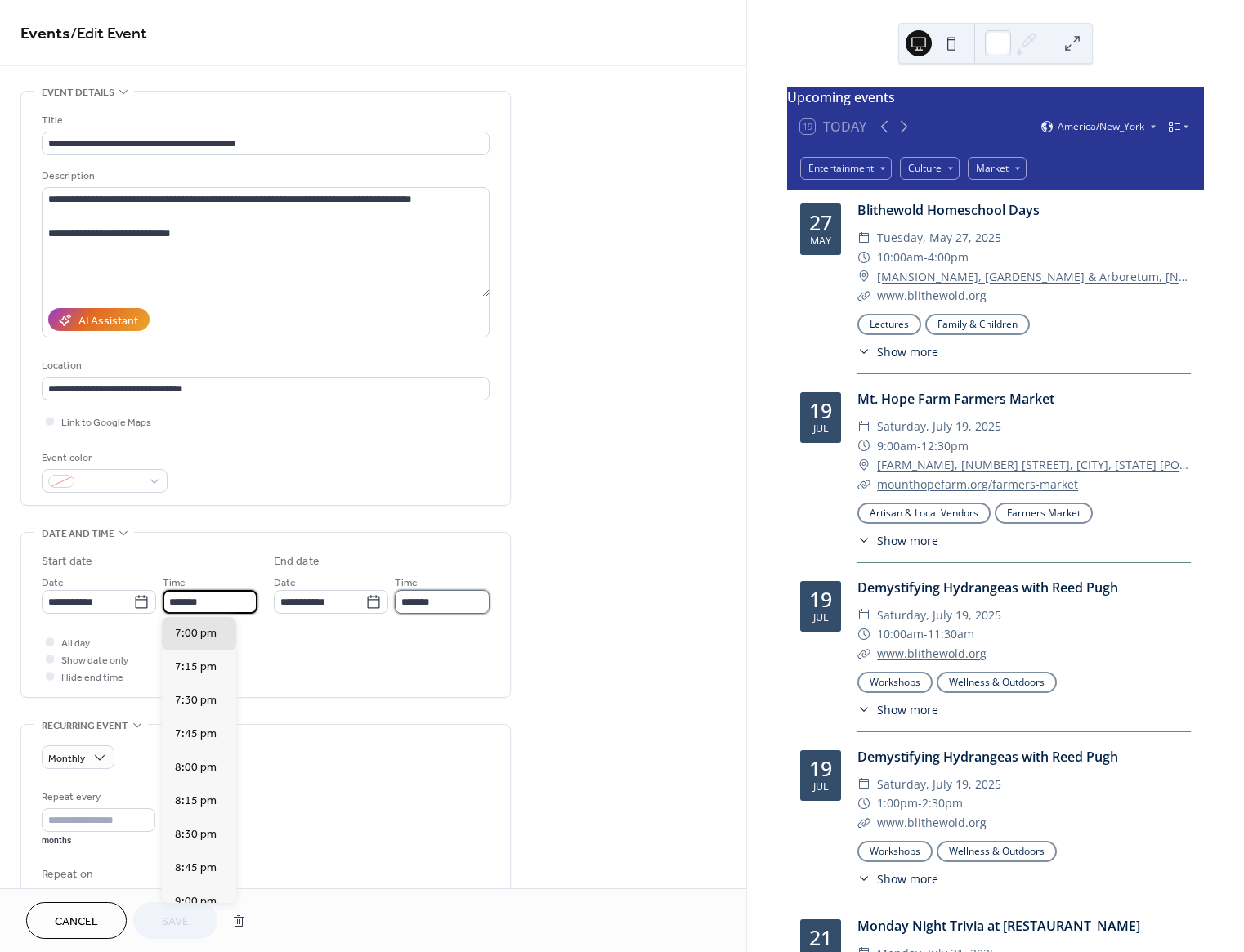 click on "*******" at bounding box center (442, 601) 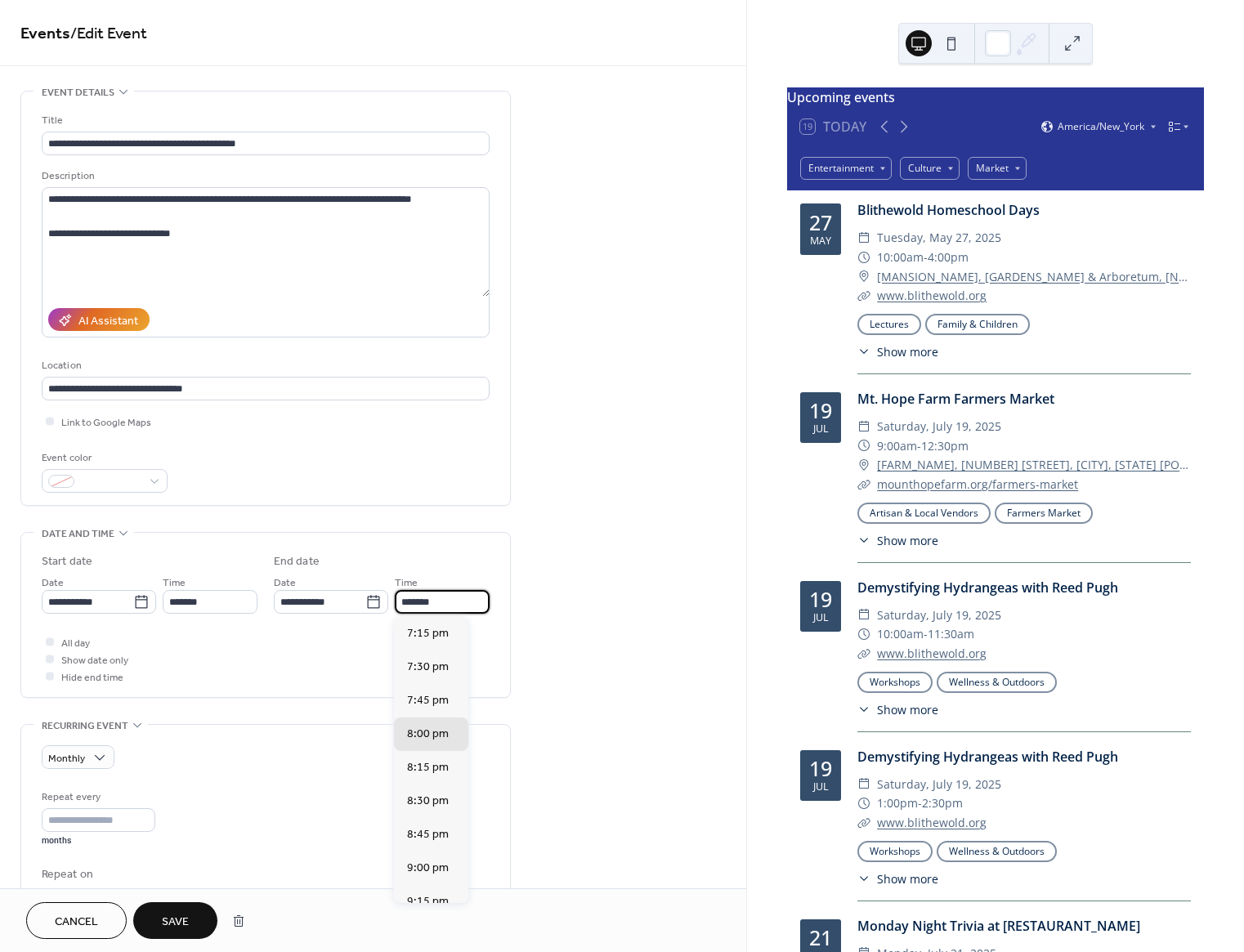click on "*******" at bounding box center (442, 601) 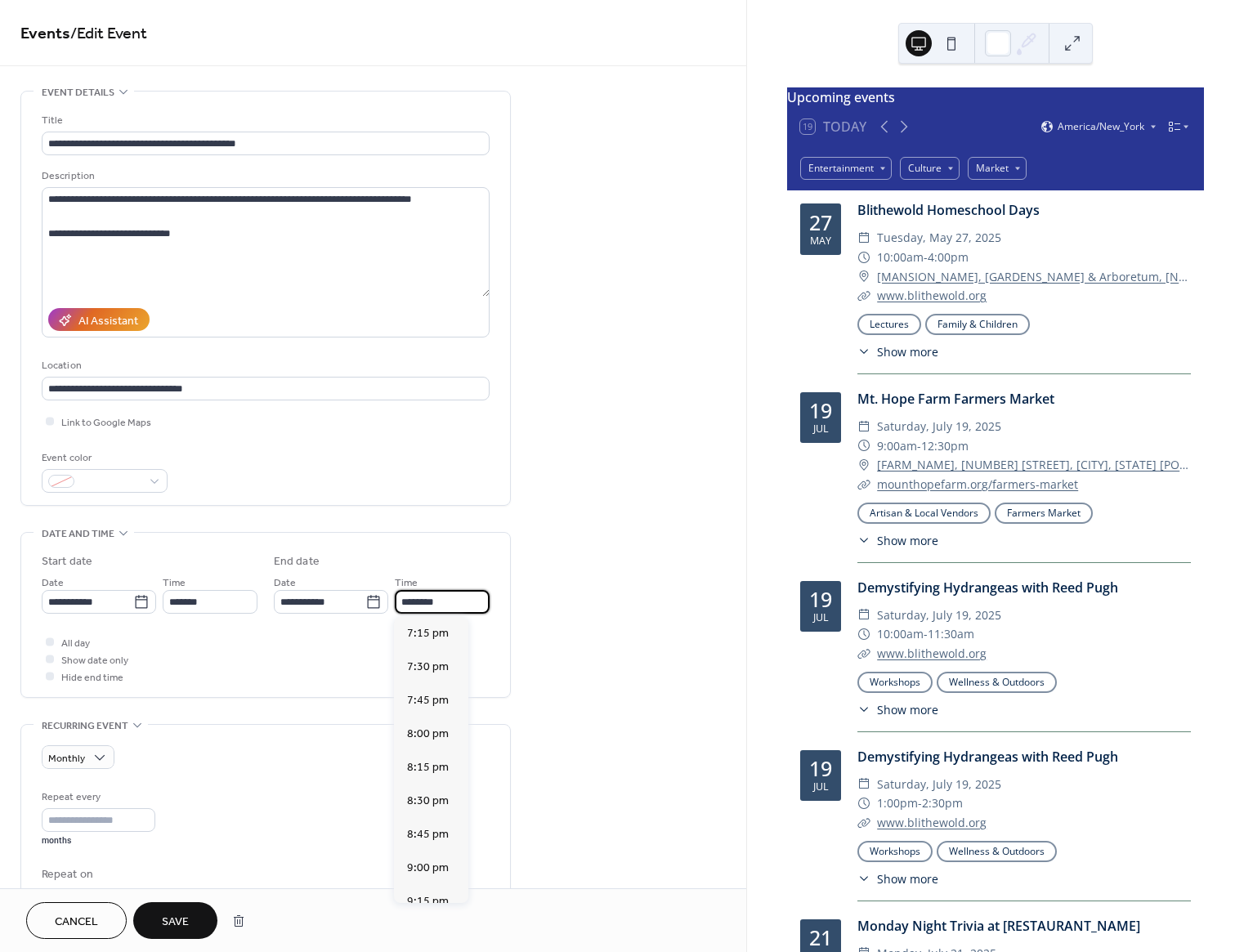 scroll, scrollTop: 351, scrollLeft: 0, axis: vertical 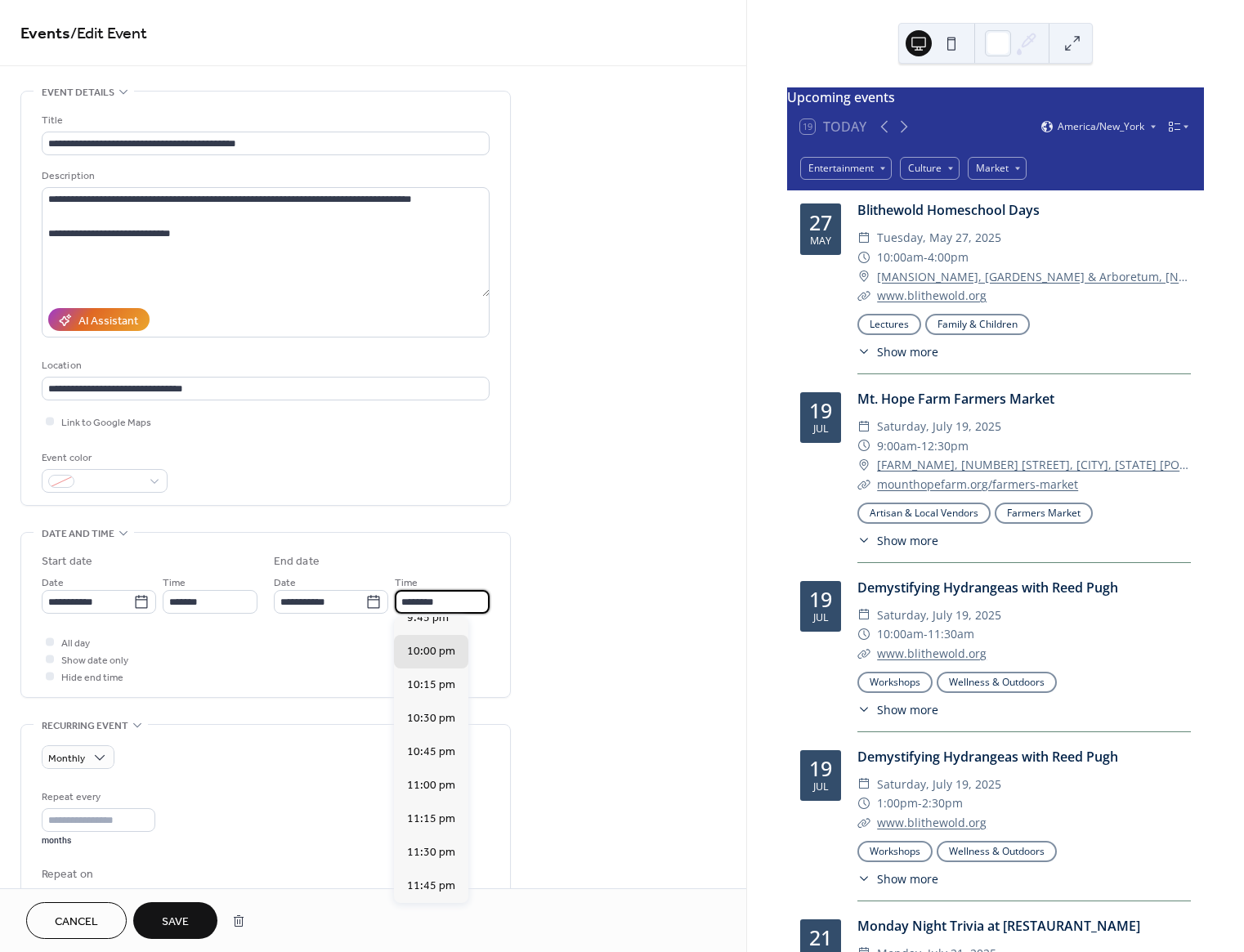 type on "********" 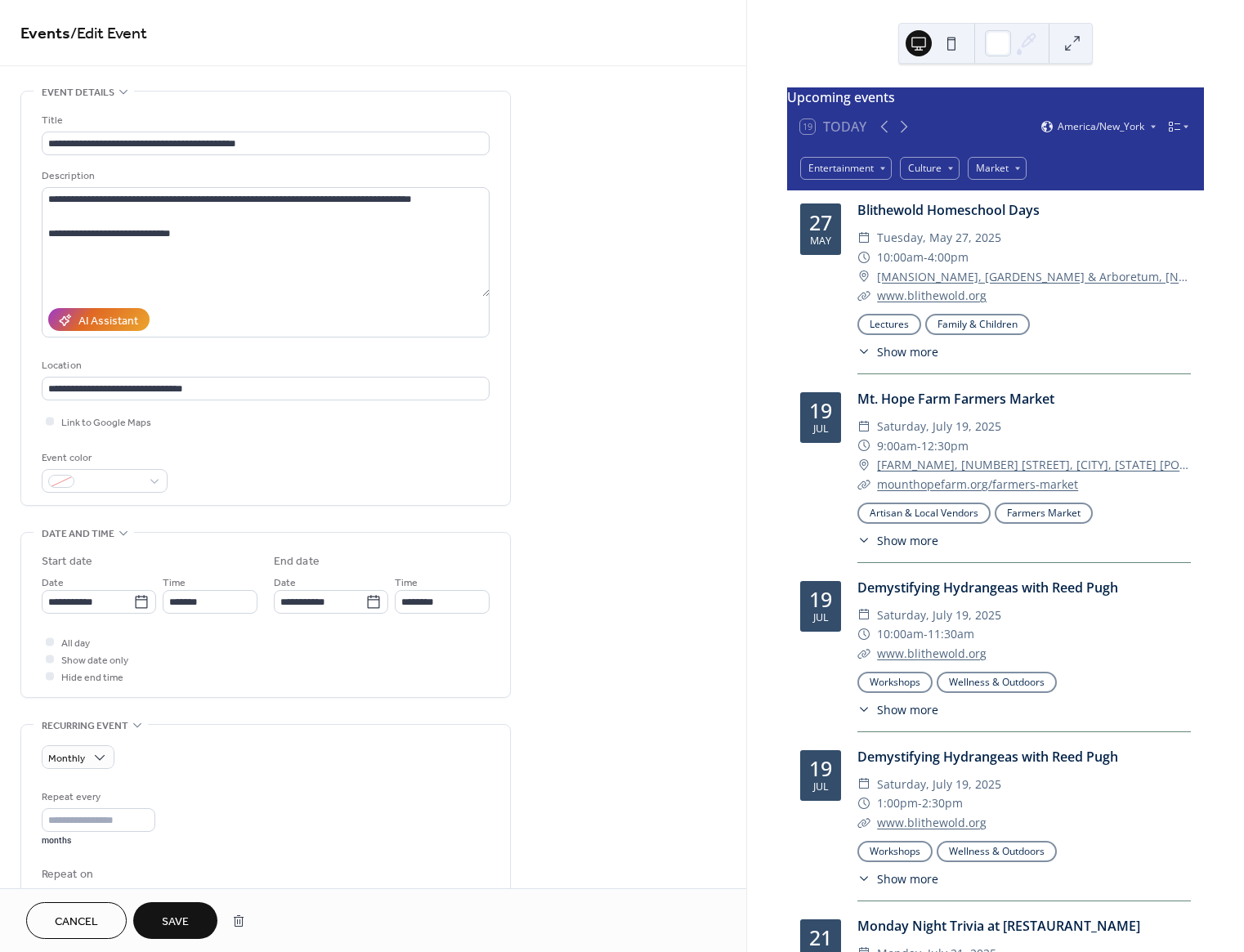 click on "**********" at bounding box center (373, 922) 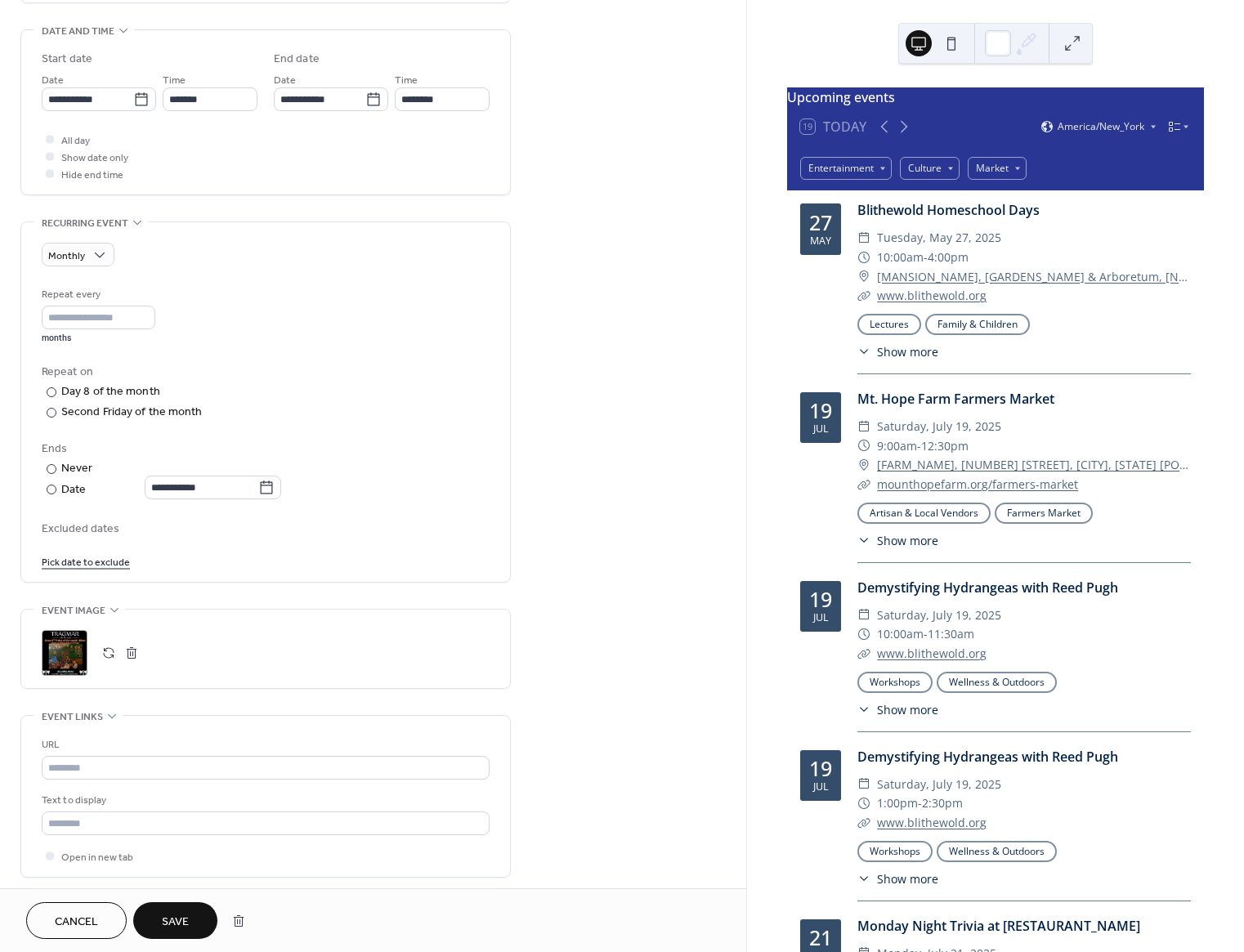scroll, scrollTop: 865, scrollLeft: 0, axis: vertical 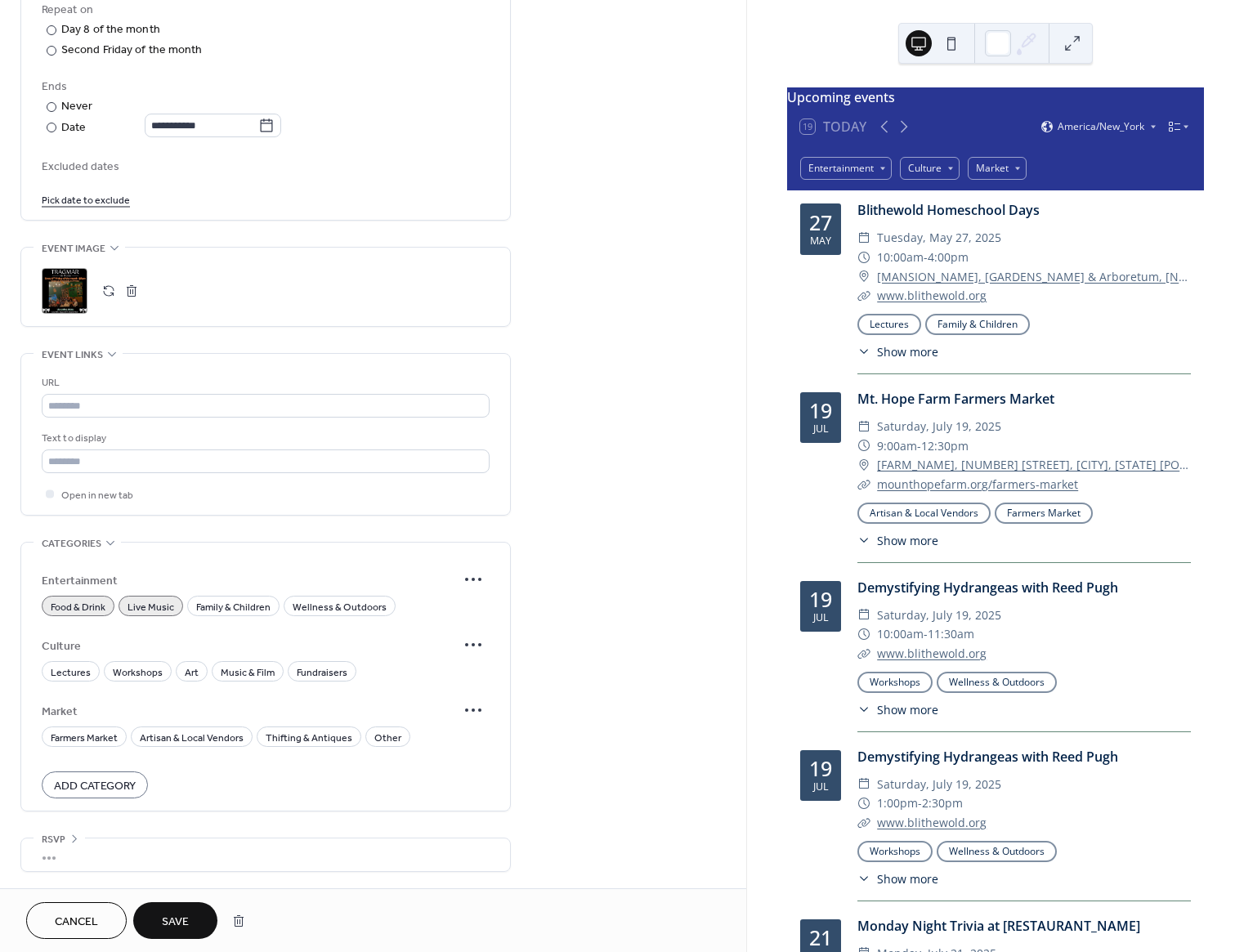 click on "Save" at bounding box center (175, 922) 